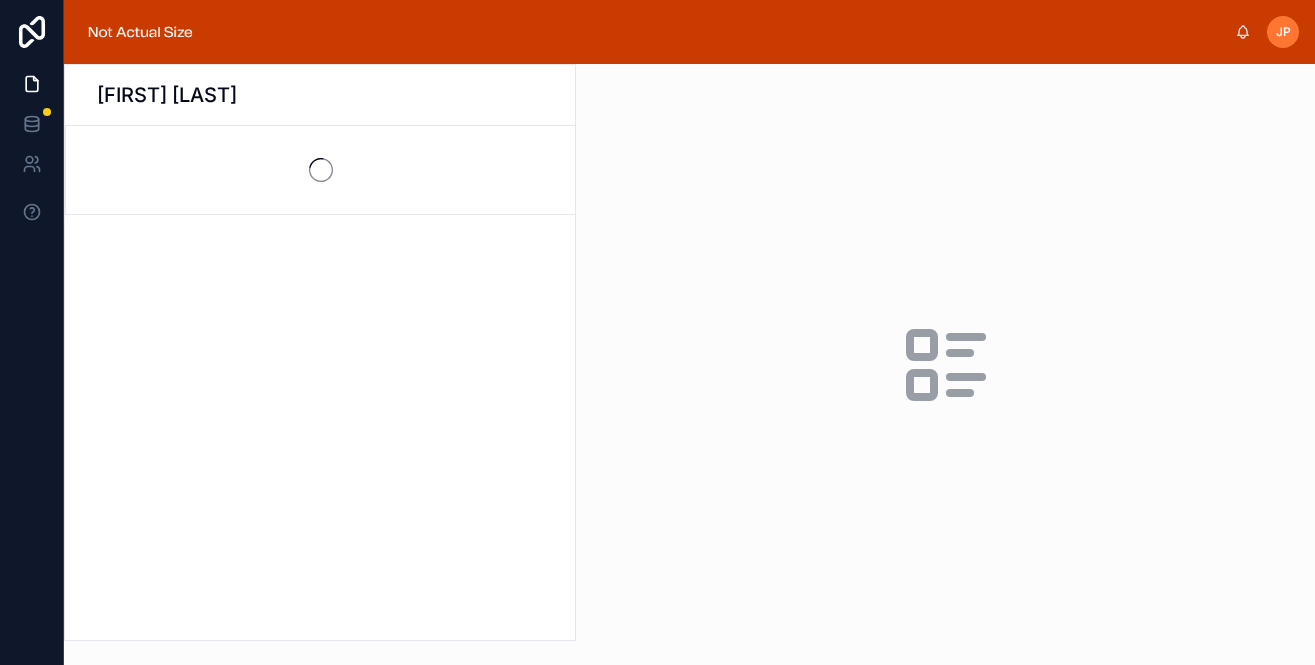scroll, scrollTop: 0, scrollLeft: 0, axis: both 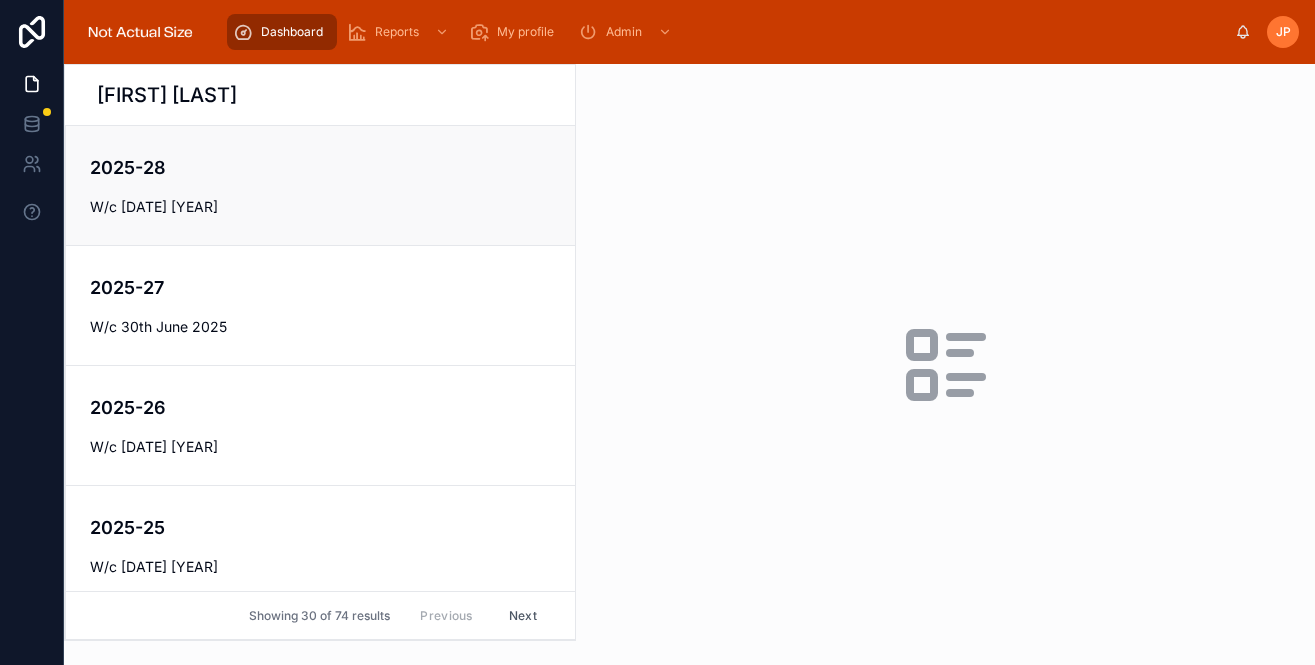 click on "W/c [DATE] [YEAR]" at bounding box center [320, 207] 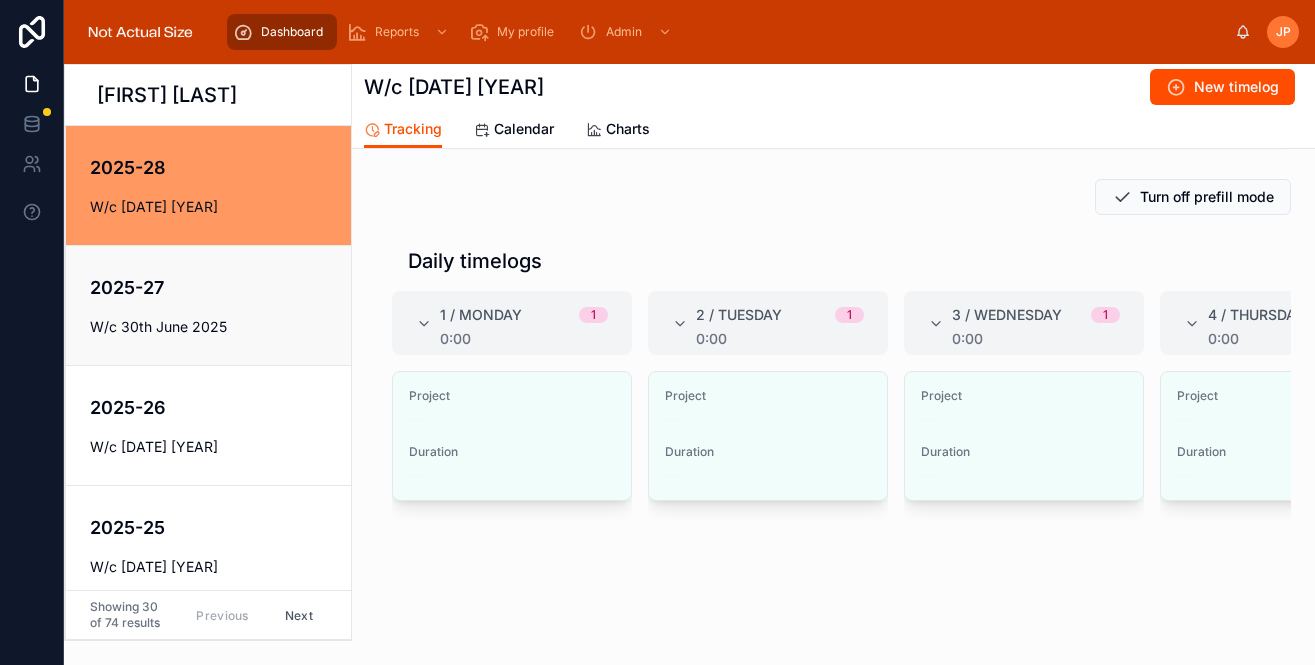 scroll, scrollTop: 252, scrollLeft: 0, axis: vertical 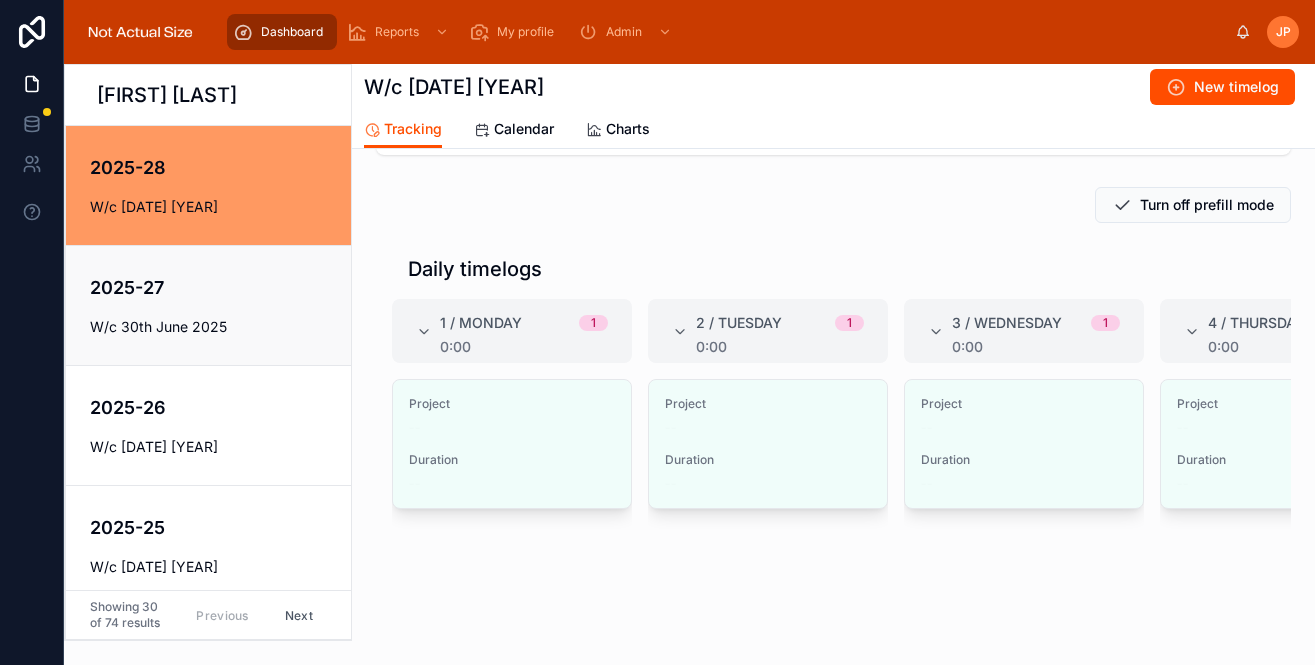 click on "2025-27" at bounding box center (222, 287) 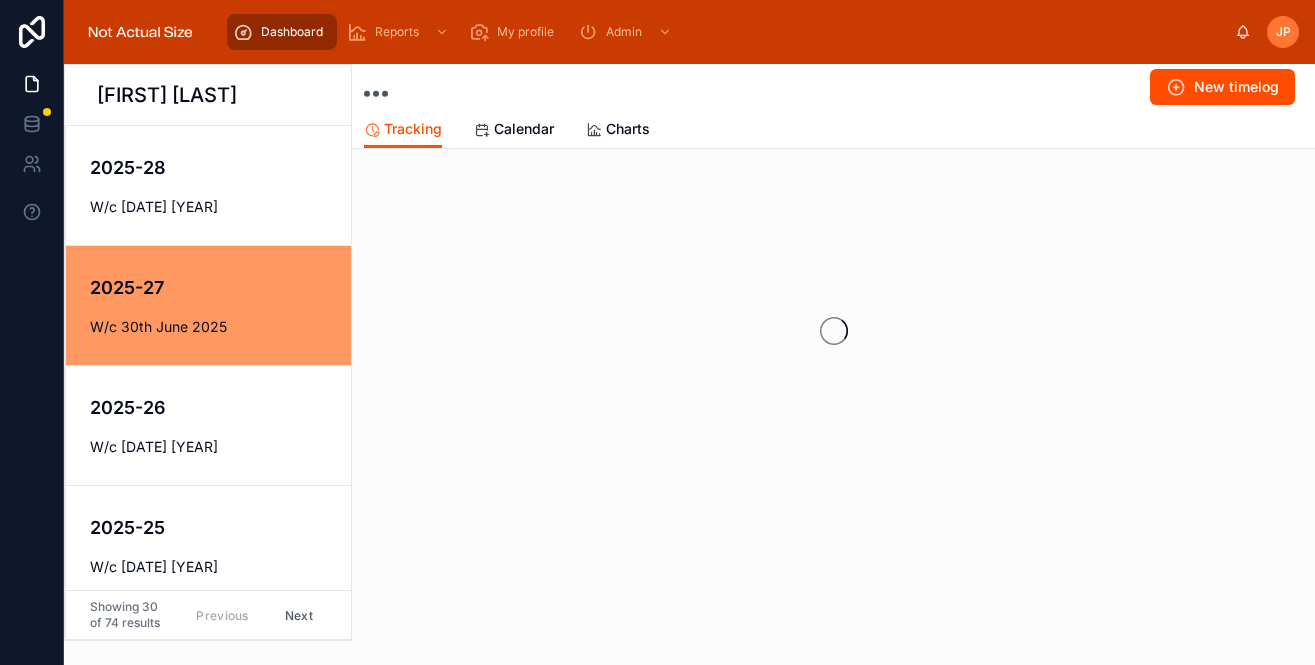 scroll, scrollTop: 0, scrollLeft: 0, axis: both 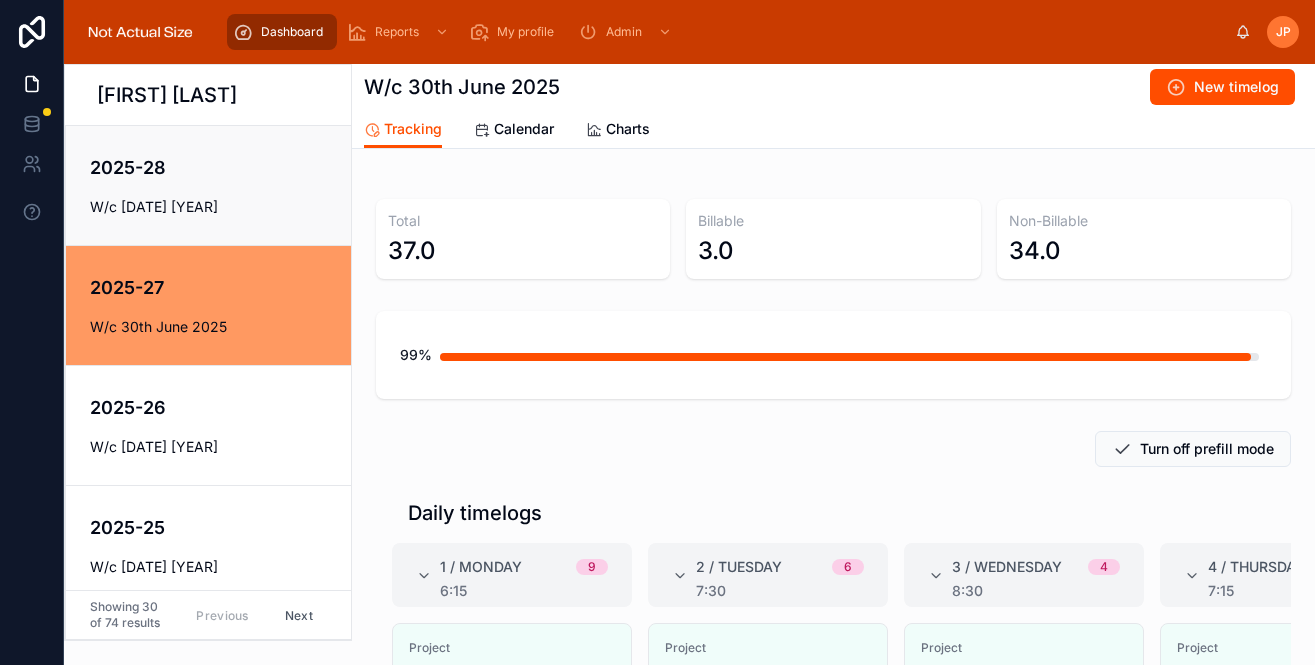 click on "2025-28" at bounding box center [222, 167] 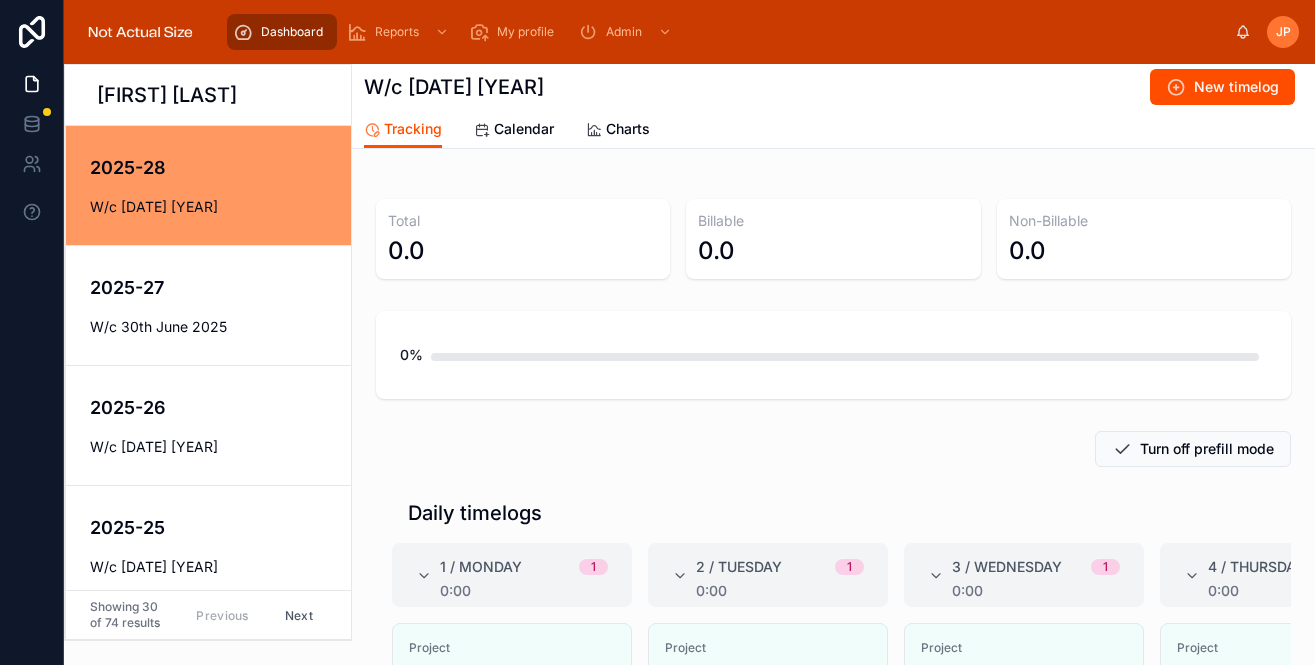 click on "Back to Dashboard Dashboard W/c [DATE] [YEAR] New timelog" at bounding box center (833, 87) 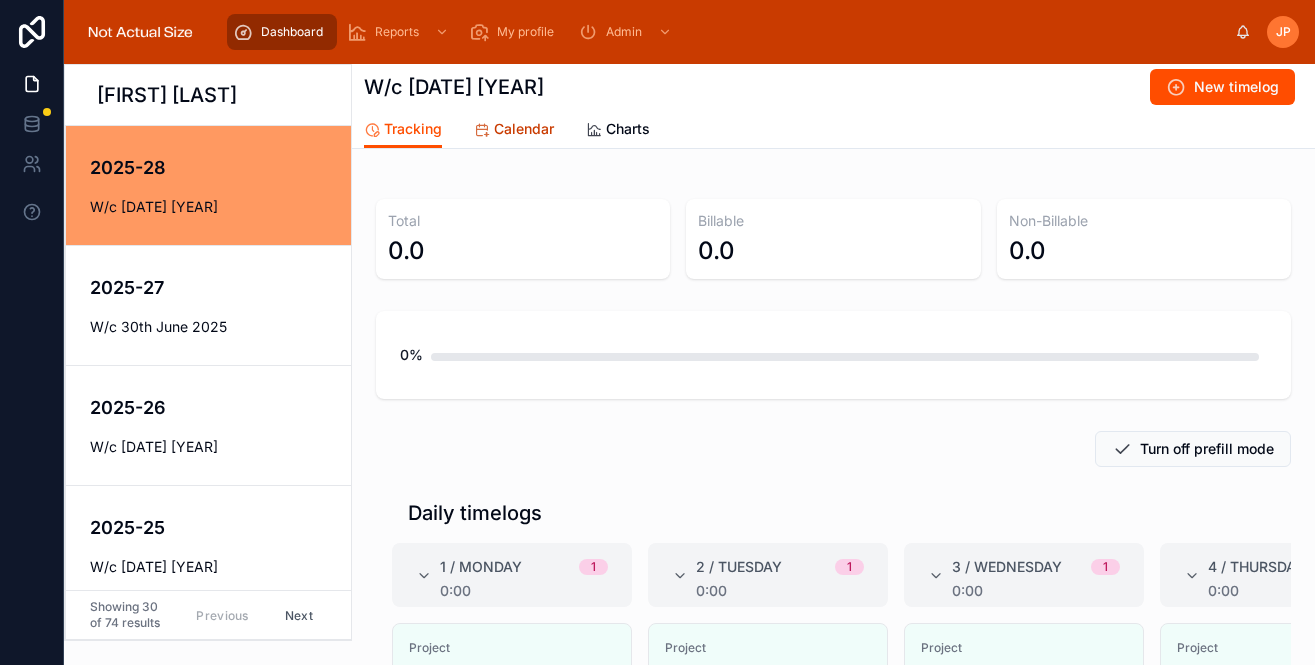 click on "Calendar" at bounding box center (524, 129) 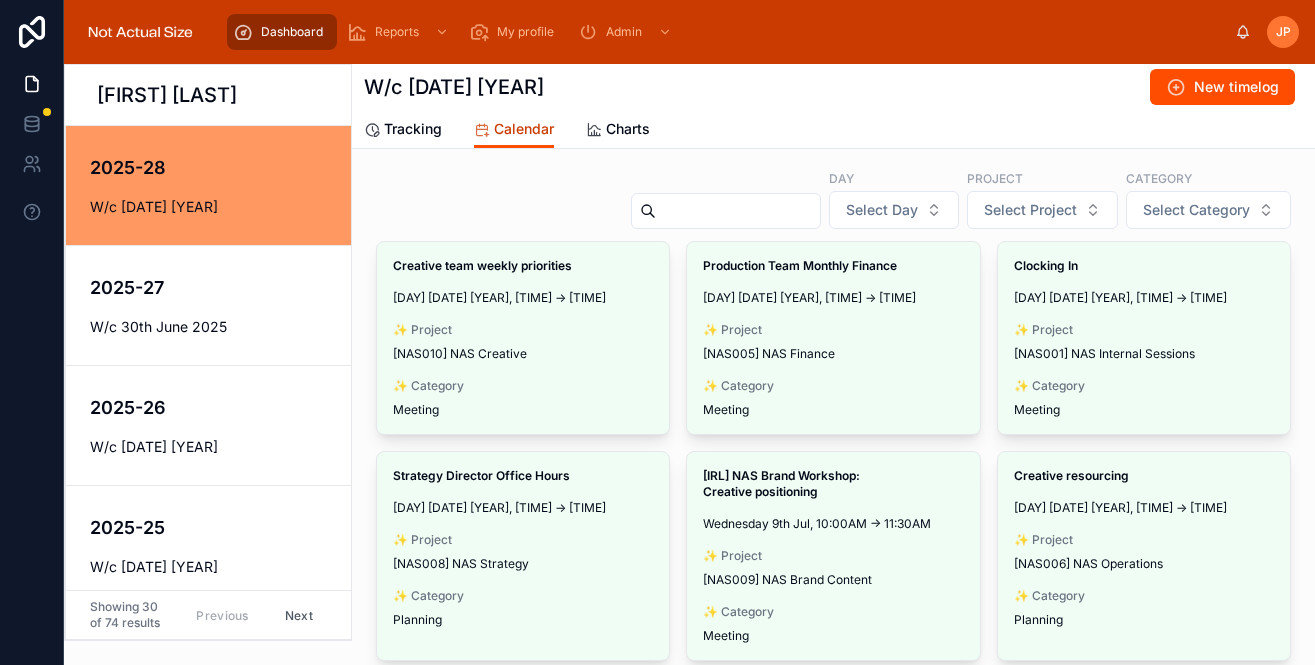 scroll, scrollTop: 143, scrollLeft: 0, axis: vertical 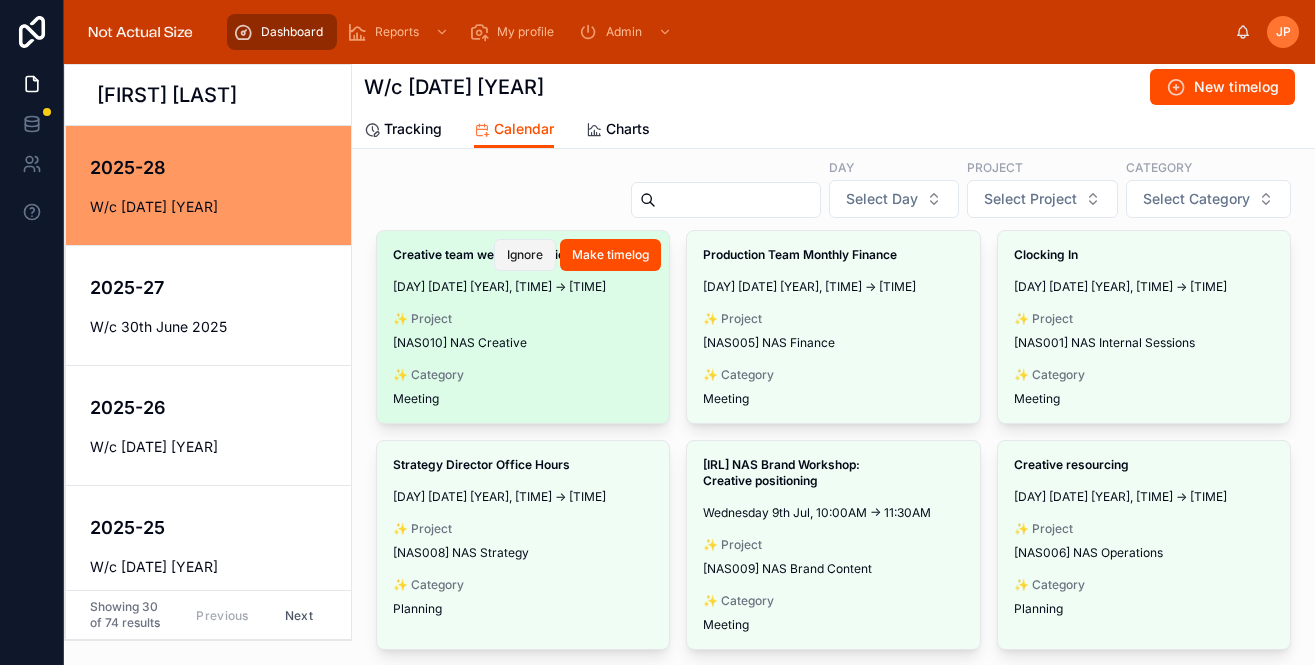 click on "Ignore" at bounding box center [525, 255] 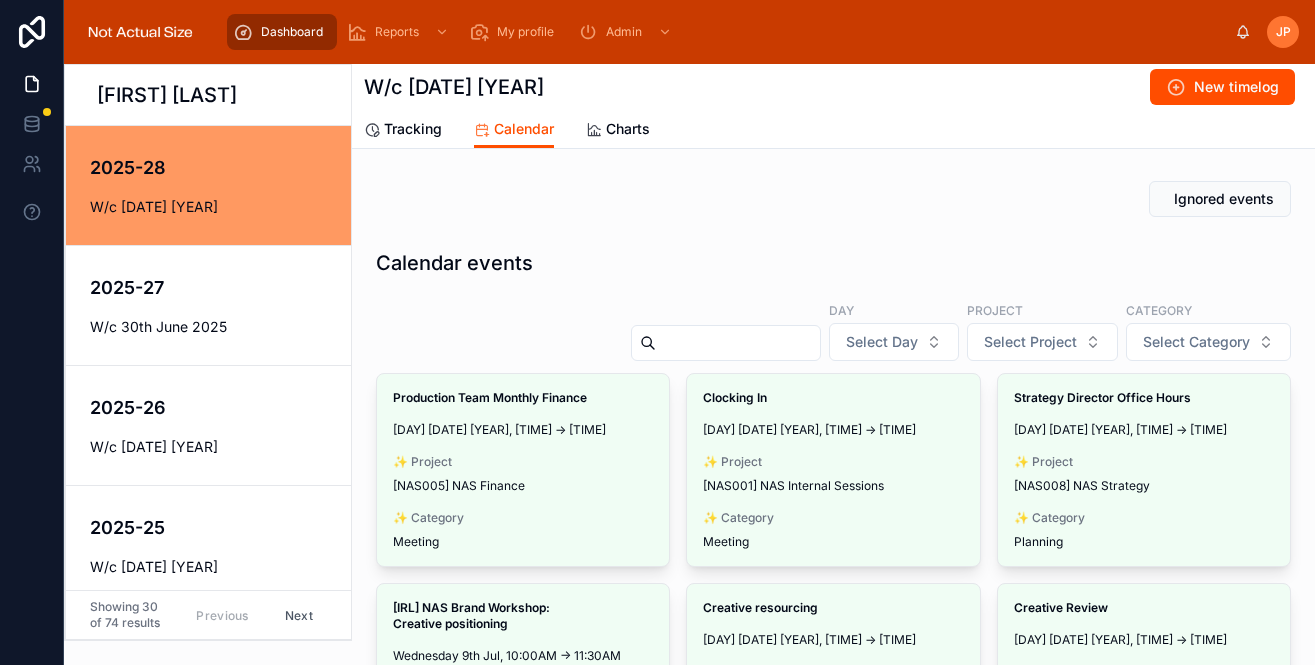 scroll, scrollTop: 75, scrollLeft: 0, axis: vertical 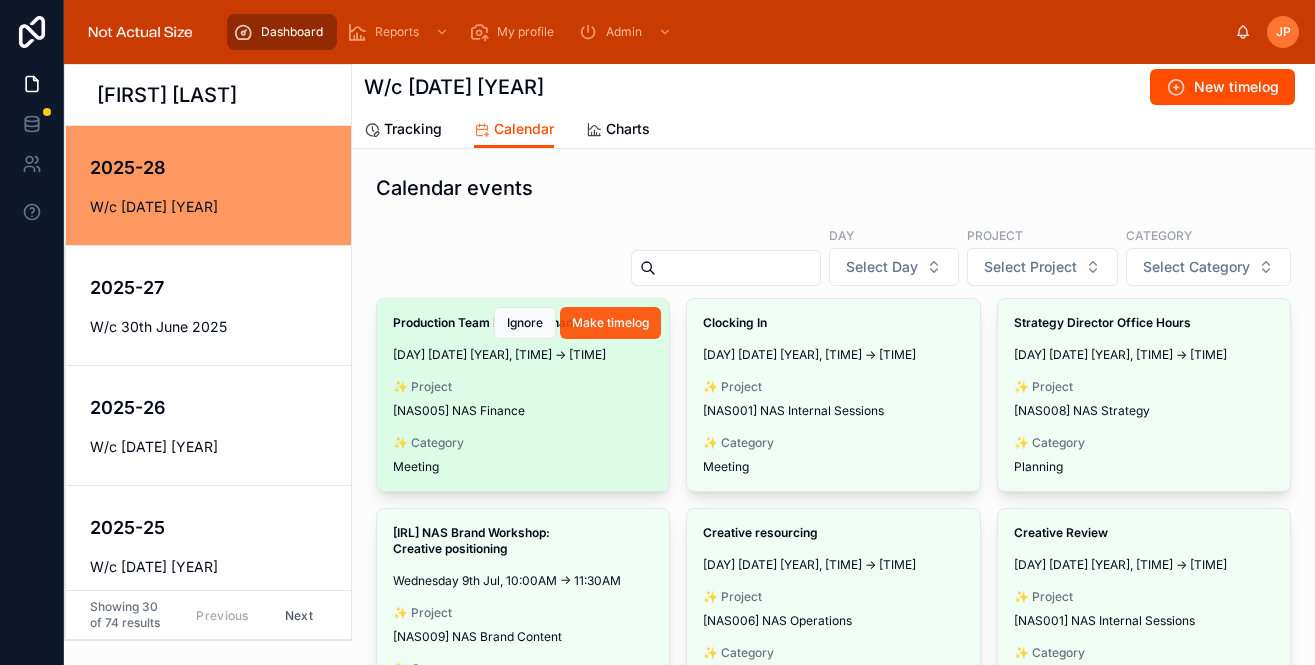 click on "Make timelog" at bounding box center (610, 323) 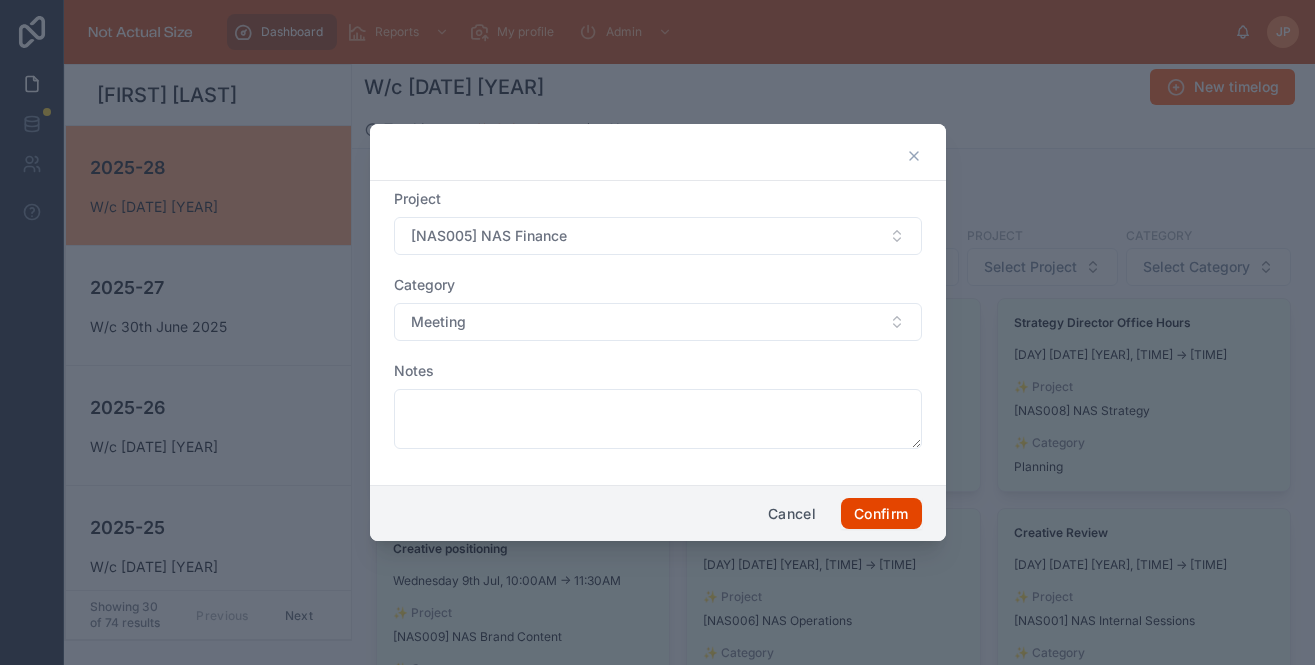 click on "Confirm" at bounding box center (881, 514) 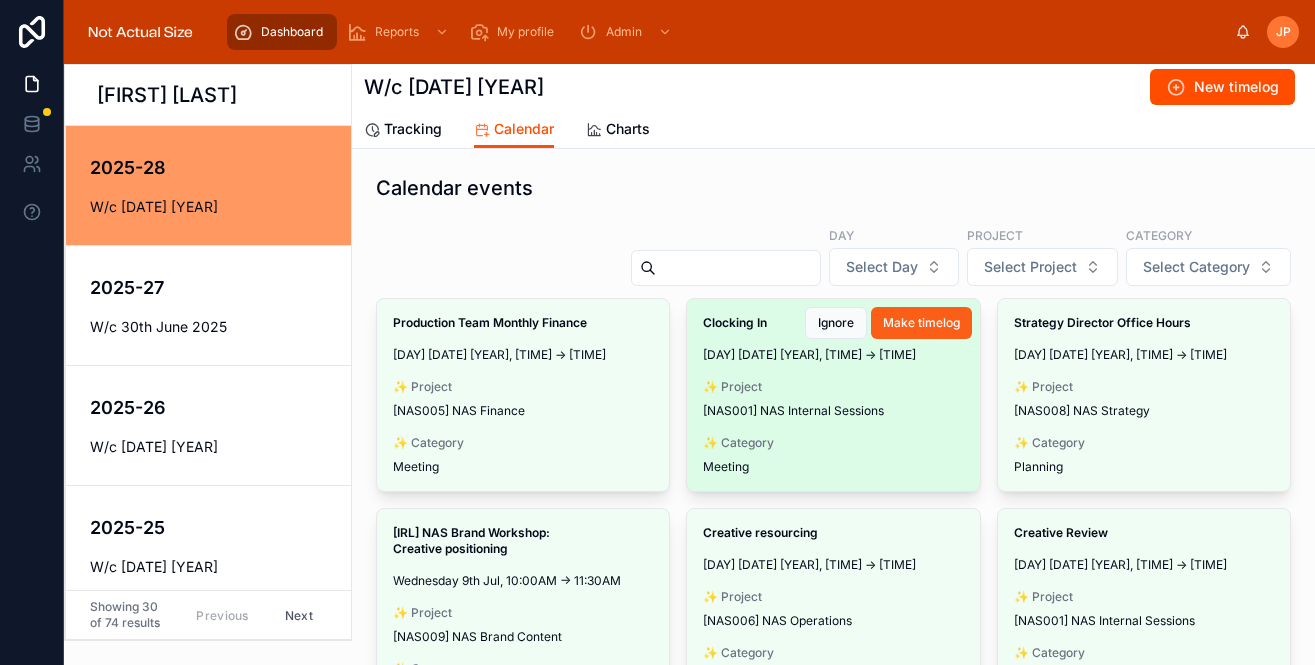 click on "Make timelog" at bounding box center [921, 323] 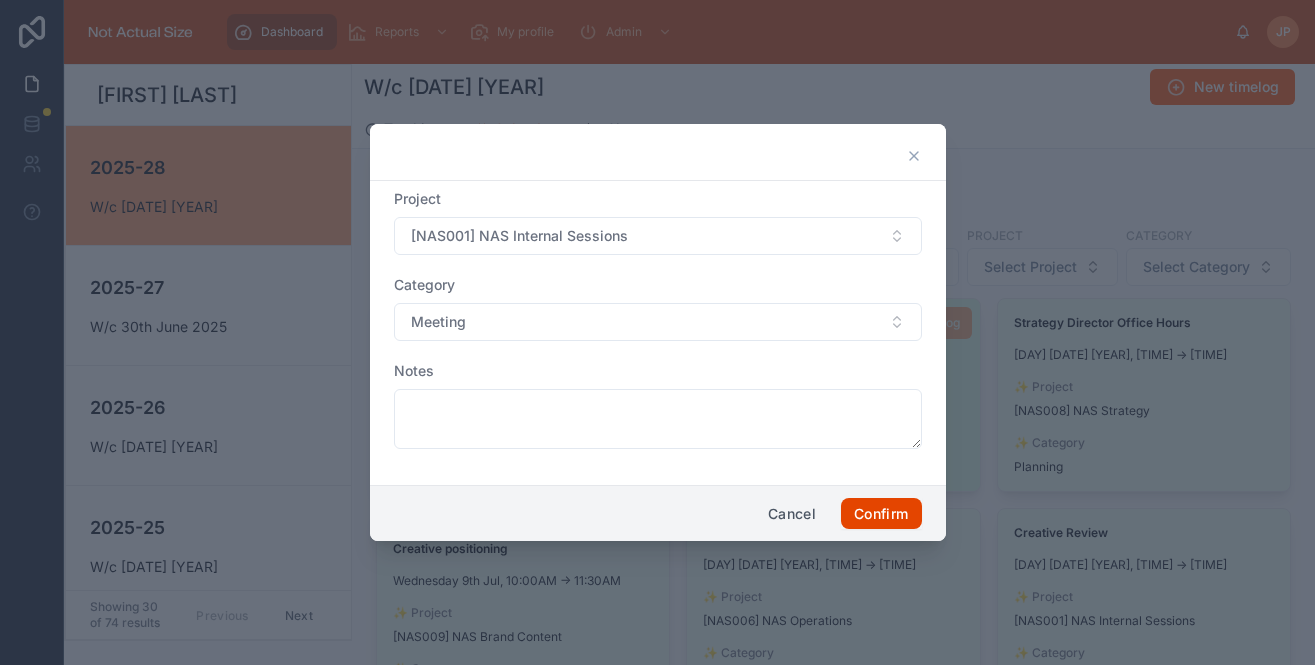 click on "Confirm" at bounding box center (881, 514) 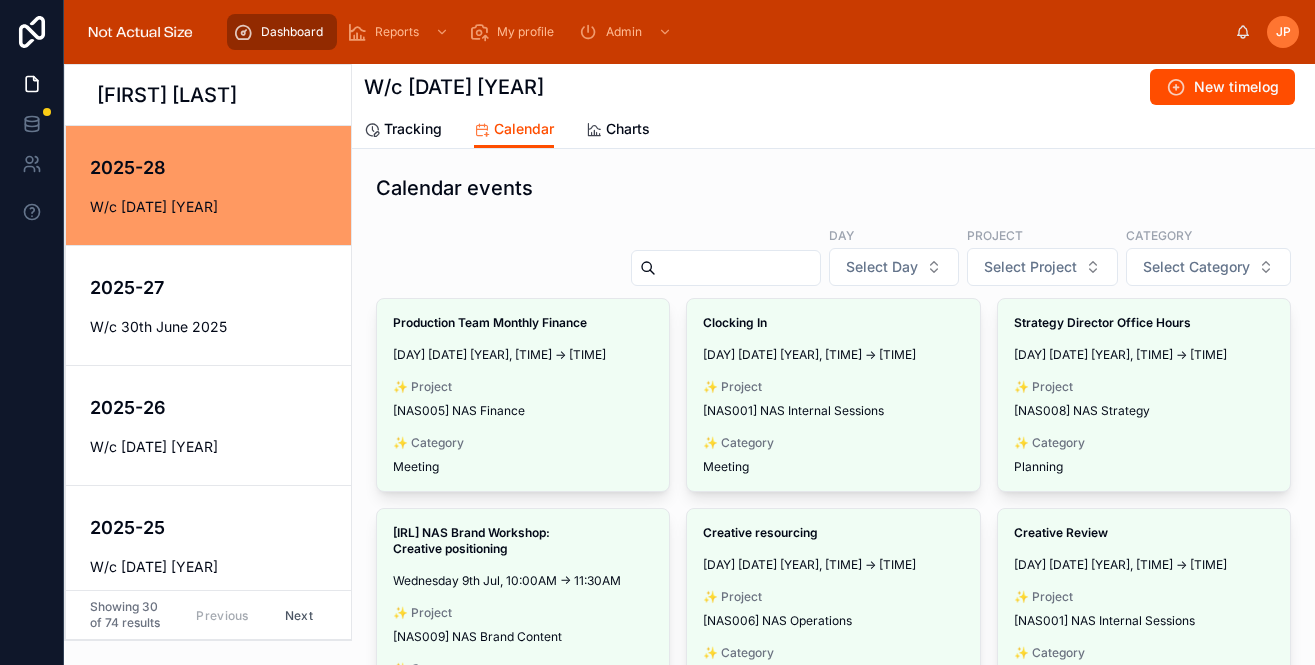 click on "Ignore" at bounding box center [0, 0] 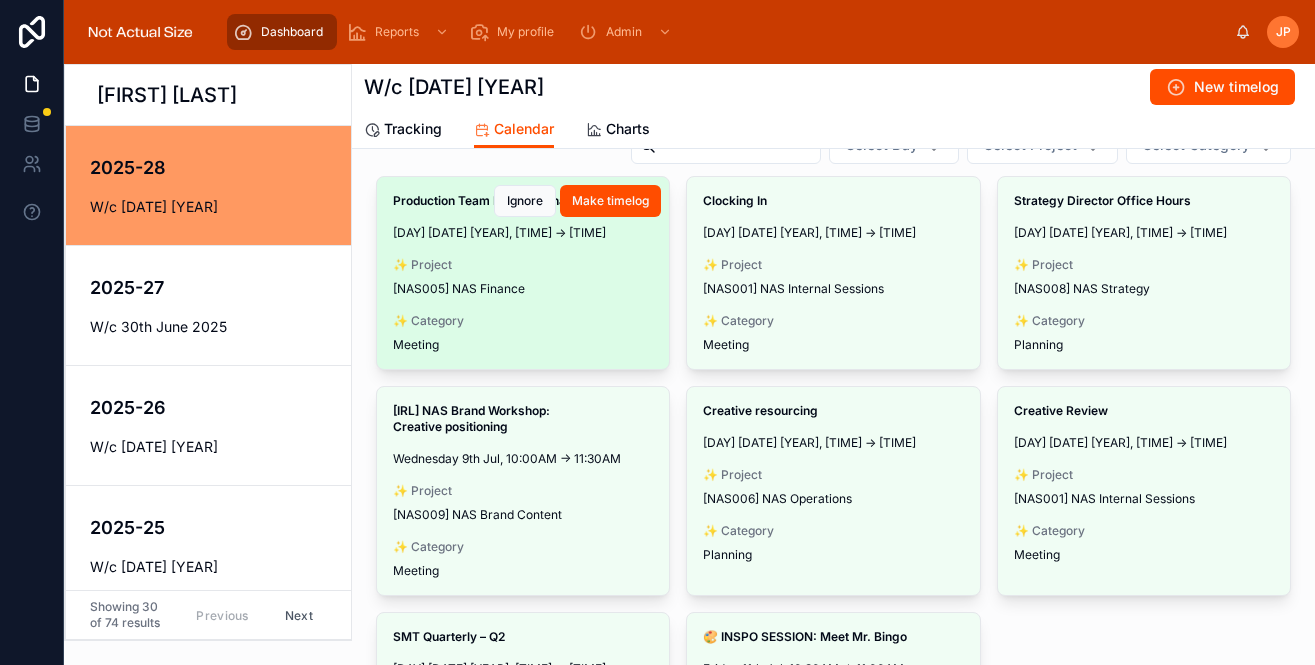 scroll, scrollTop: 203, scrollLeft: 0, axis: vertical 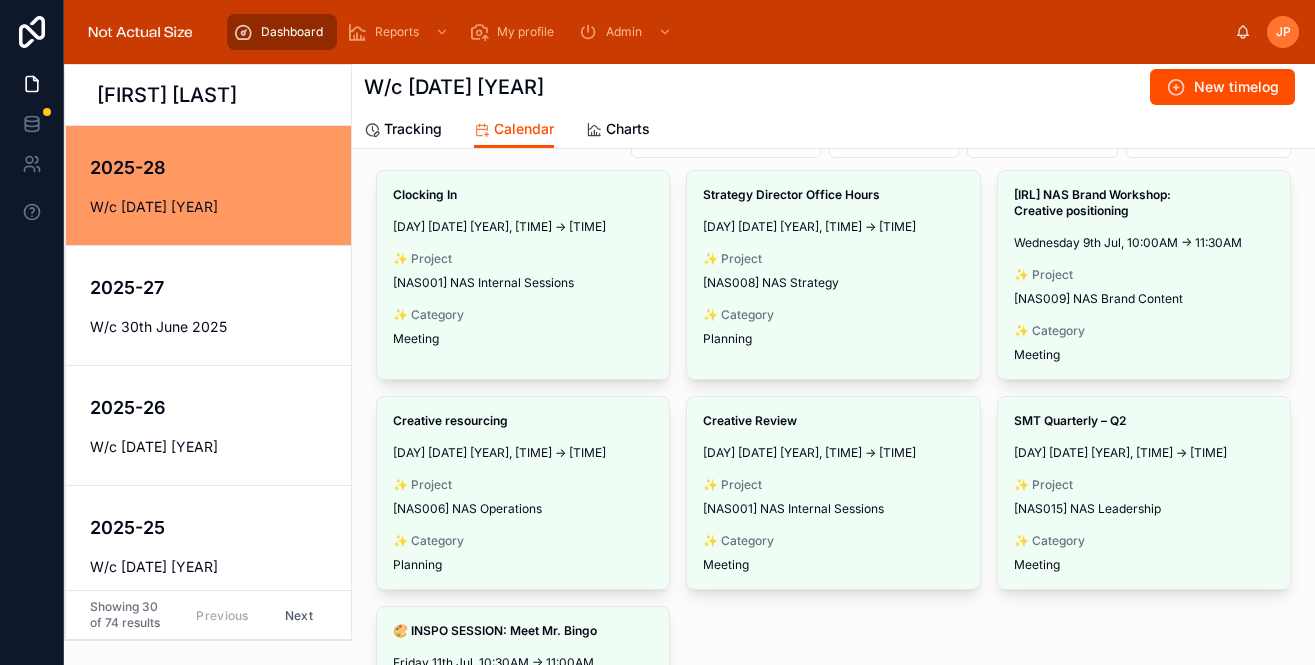 click on "Make timelog Ignore" at bounding box center (0, 0) 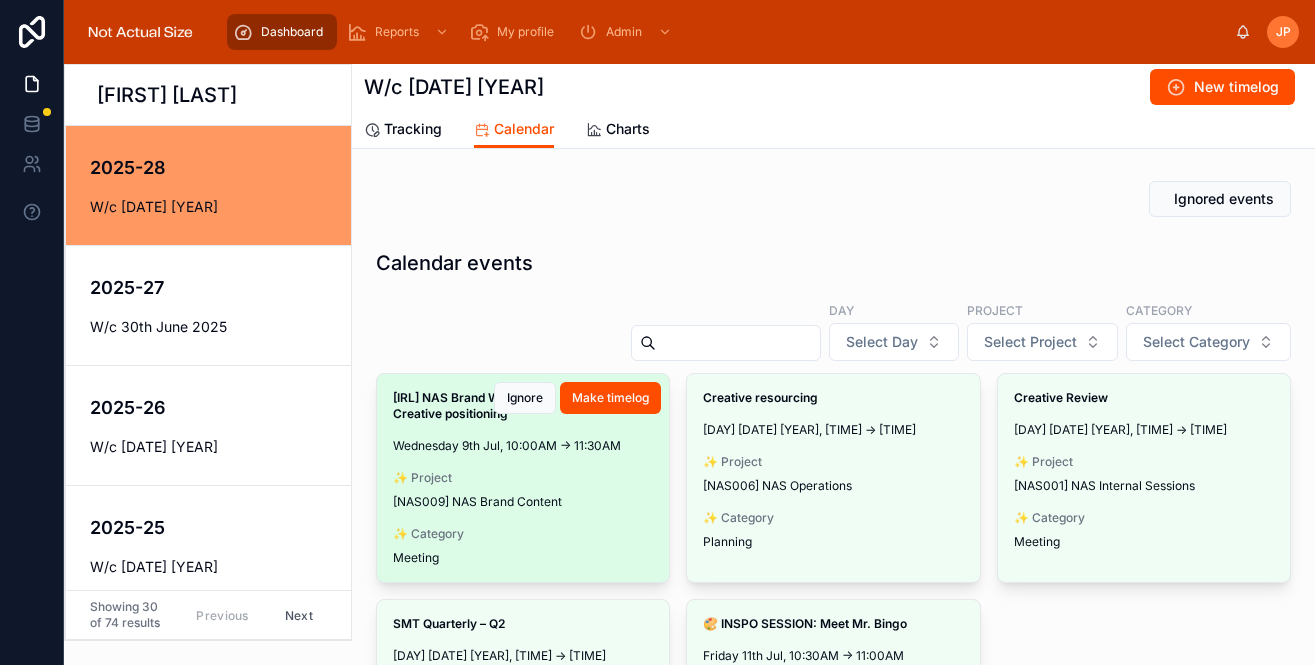 scroll, scrollTop: 47, scrollLeft: 0, axis: vertical 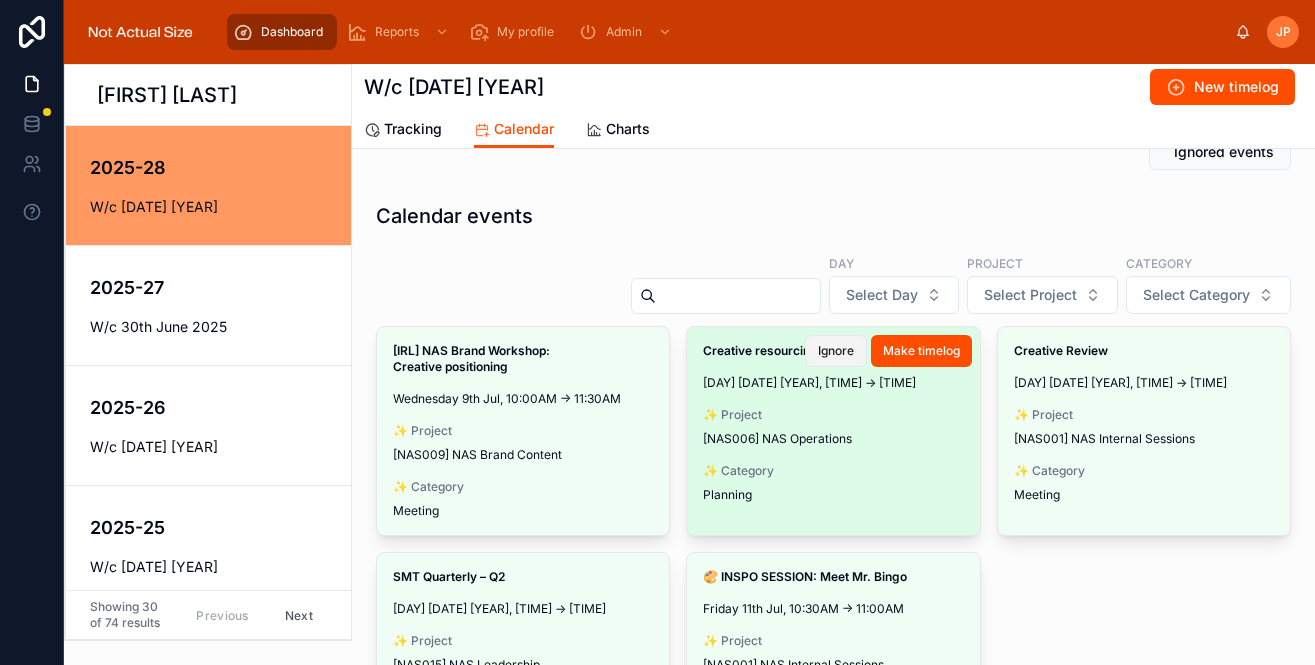 click on "Ignore" at bounding box center (836, 351) 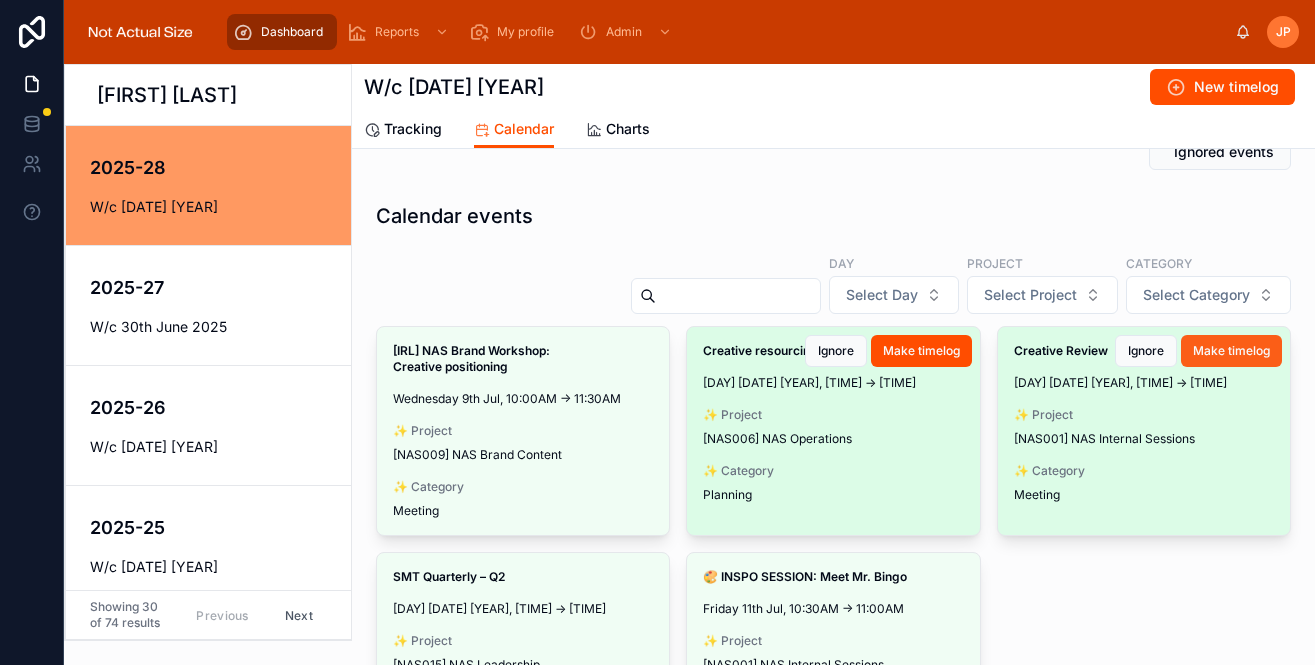 click on "Make timelog" at bounding box center (1231, 351) 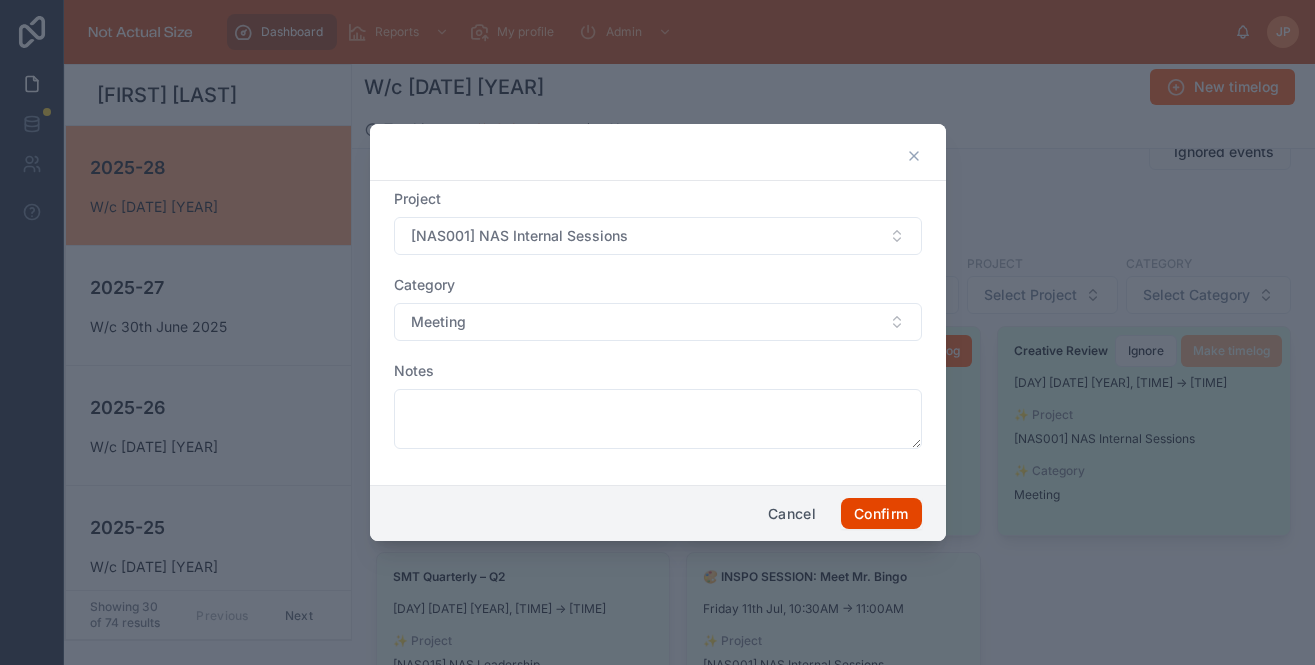 click on "Confirm" at bounding box center (881, 514) 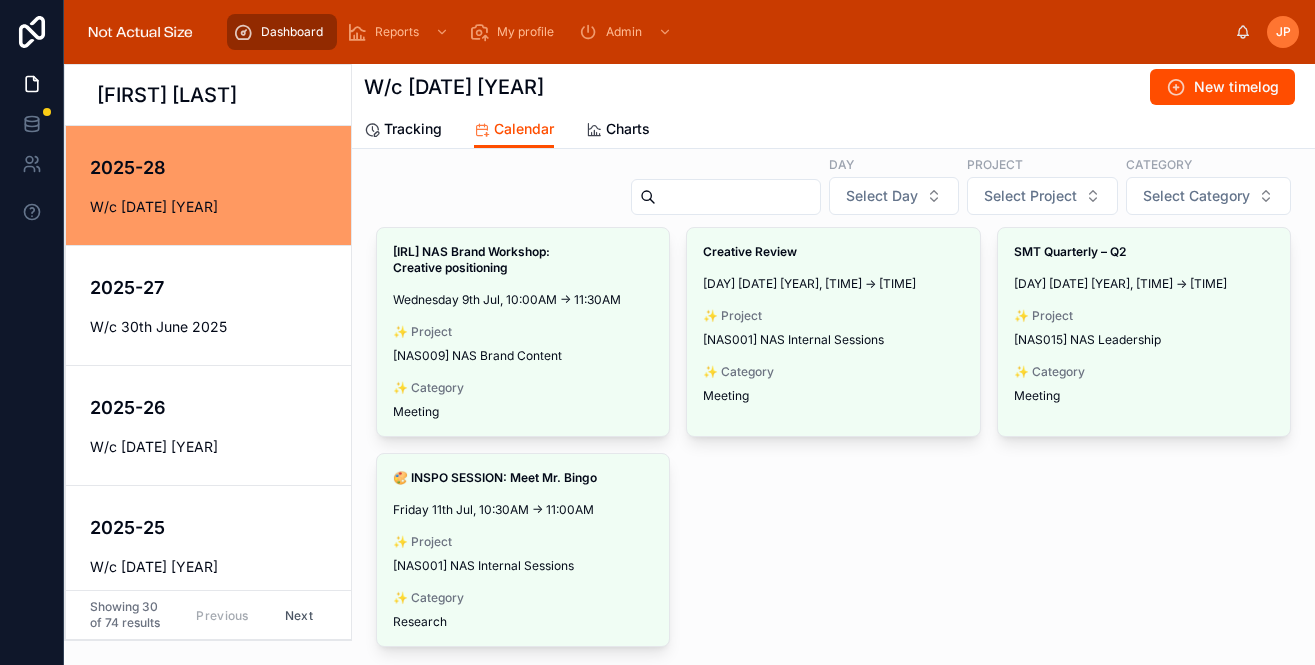 scroll, scrollTop: 156, scrollLeft: 0, axis: vertical 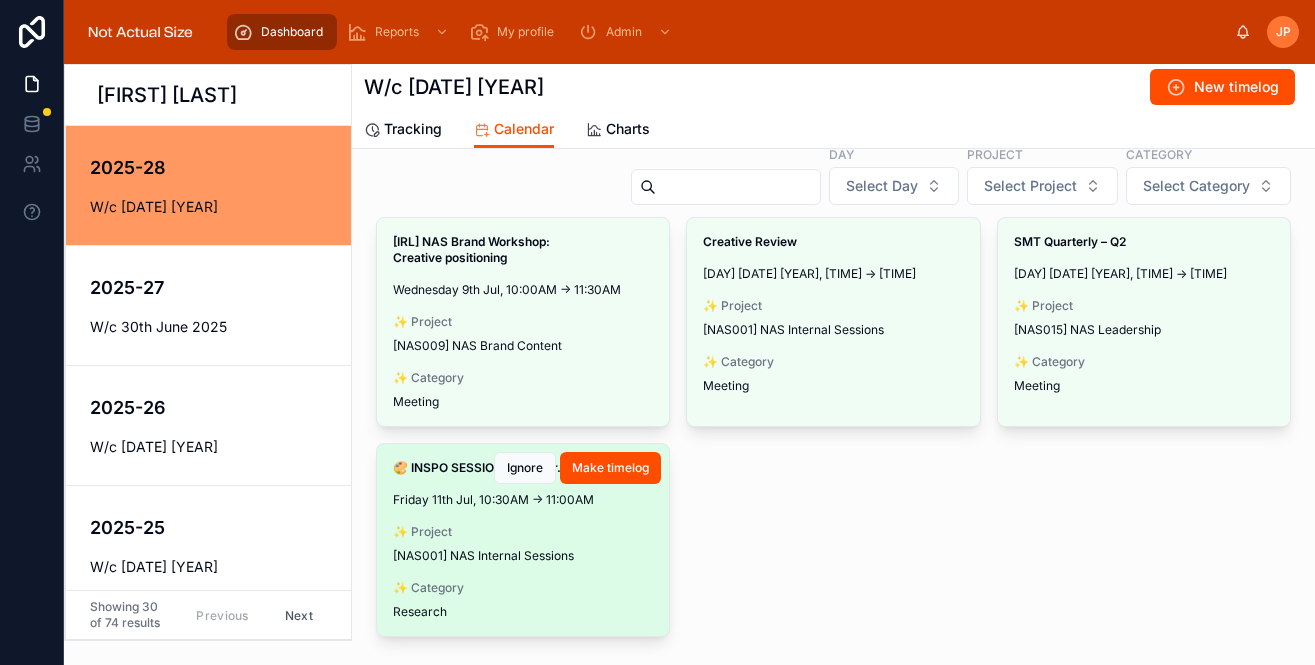 click on "🎨 INSPO SESSION: Meet [PERSON] [DAY] [DATE] [YEAR], [TIME] → [TIME] ✨ Project [NAS001] NAS Internal Sessions ✨ Category Research" at bounding box center (523, 540) 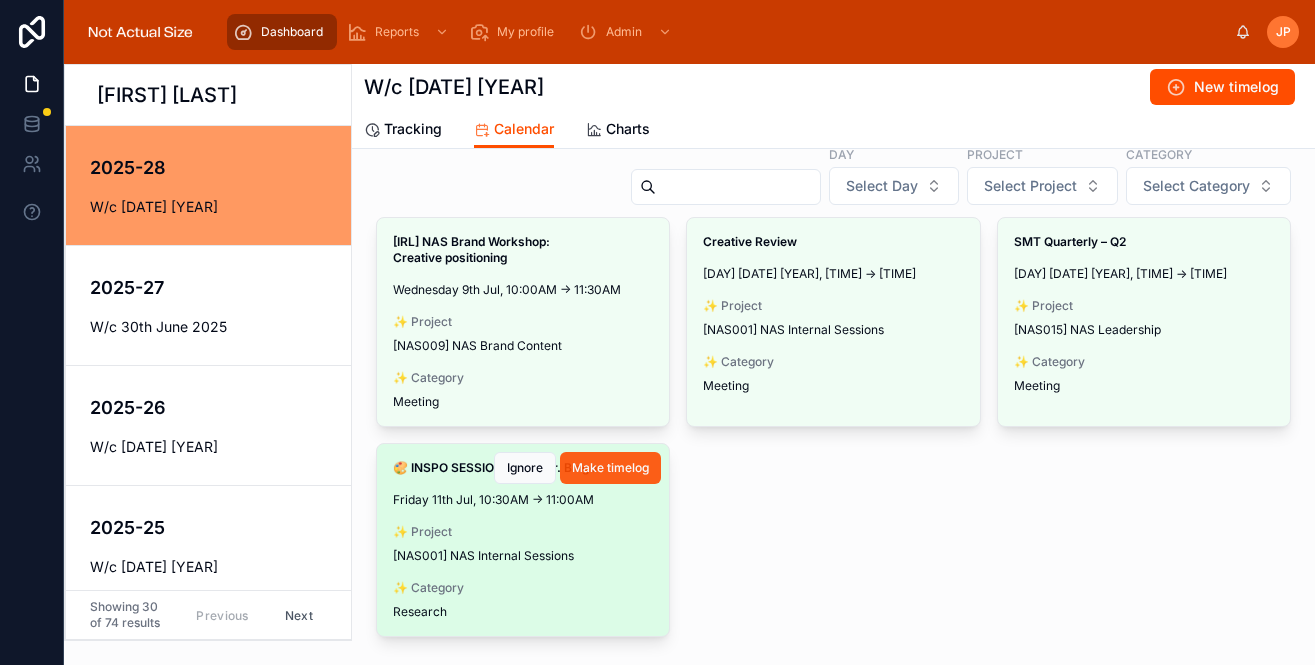 click on "Make timelog" at bounding box center (610, 468) 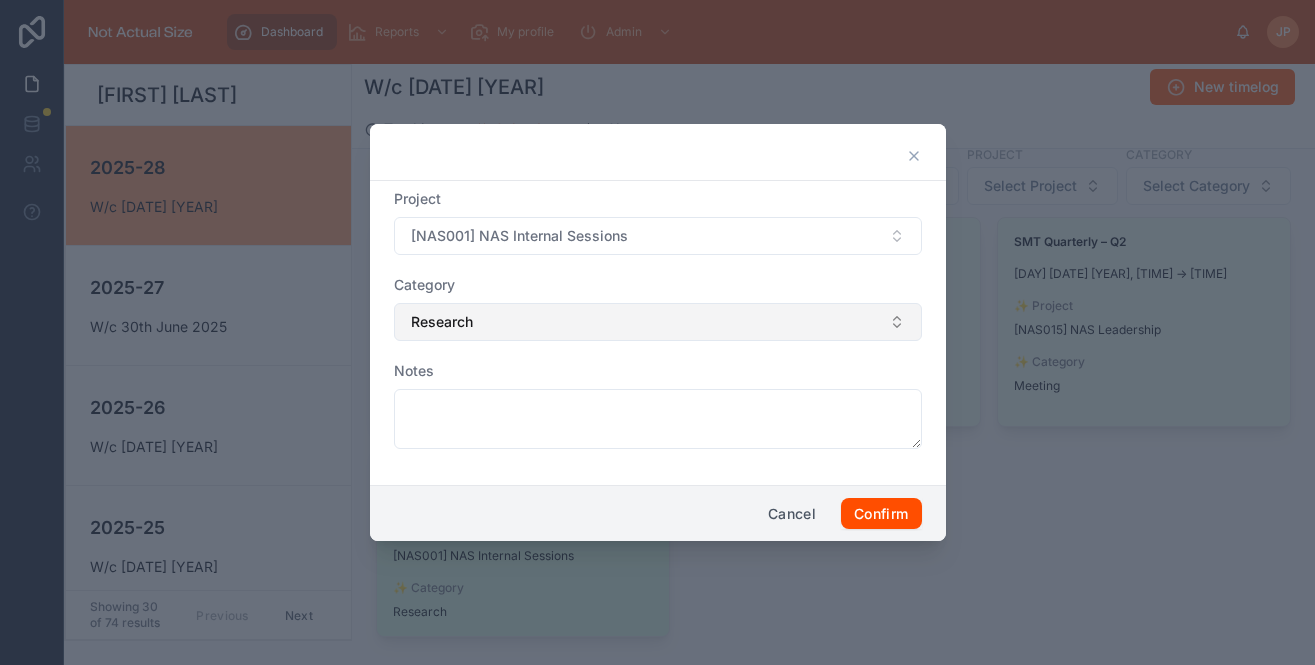 click on "Research" at bounding box center [658, 322] 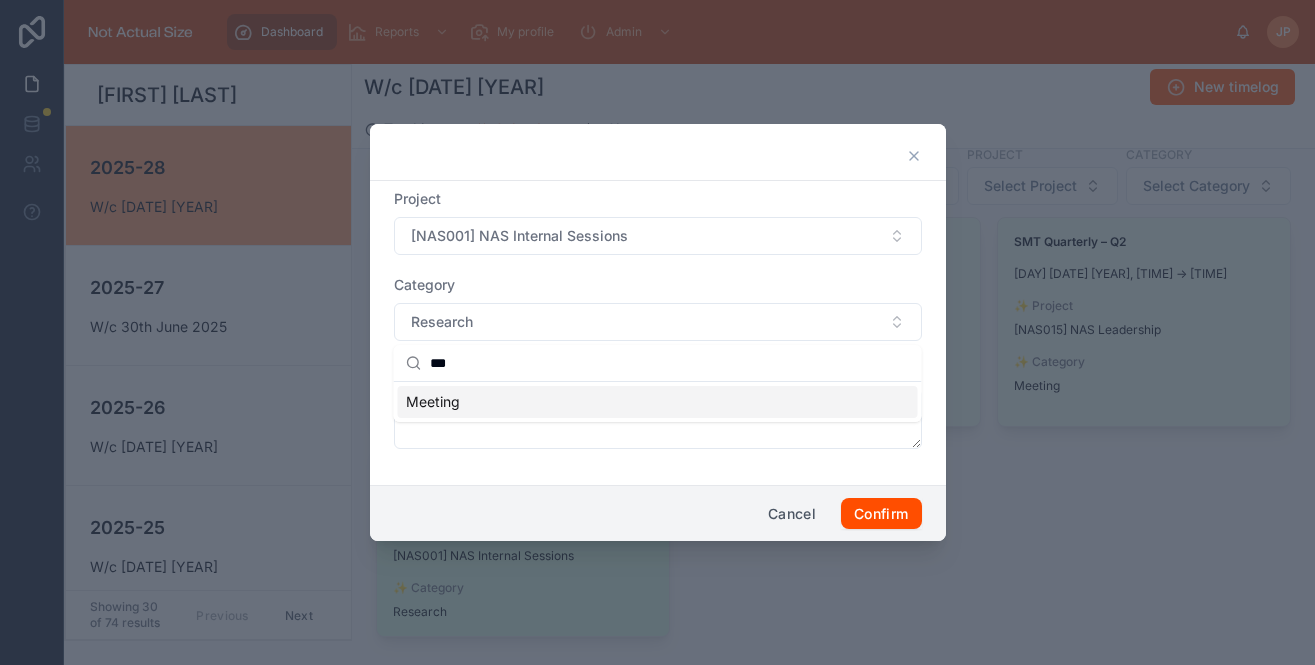 type on "***" 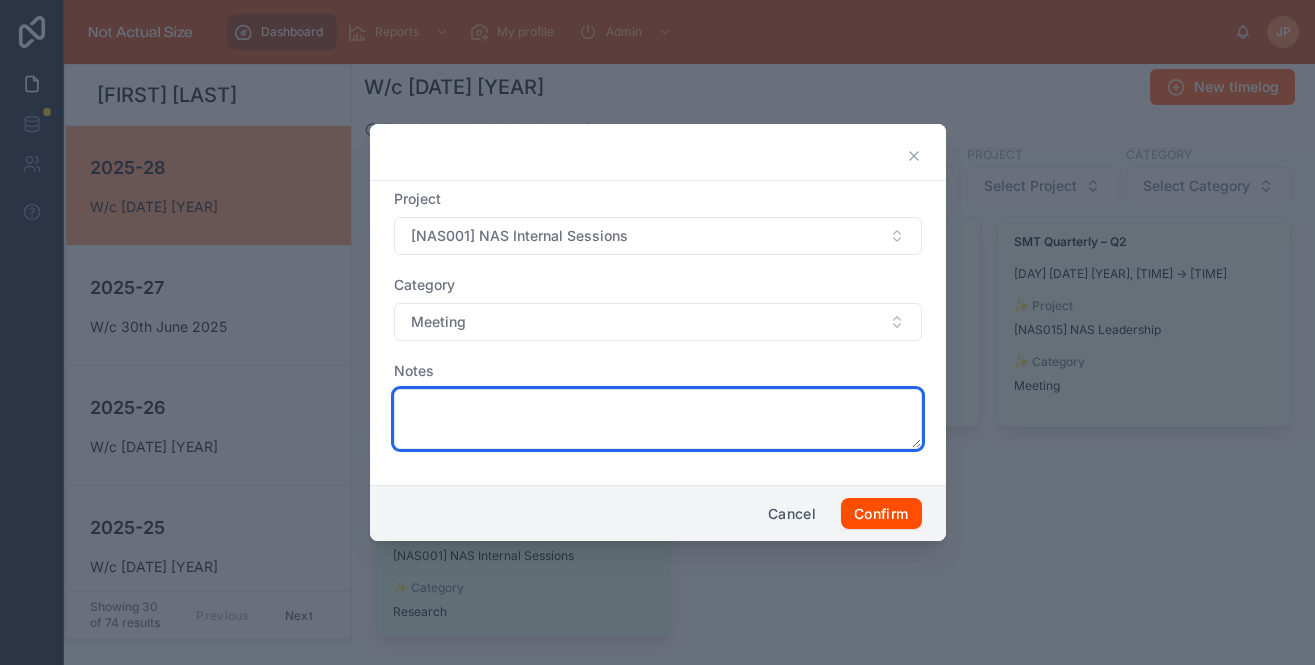 click at bounding box center (658, 419) 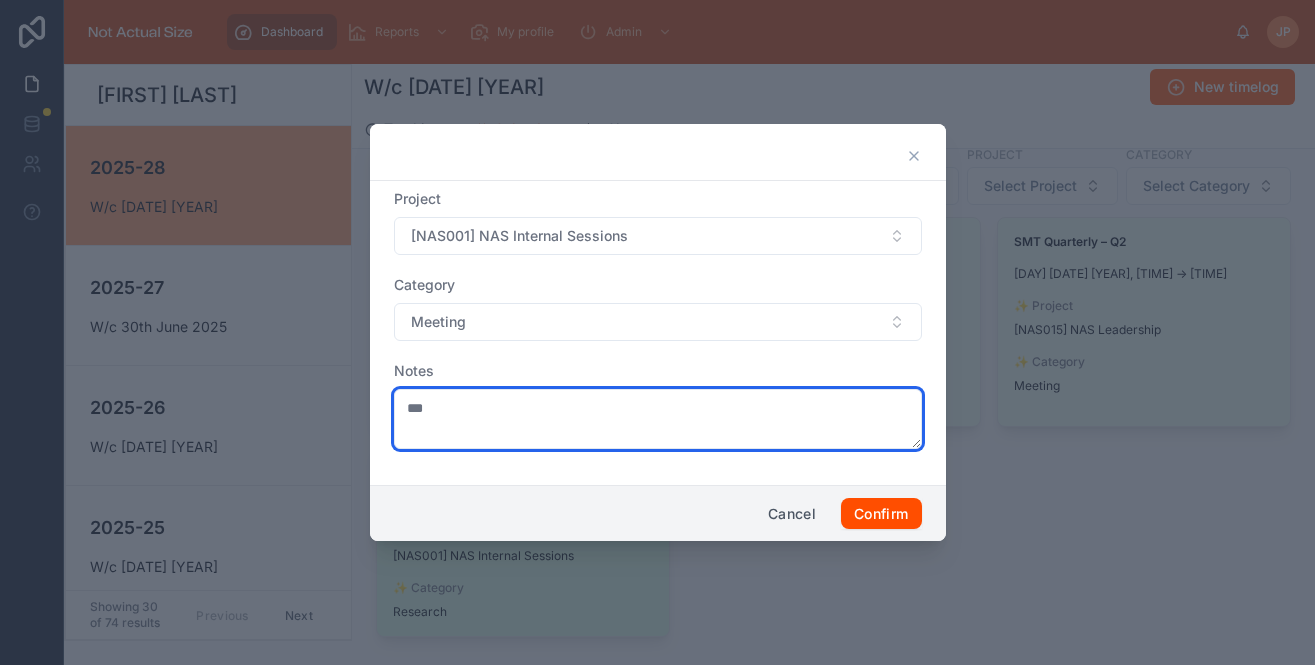 scroll, scrollTop: 54, scrollLeft: 0, axis: vertical 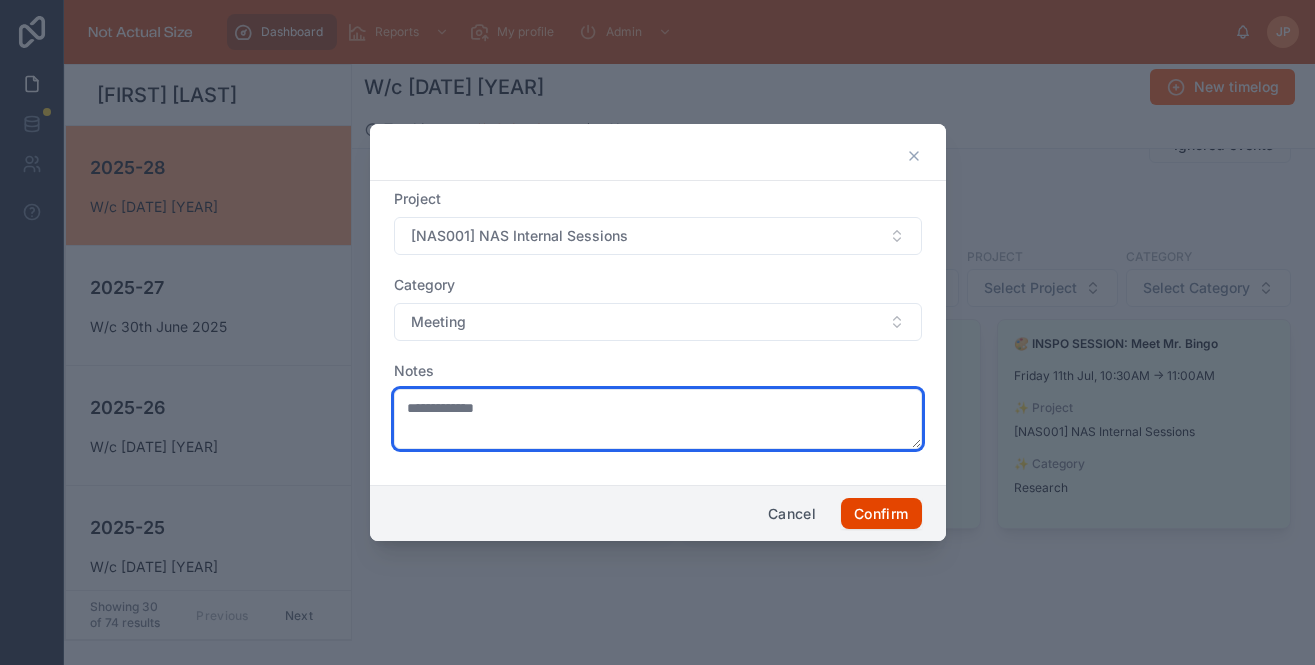 type on "**********" 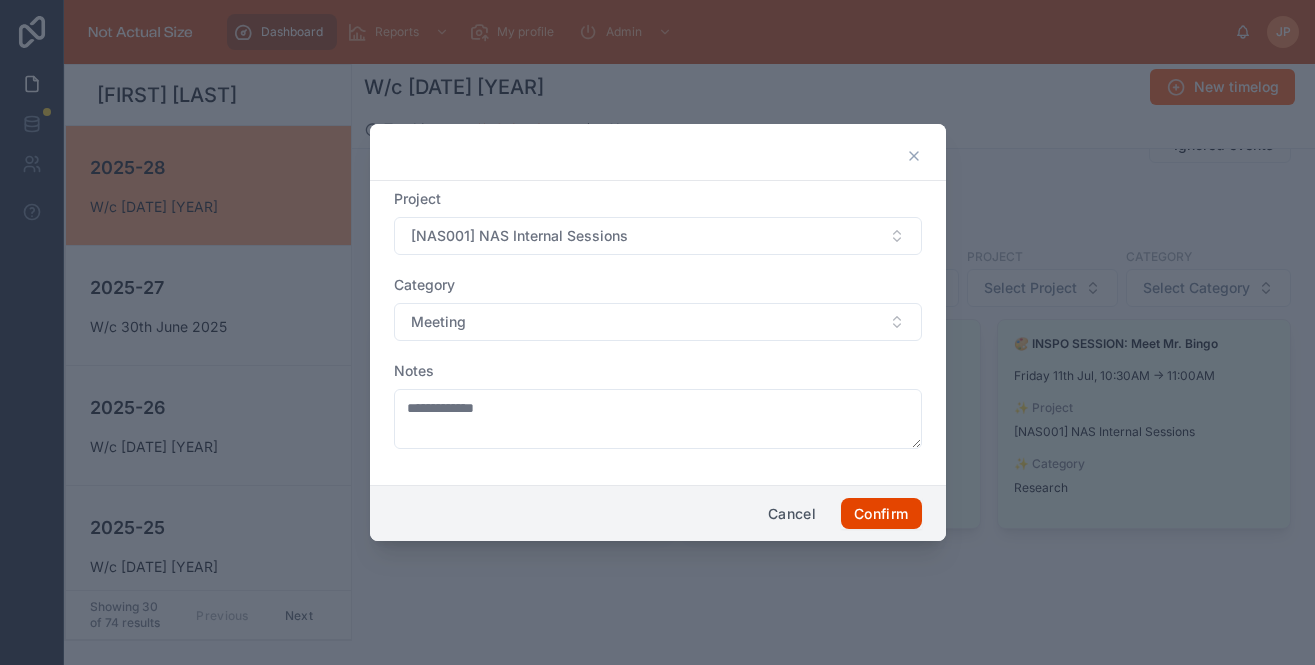 click on "Confirm" at bounding box center (881, 514) 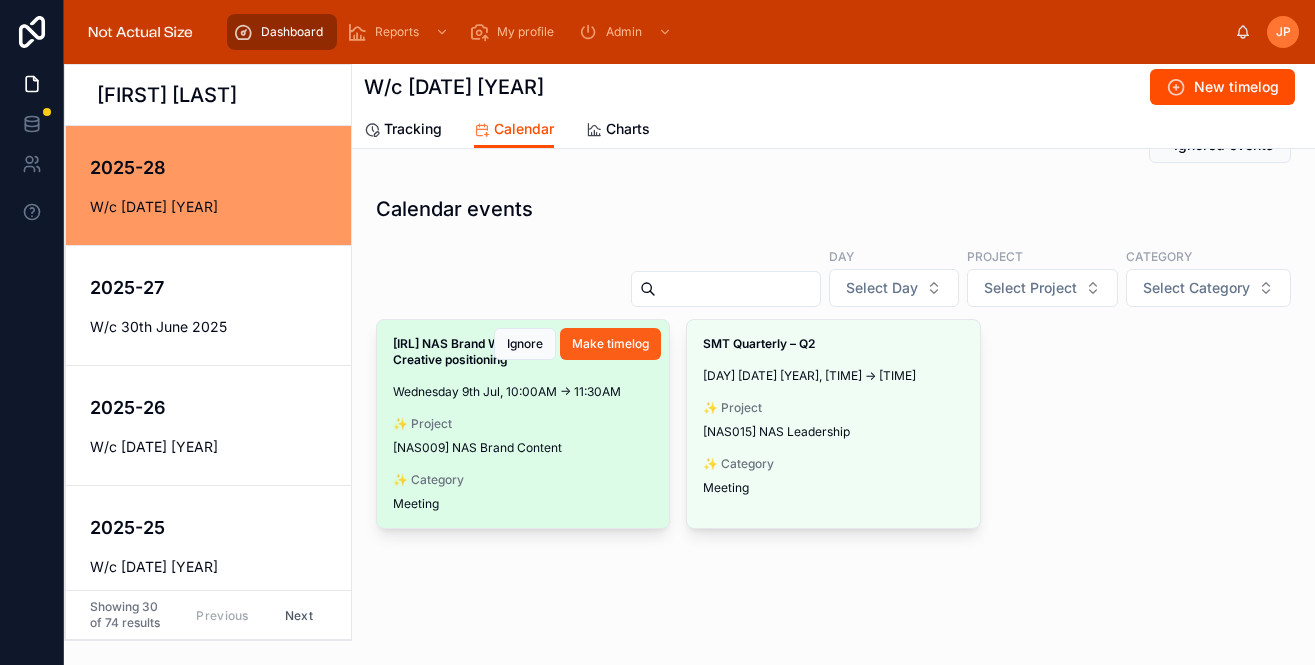 click on "Make timelog" at bounding box center [610, 344] 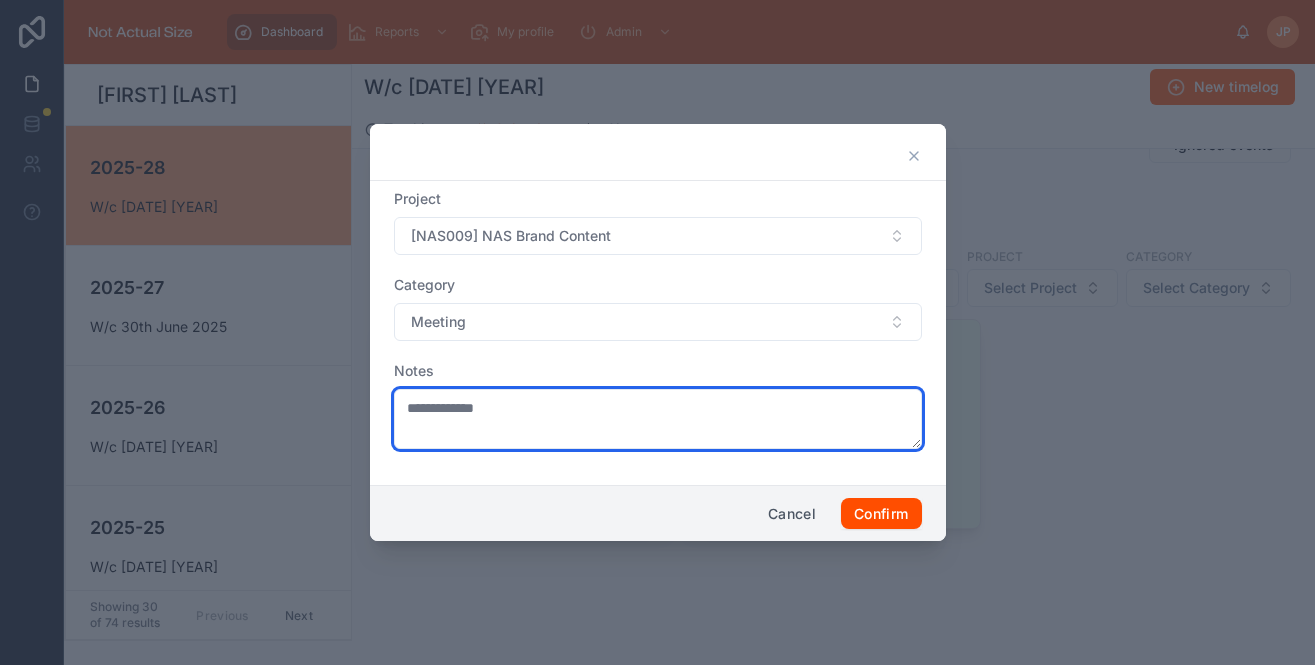 click on "**********" at bounding box center (658, 419) 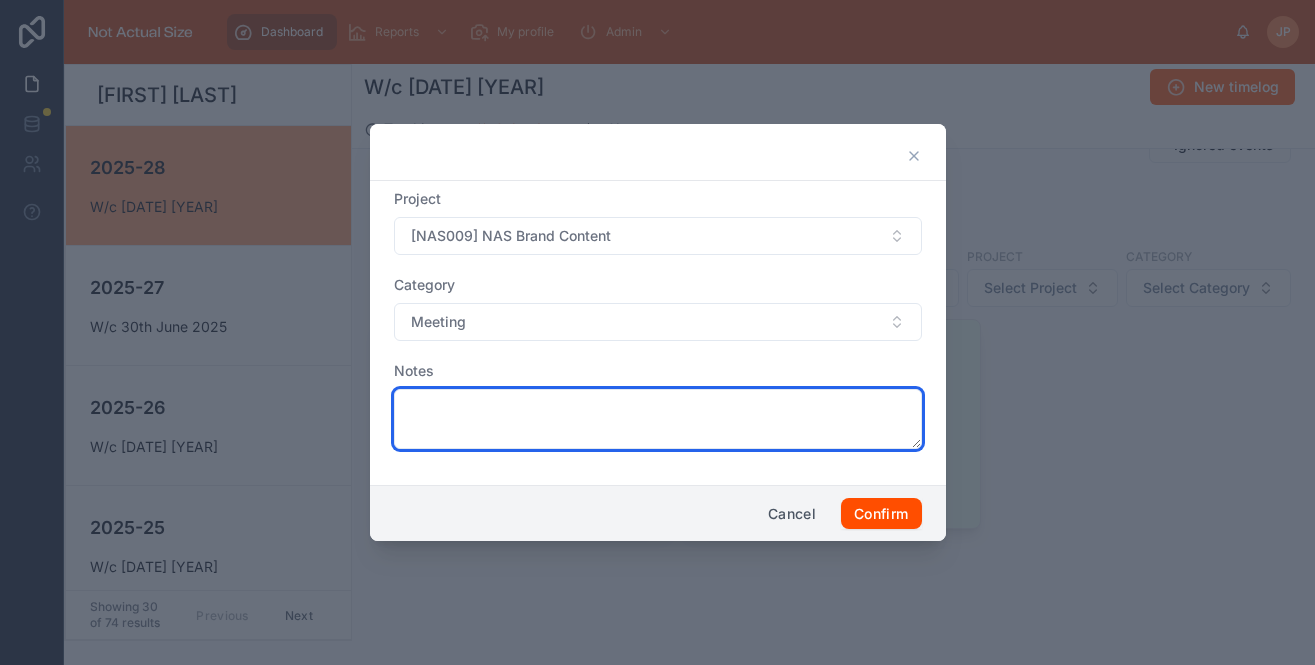 type 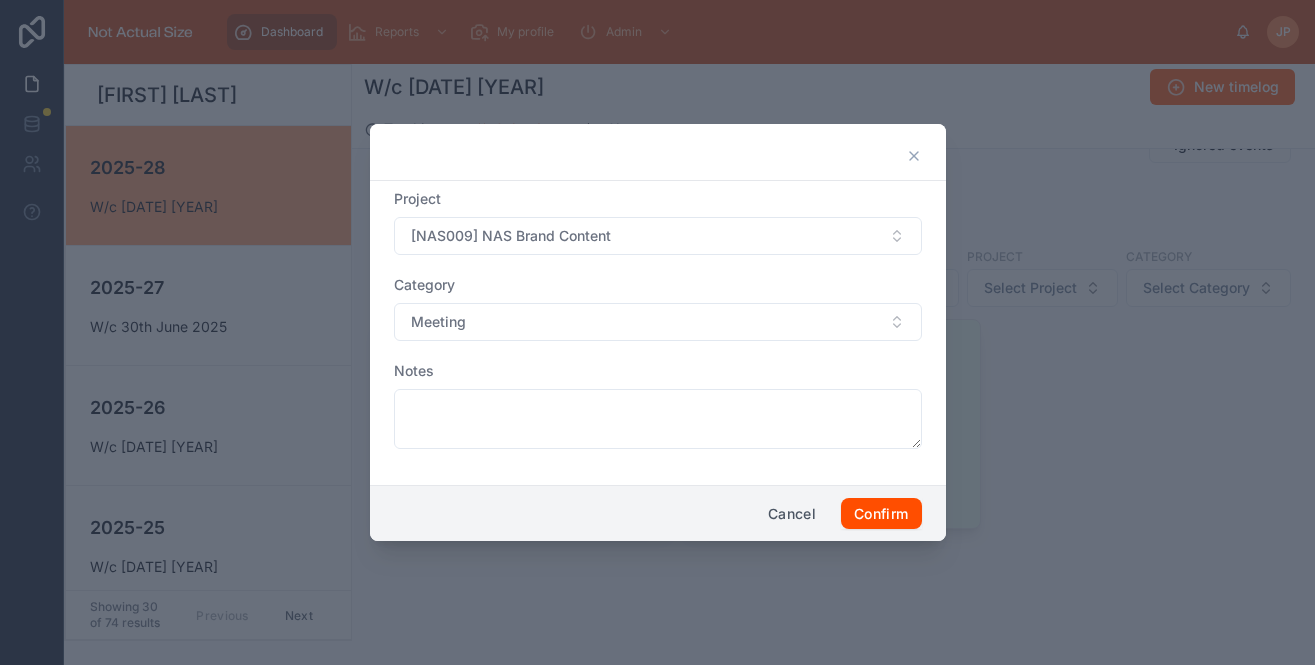 click on "Notes" at bounding box center [658, 371] 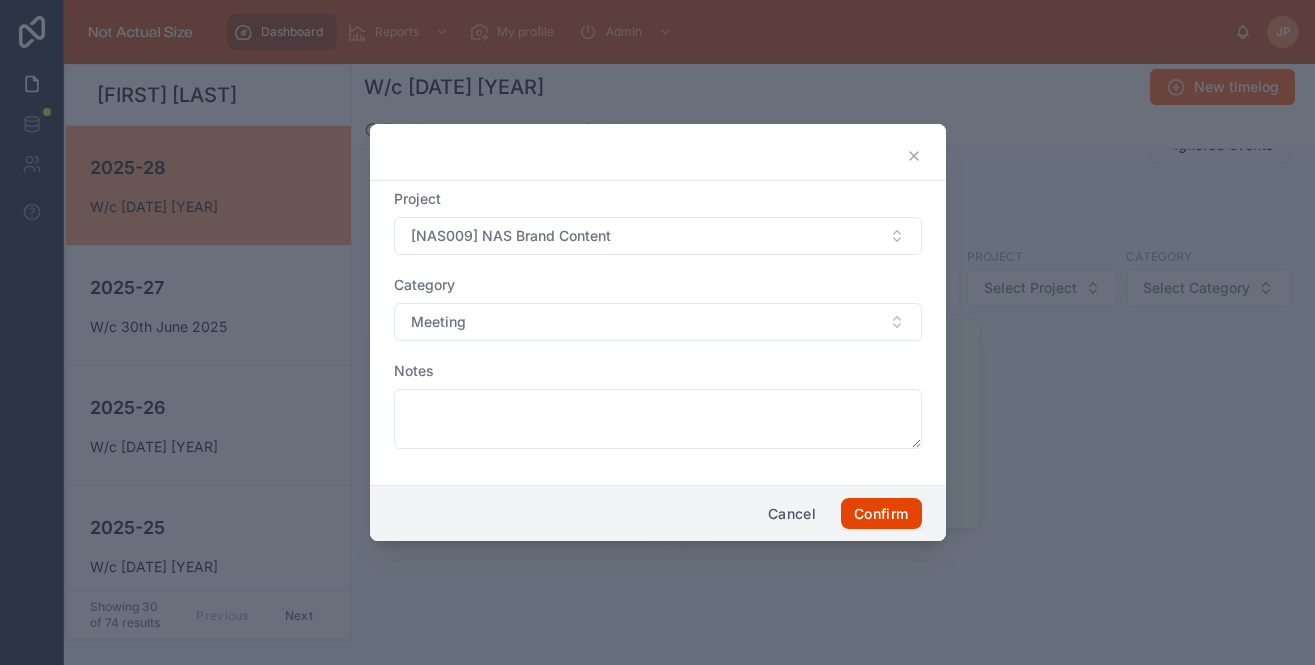 click on "Confirm" at bounding box center [881, 514] 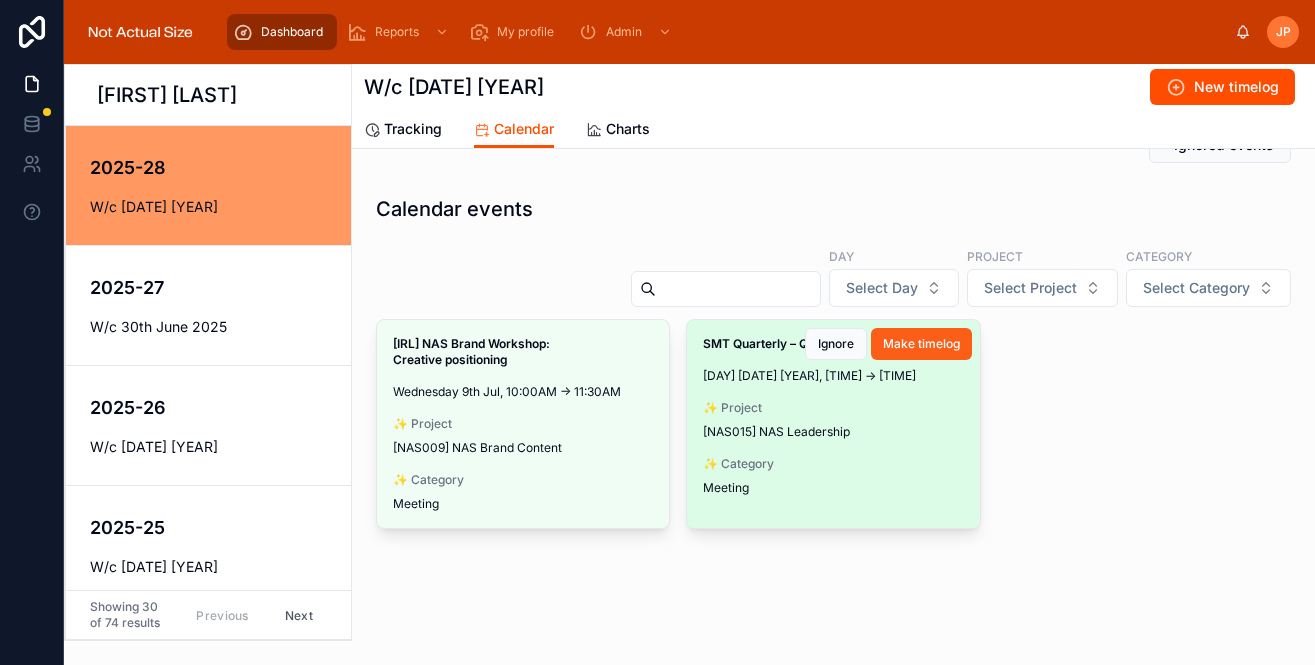 click on "Make timelog" at bounding box center (921, 344) 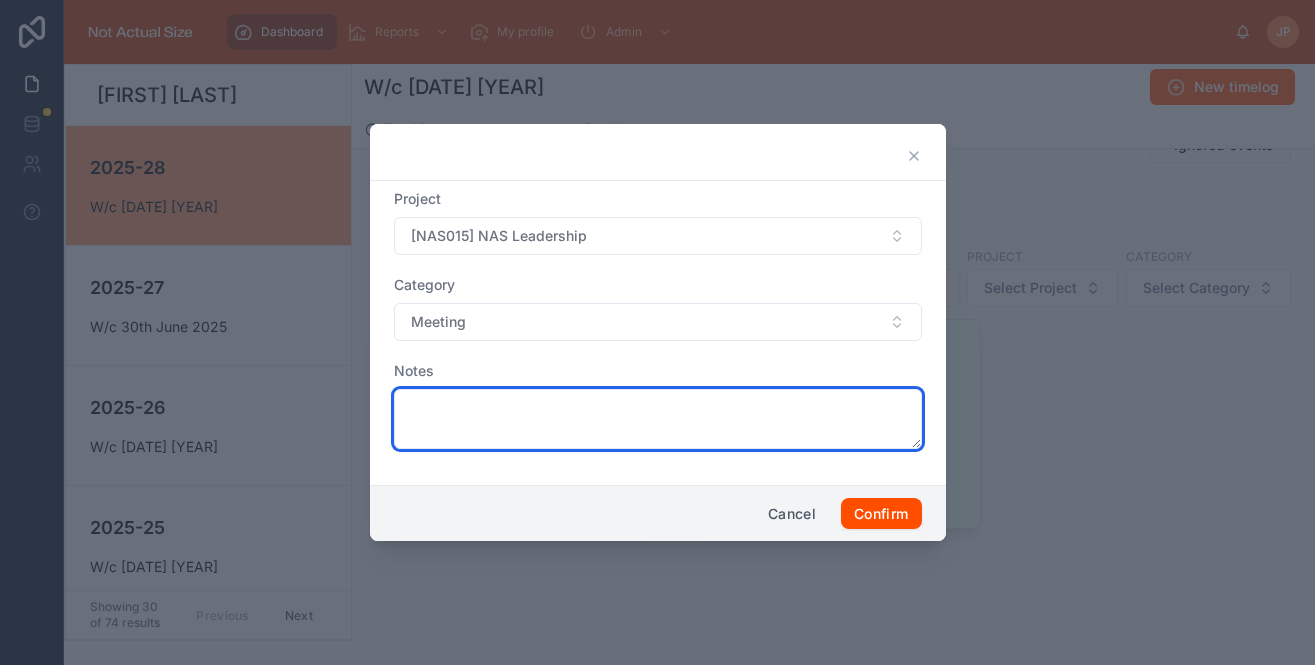 click at bounding box center [658, 419] 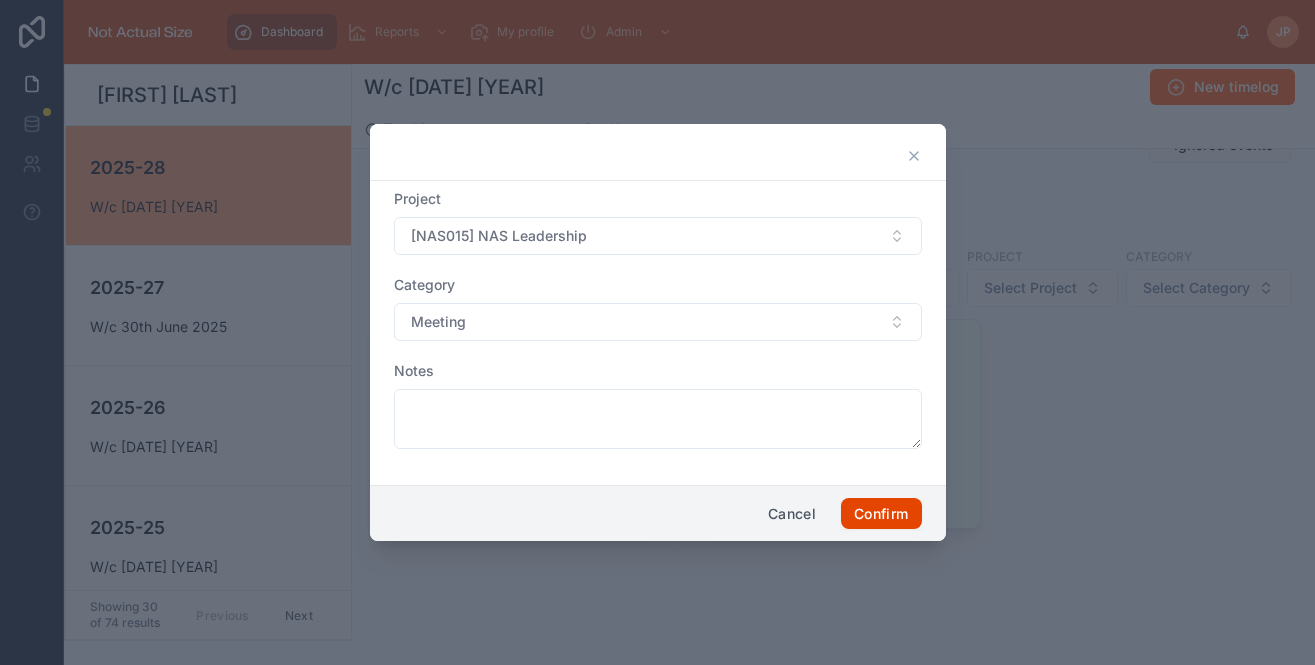 click on "Confirm" at bounding box center [881, 514] 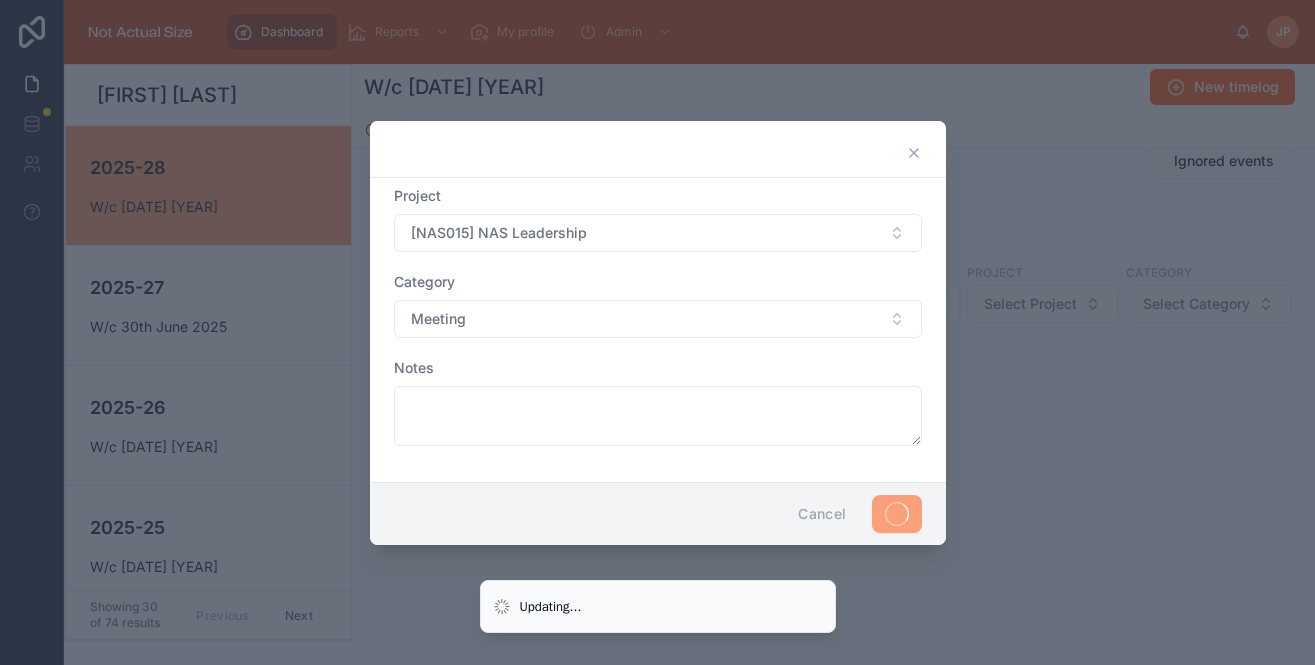 scroll, scrollTop: 38, scrollLeft: 0, axis: vertical 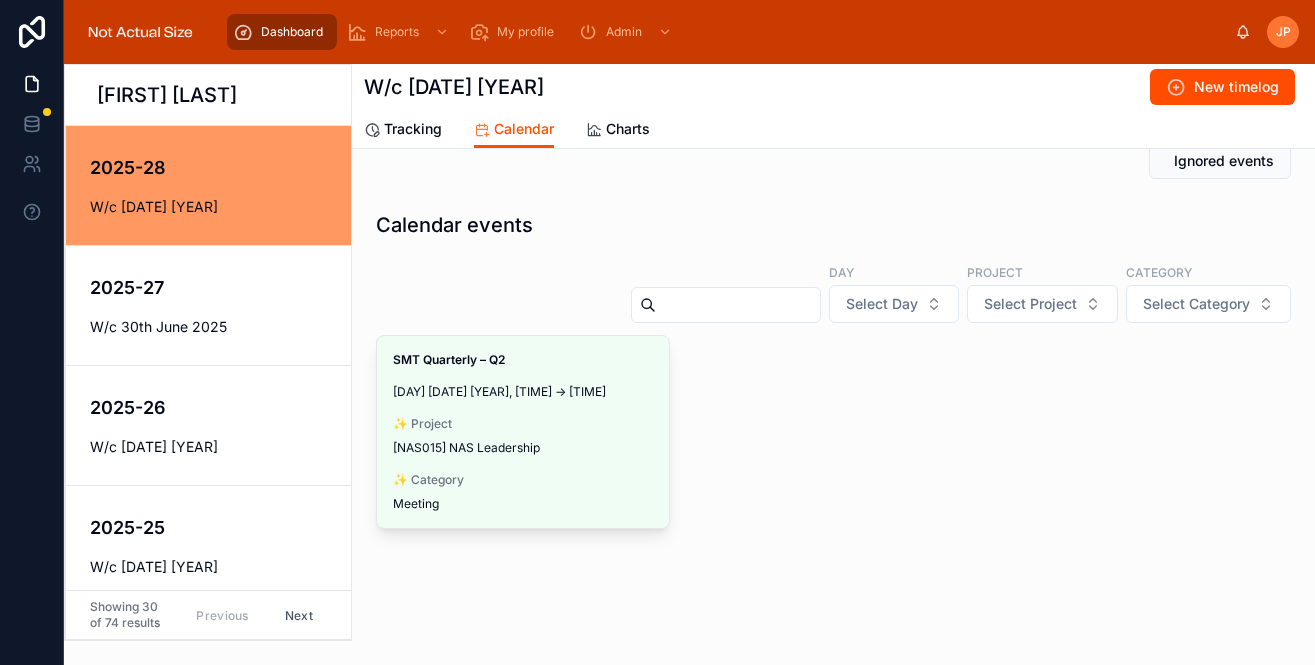 click on "Ignored events" at bounding box center [833, 161] 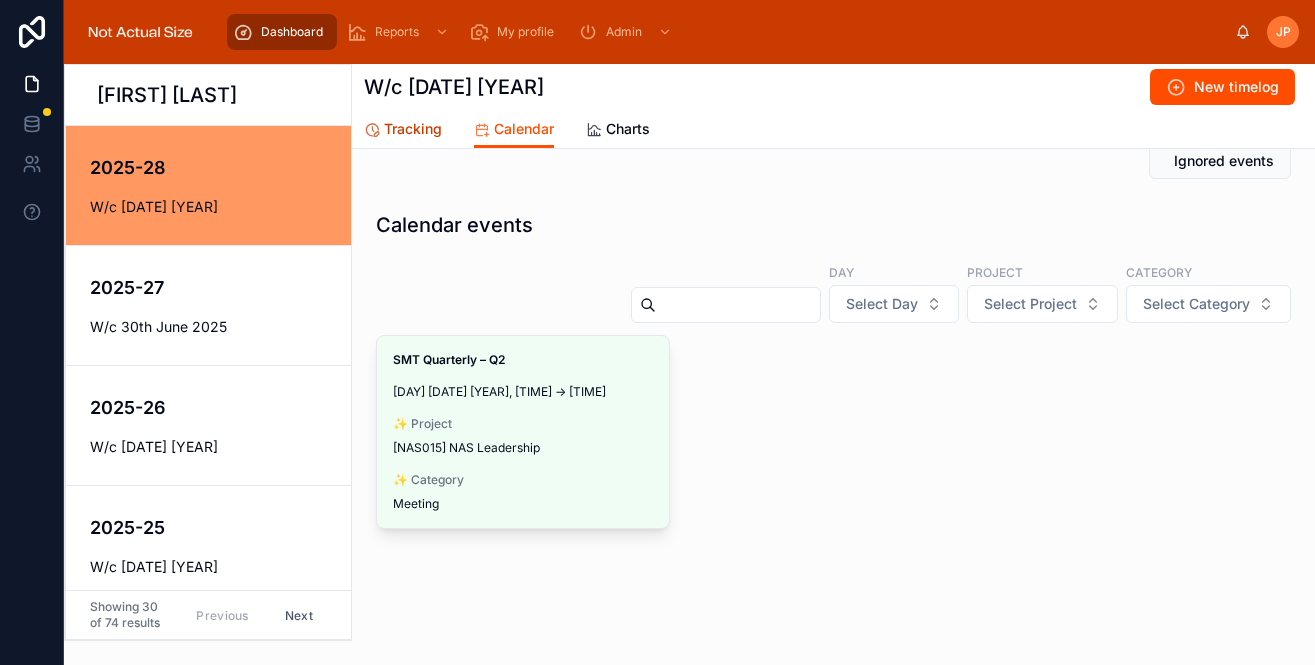 click on "Tracking" at bounding box center [413, 129] 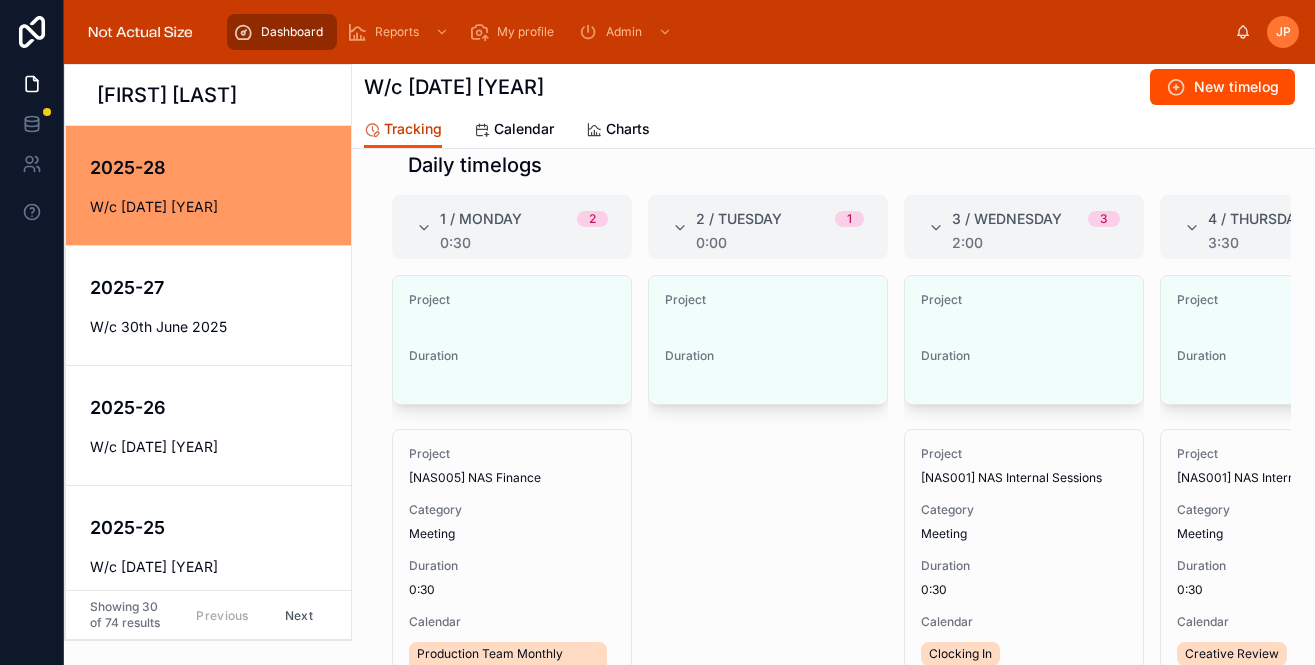 scroll, scrollTop: 349, scrollLeft: 0, axis: vertical 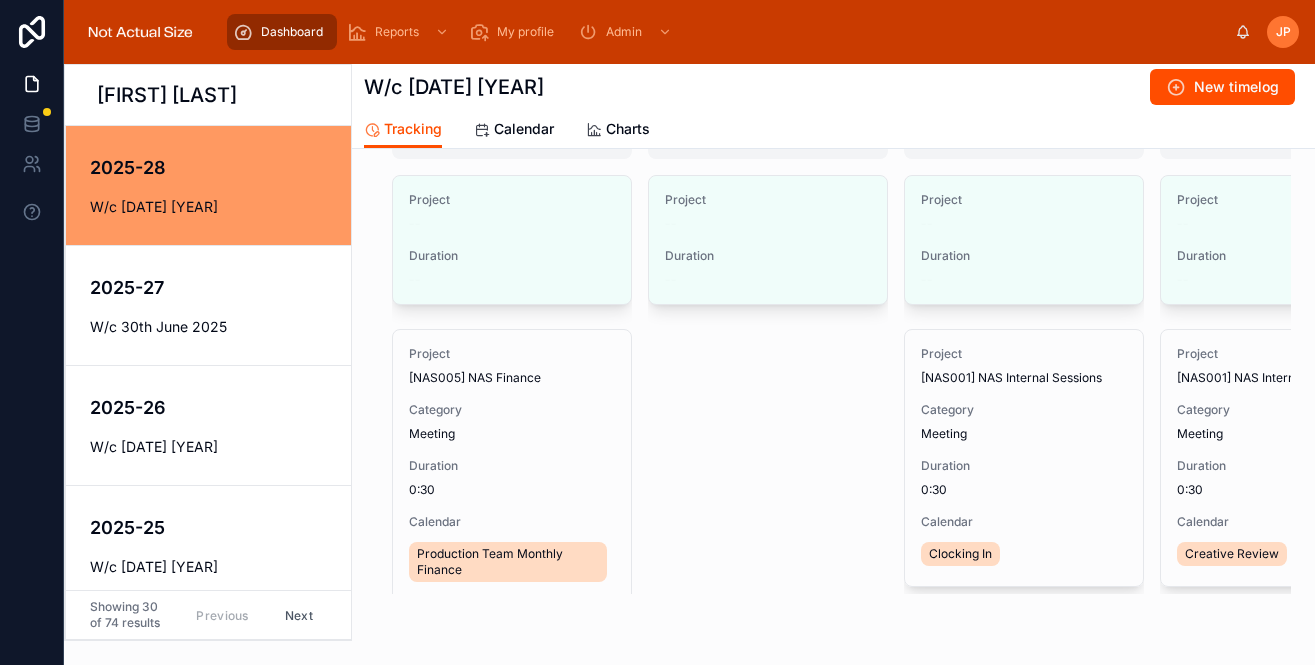 click on "New timelog" at bounding box center [1218, 87] 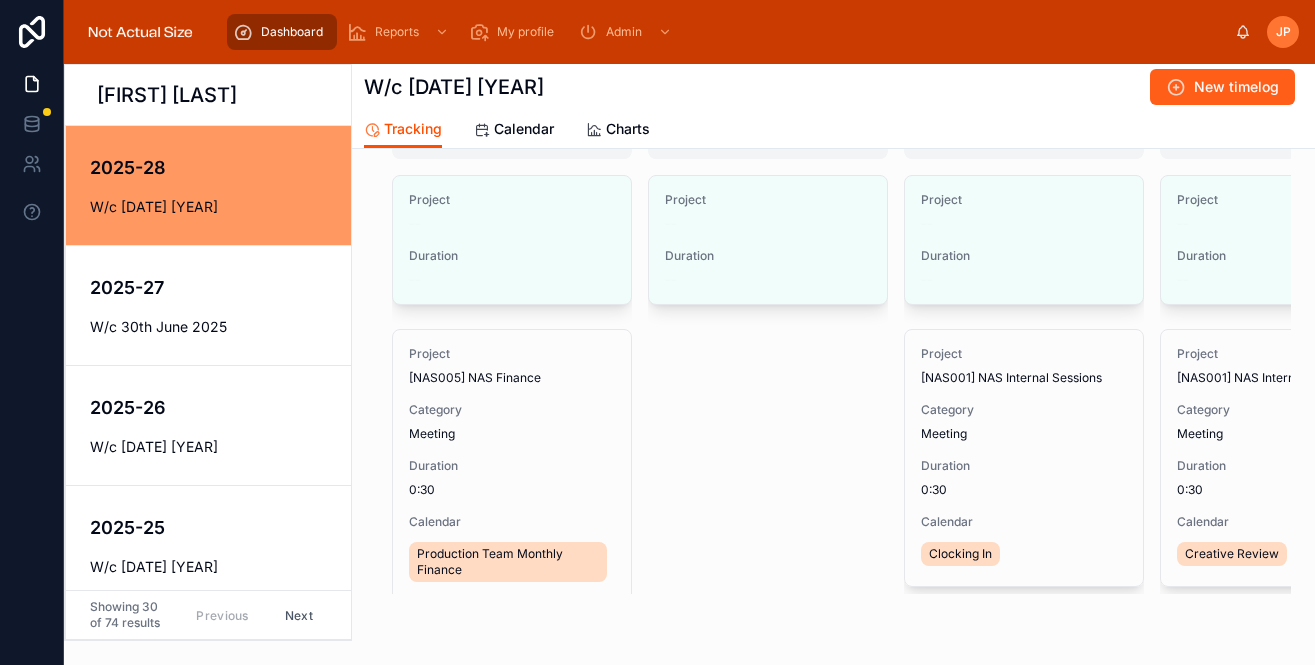 click at bounding box center (1176, 87) 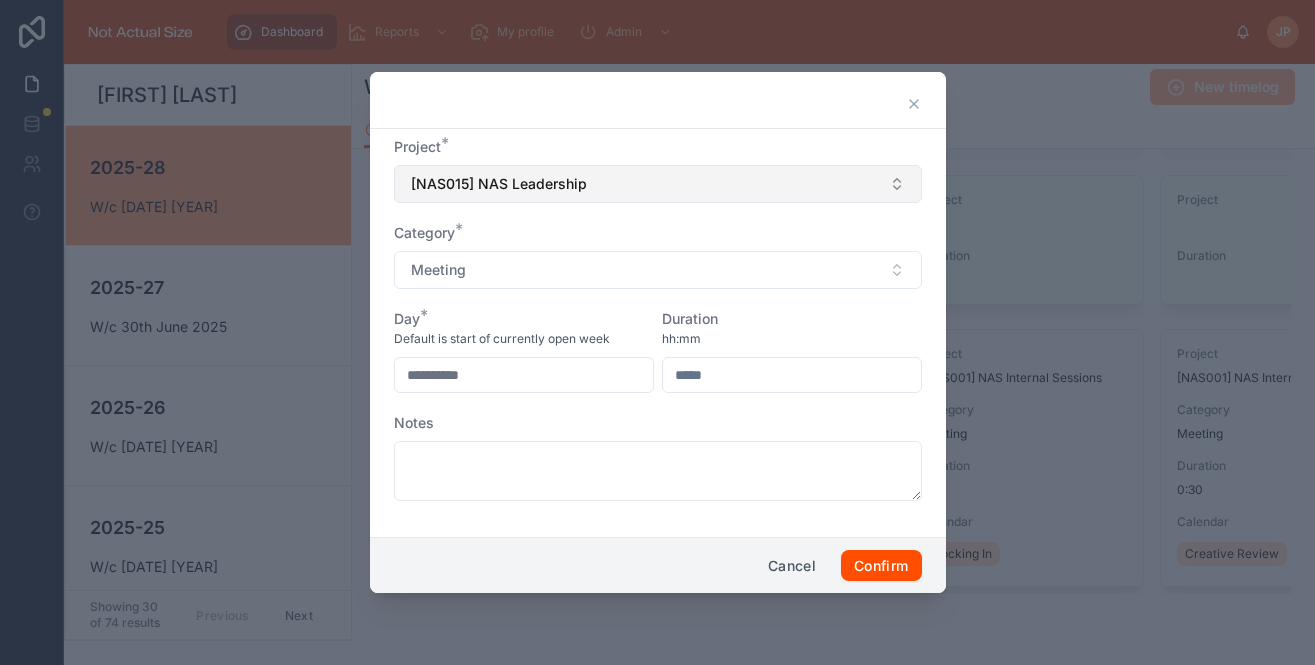 click on "[NAS015] NAS Leadership" at bounding box center (658, 184) 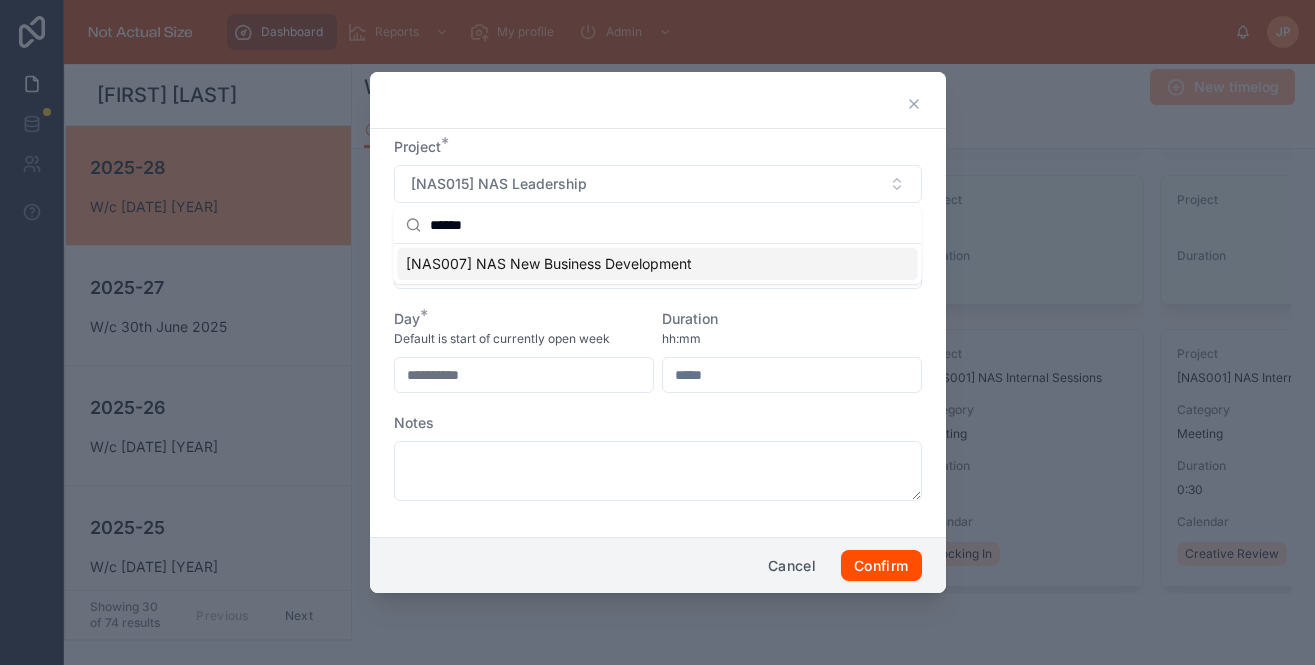 type on "******" 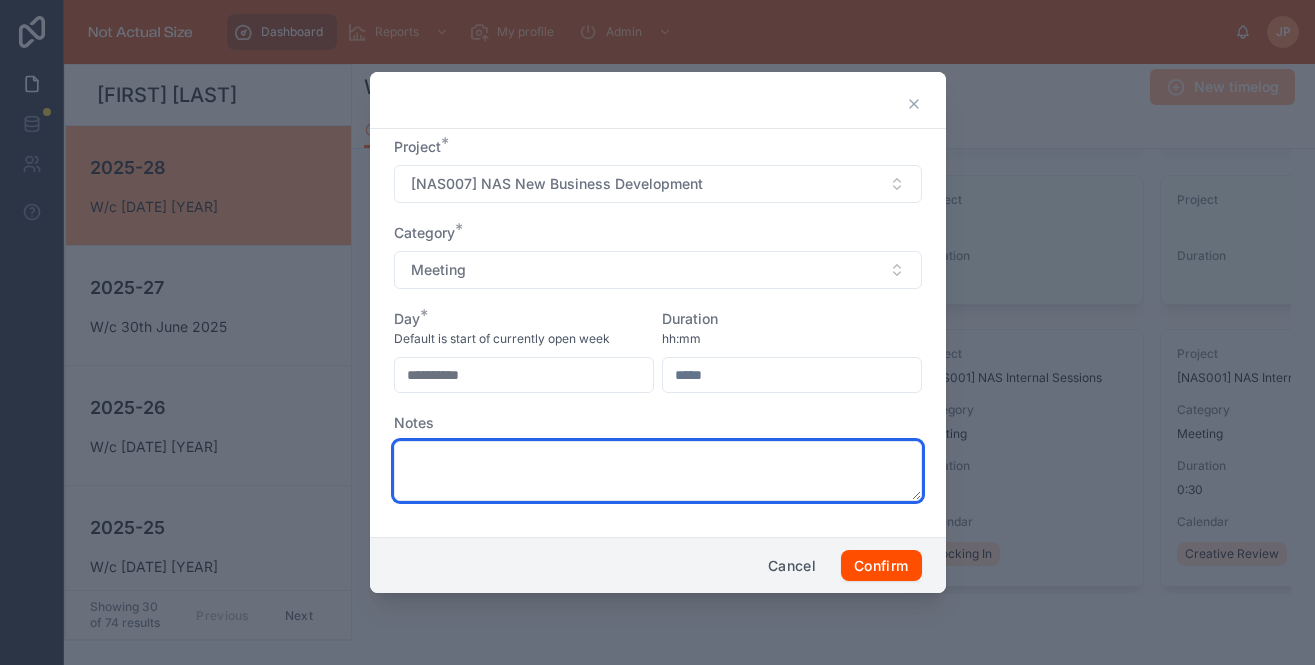 click at bounding box center (658, 471) 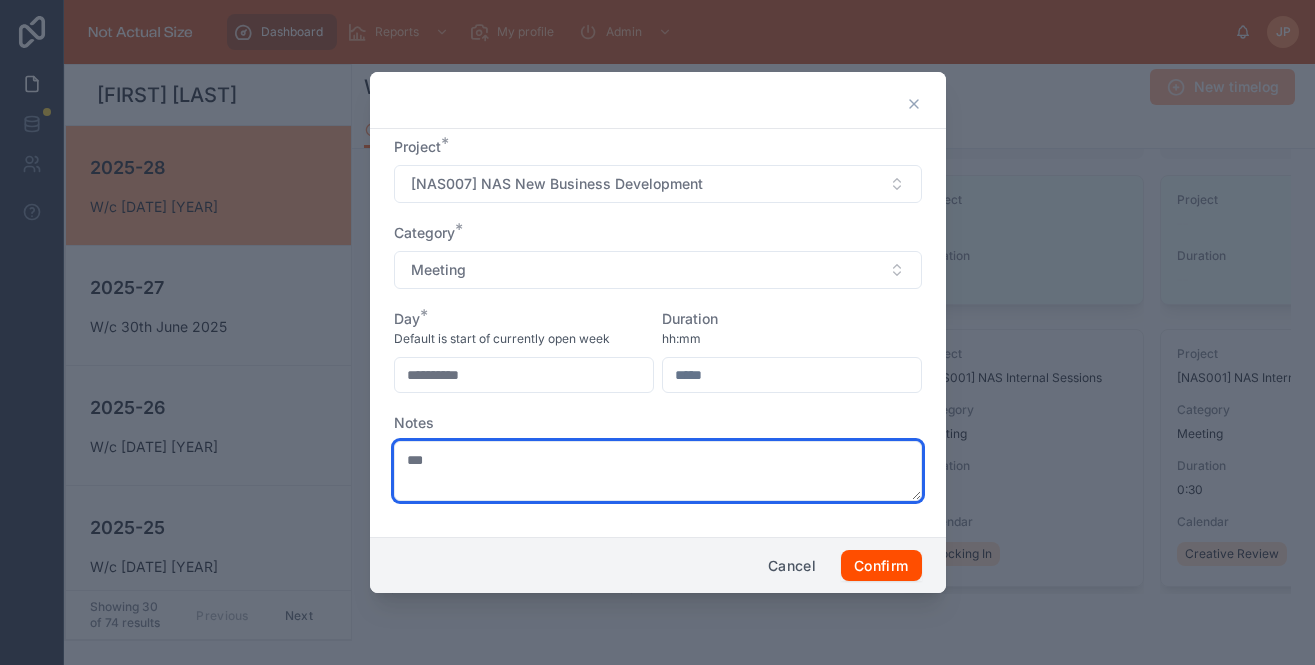type on "***" 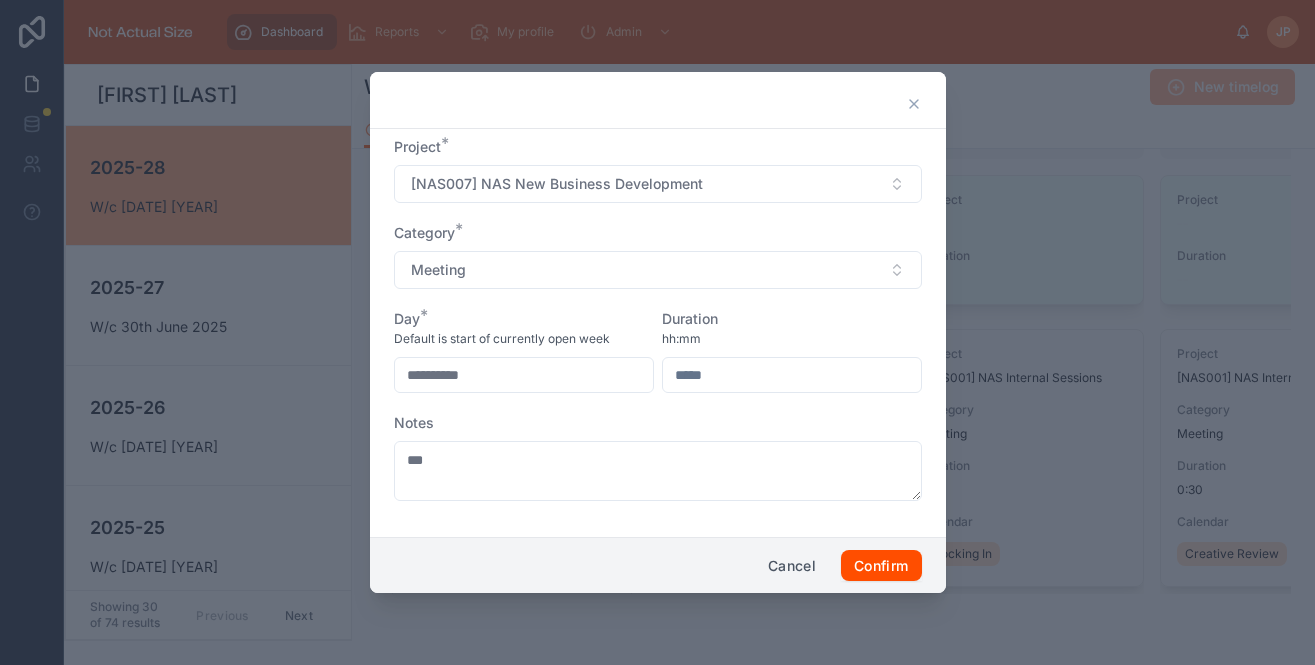 click at bounding box center [792, 375] 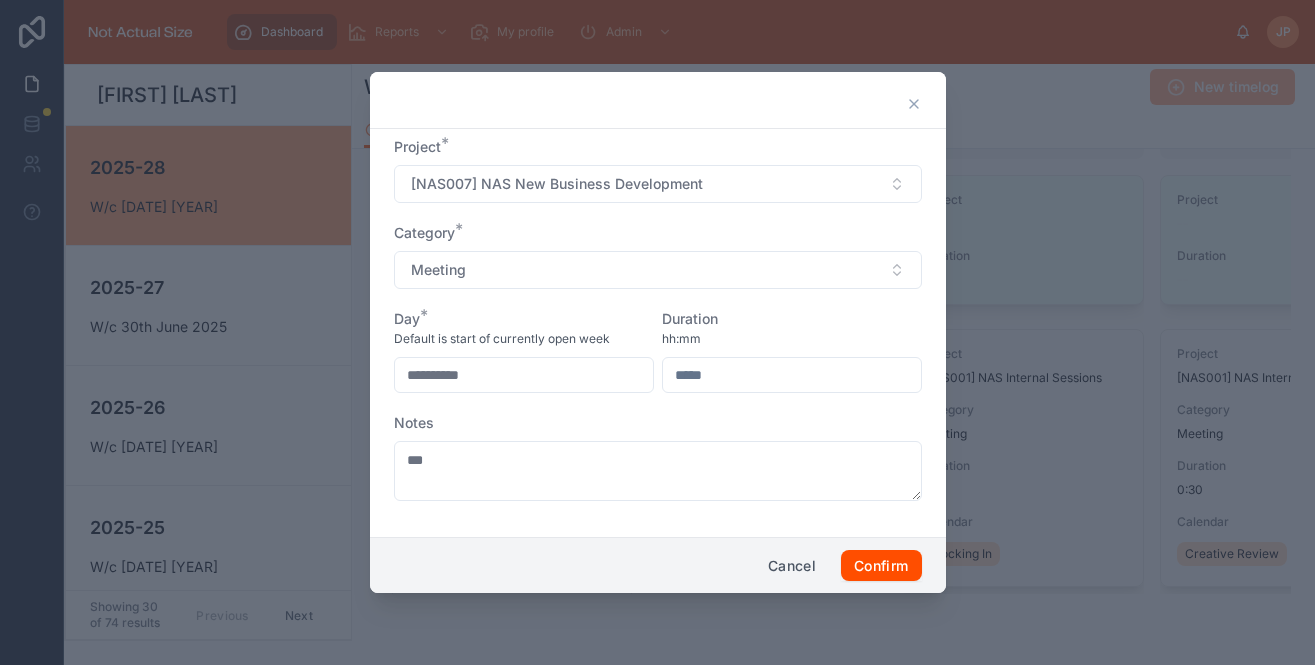 type on "*" 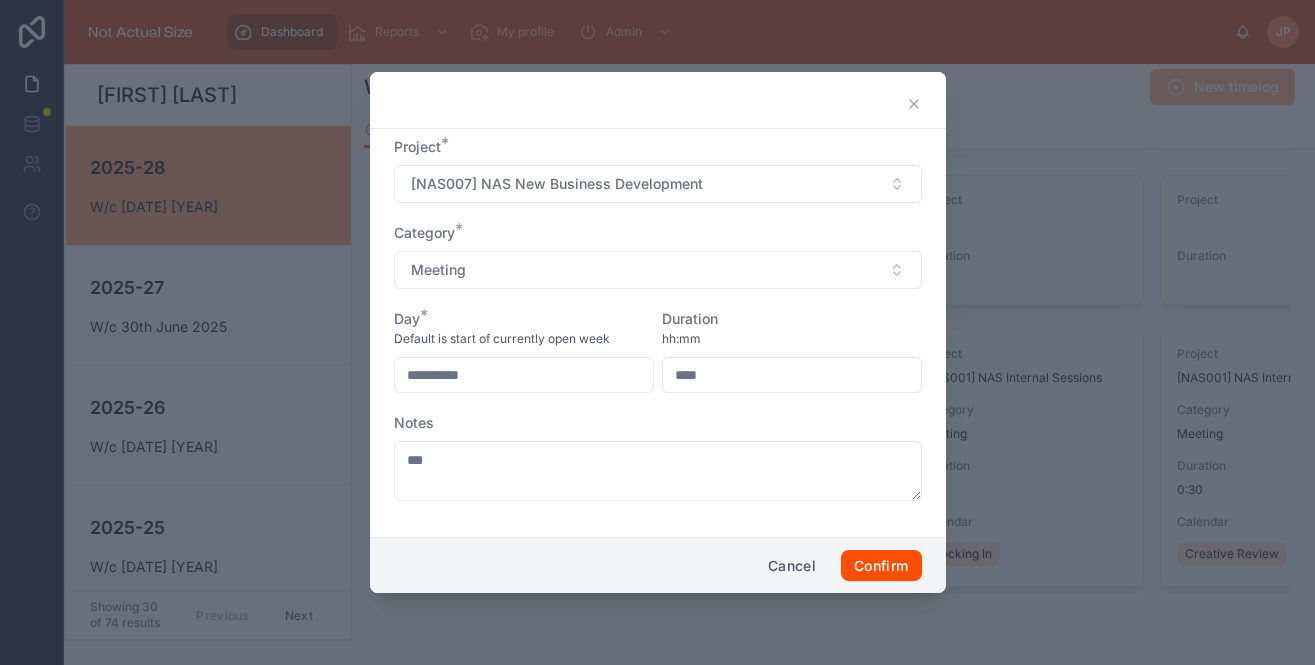 type on "****" 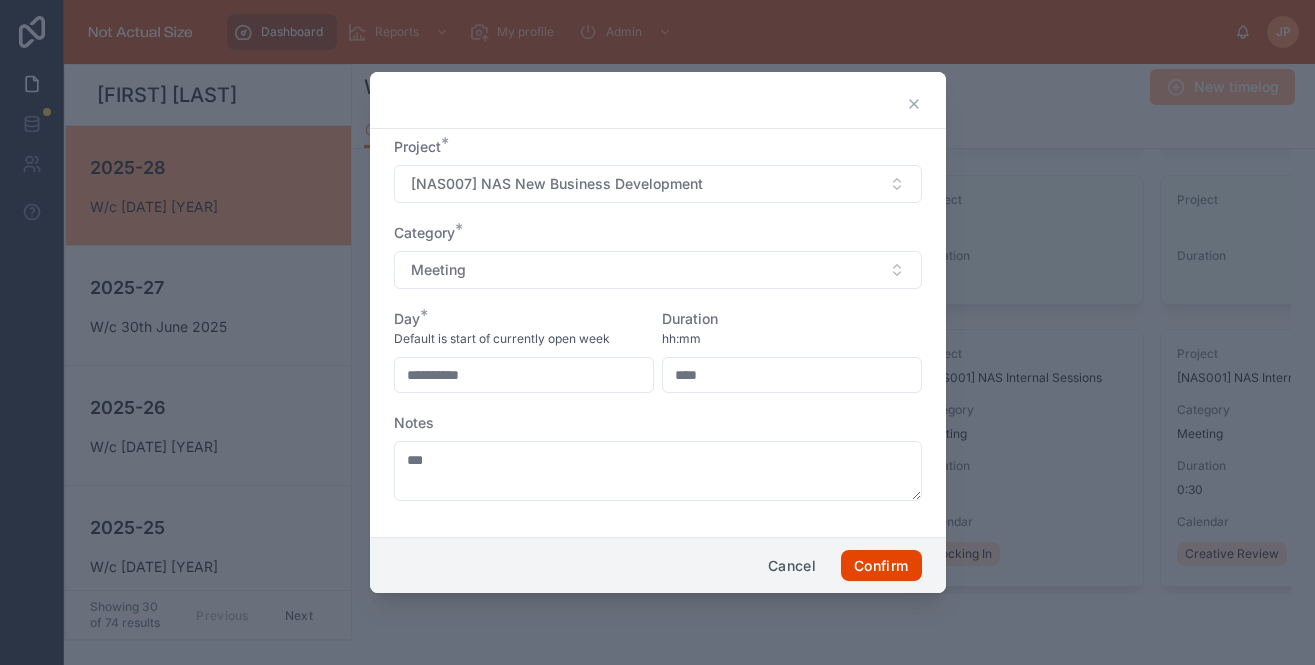 click on "Confirm" at bounding box center (881, 566) 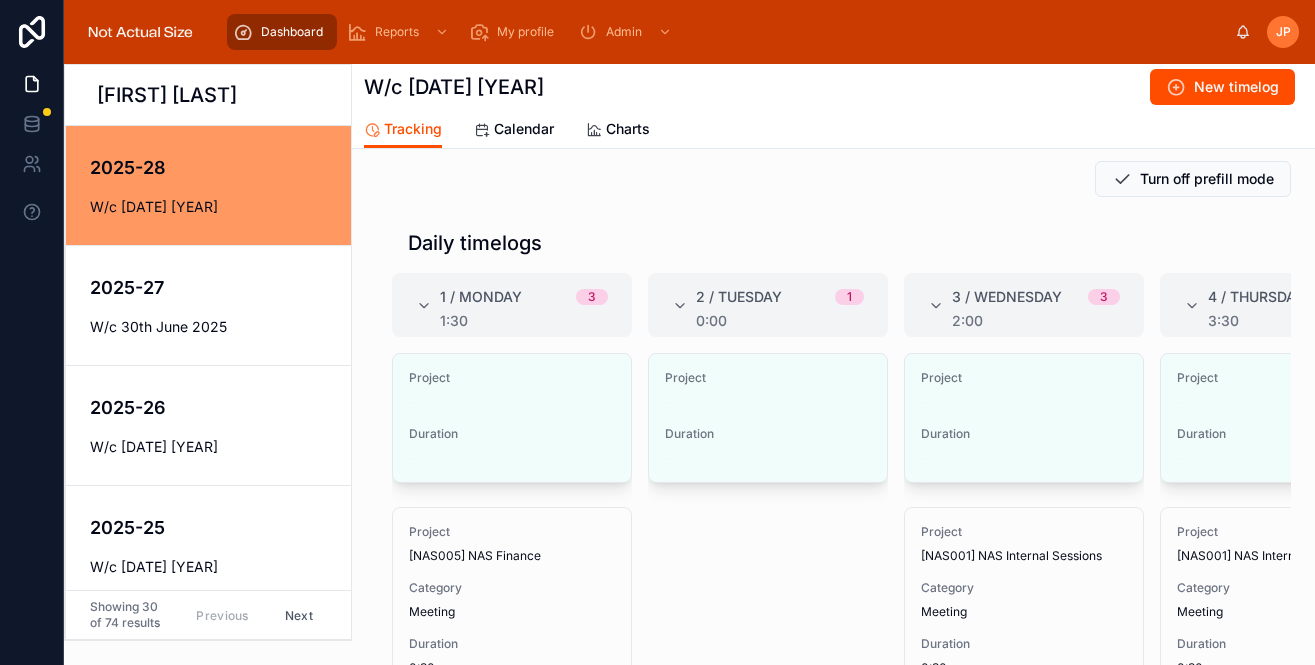 scroll, scrollTop: 248, scrollLeft: 0, axis: vertical 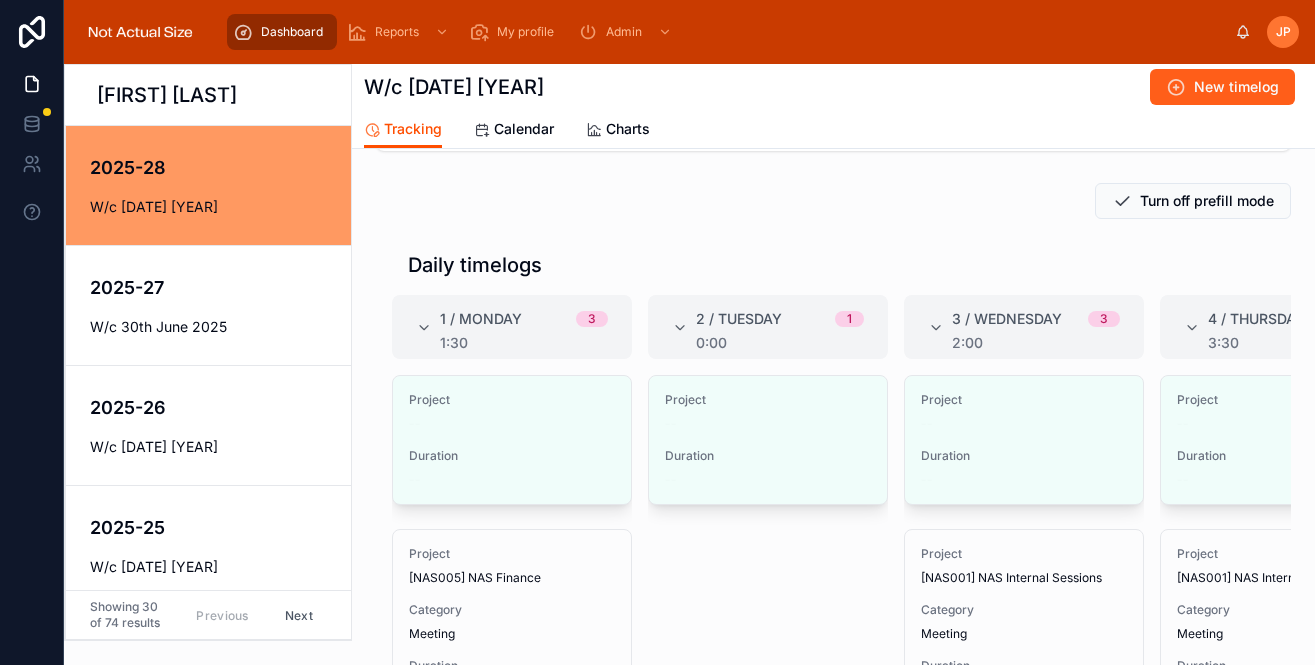 click at bounding box center (1176, 87) 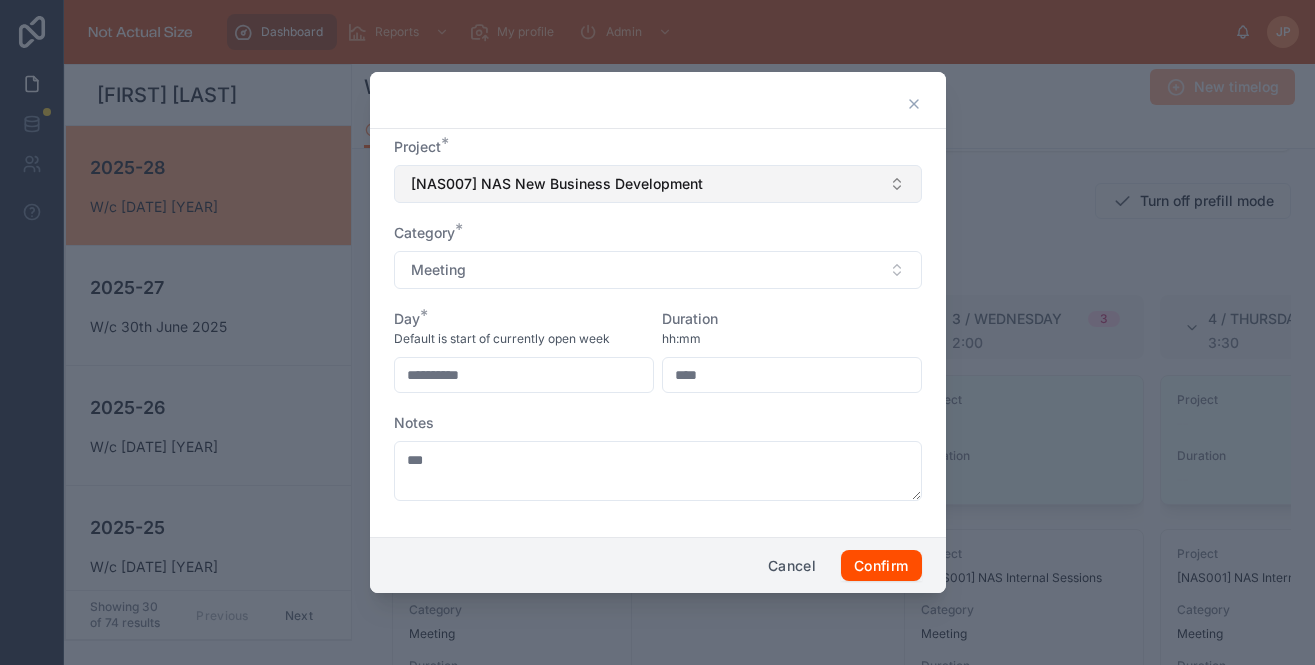 click on "[NAS007] NAS New Business Development" at bounding box center (658, 184) 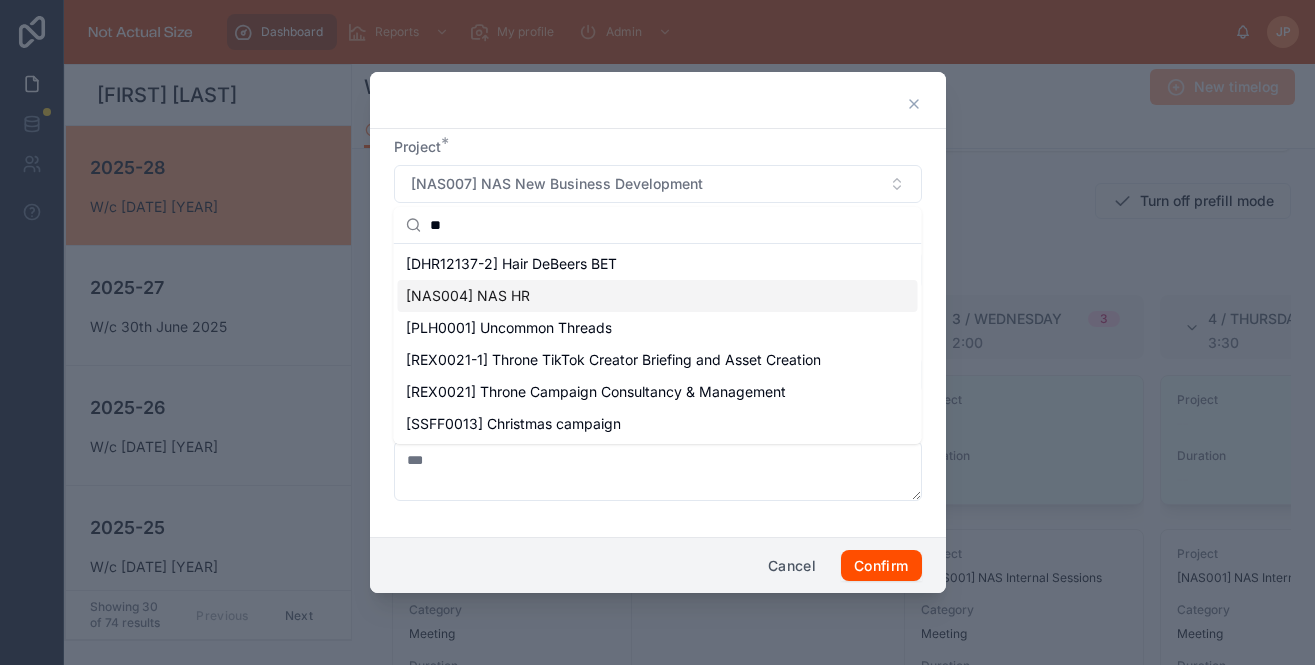 type on "**" 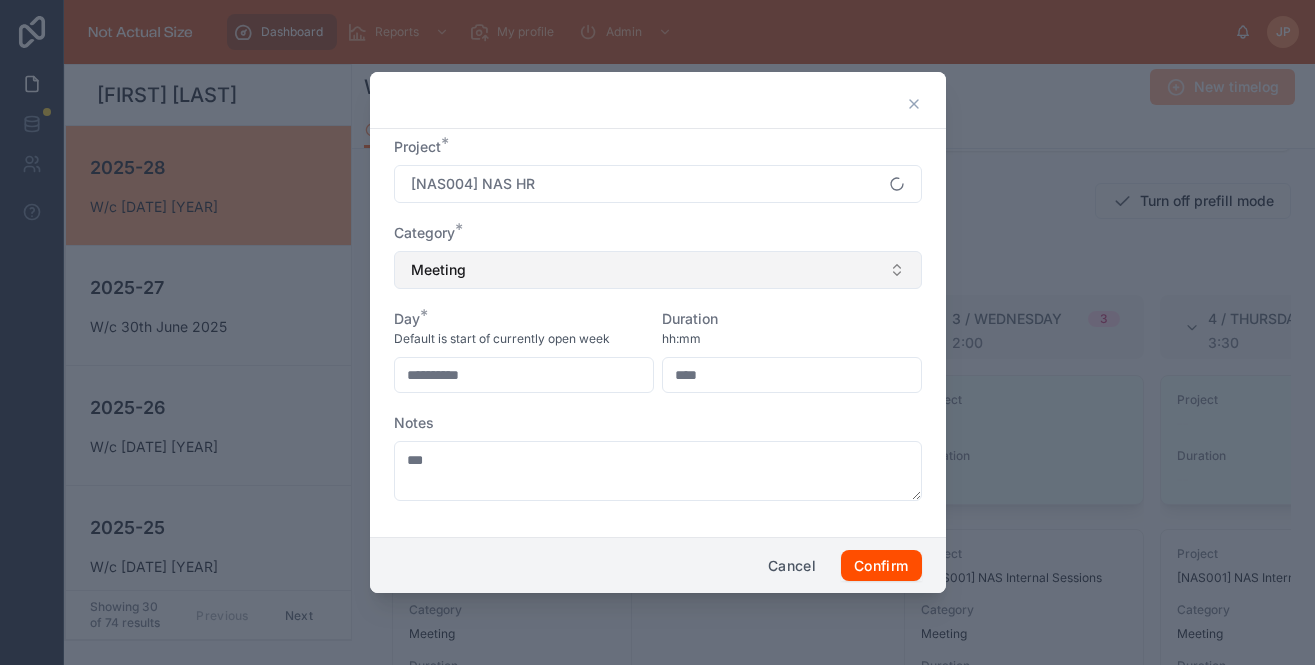 click on "Meeting" at bounding box center [658, 270] 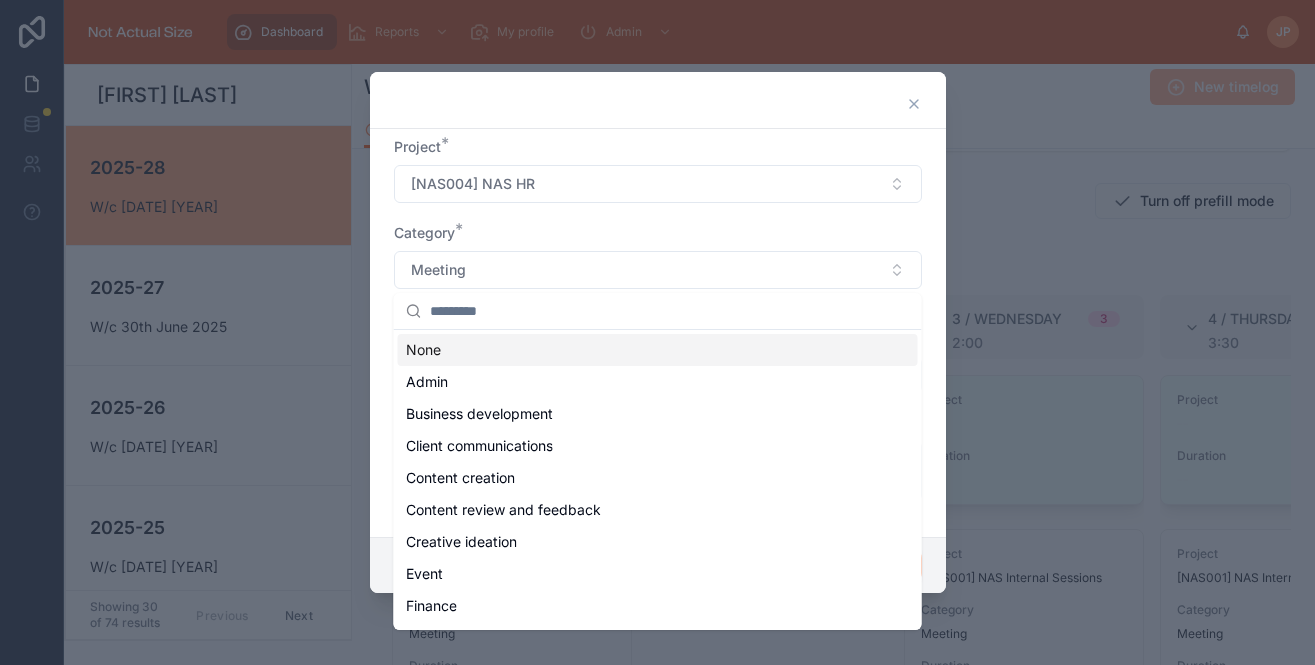 click on "**********" at bounding box center (658, 329) 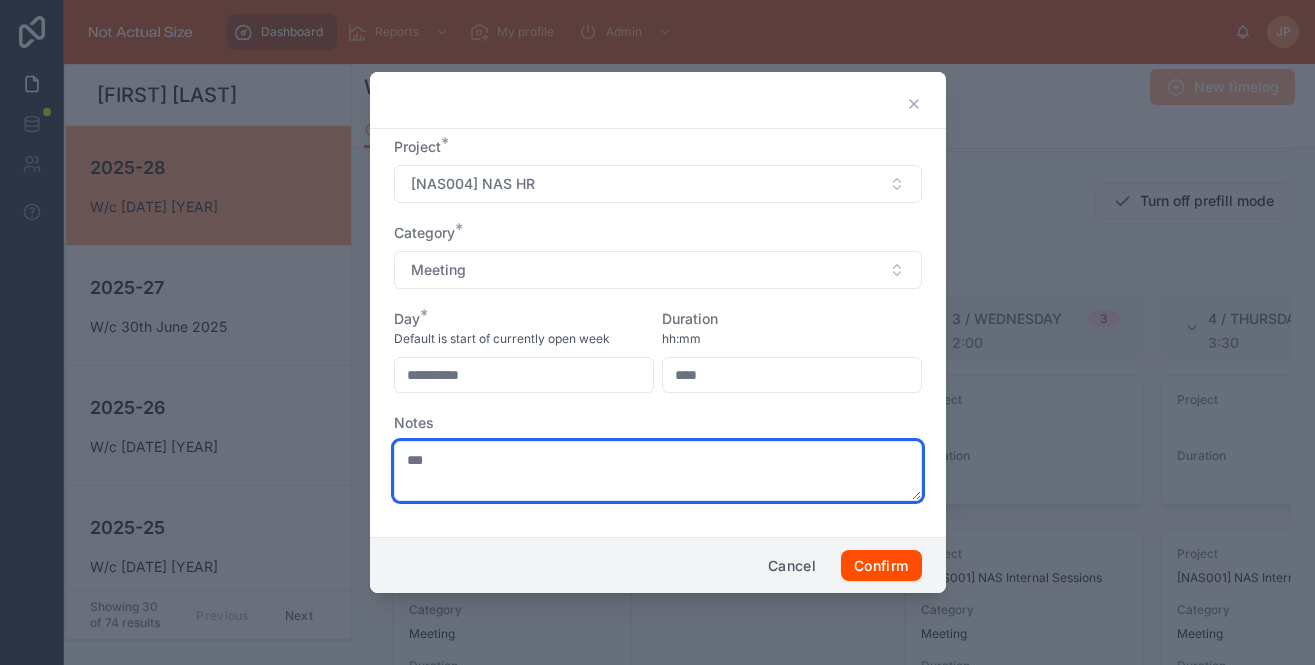 click on "***" at bounding box center [658, 471] 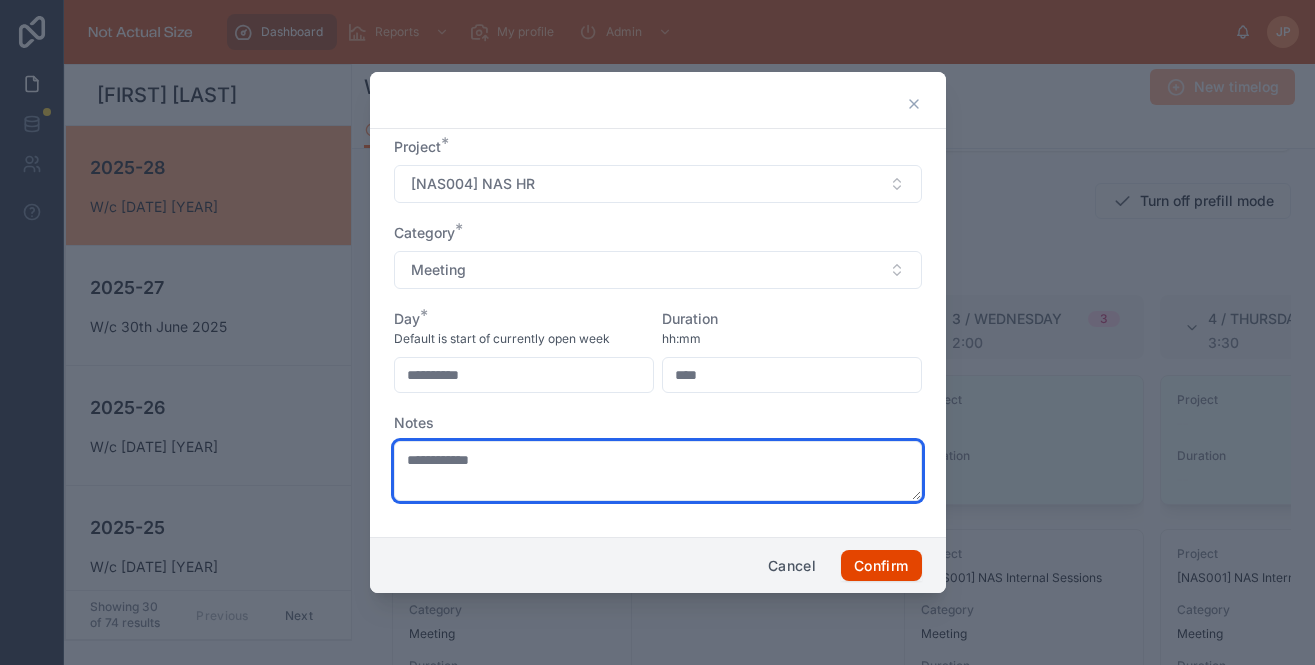 type on "**********" 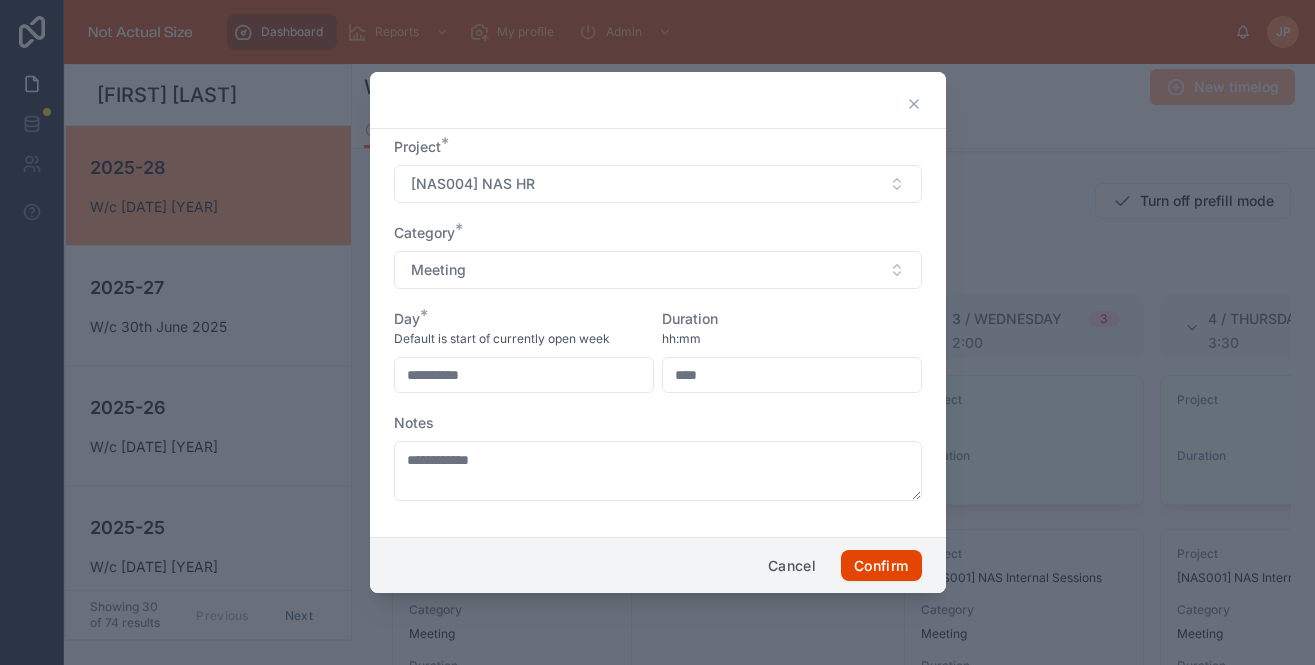 click on "Confirm" at bounding box center [881, 566] 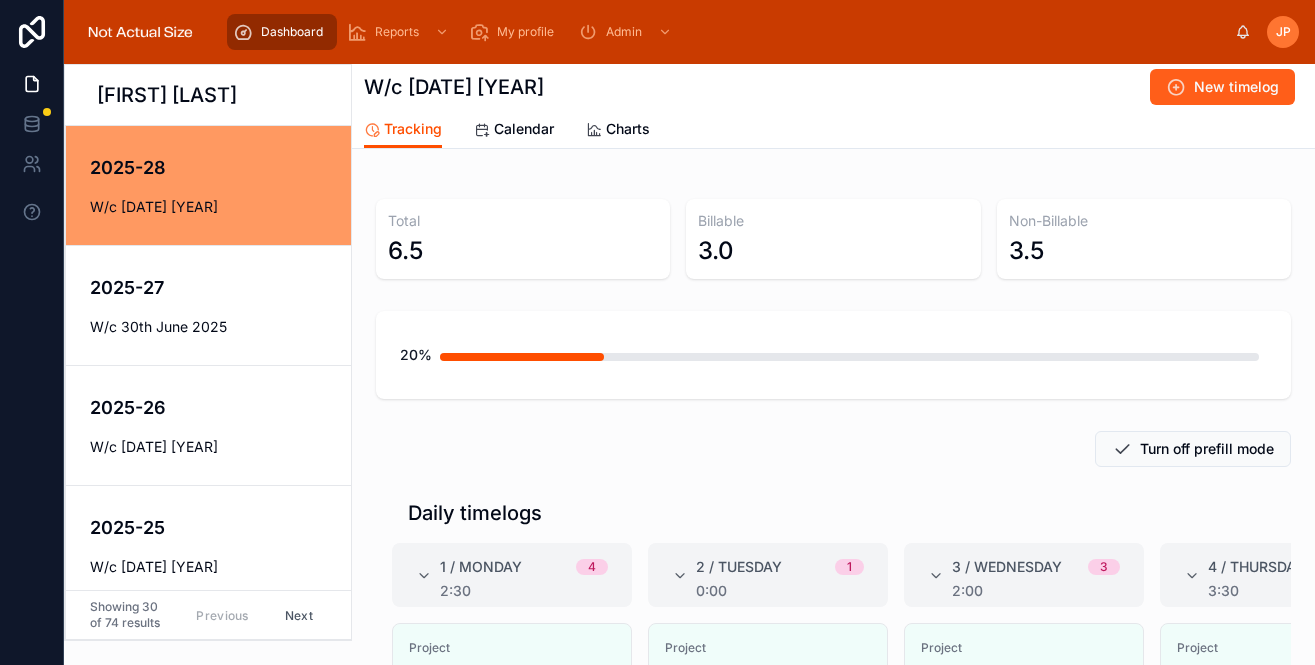click on "New timelog" at bounding box center (1222, 87) 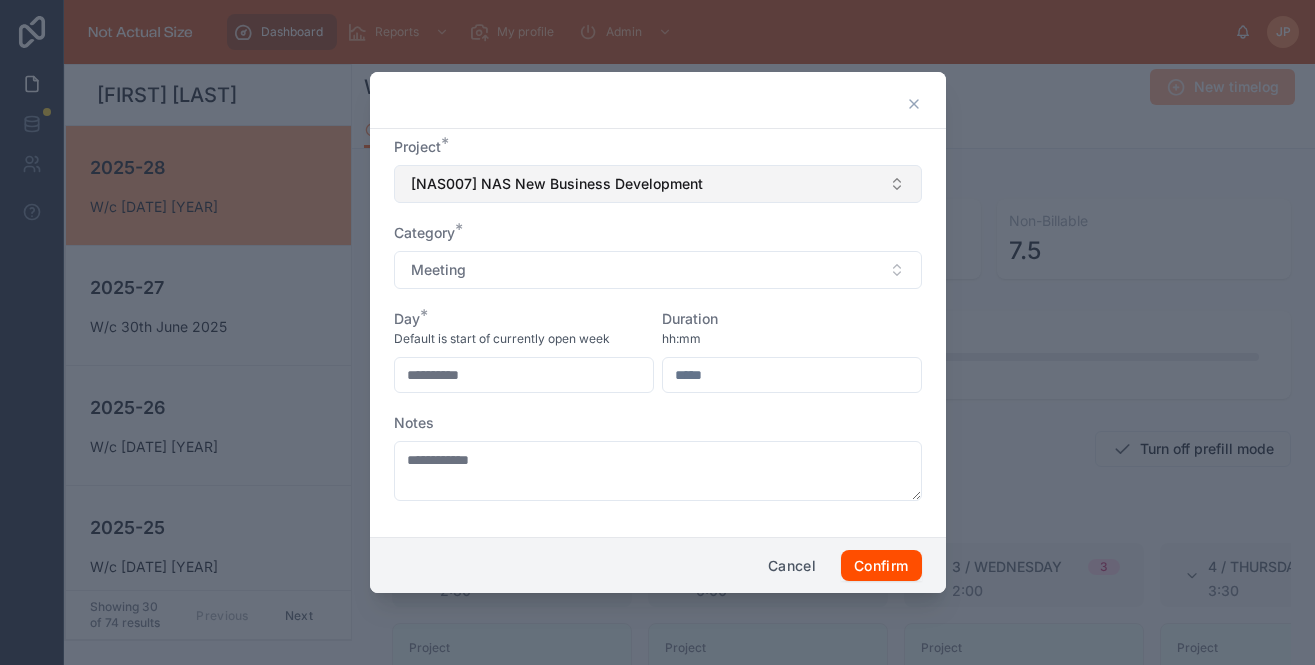 click on "[NAS007] NAS New Business Development" at bounding box center [557, 184] 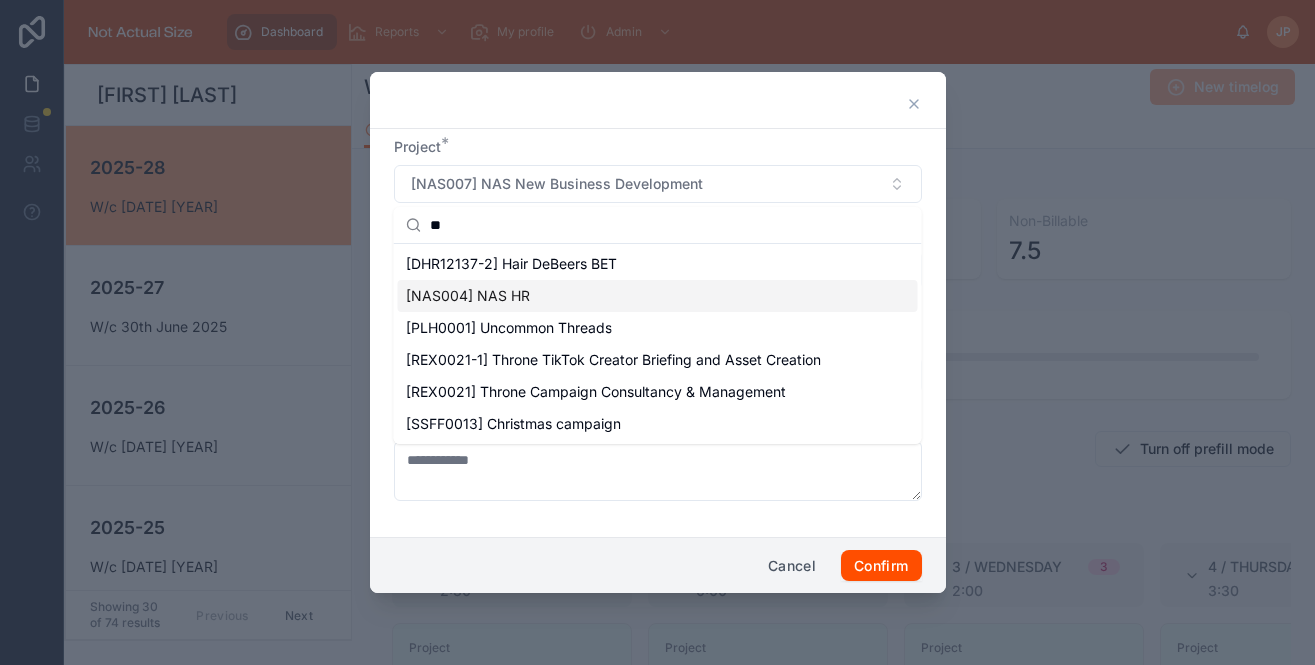type on "**" 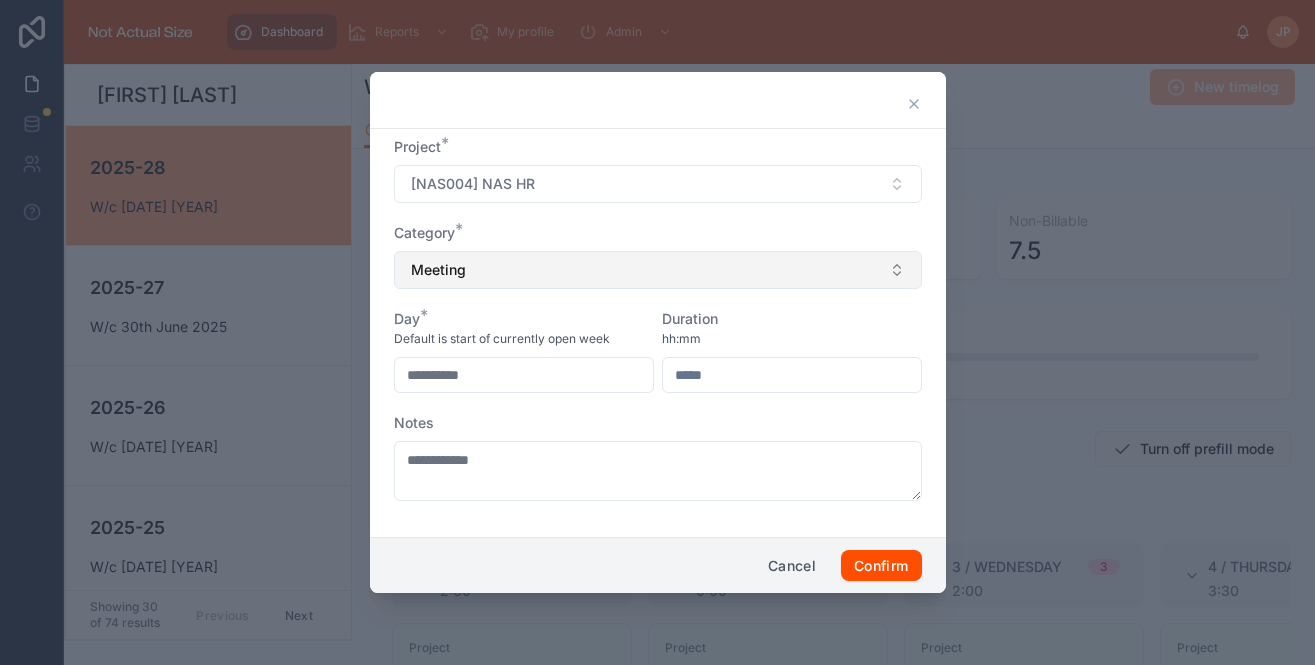 click on "Meeting" at bounding box center [658, 270] 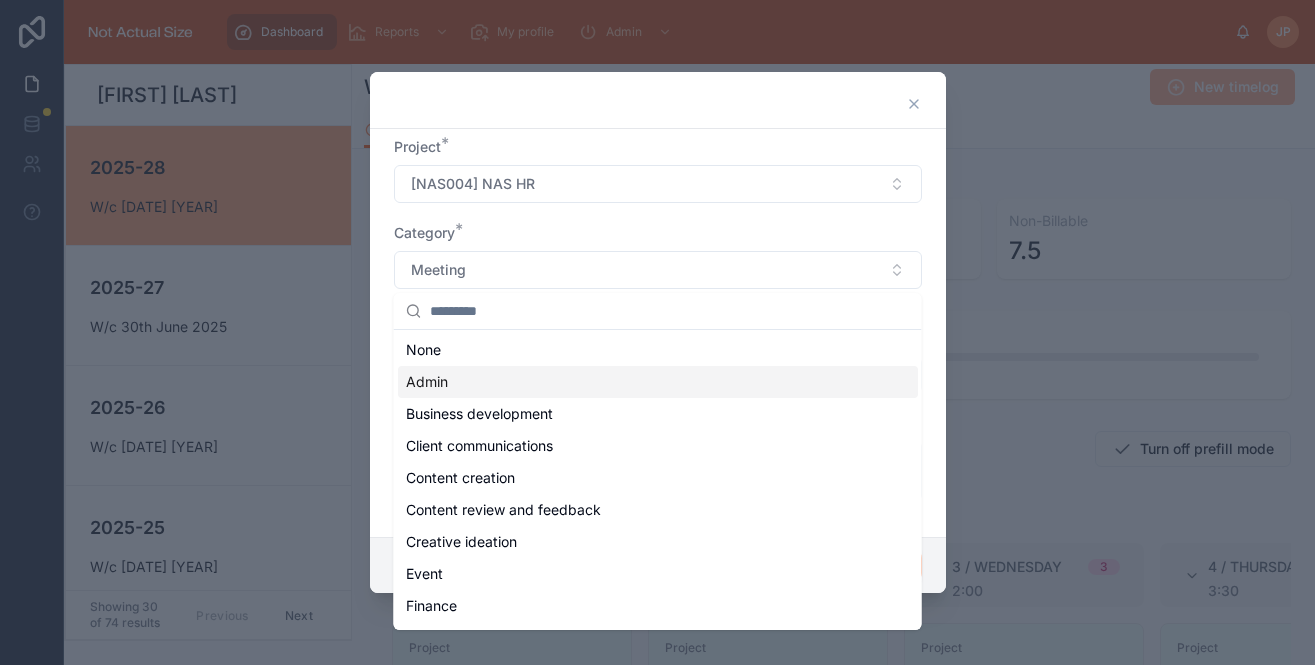 click on "Admin" at bounding box center (658, 382) 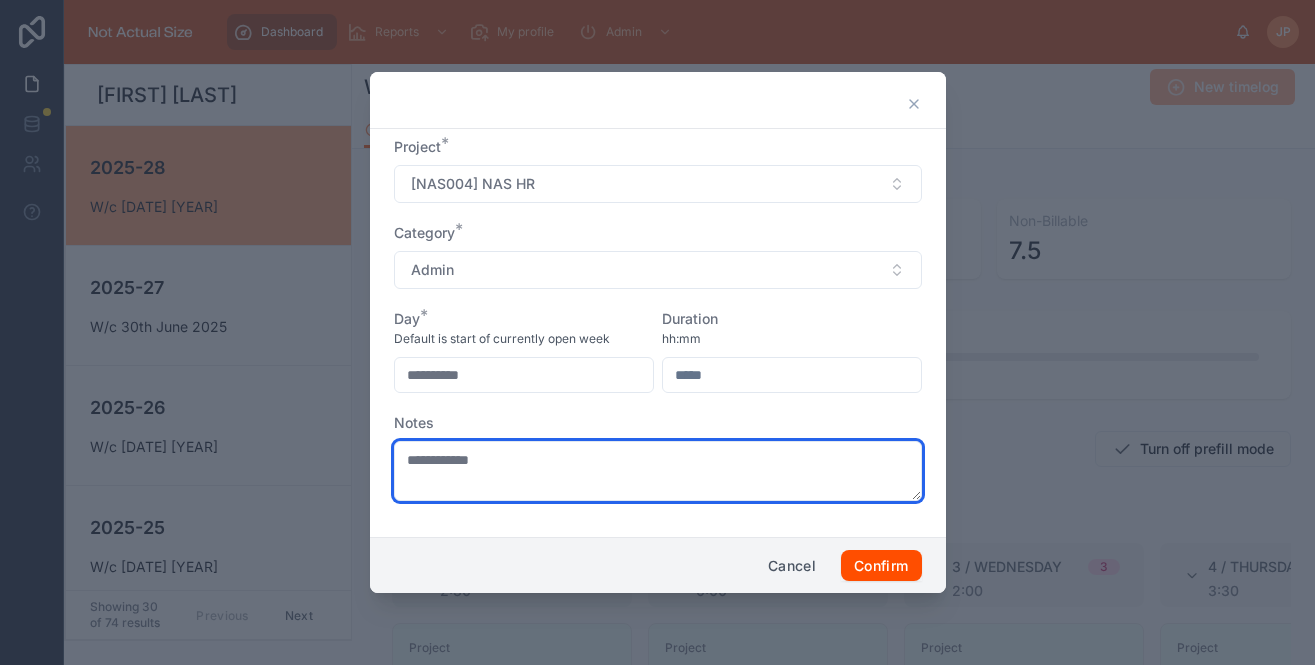 click on "**********" at bounding box center (658, 471) 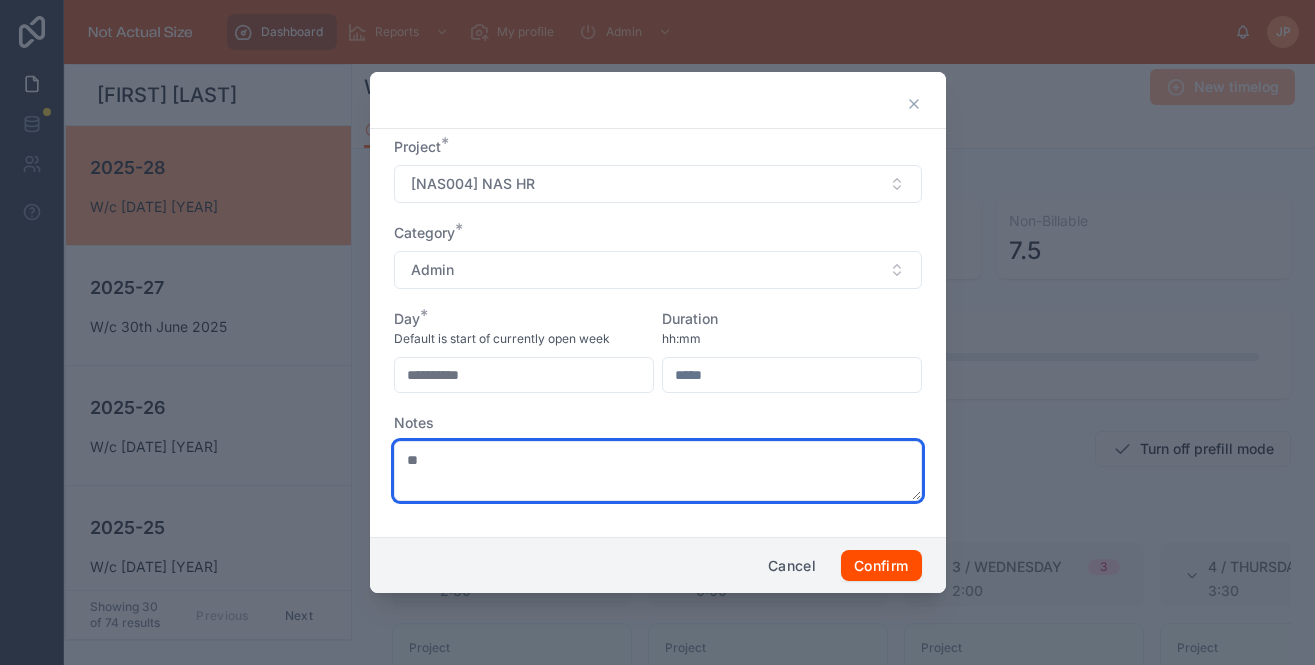 type on "*" 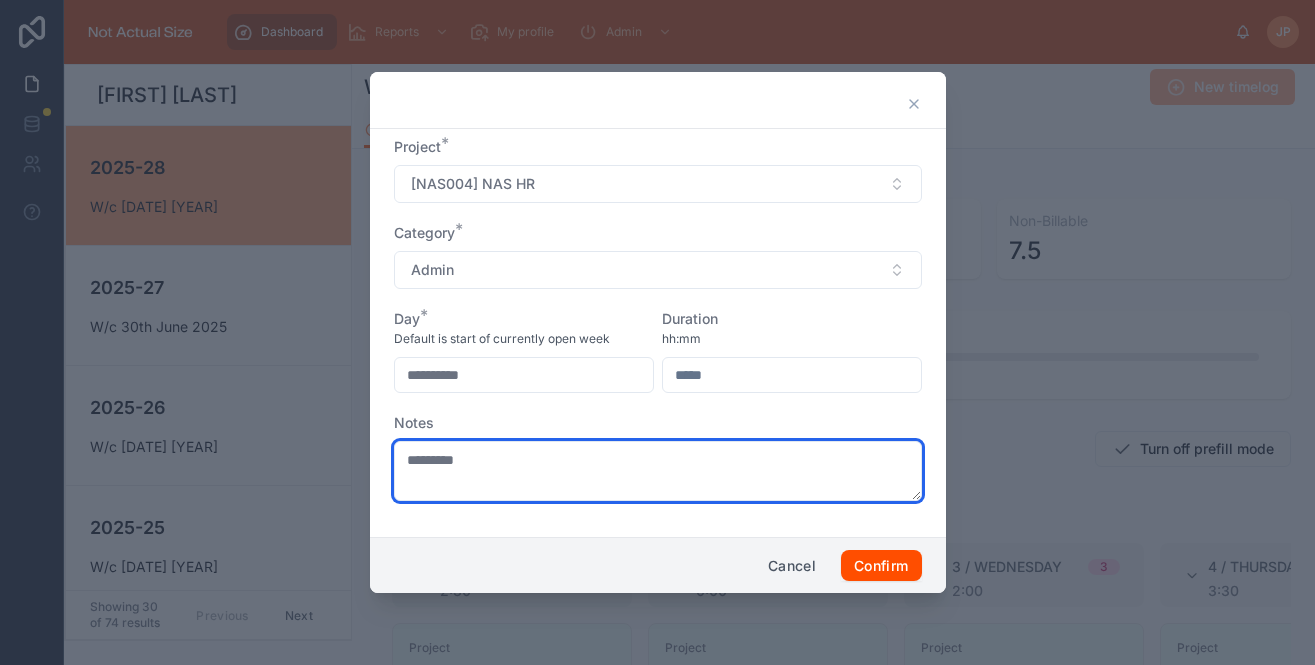 type on "*********" 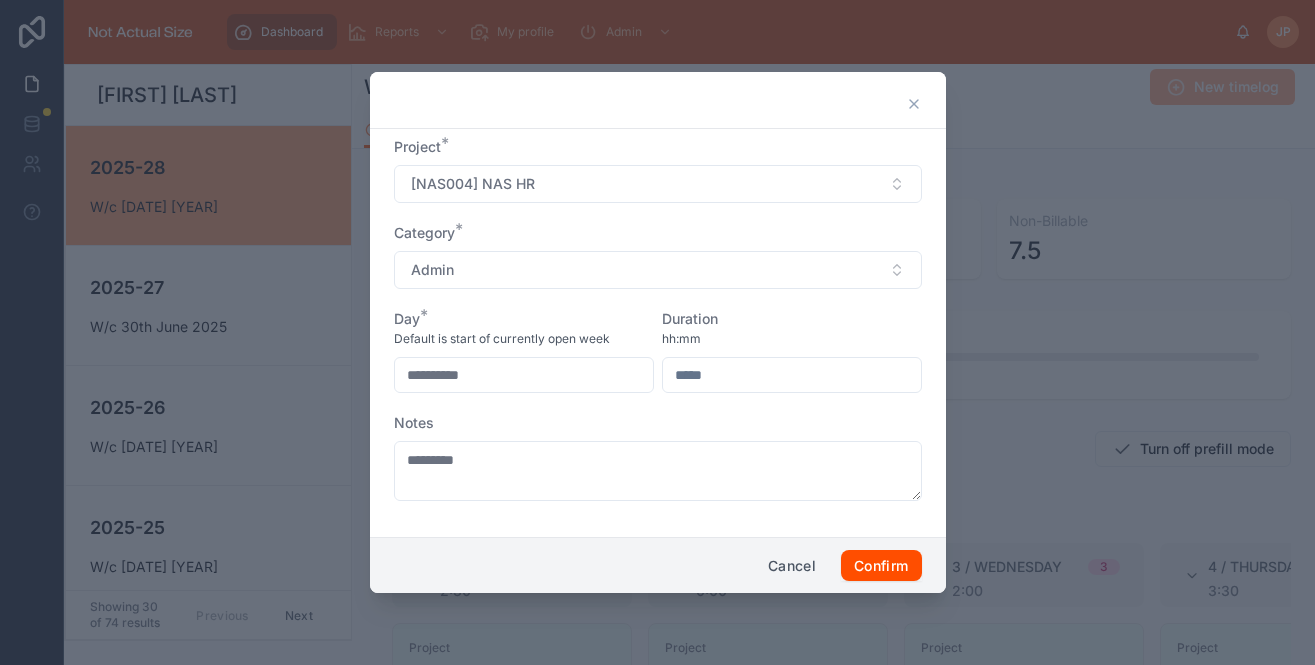 click at bounding box center (792, 375) 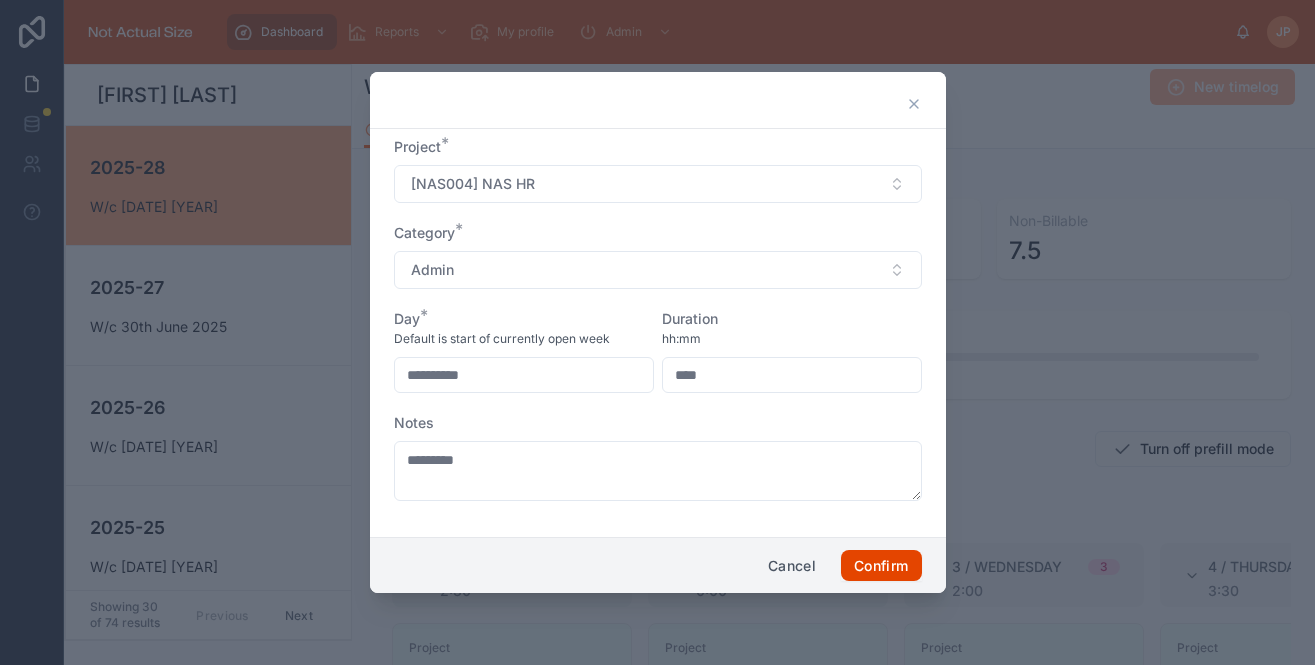 type on "****" 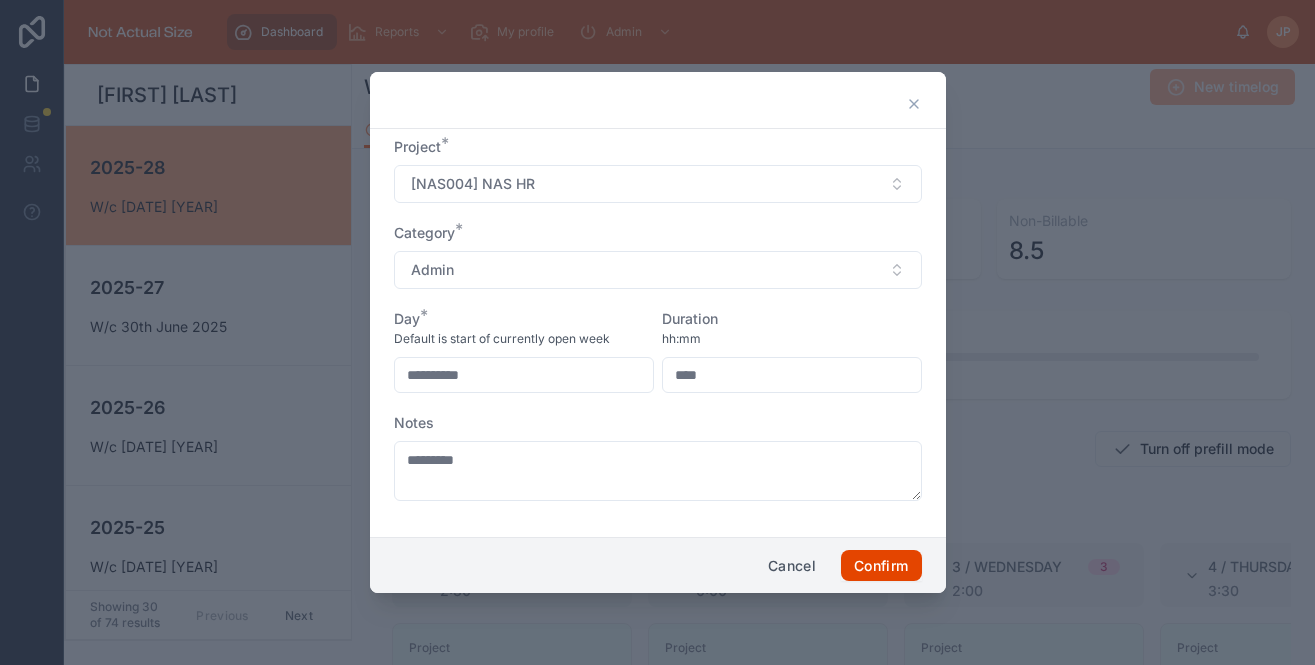 click on "Confirm" at bounding box center [881, 566] 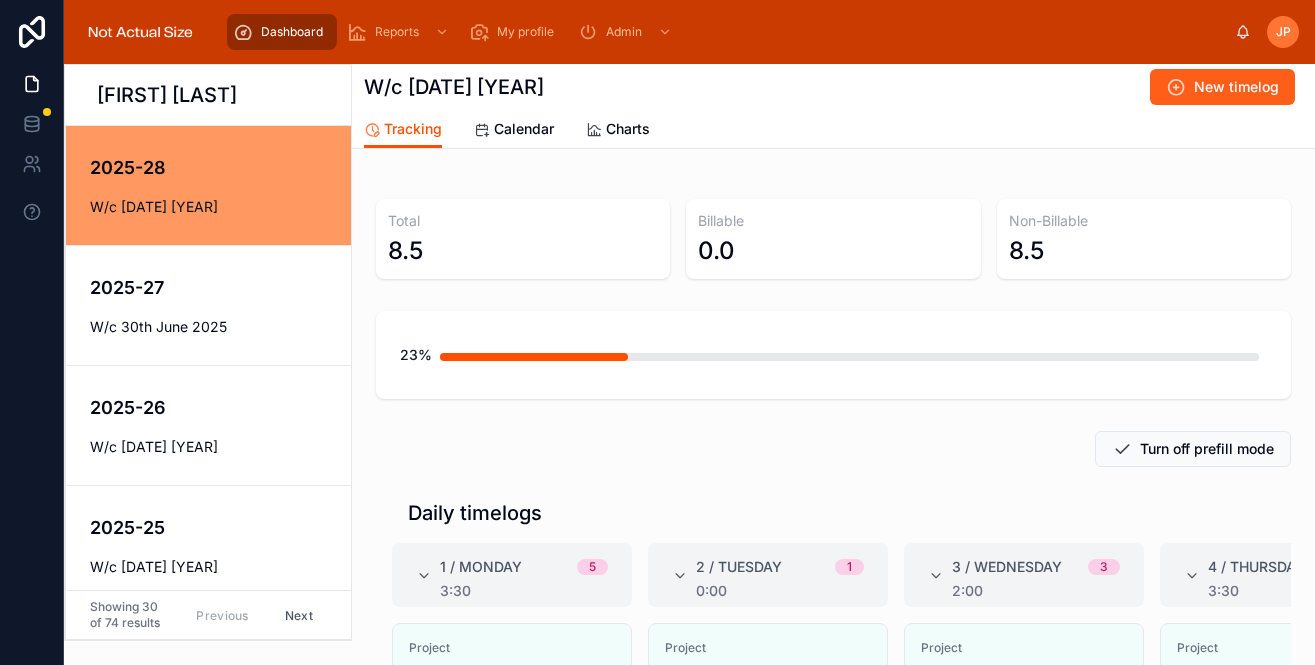 drag, startPoint x: 1167, startPoint y: 104, endPoint x: 1175, endPoint y: 95, distance: 12.0415945 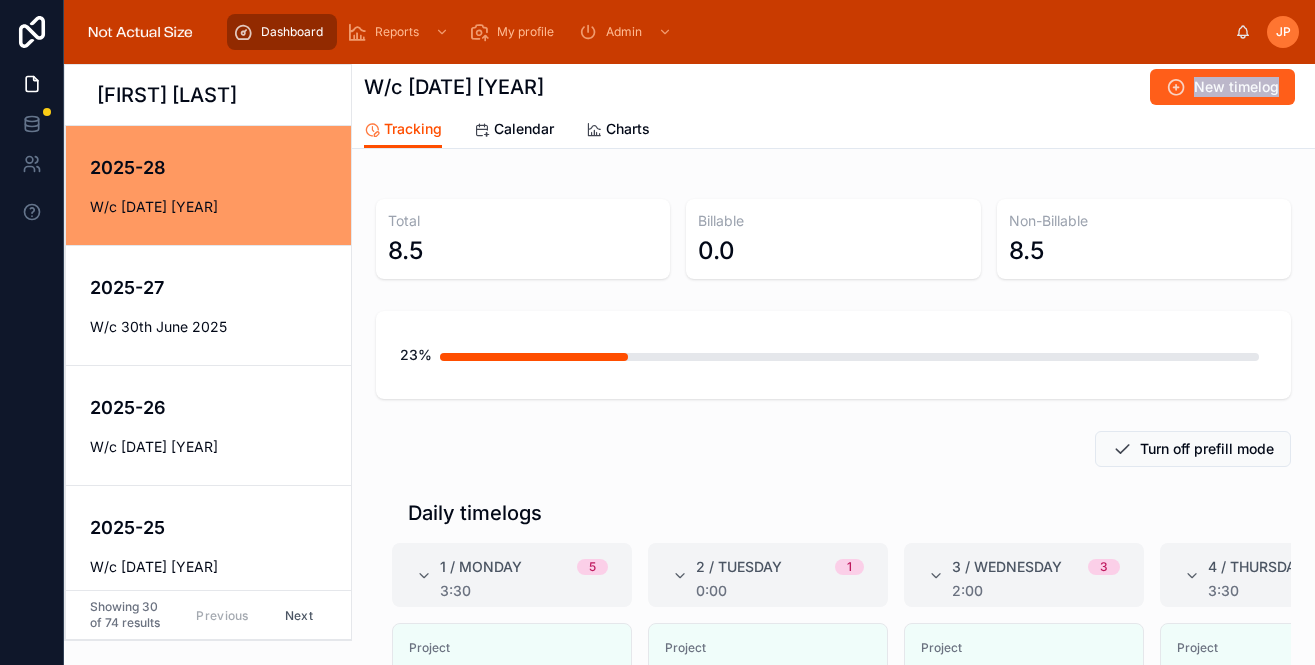 click at bounding box center (1176, 87) 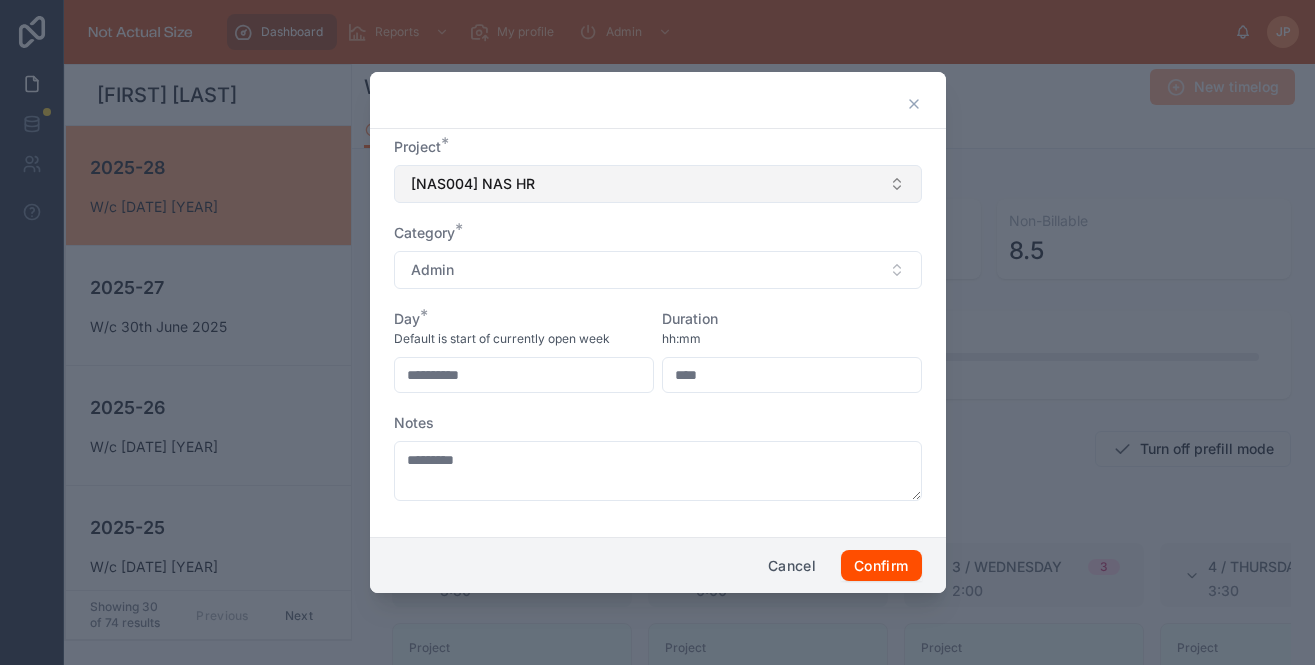 click on "[NAS004] NAS HR" at bounding box center [658, 184] 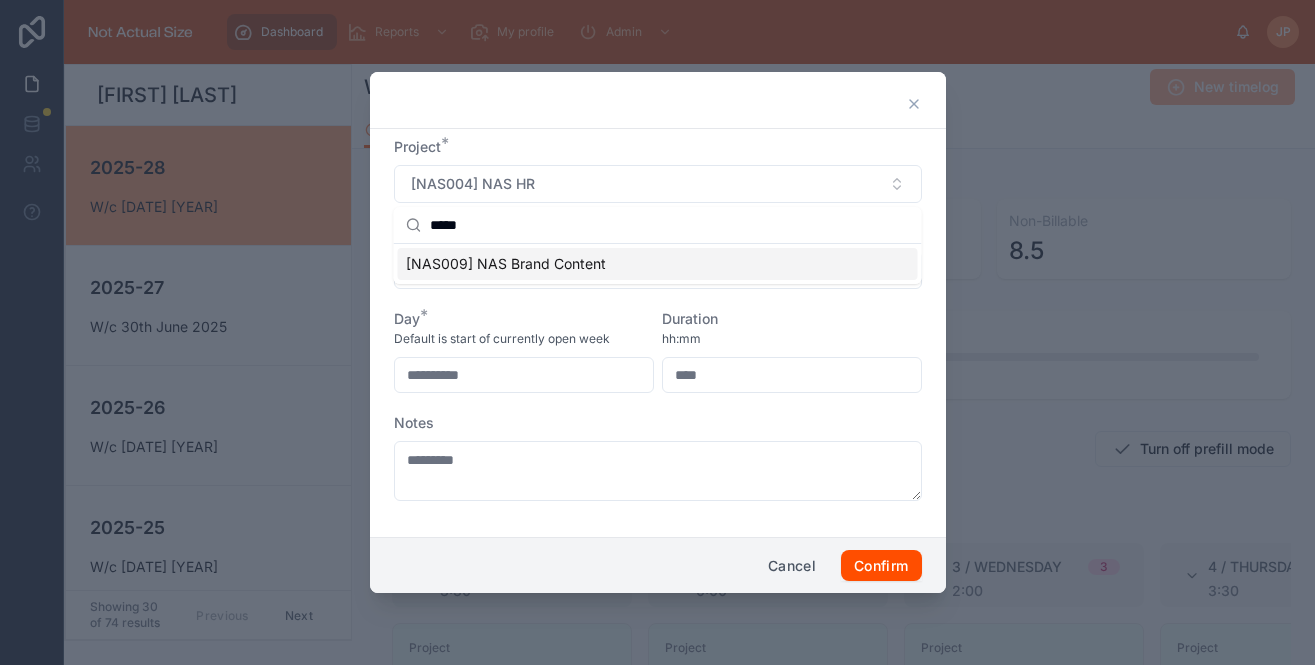 type on "*****" 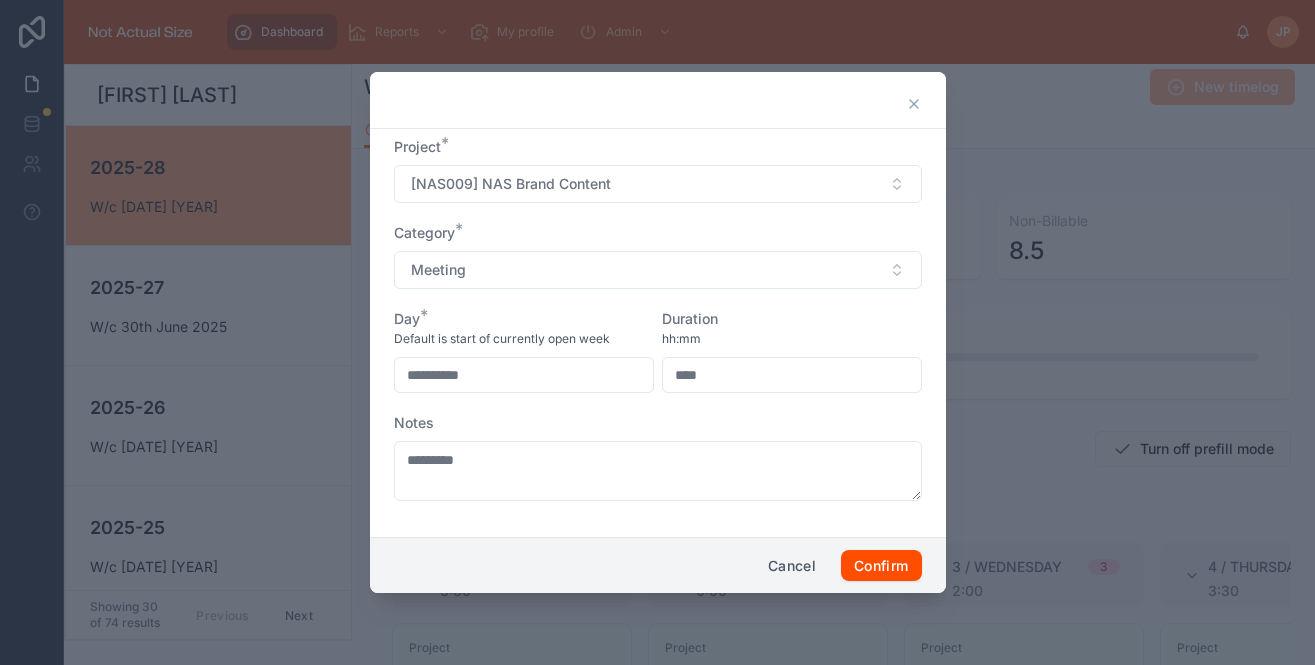 click on "**********" at bounding box center [524, 375] 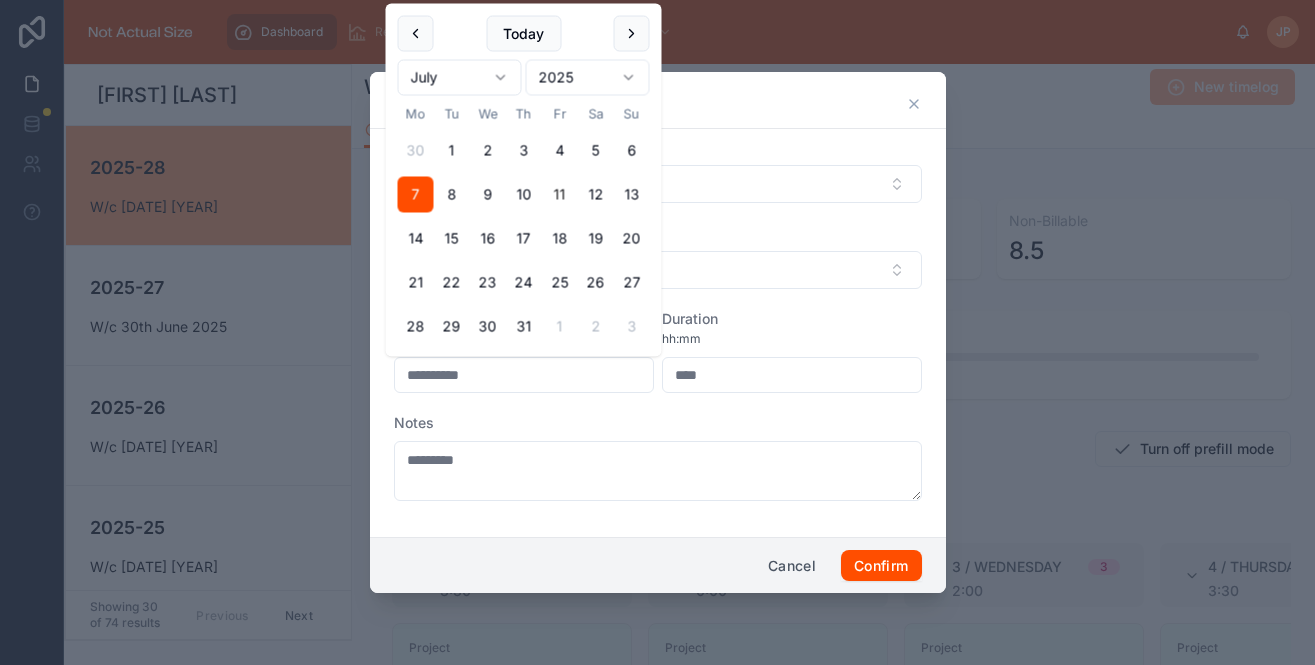 click on "hh:mm" at bounding box center [792, 339] 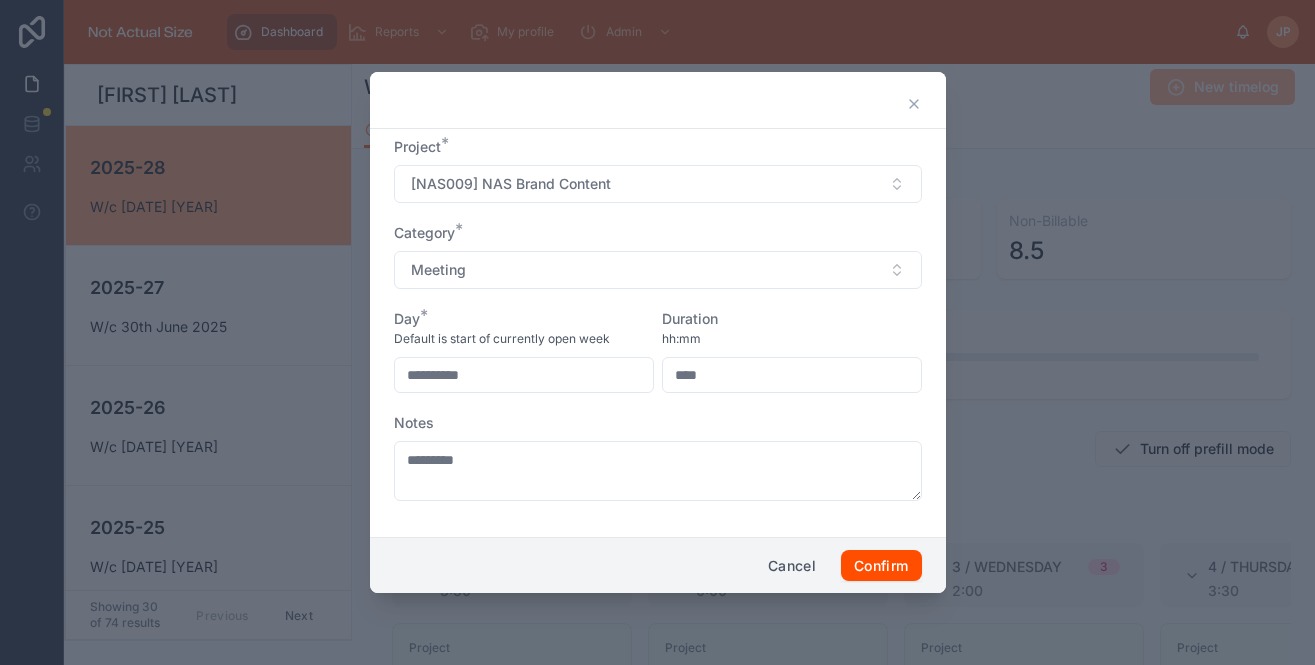 click on "****" at bounding box center (792, 375) 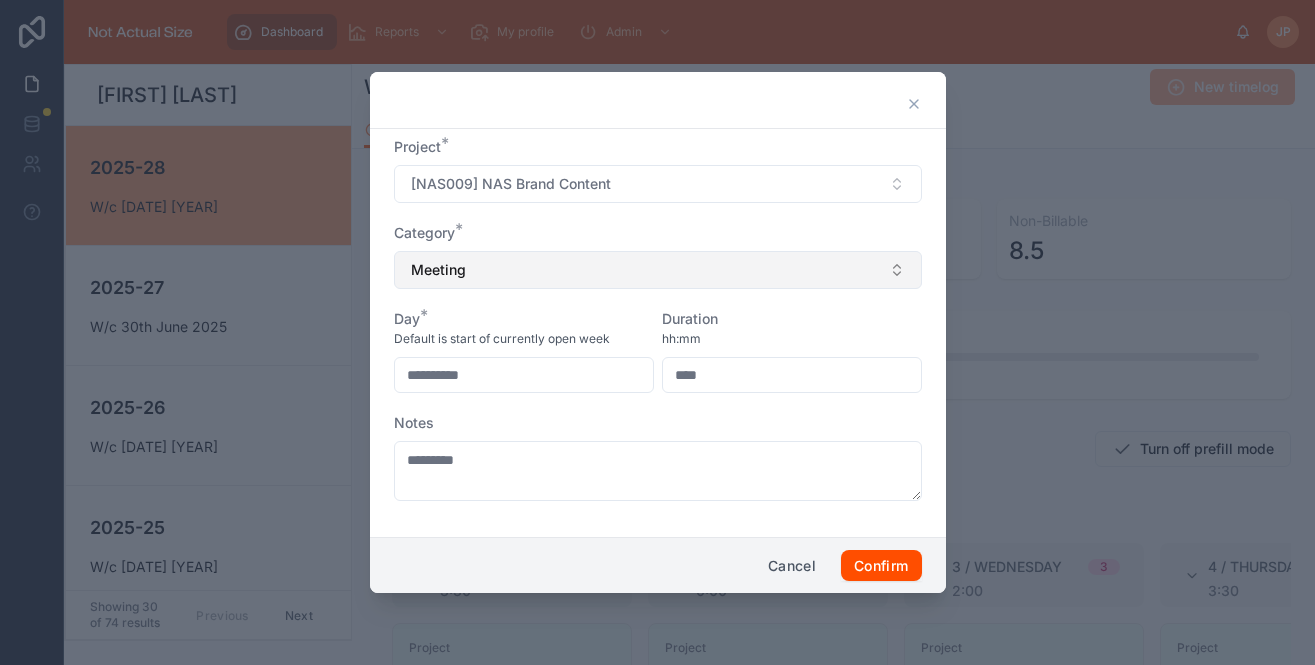 type on "****" 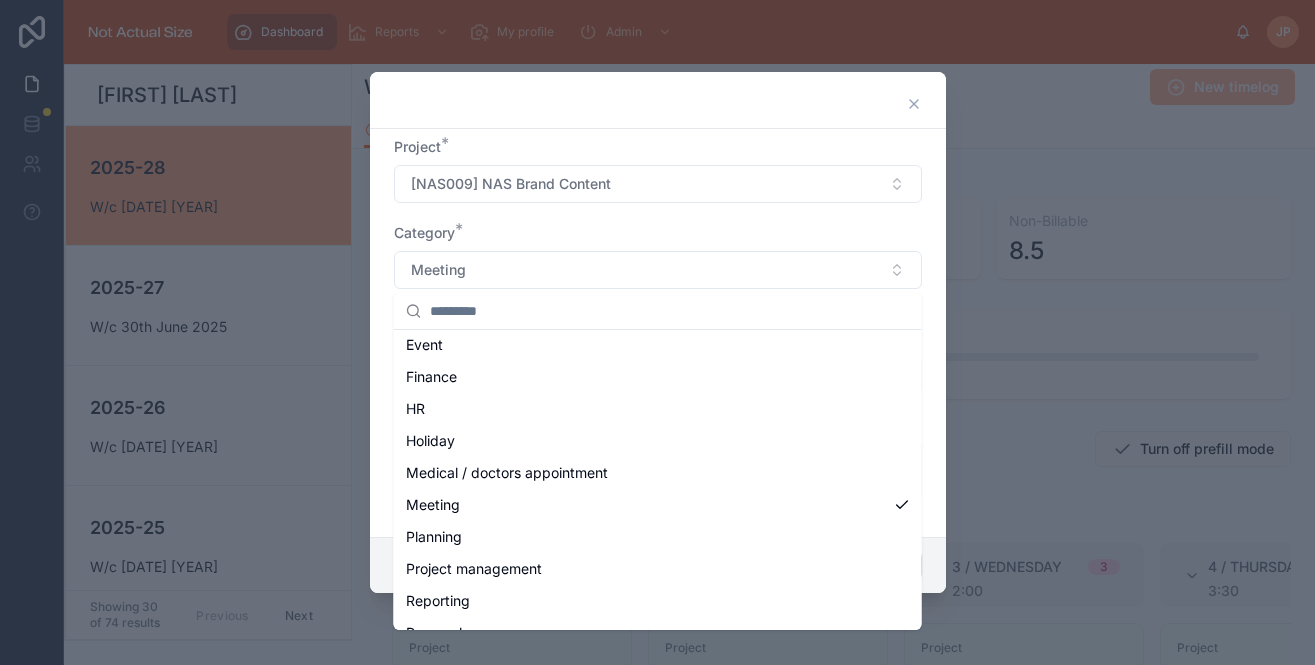 scroll, scrollTop: 284, scrollLeft: 0, axis: vertical 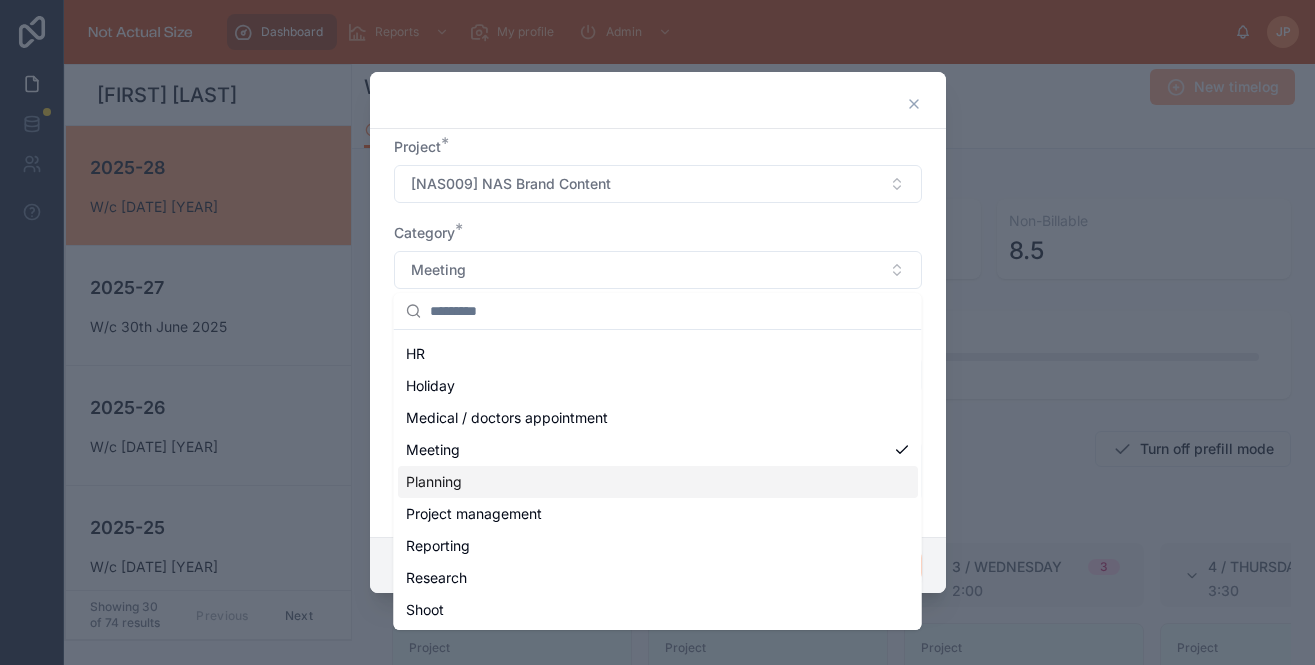 click on "Planning" at bounding box center (658, 482) 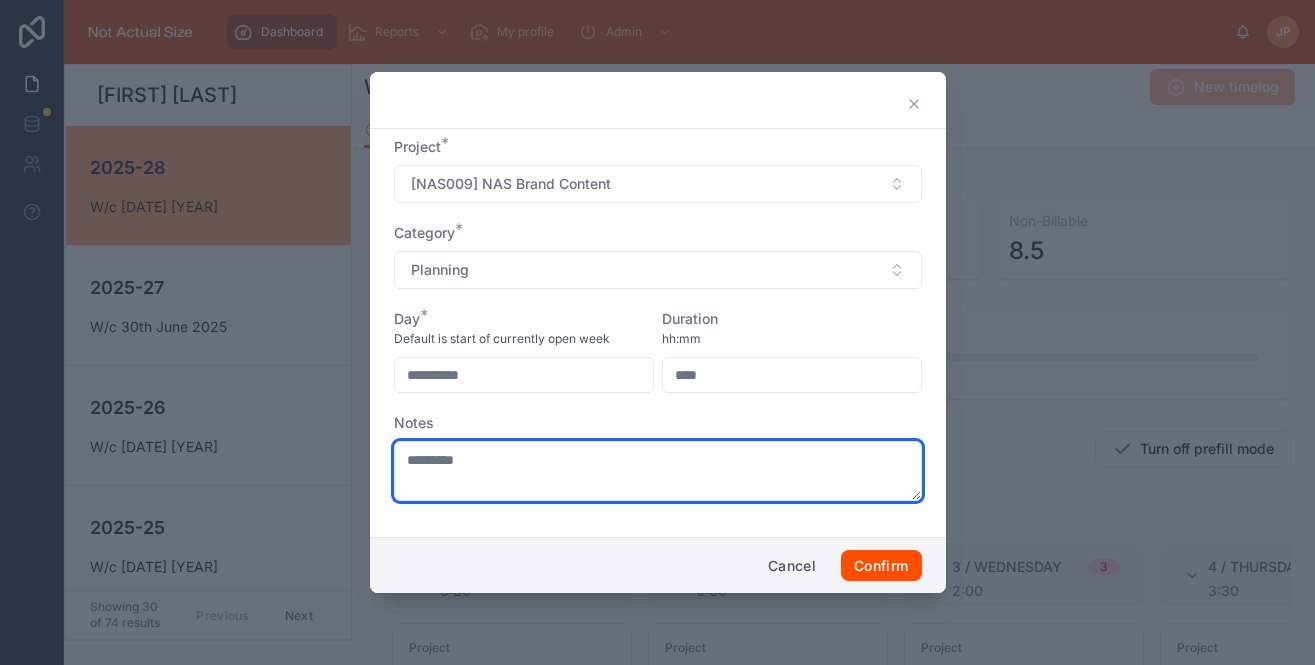 click on "*********" at bounding box center [658, 471] 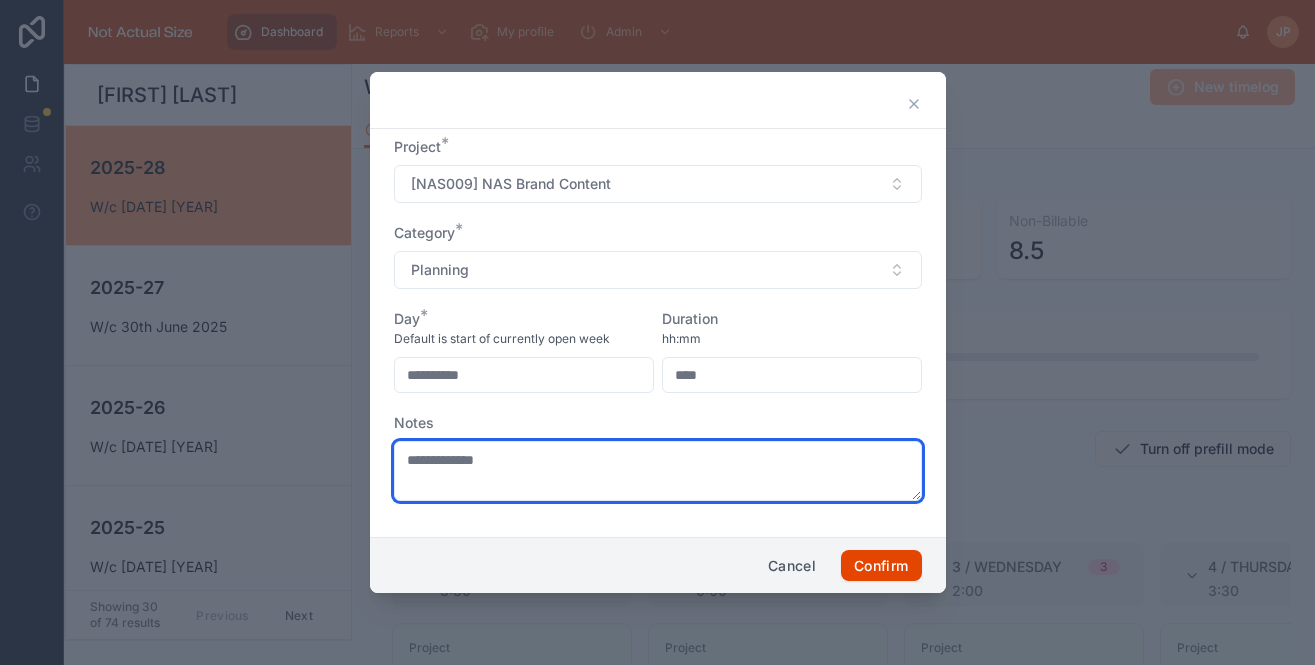 type on "**********" 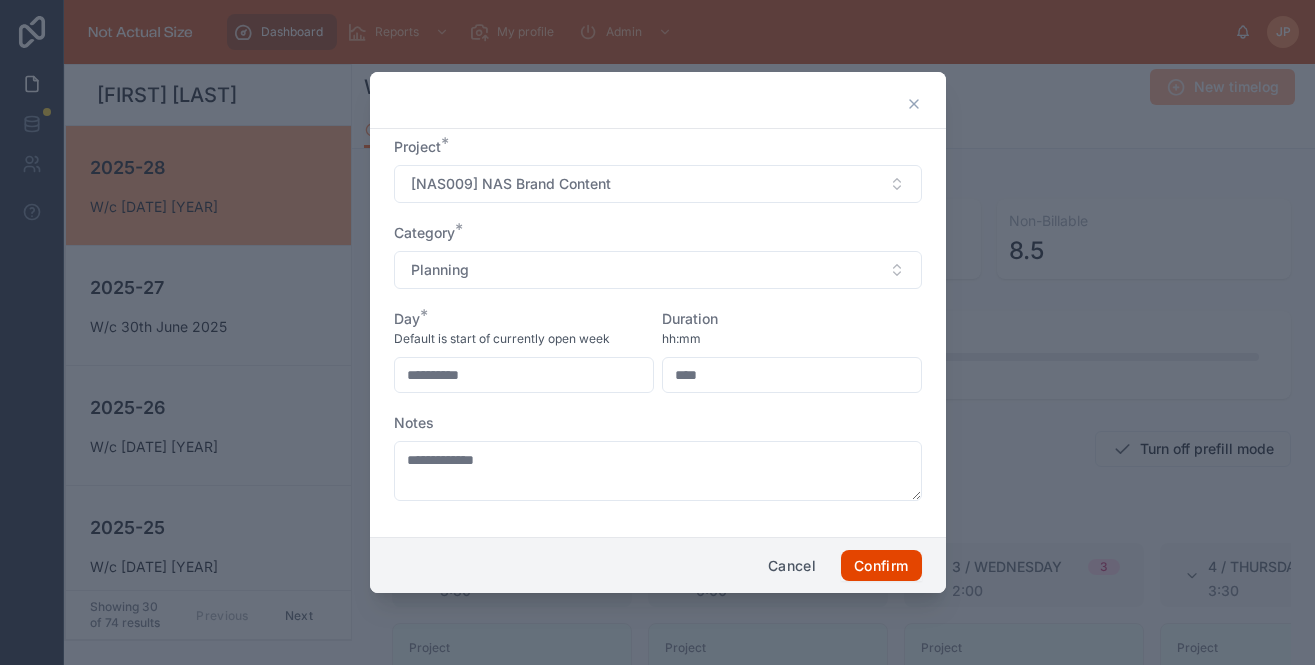 click on "Confirm" at bounding box center (881, 566) 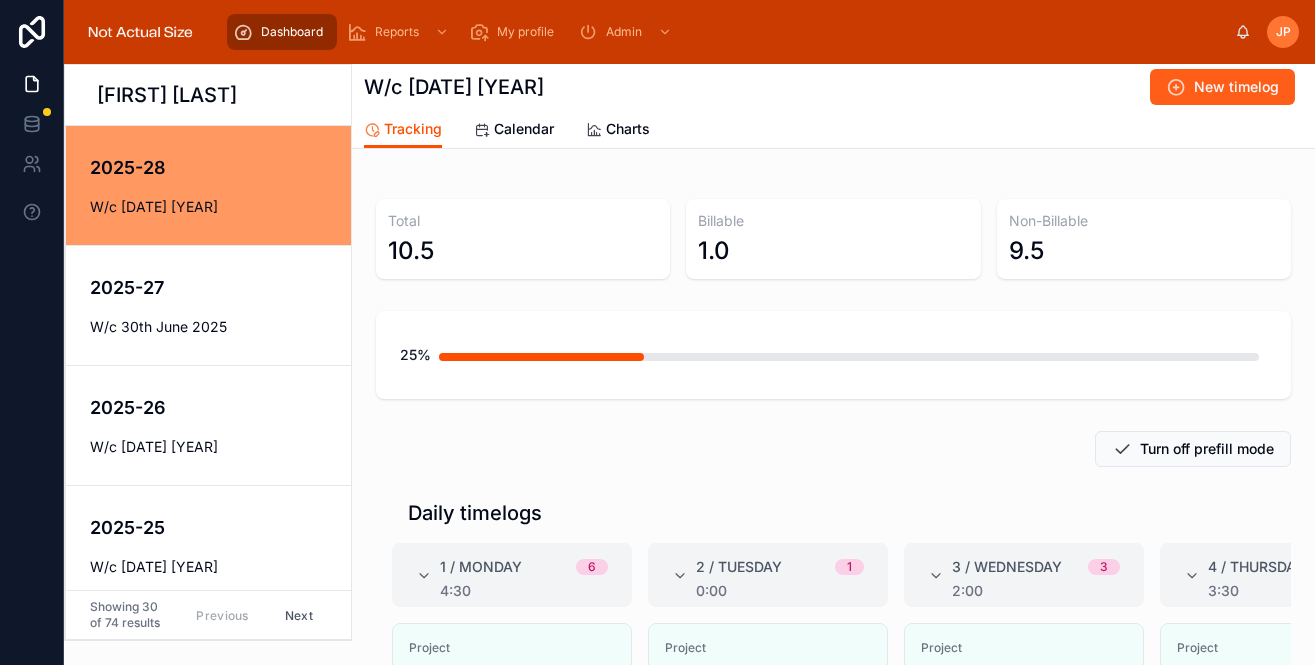 click at bounding box center [1176, 87] 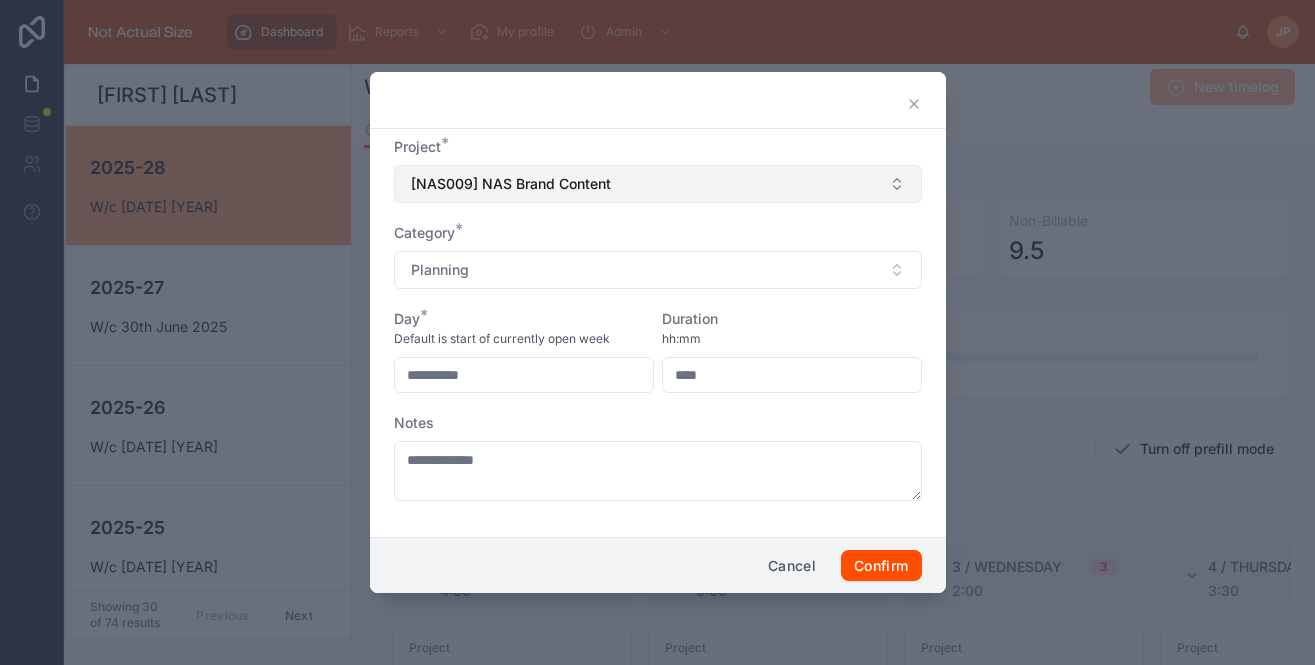 click on "[NAS009] NAS Brand Content" at bounding box center [511, 184] 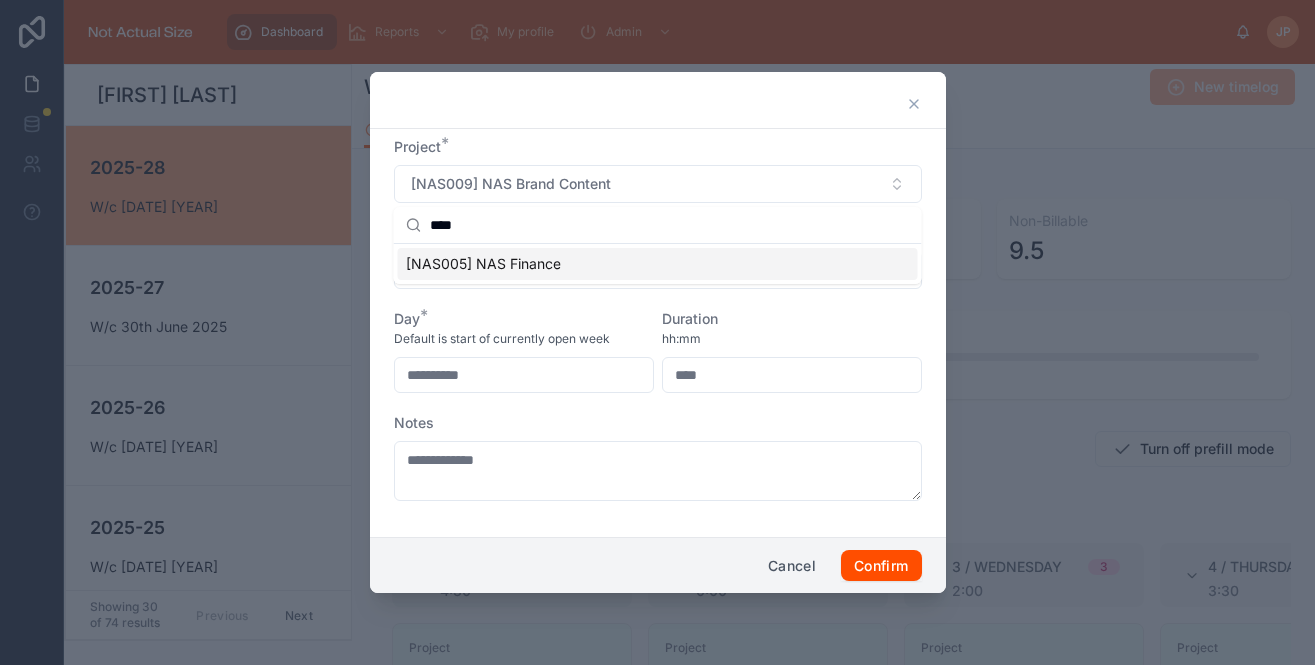 type on "****" 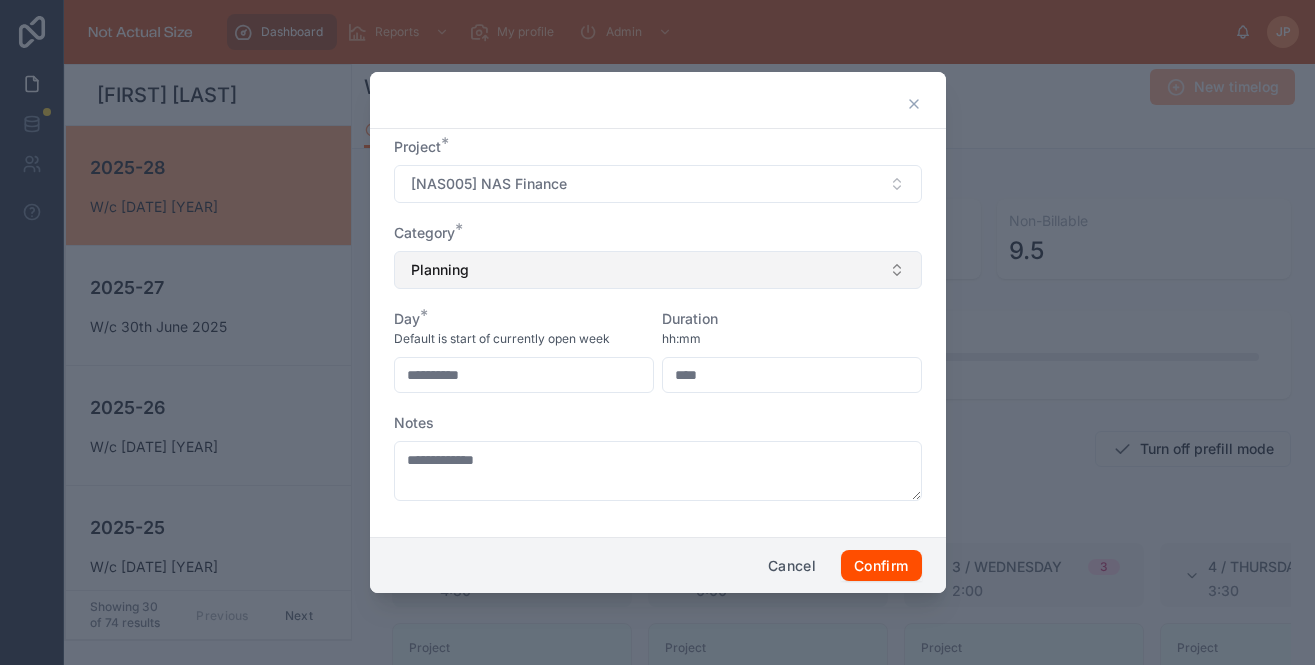 click on "Planning" at bounding box center (658, 270) 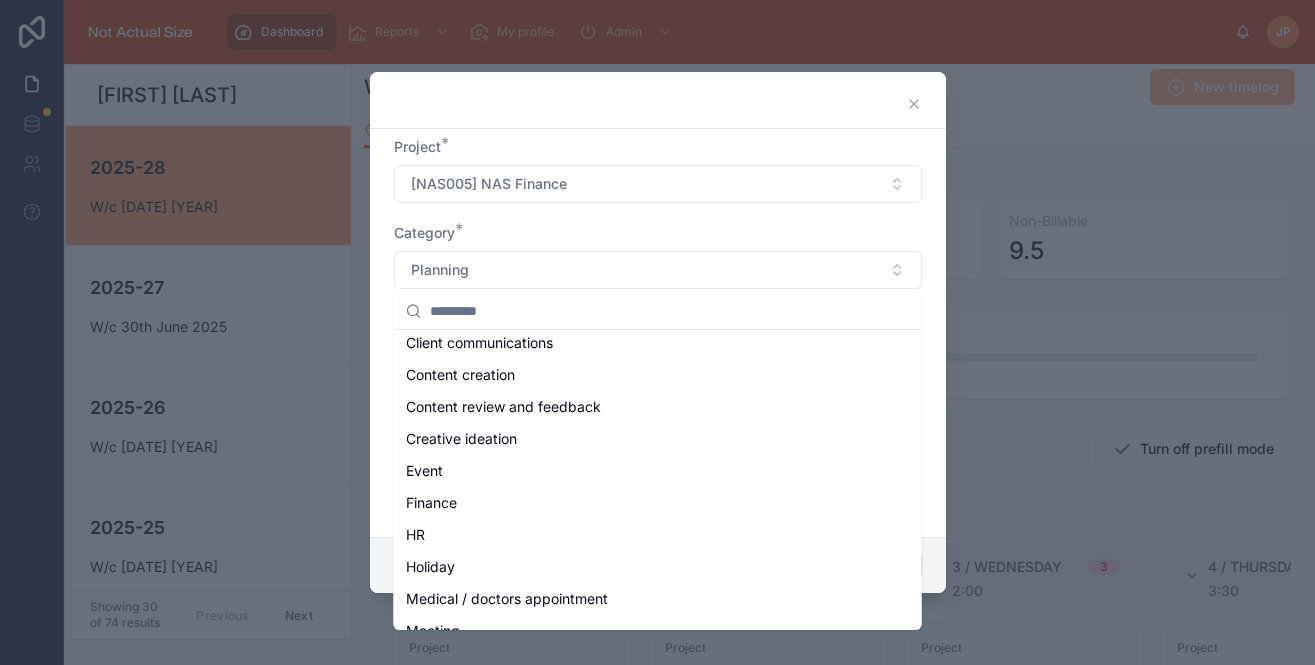 type 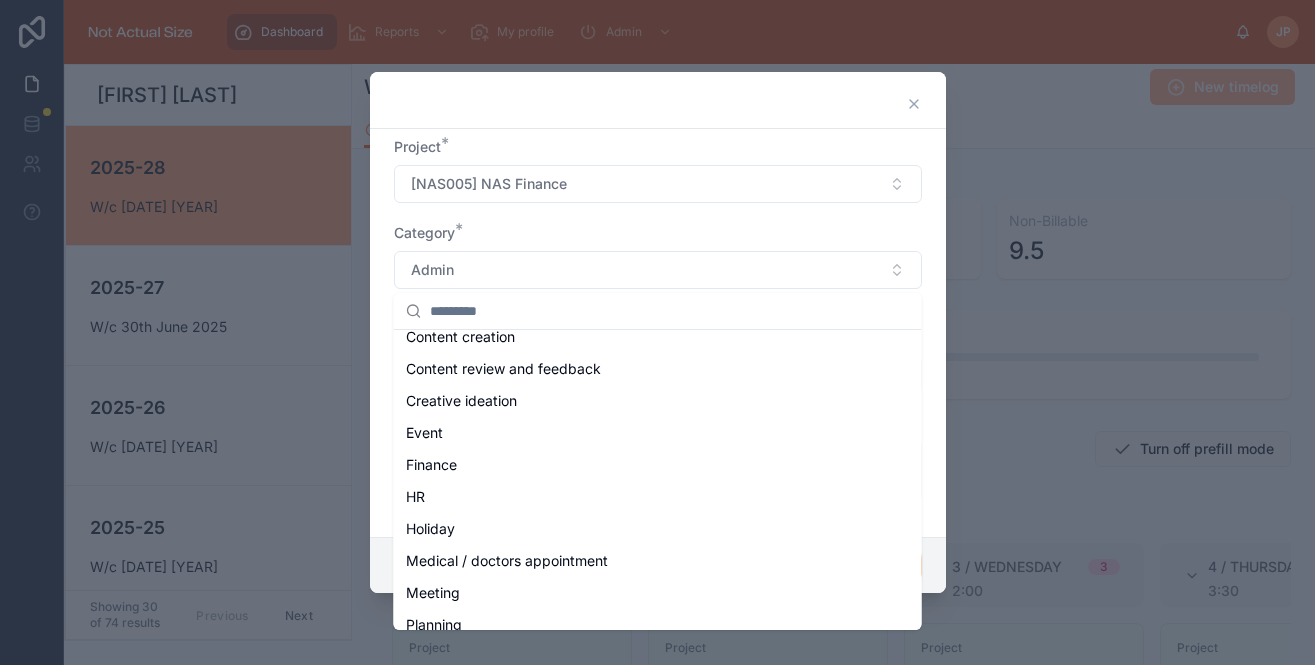 scroll, scrollTop: 145, scrollLeft: 0, axis: vertical 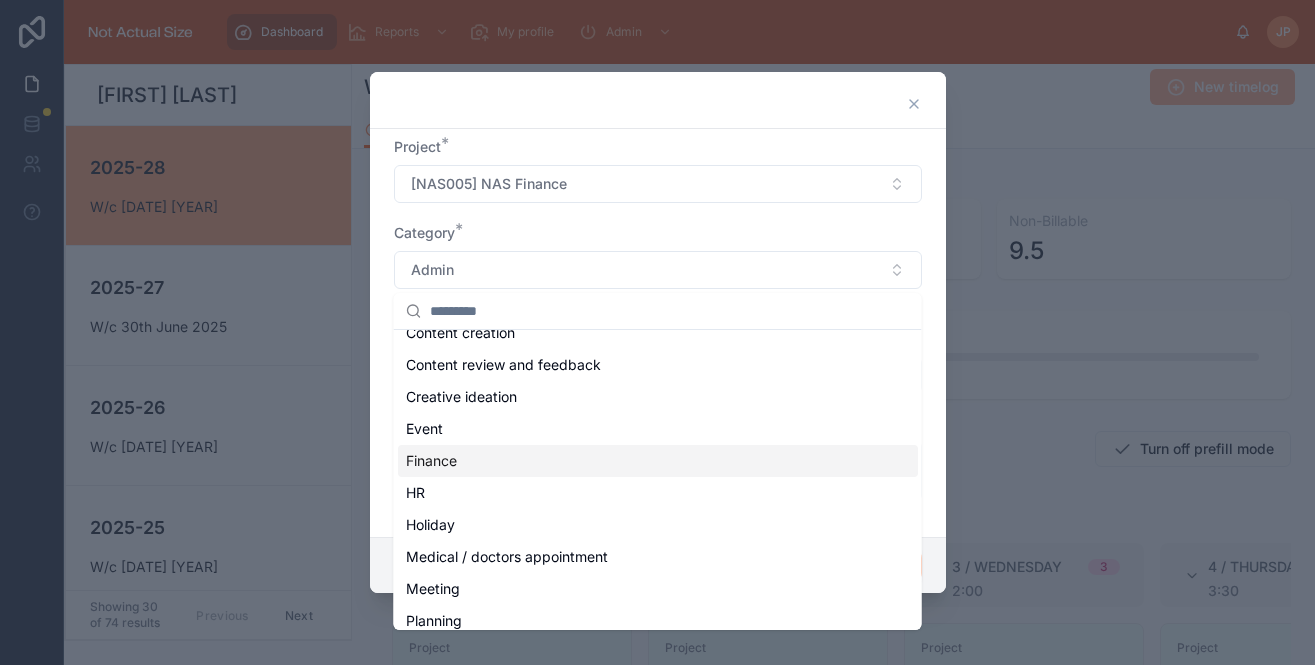 click on "Finance" at bounding box center (658, 461) 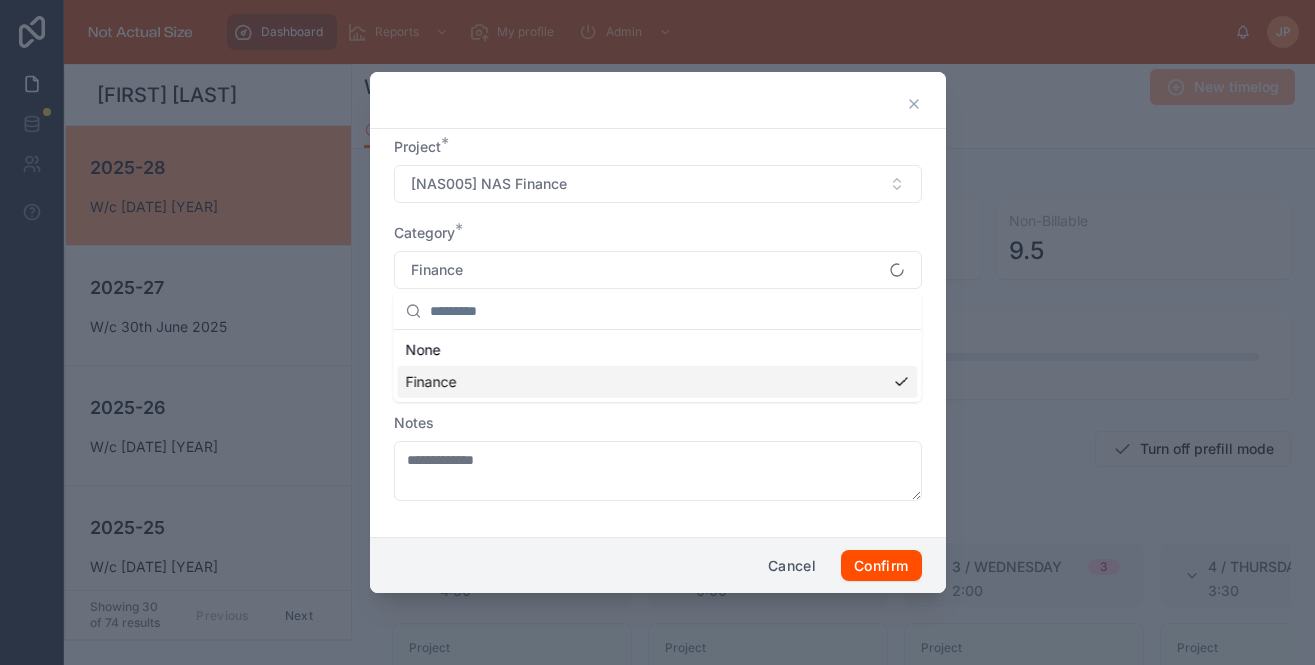 scroll, scrollTop: 0, scrollLeft: 0, axis: both 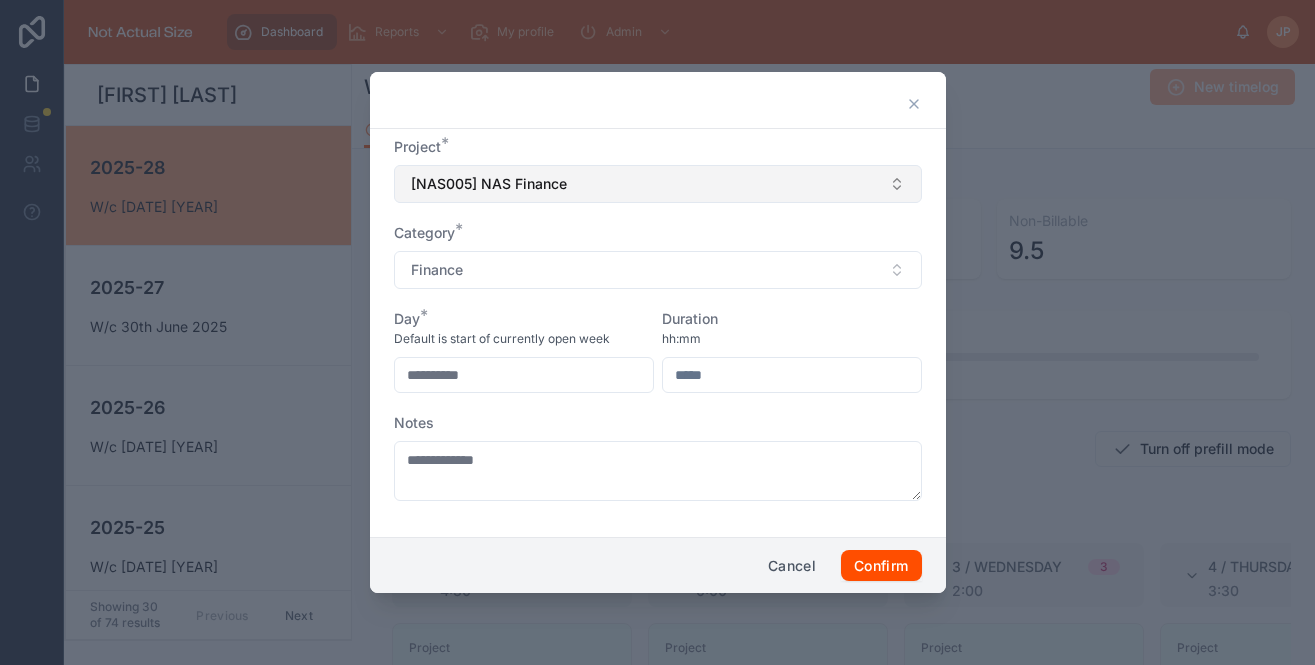 click on "[NAS005] NAS Finance" at bounding box center [658, 184] 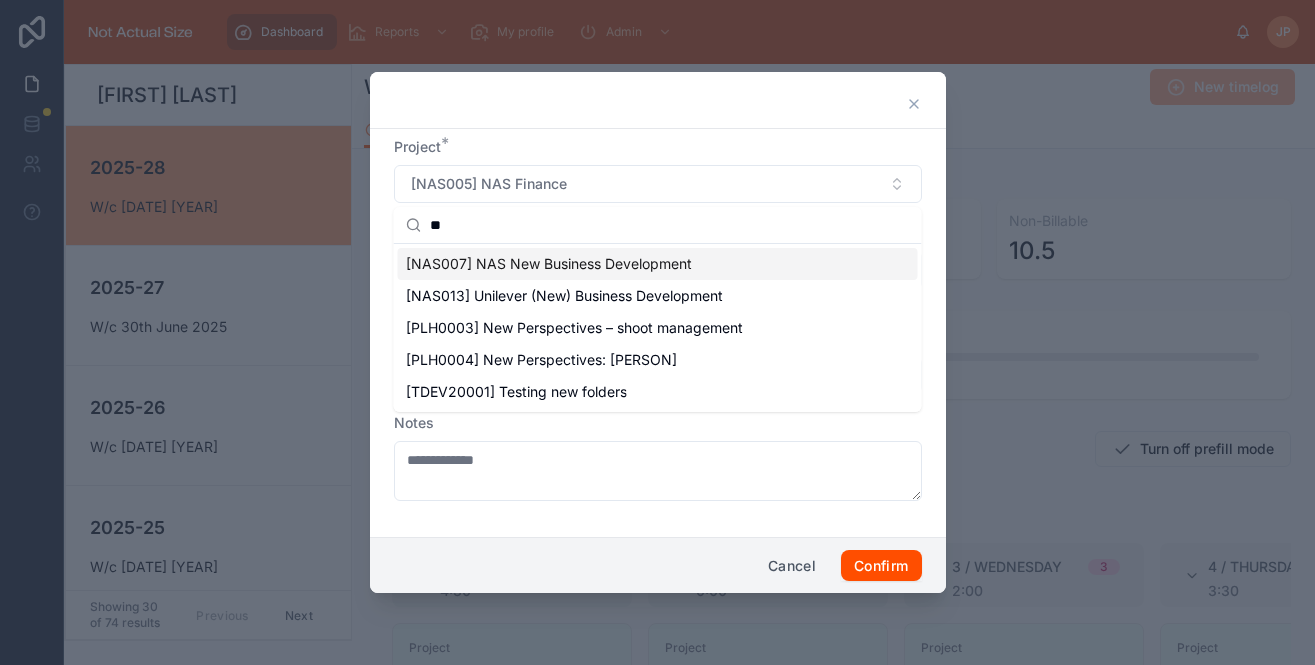 type on "*" 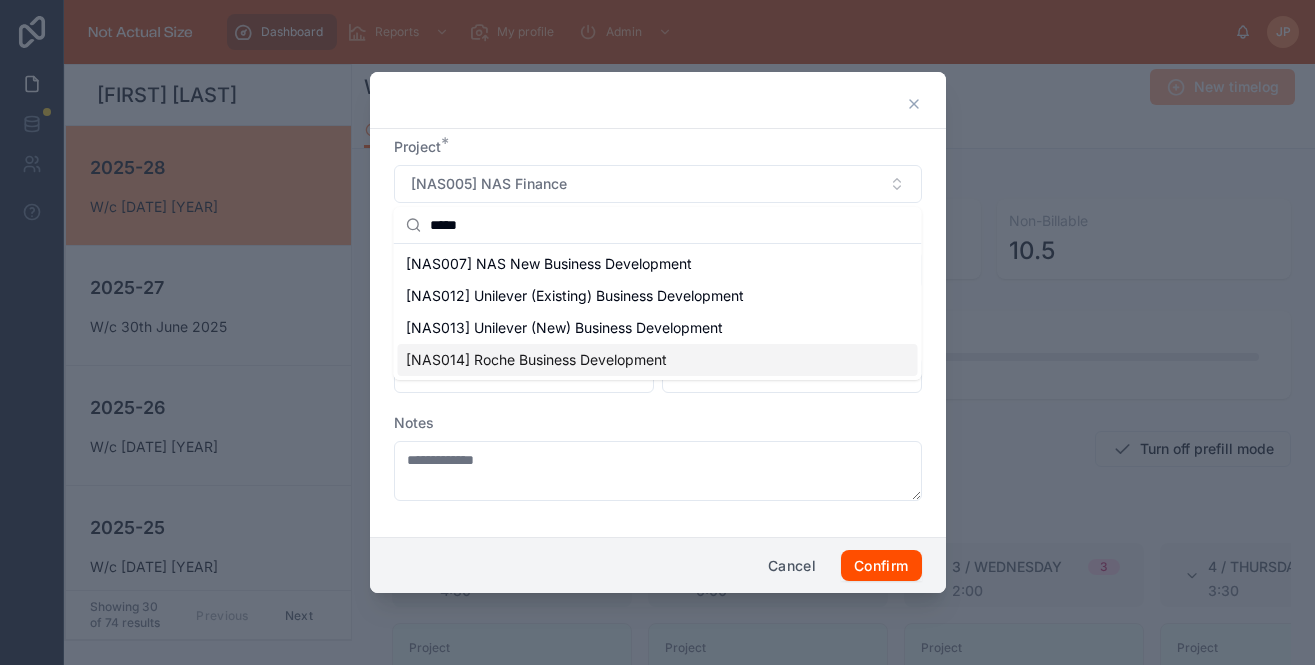 type on "*****" 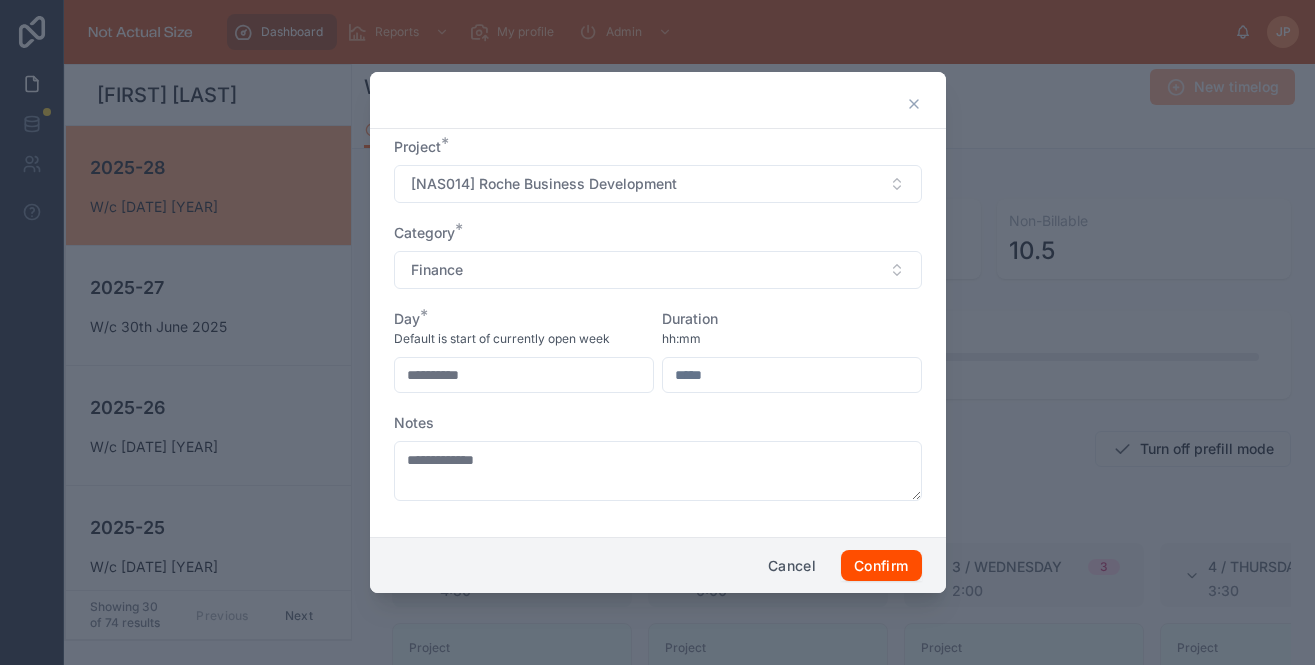 click at bounding box center (792, 375) 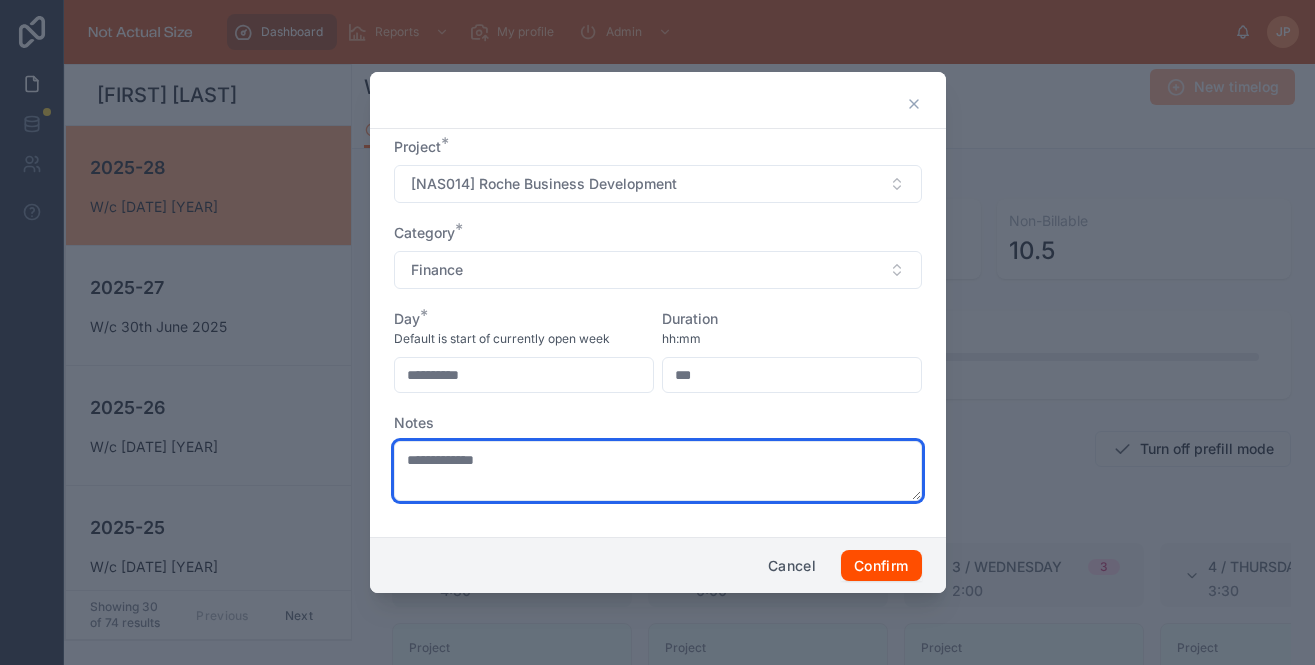 type on "****" 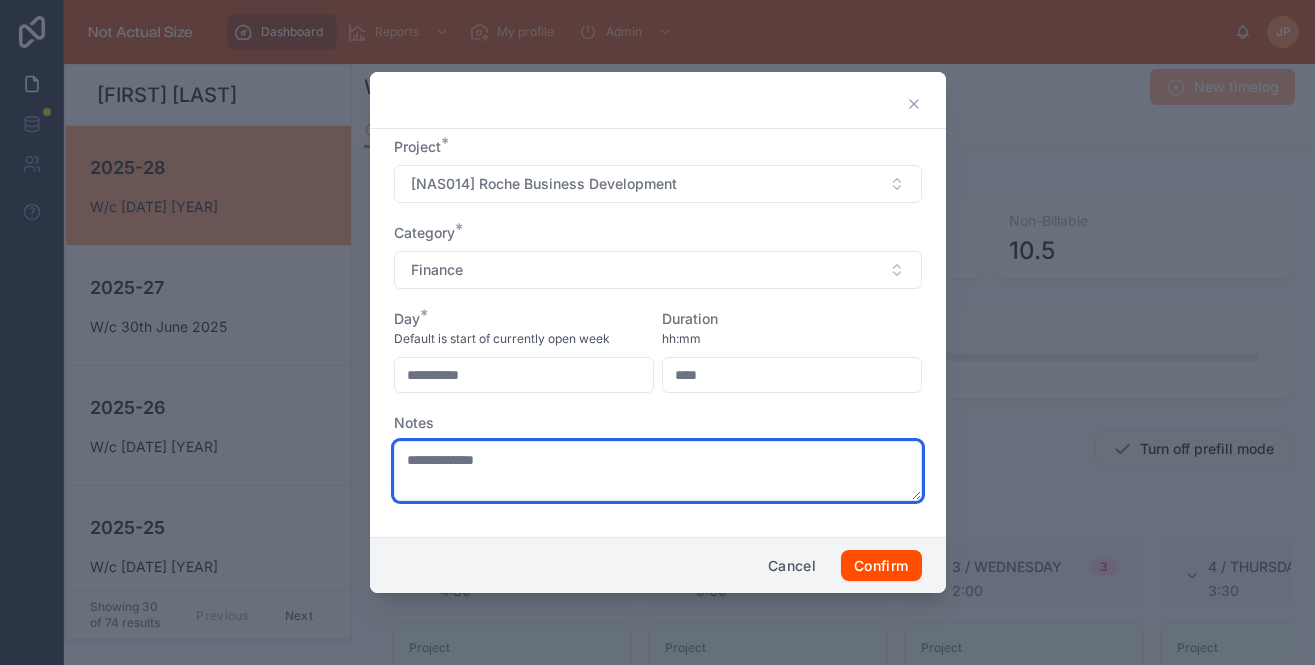 click on "**********" at bounding box center (658, 471) 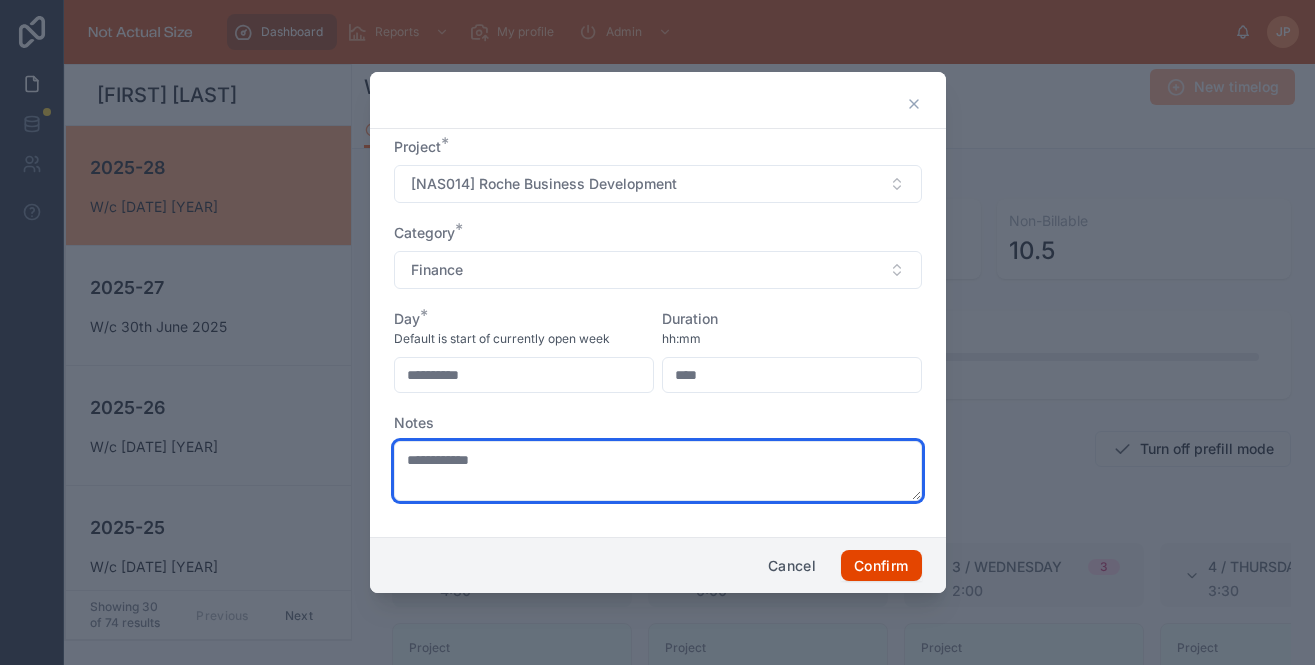 type on "**********" 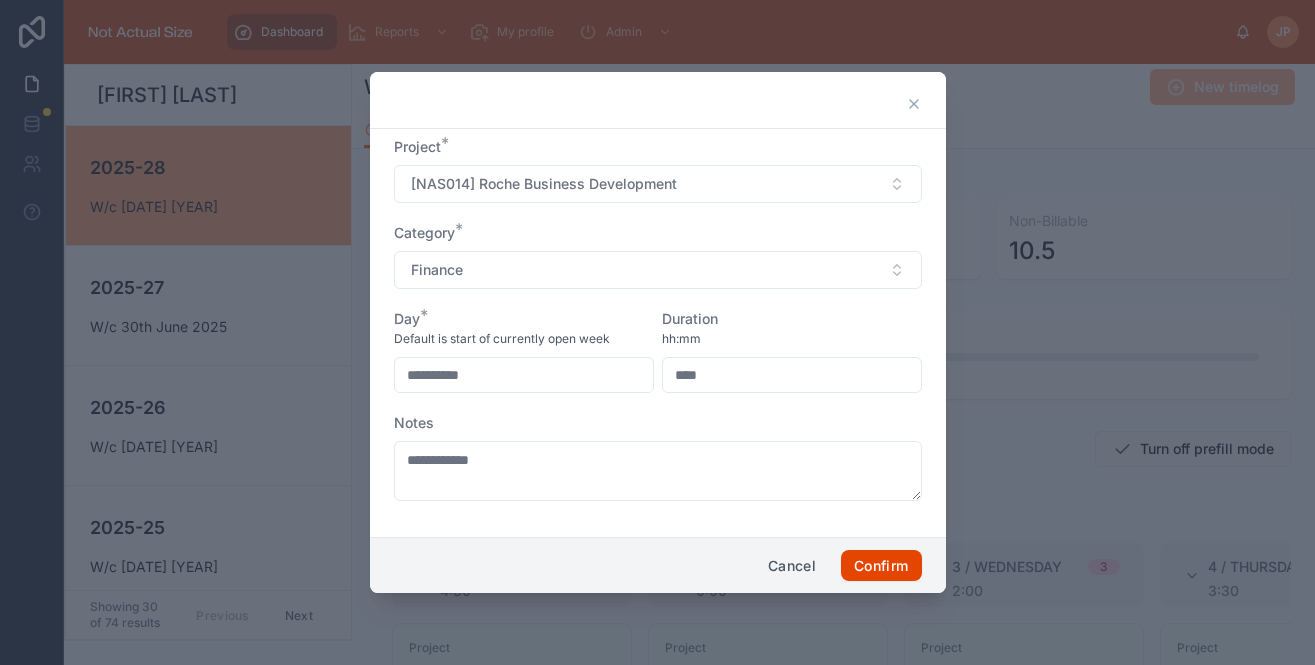 click on "Confirm" at bounding box center (881, 566) 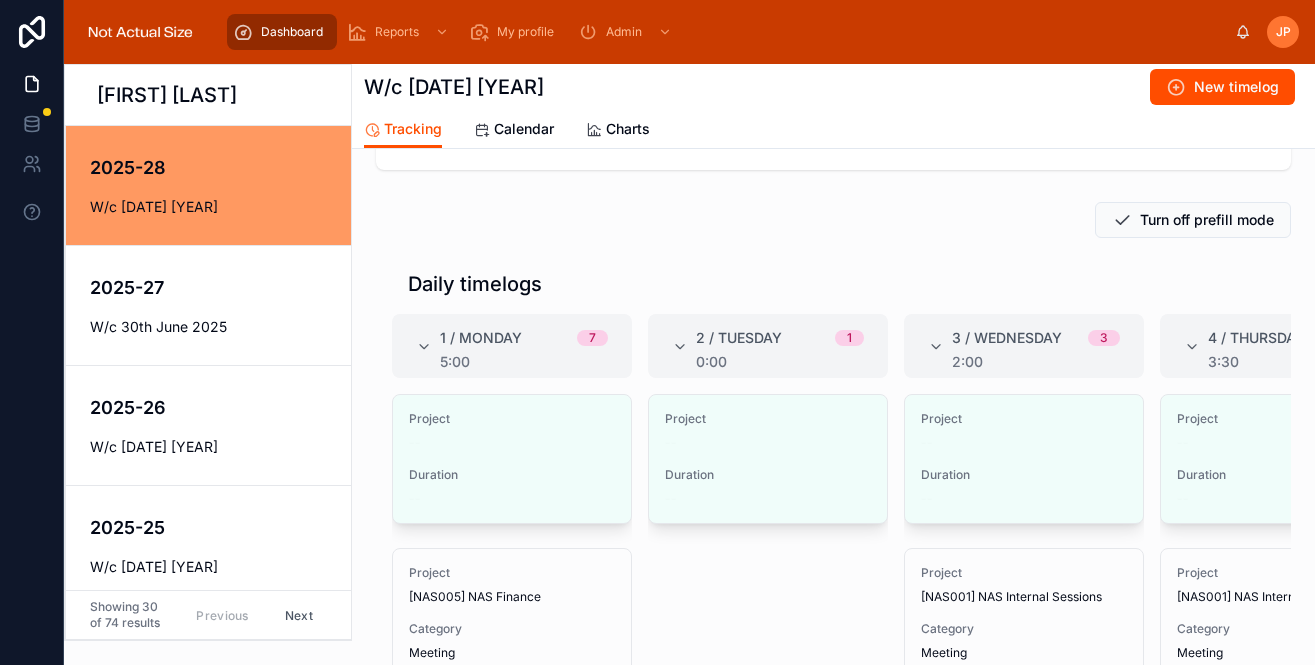 scroll, scrollTop: 160, scrollLeft: 0, axis: vertical 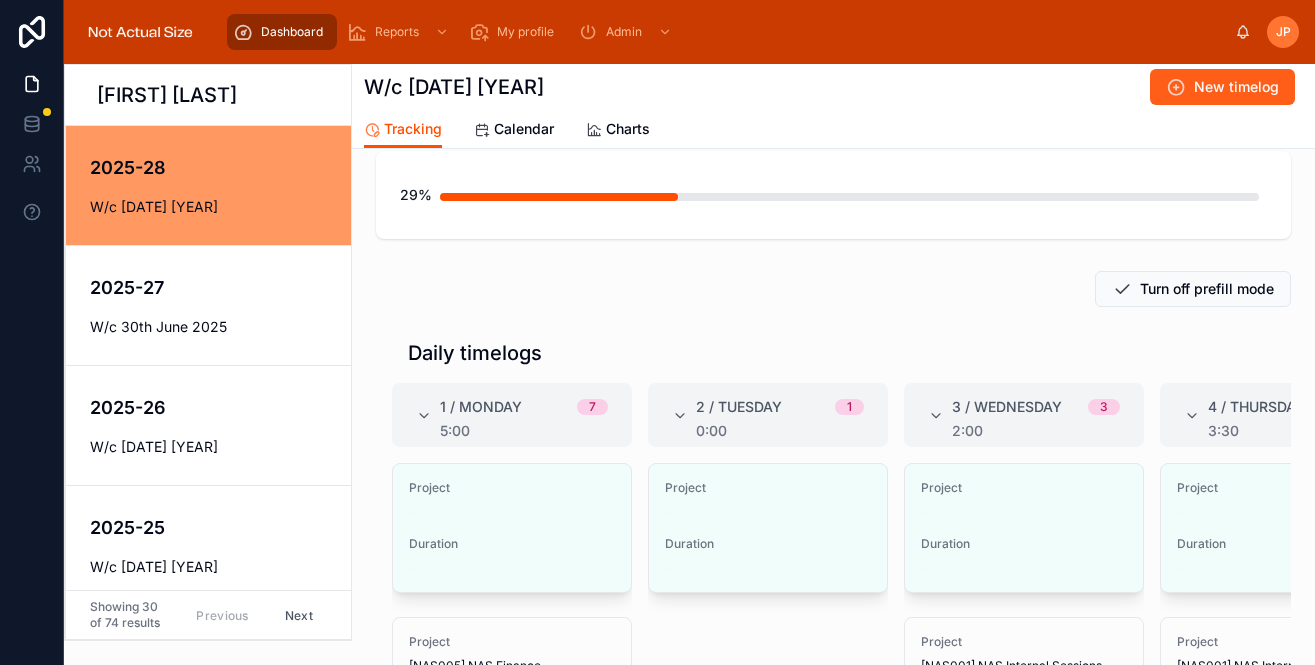 click on "New timelog" at bounding box center [1222, 87] 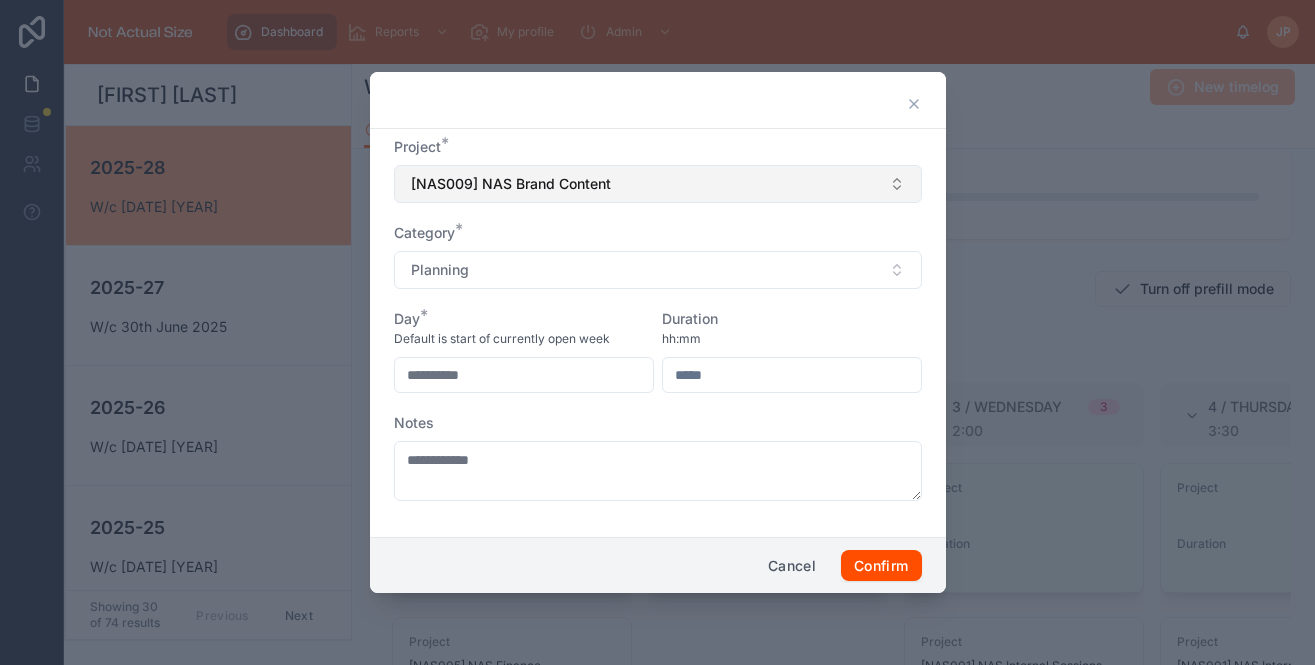click on "[NAS009] NAS Brand Content" at bounding box center [658, 184] 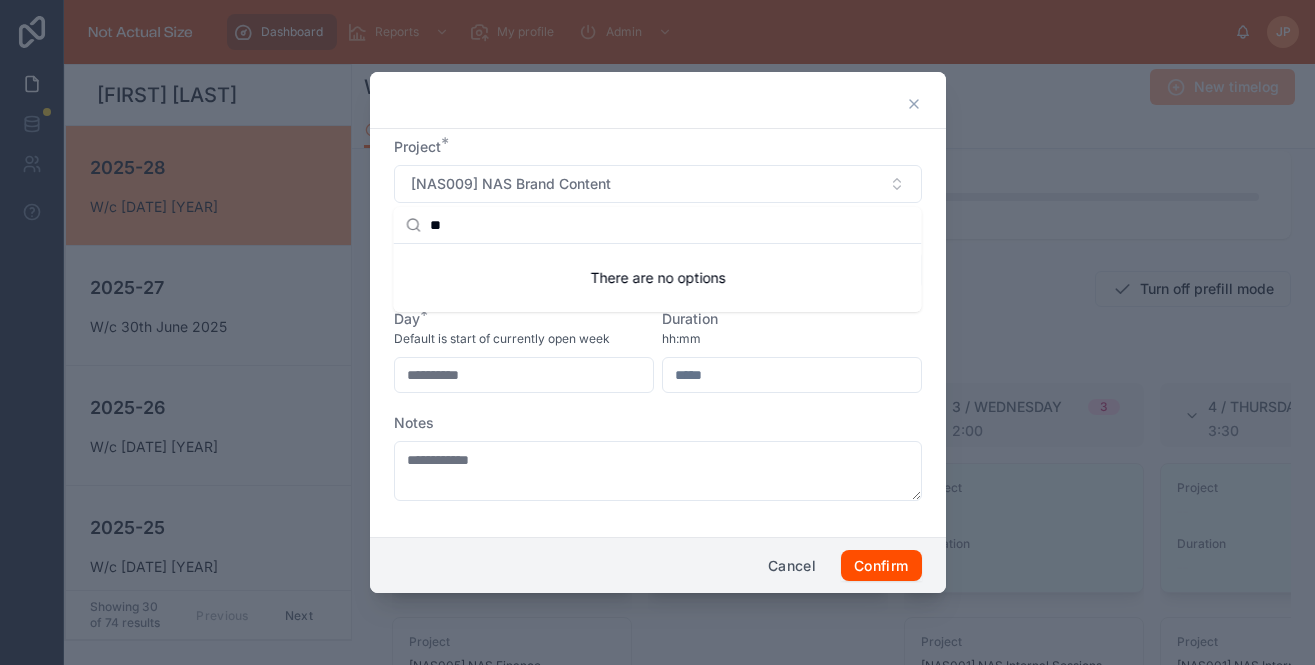 type on "*" 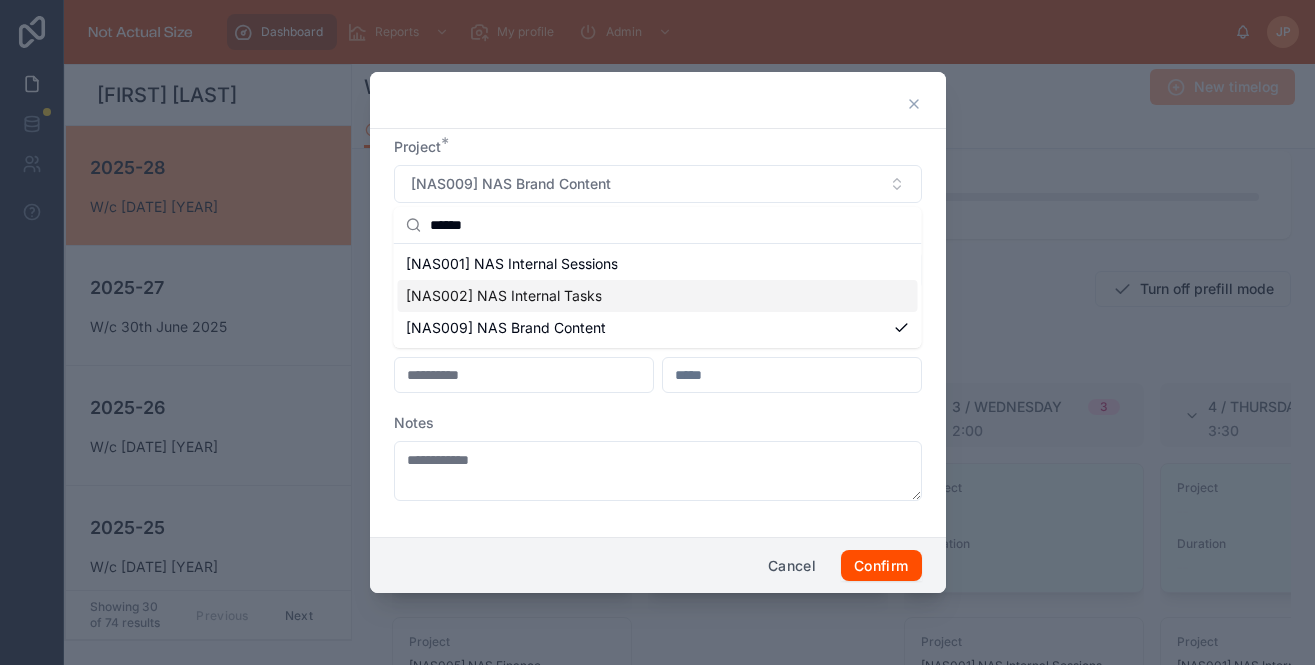 type on "******" 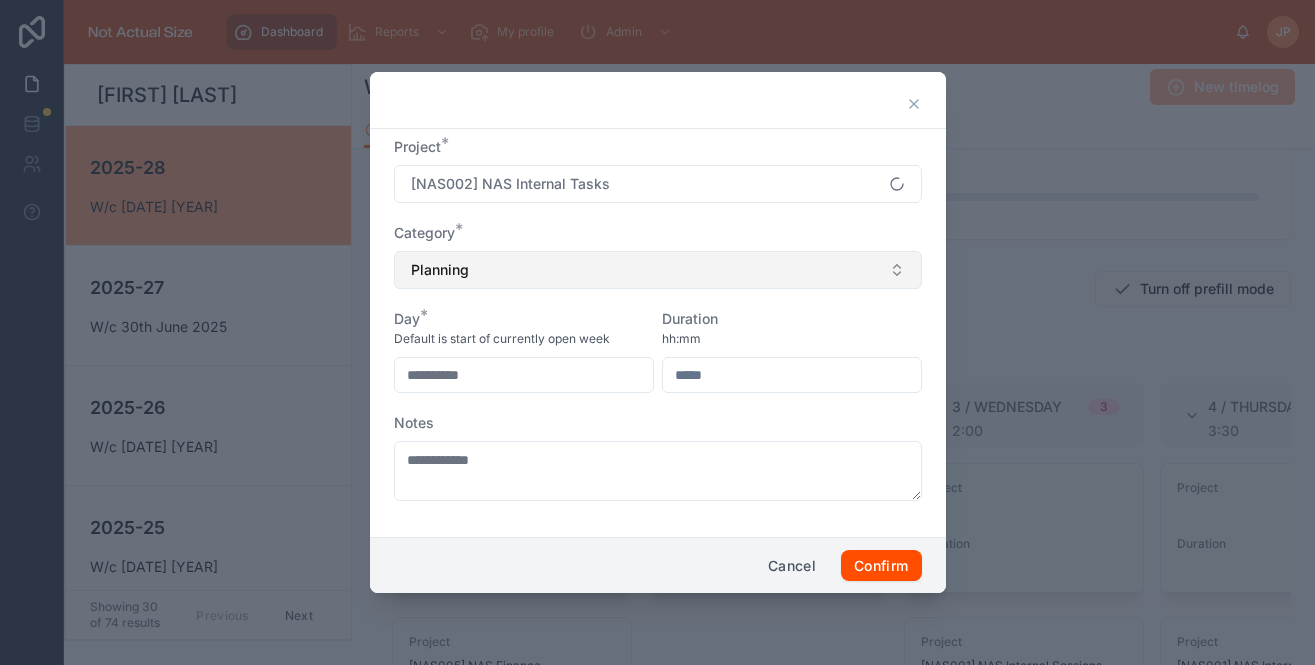 click on "Planning" at bounding box center (658, 270) 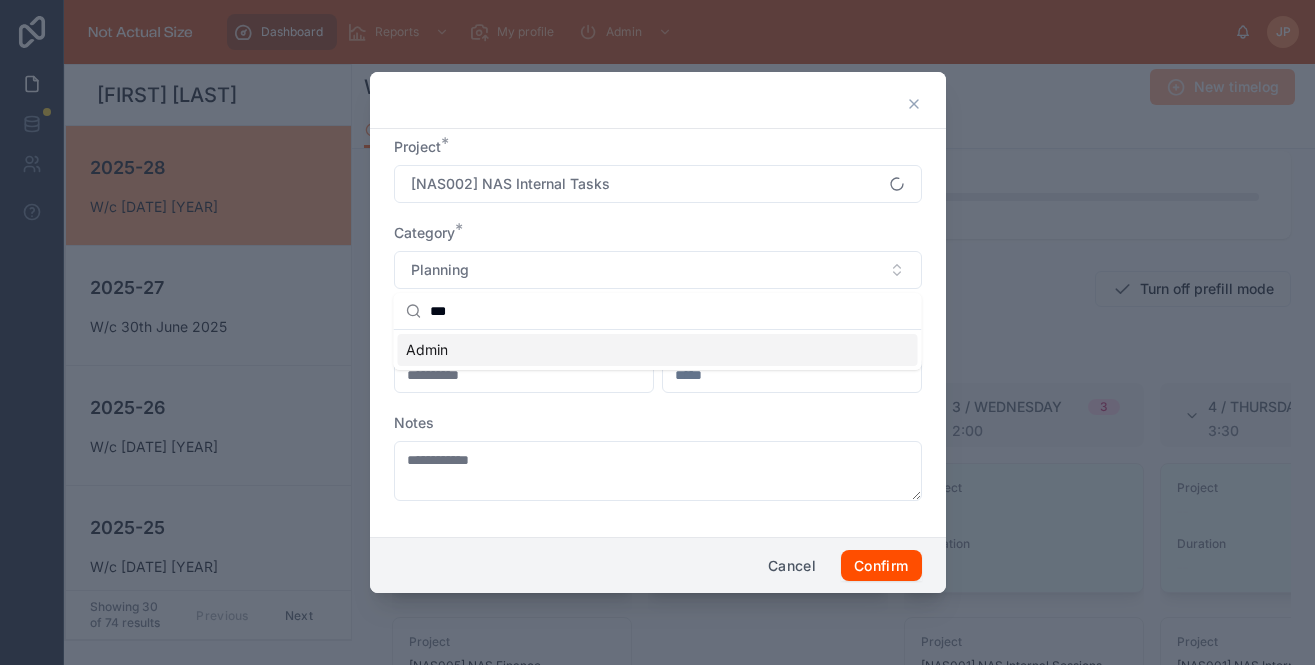 type on "***" 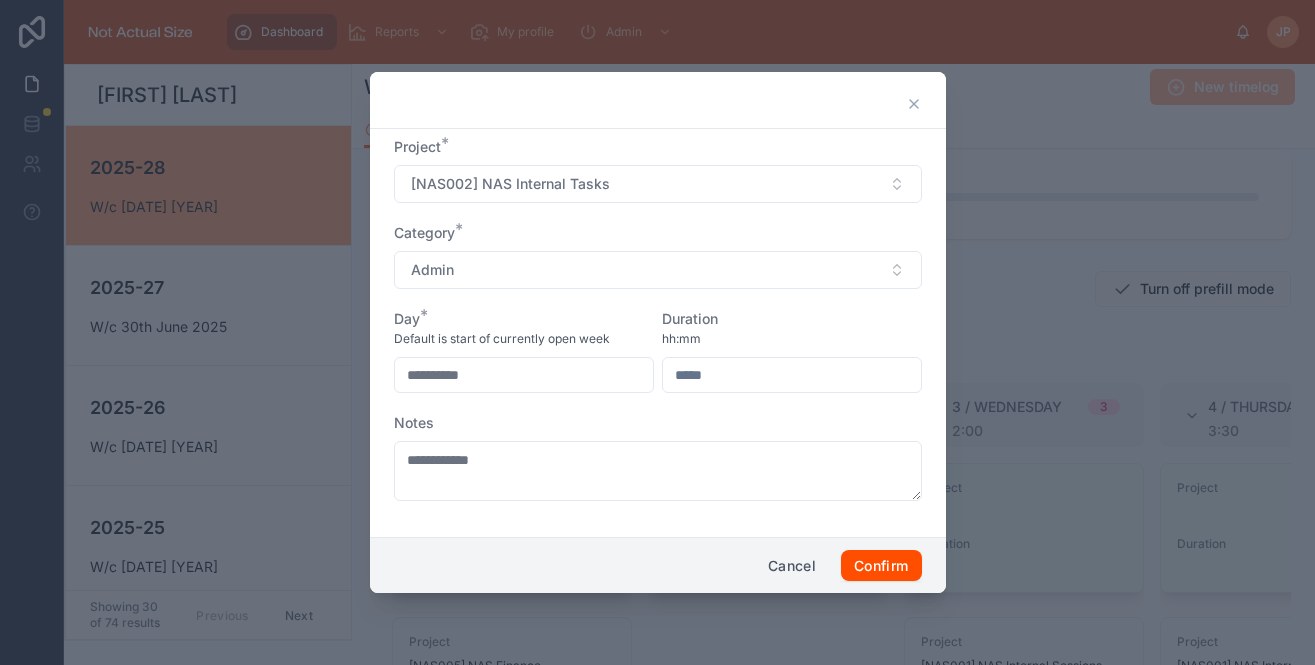 click at bounding box center (792, 375) 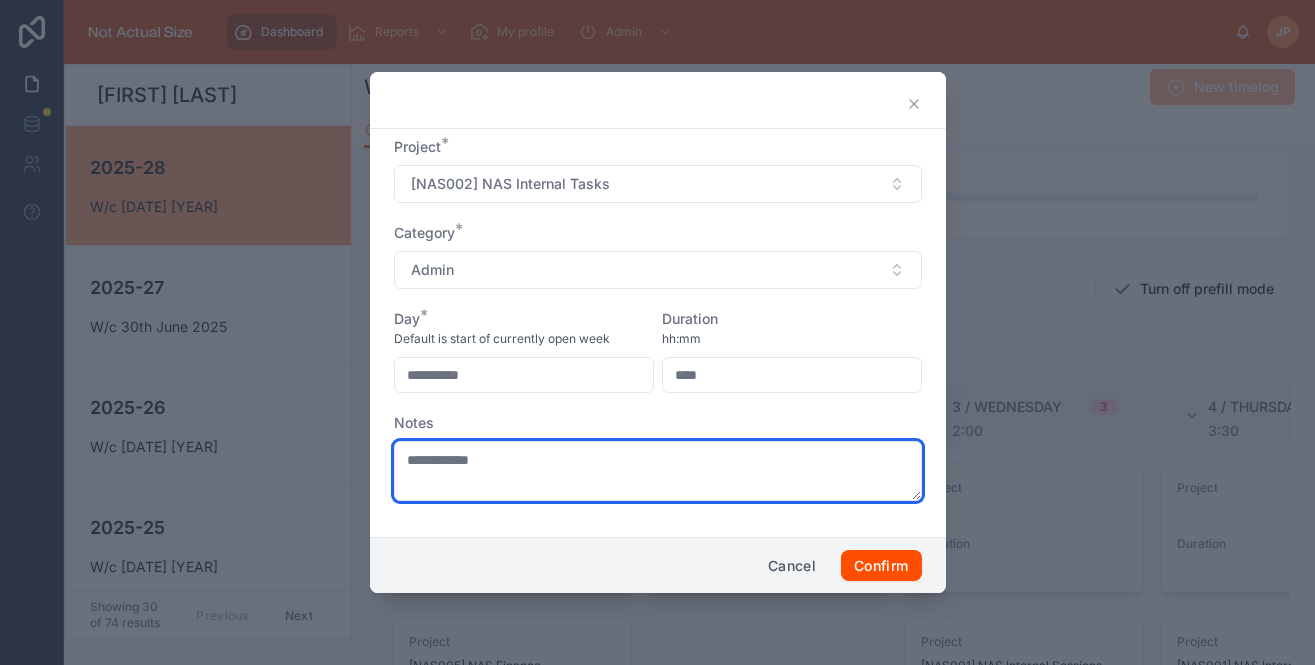 type on "****" 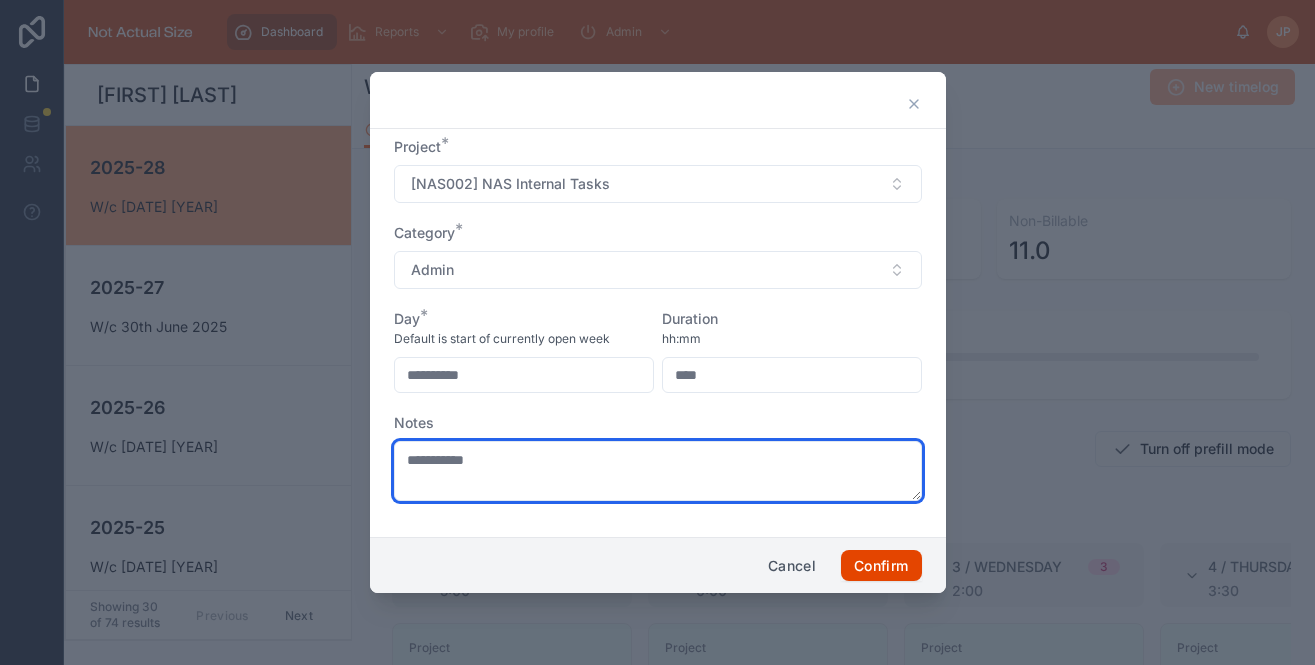 type on "**********" 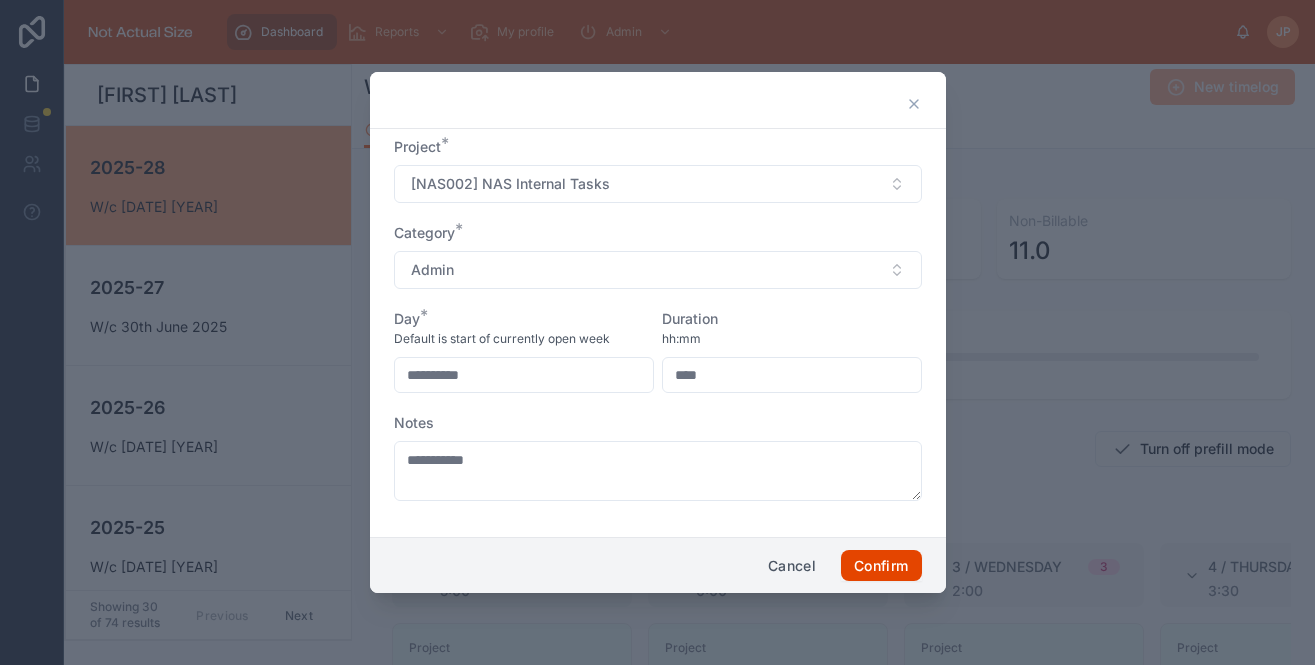 click on "Confirm" at bounding box center (881, 566) 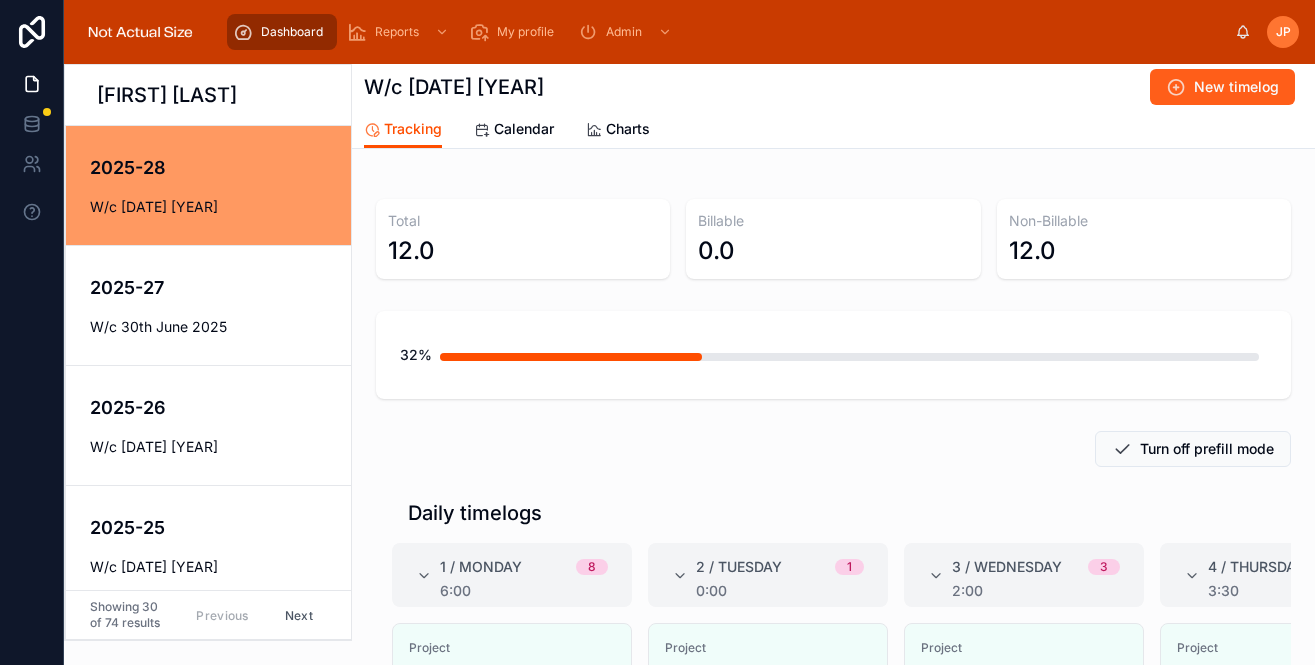 click on "New timelog" at bounding box center [1222, 87] 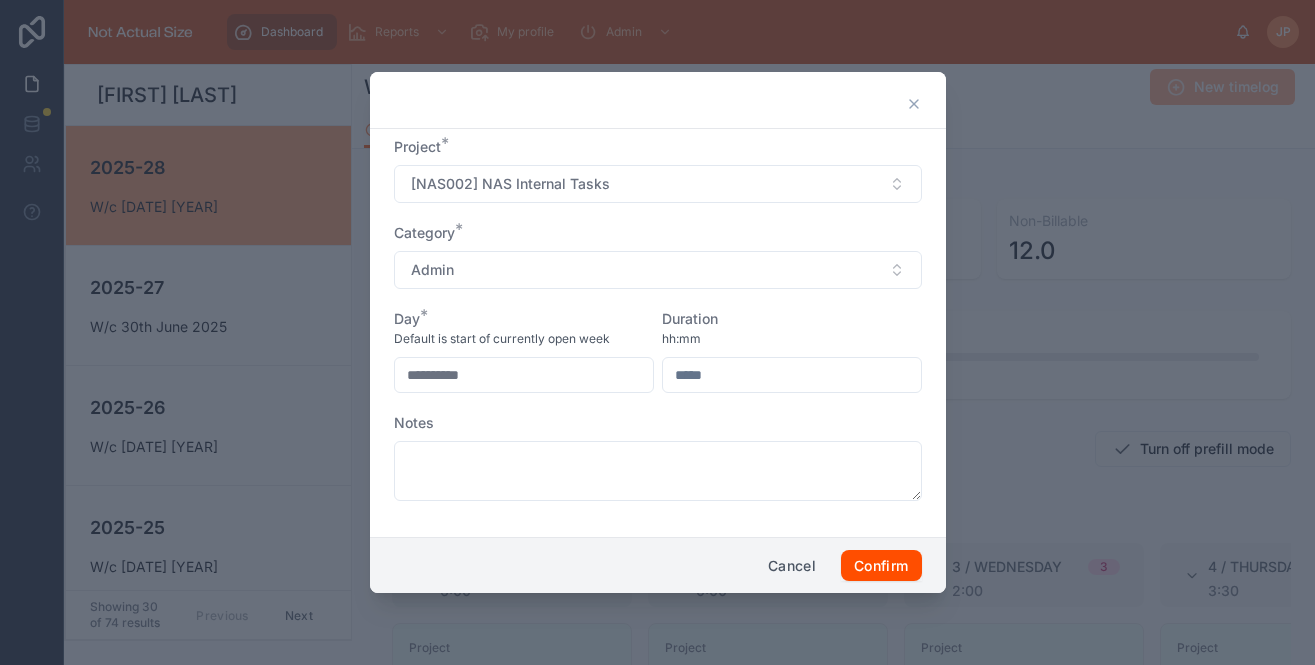 click on "Project * [NAS002] NAS Internal Tasks" at bounding box center [658, 170] 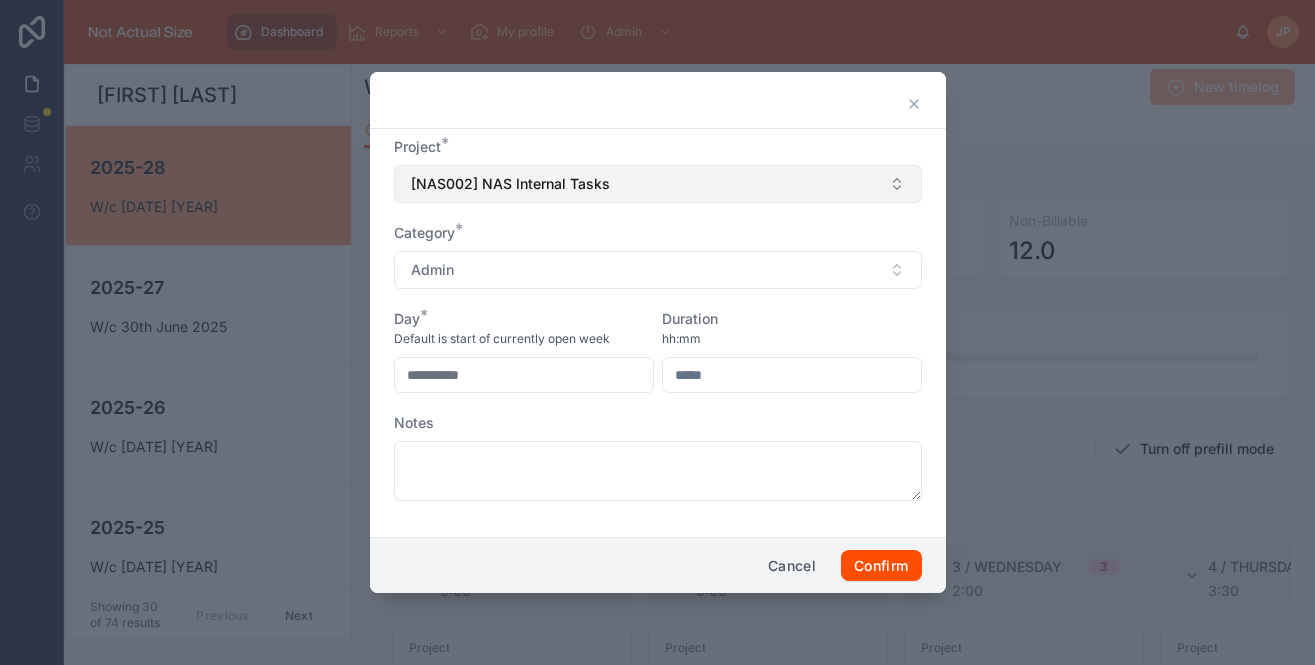 click on "[NAS002] NAS Internal Tasks" at bounding box center (658, 184) 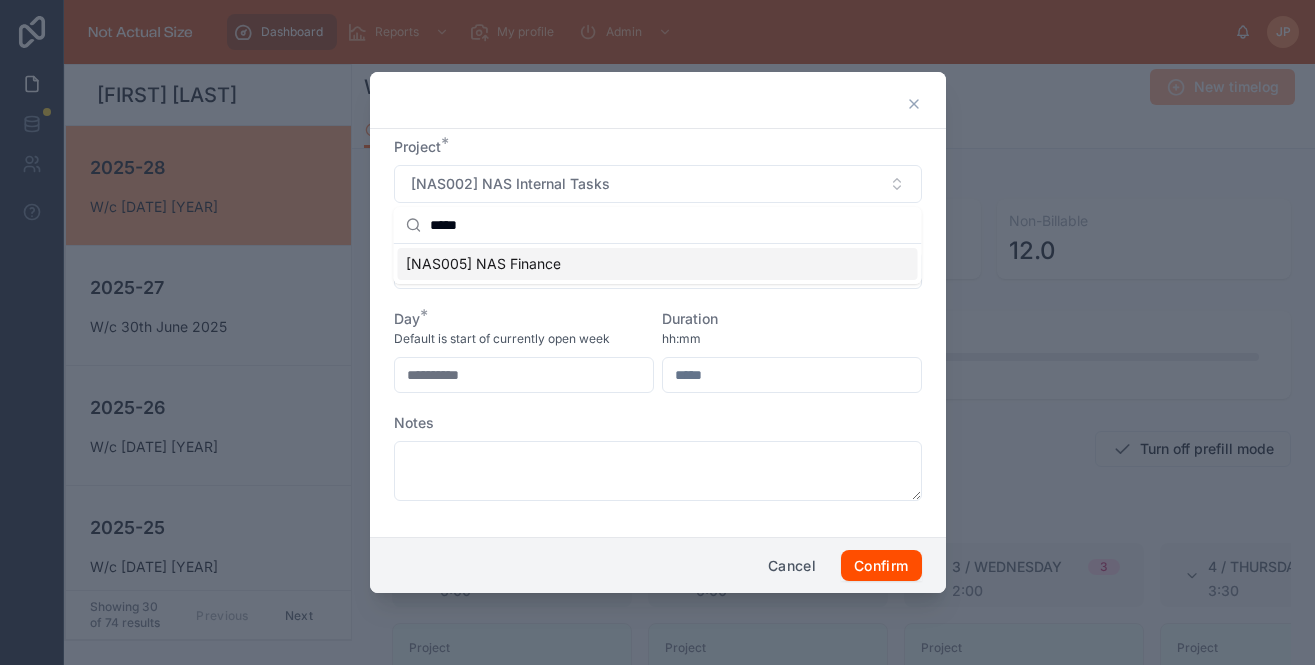 type on "*****" 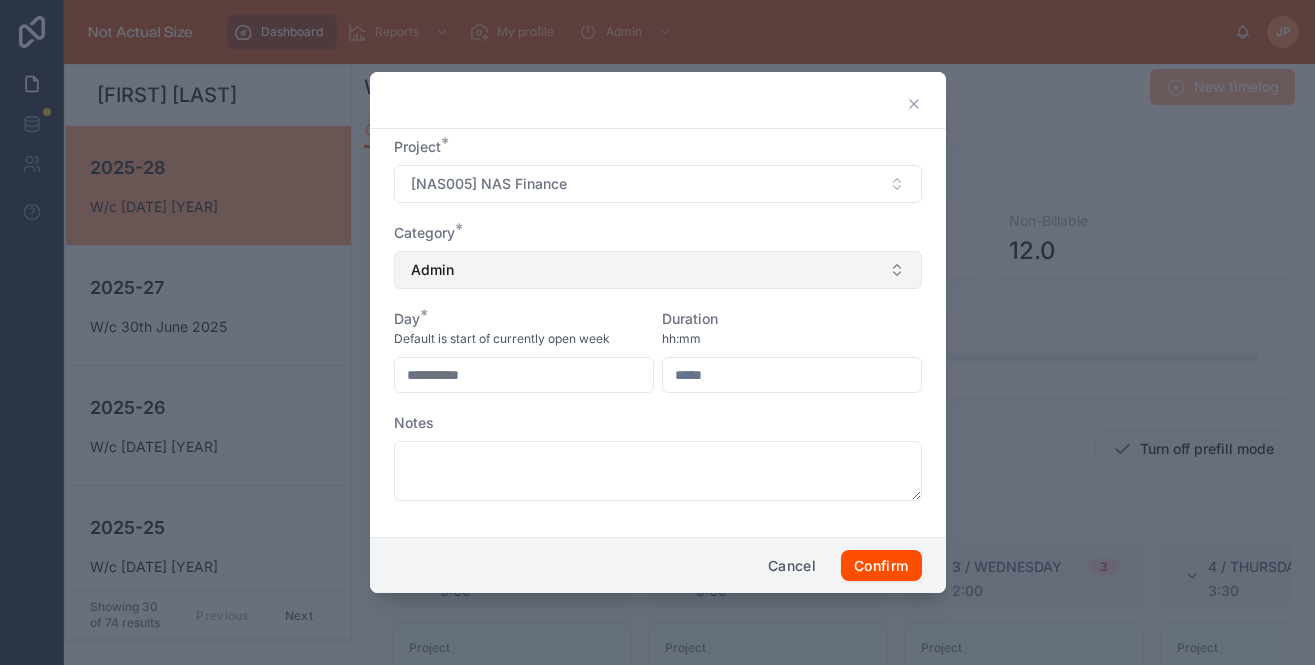 click on "Admin" at bounding box center (658, 270) 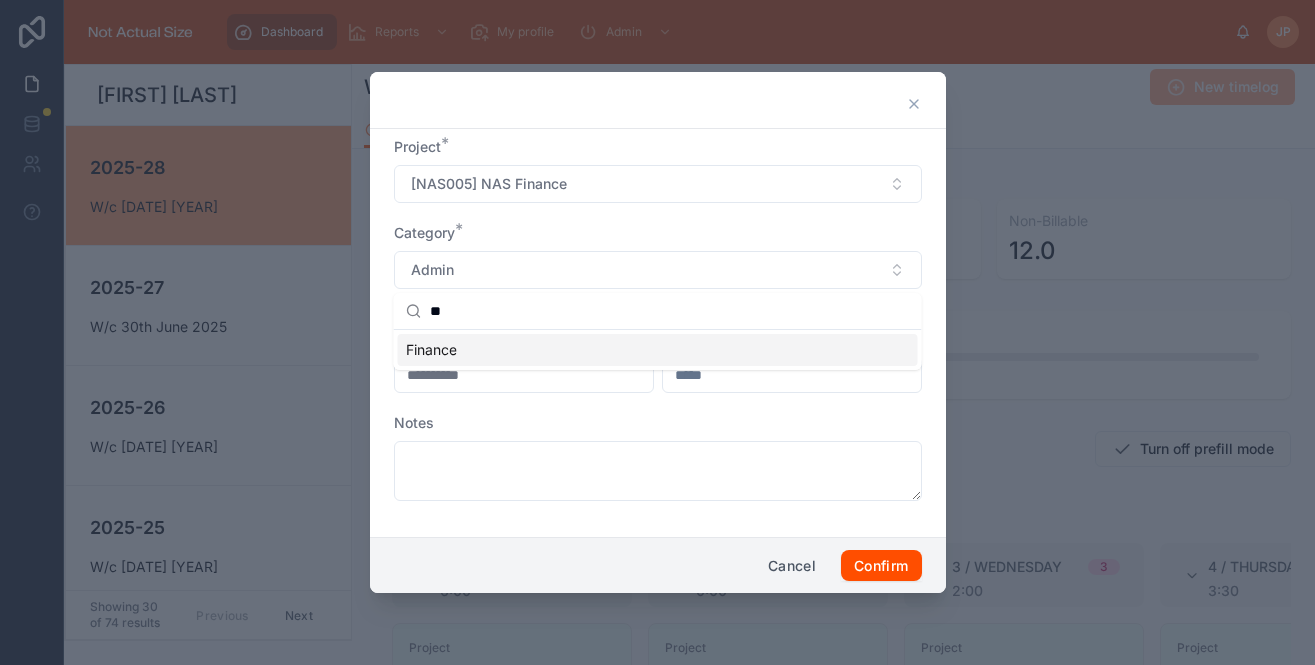 type on "*" 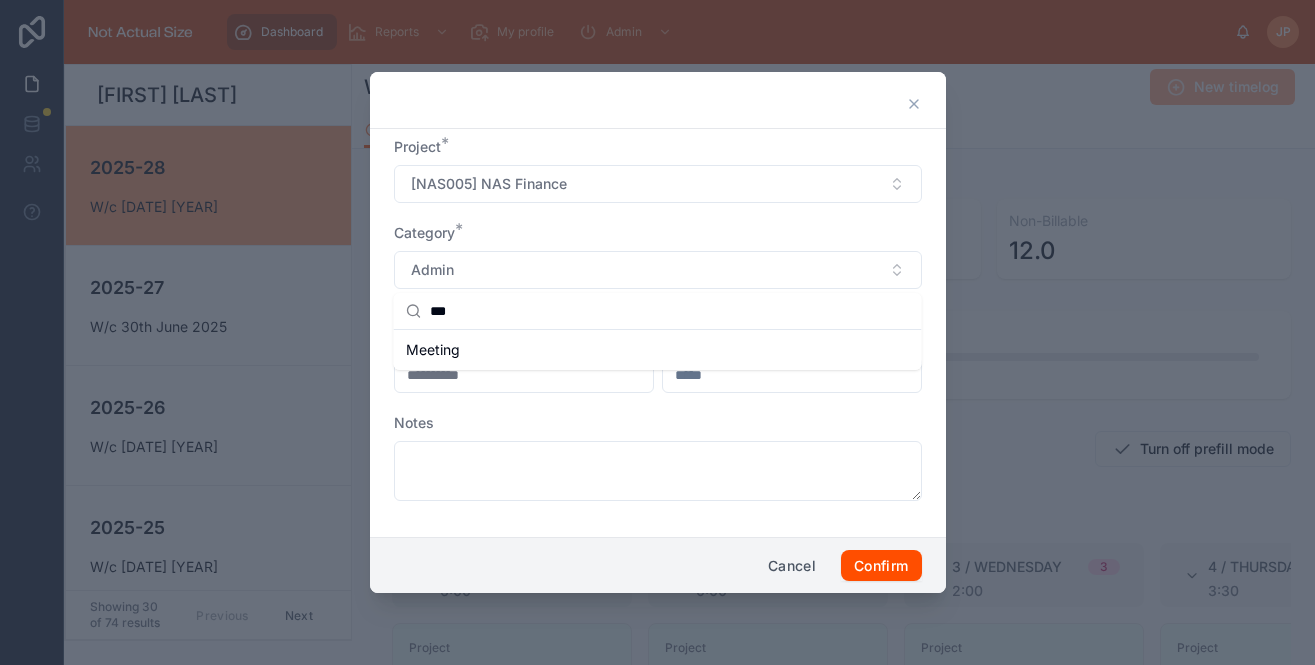 type on "***" 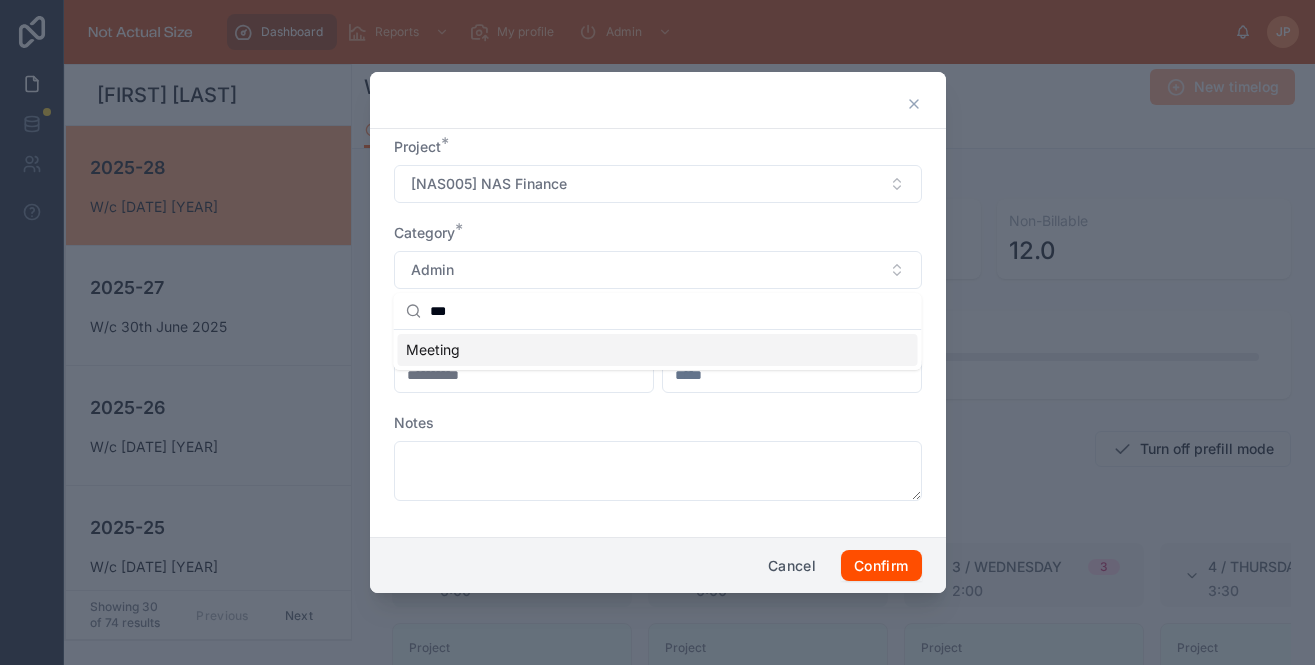 click on "Meeting" at bounding box center [658, 350] 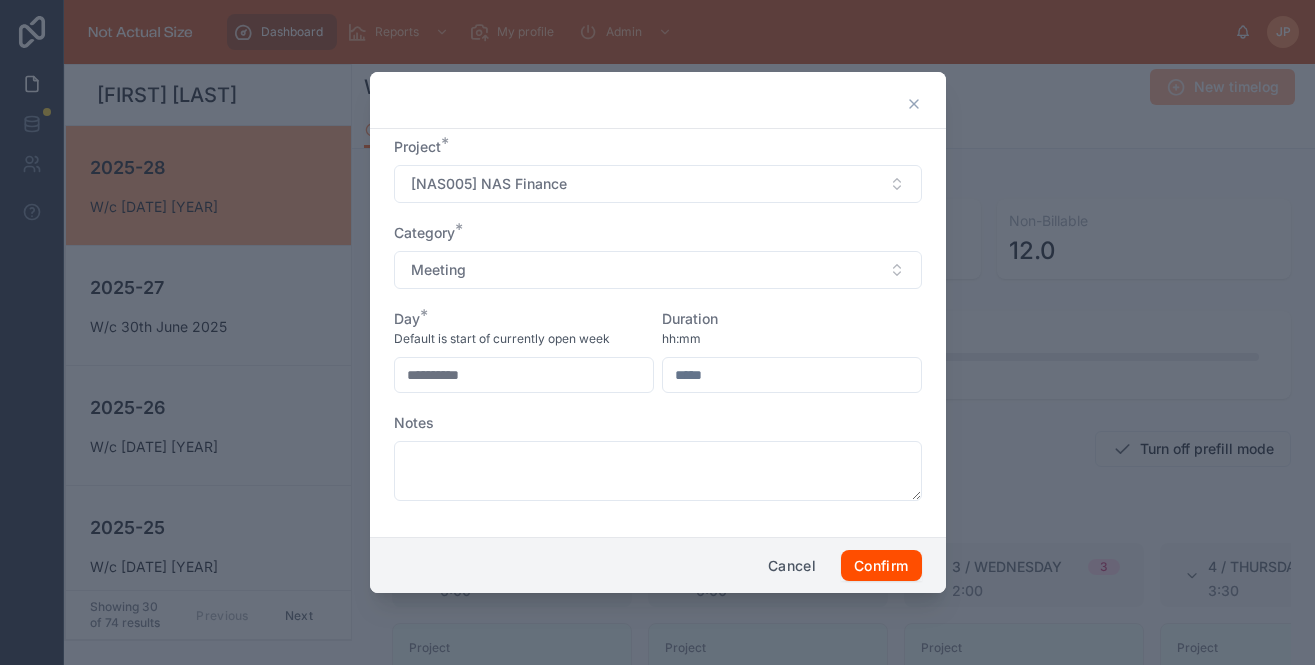 click at bounding box center [792, 375] 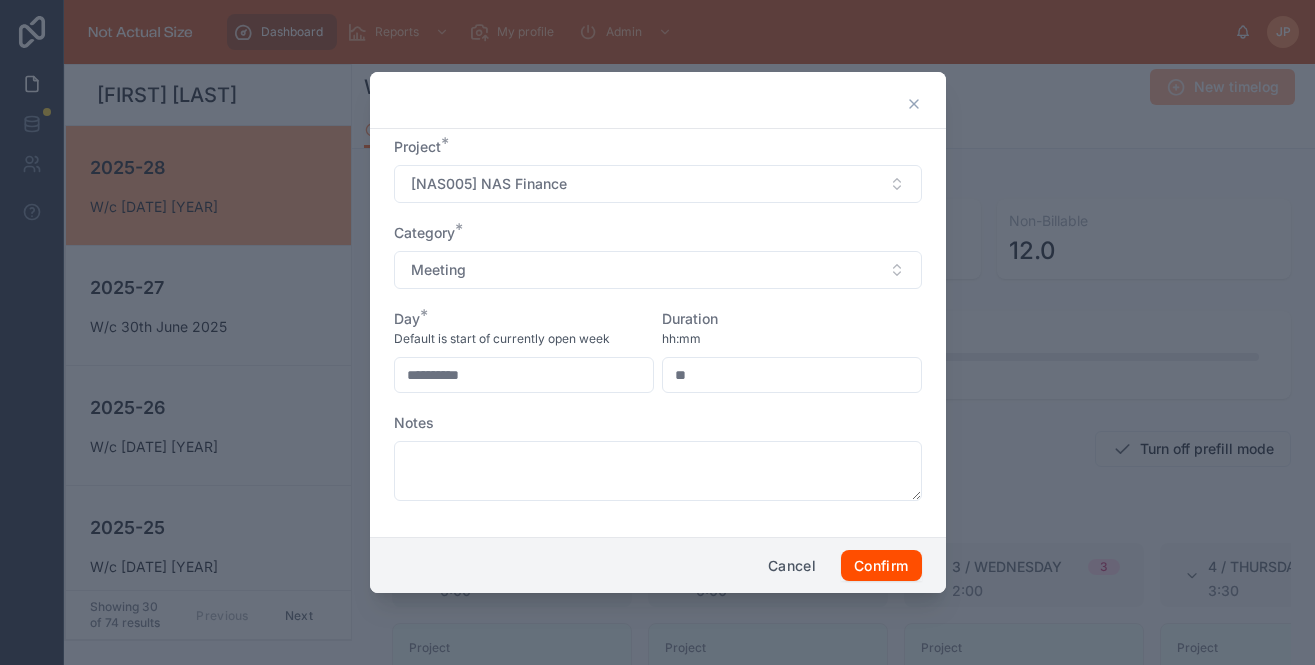 type on "*" 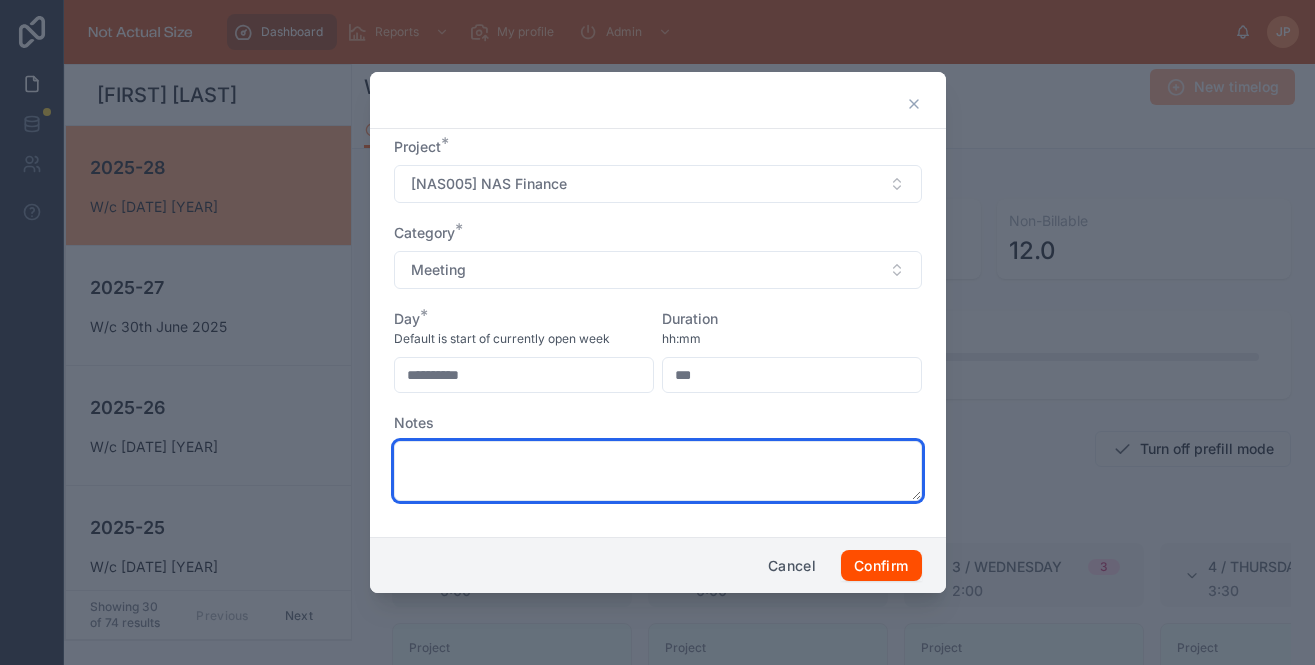 type on "****" 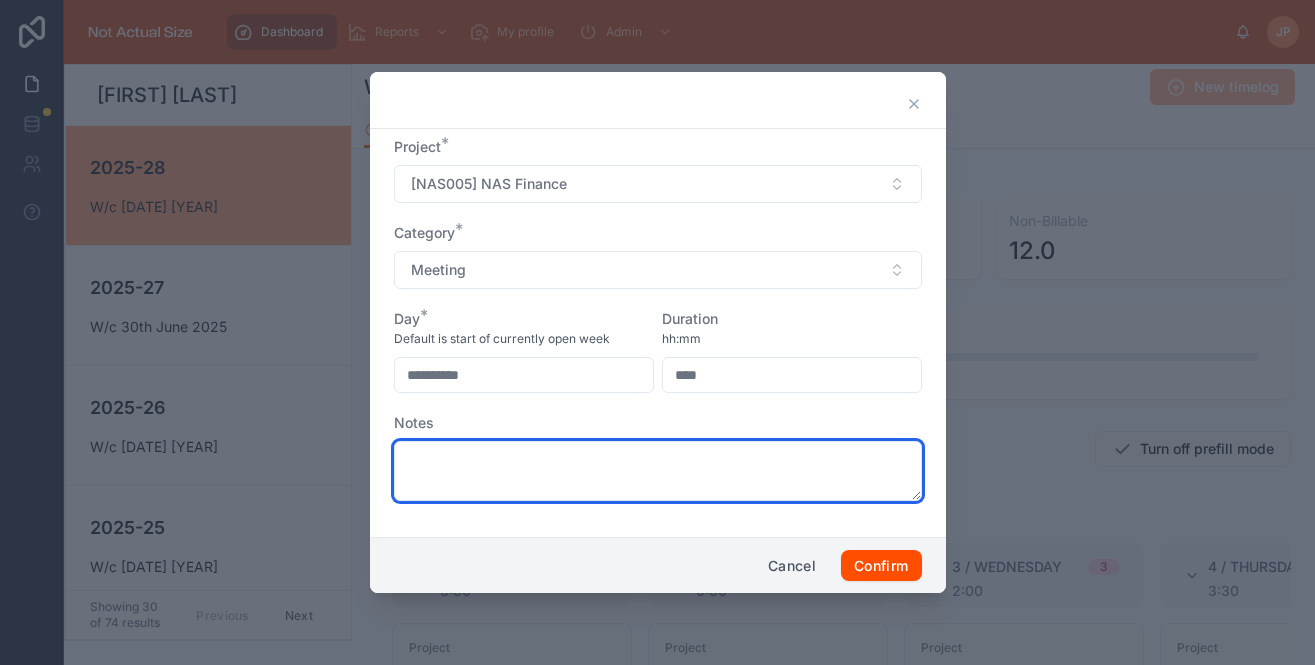 click at bounding box center (658, 471) 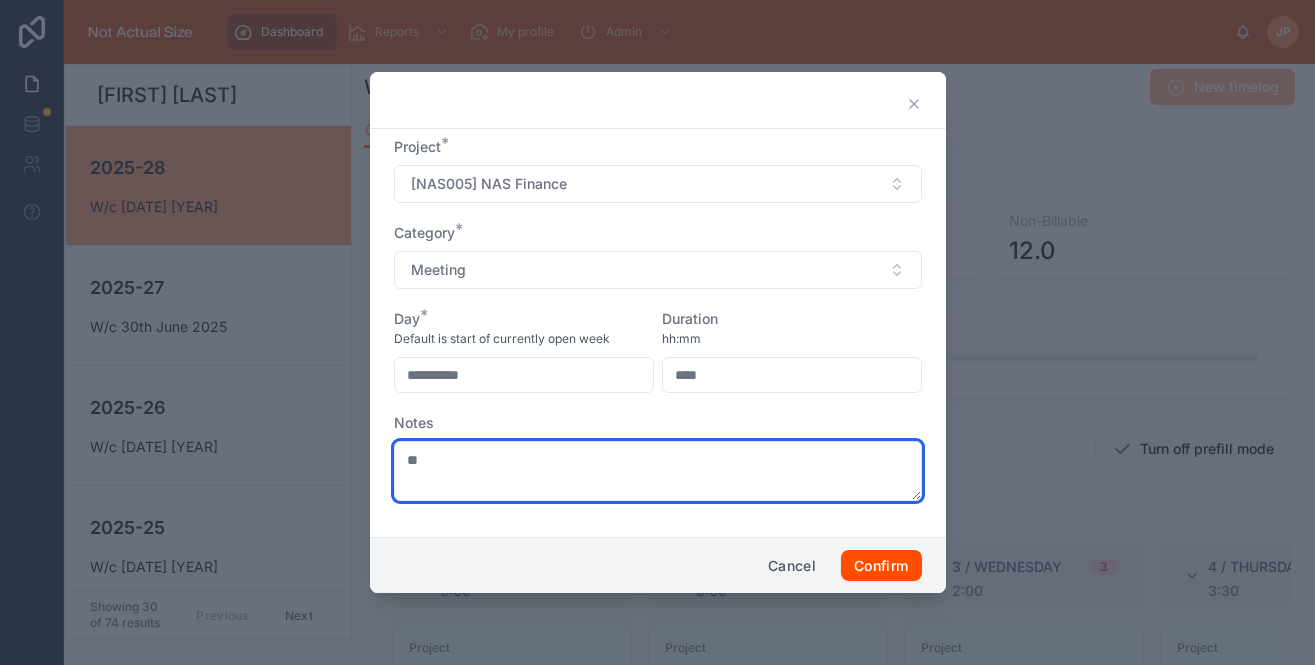 type on "*" 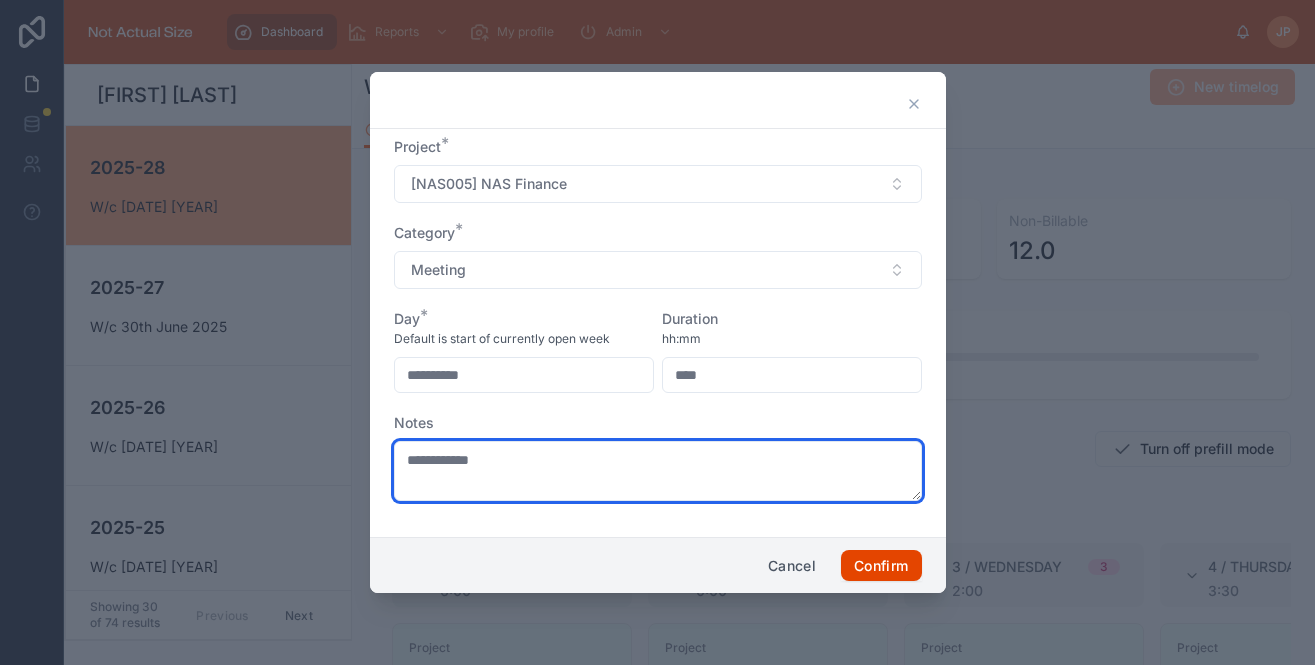 type on "**********" 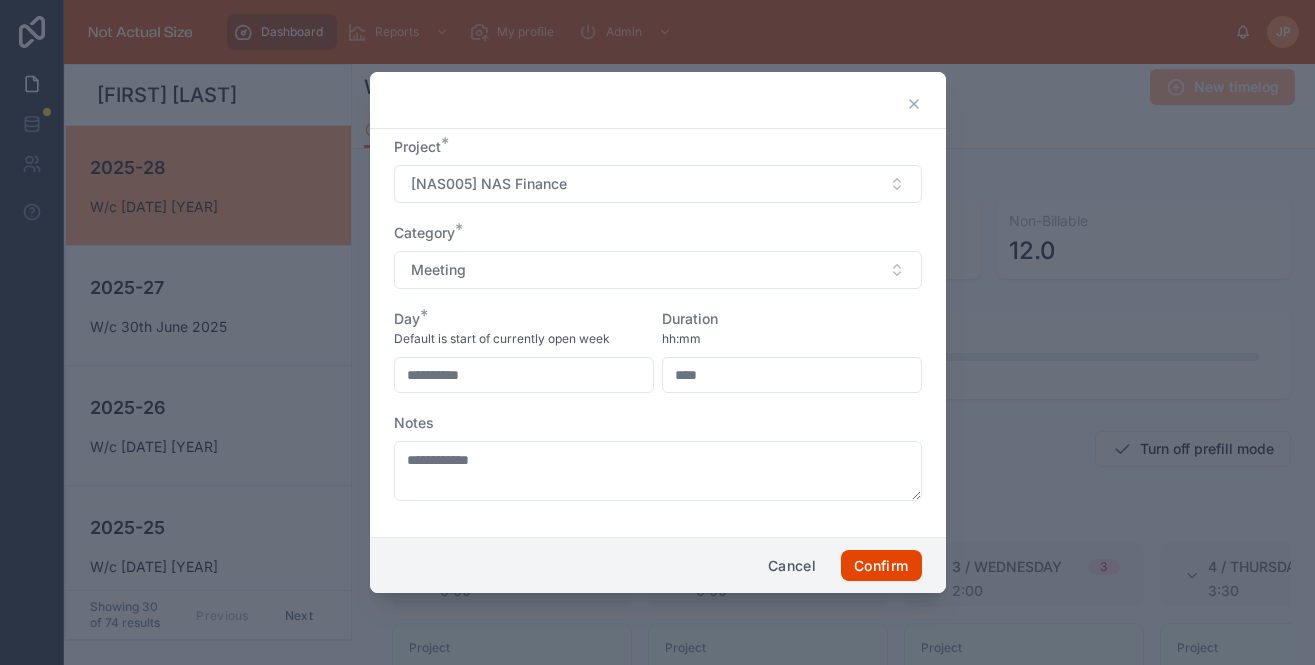 click on "Confirm" at bounding box center (881, 566) 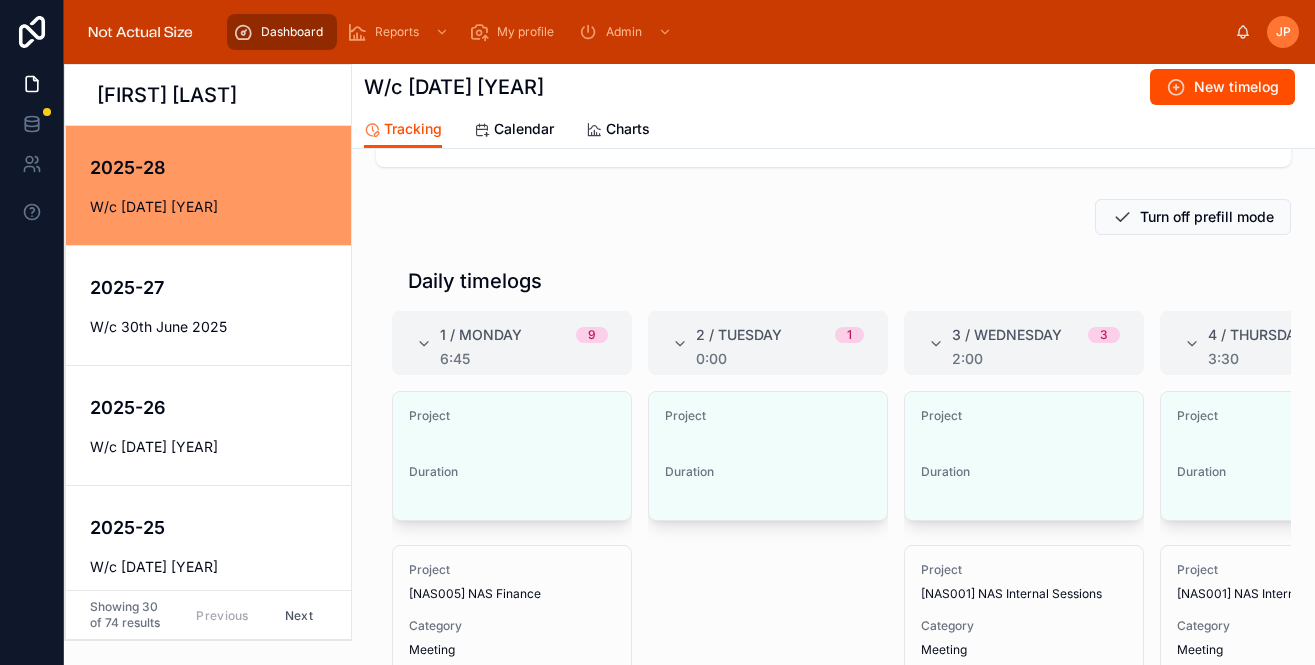 scroll, scrollTop: 233, scrollLeft: 0, axis: vertical 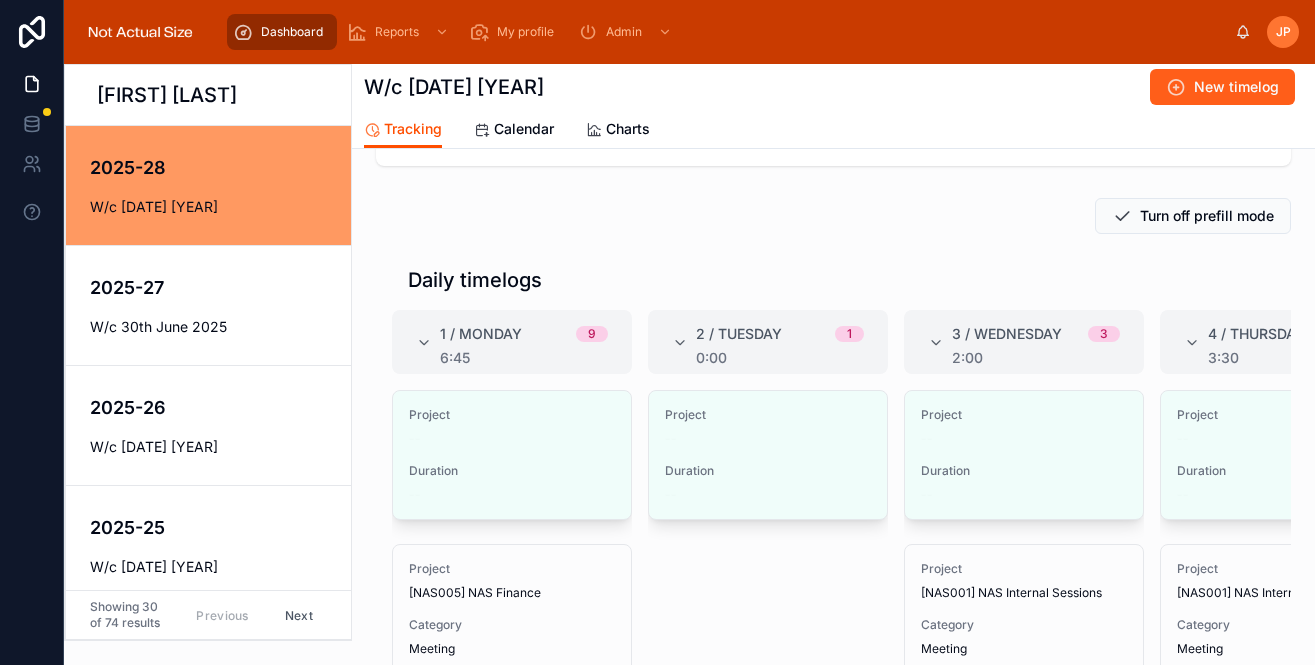 click on "New timelog" at bounding box center (1222, 87) 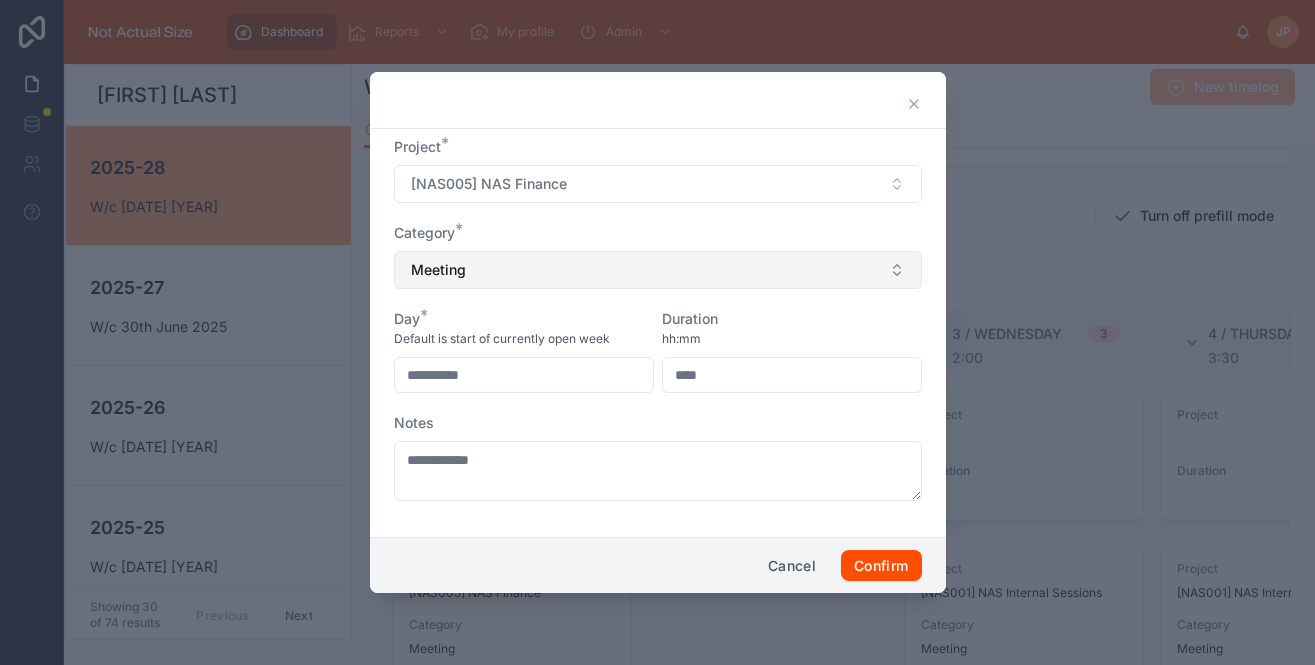 click on "Meeting" at bounding box center (658, 270) 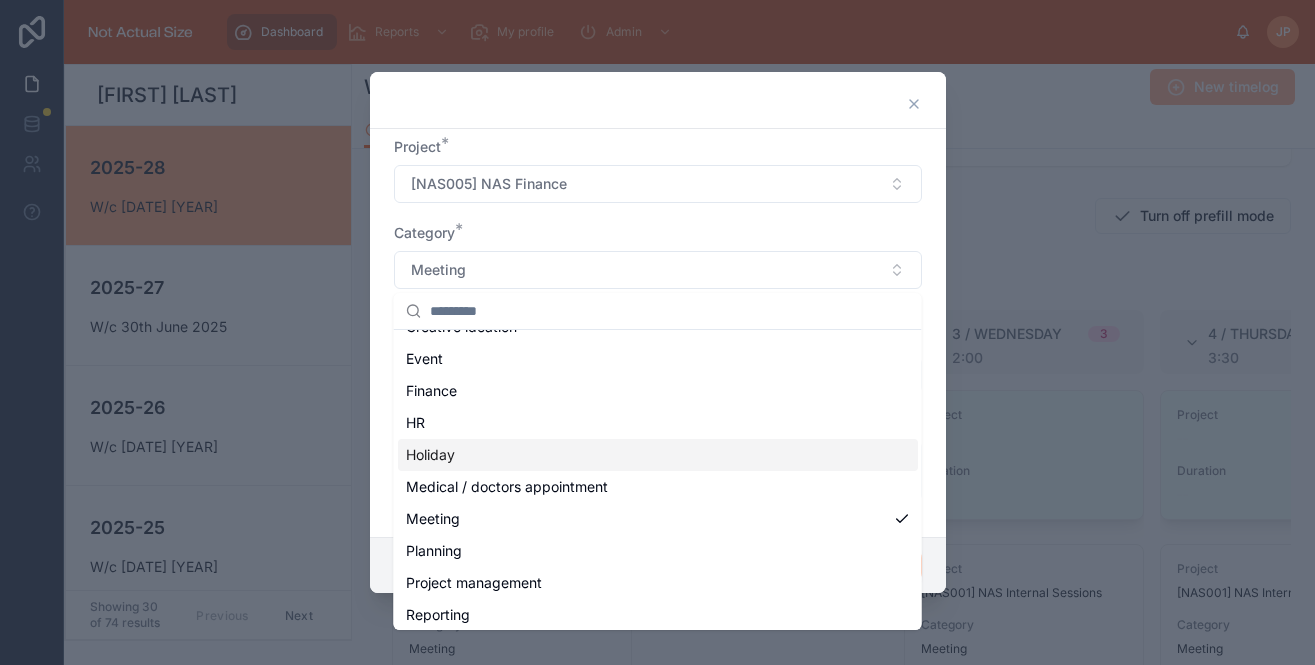 type 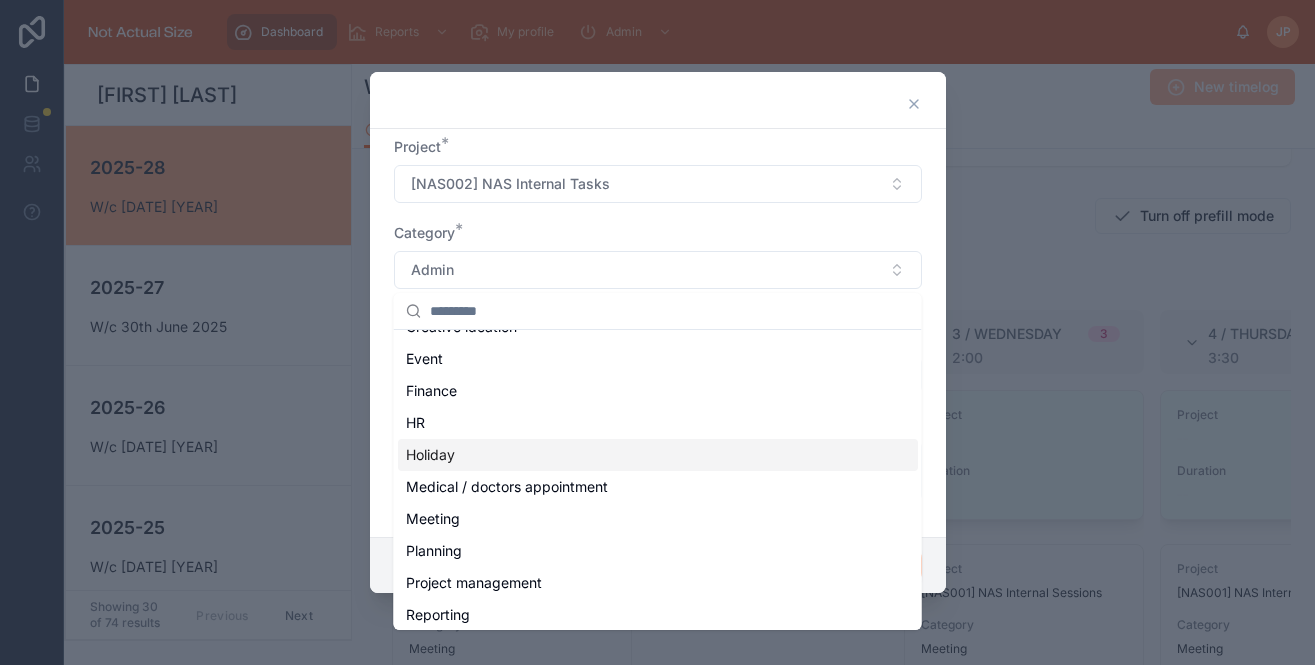 scroll, scrollTop: 243, scrollLeft: 0, axis: vertical 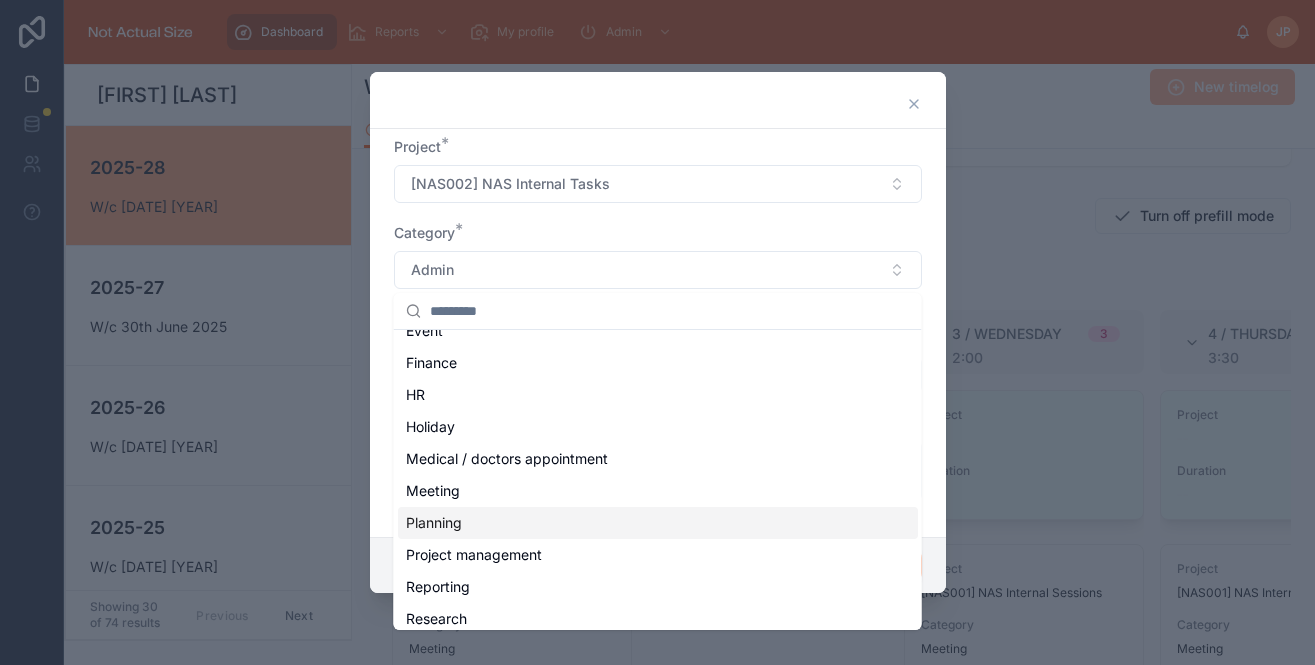 click on "Planning" at bounding box center (658, 523) 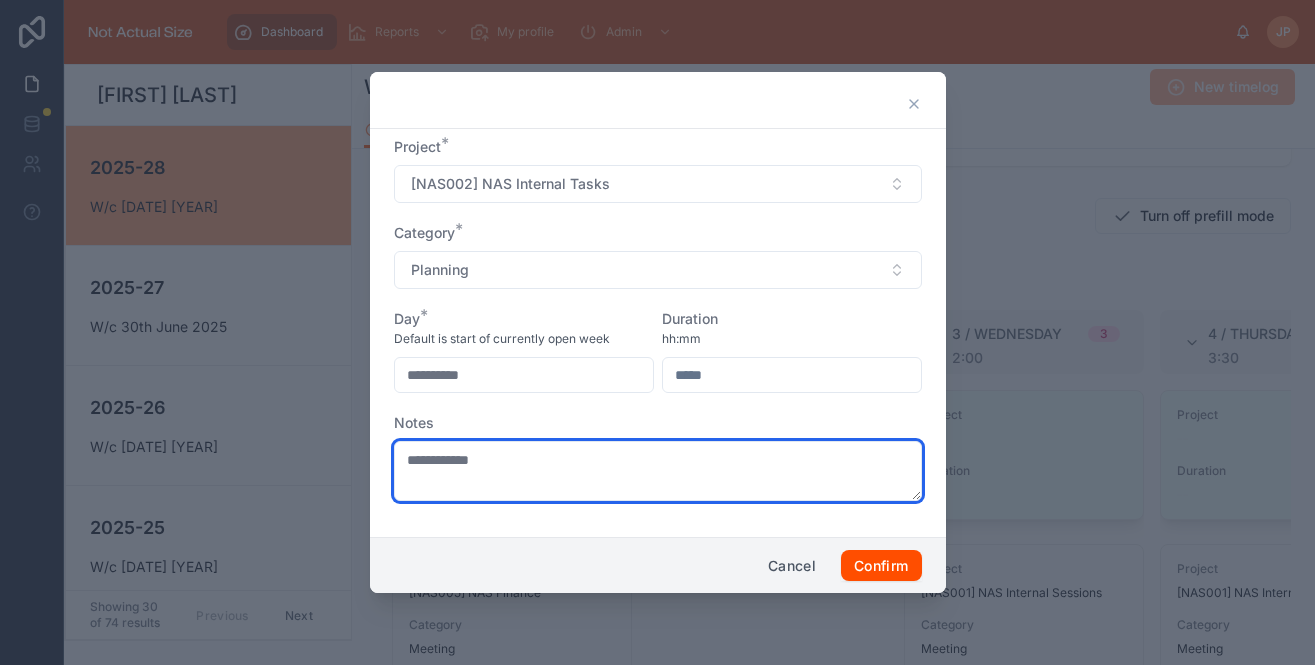 click on "**********" at bounding box center [658, 471] 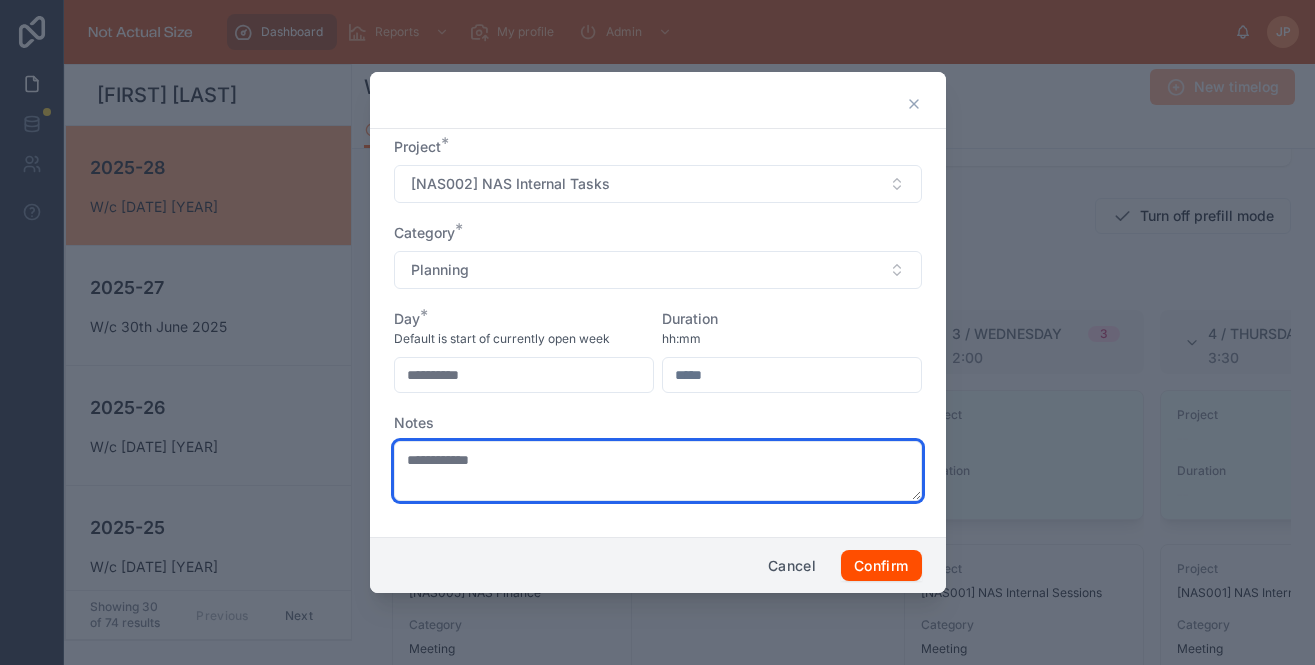 click on "**********" at bounding box center (658, 471) 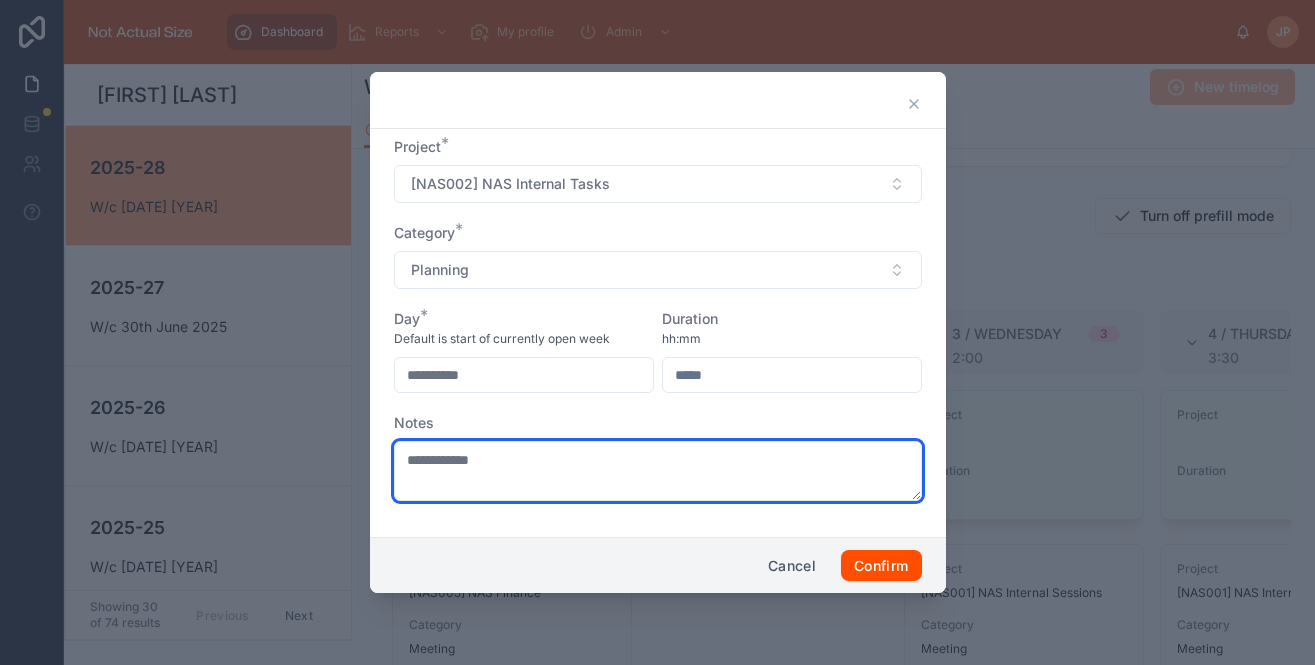 type on "**********" 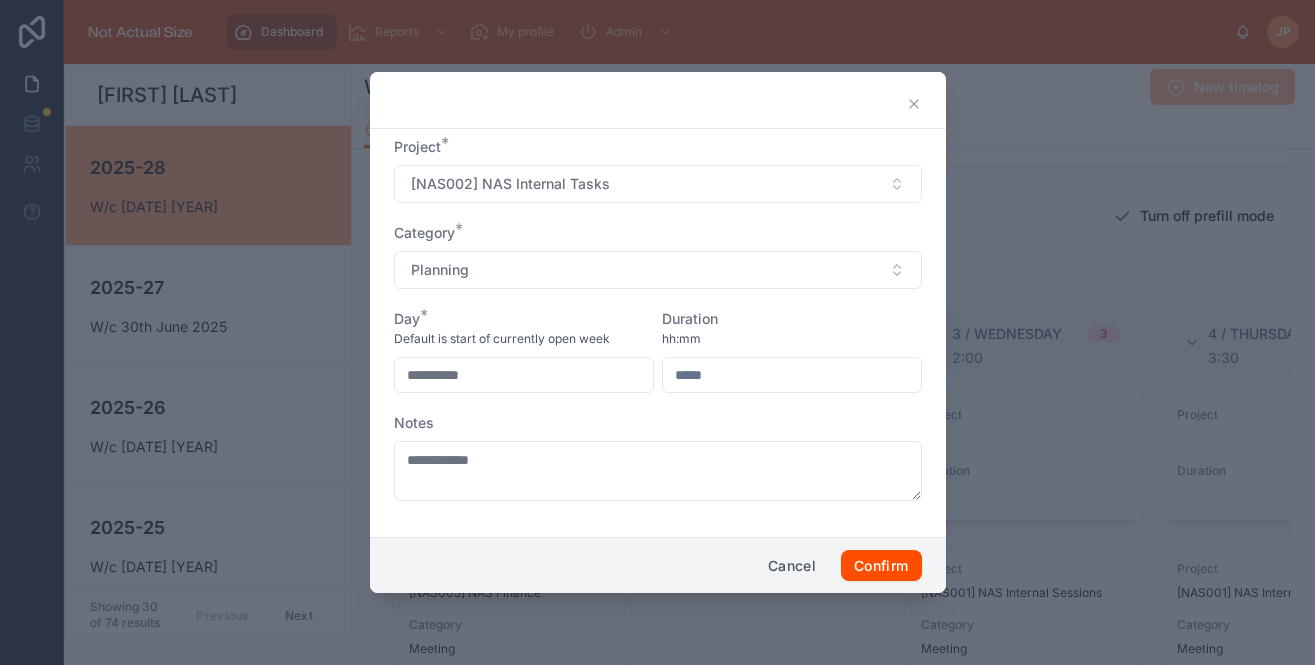 click at bounding box center [792, 375] 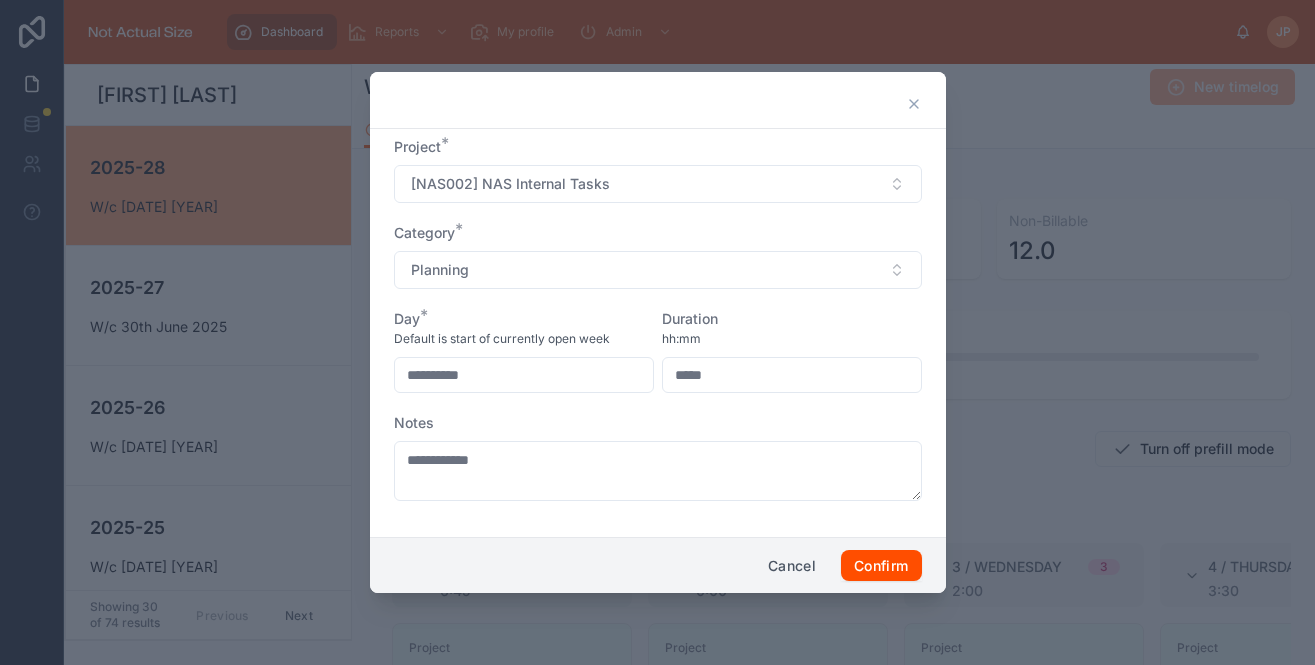 type on "****" 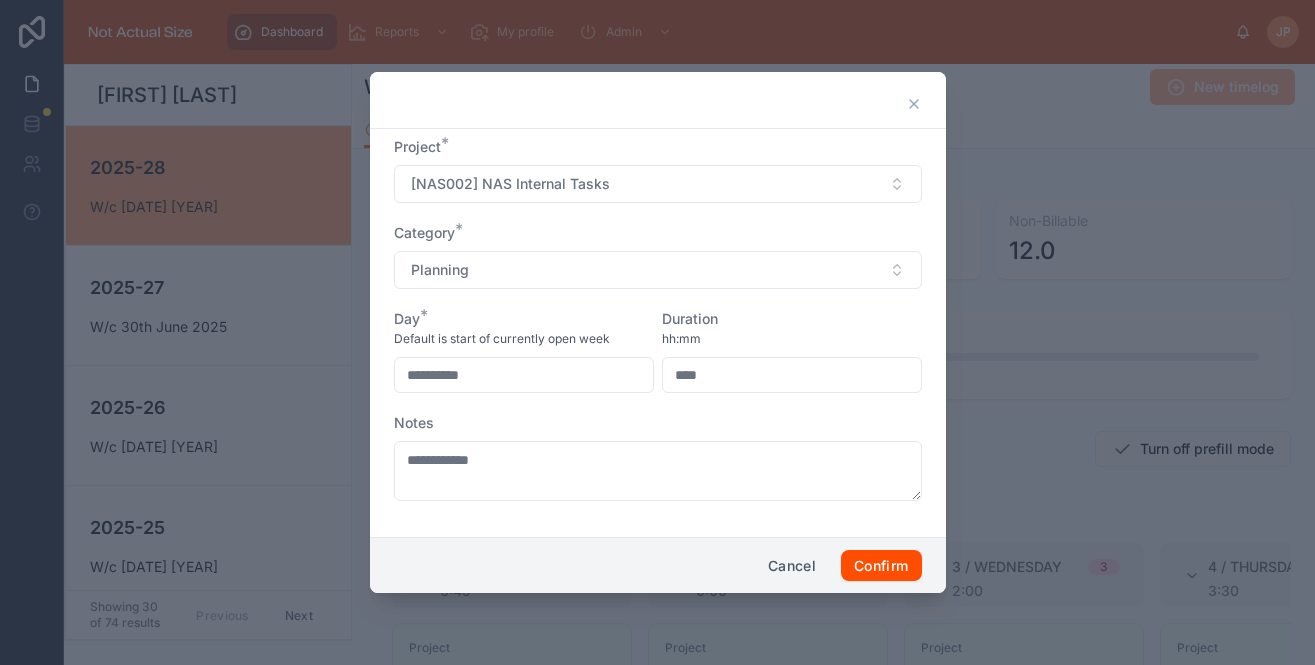 click on "**********" at bounding box center [658, 329] 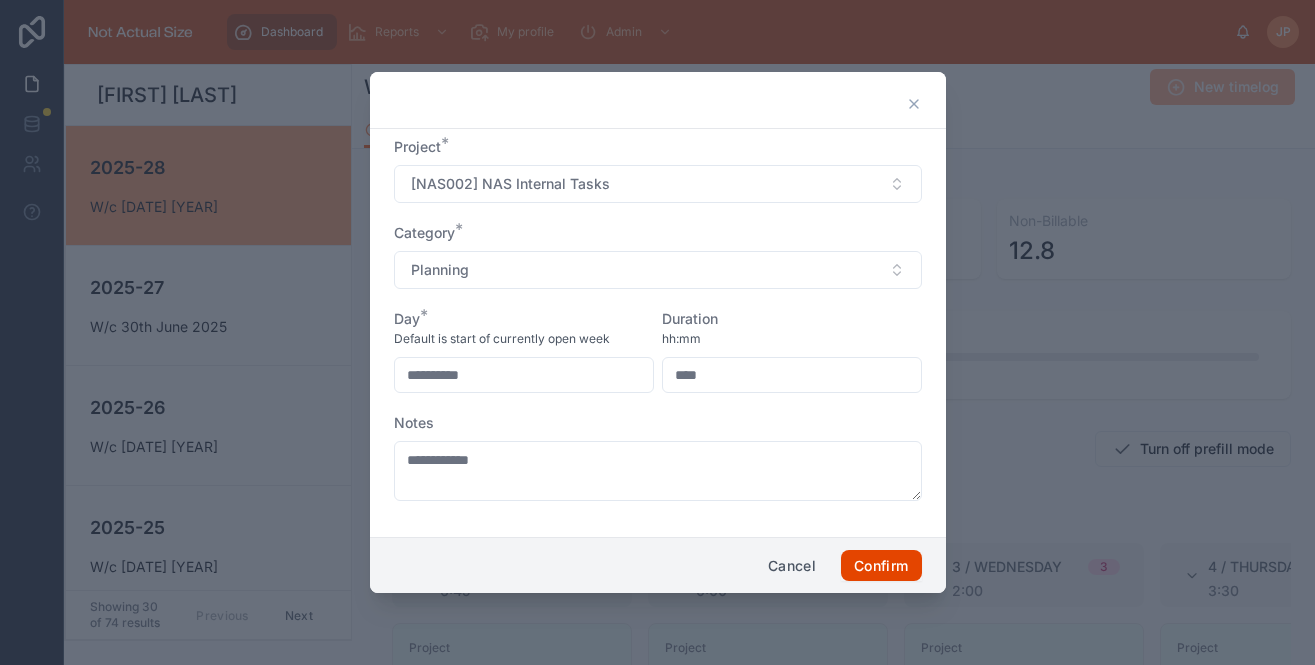 click on "Confirm" at bounding box center (881, 566) 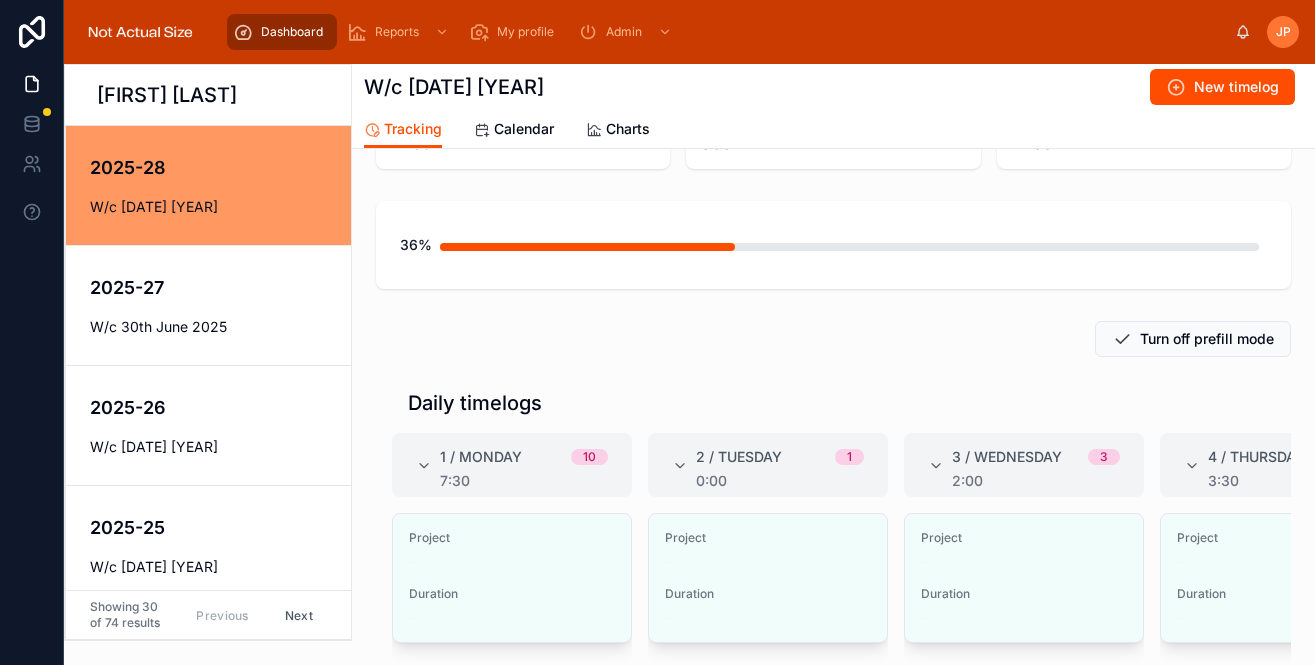 scroll, scrollTop: 127, scrollLeft: 0, axis: vertical 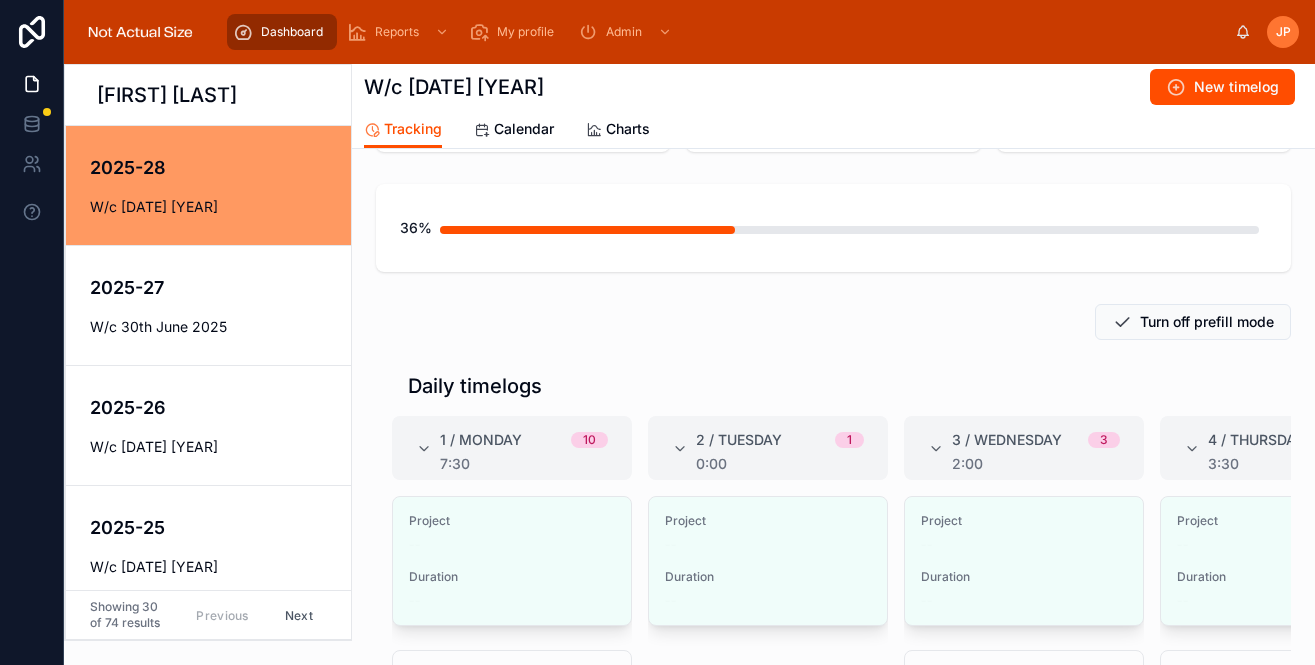 click on "New timelog" at bounding box center [1218, 87] 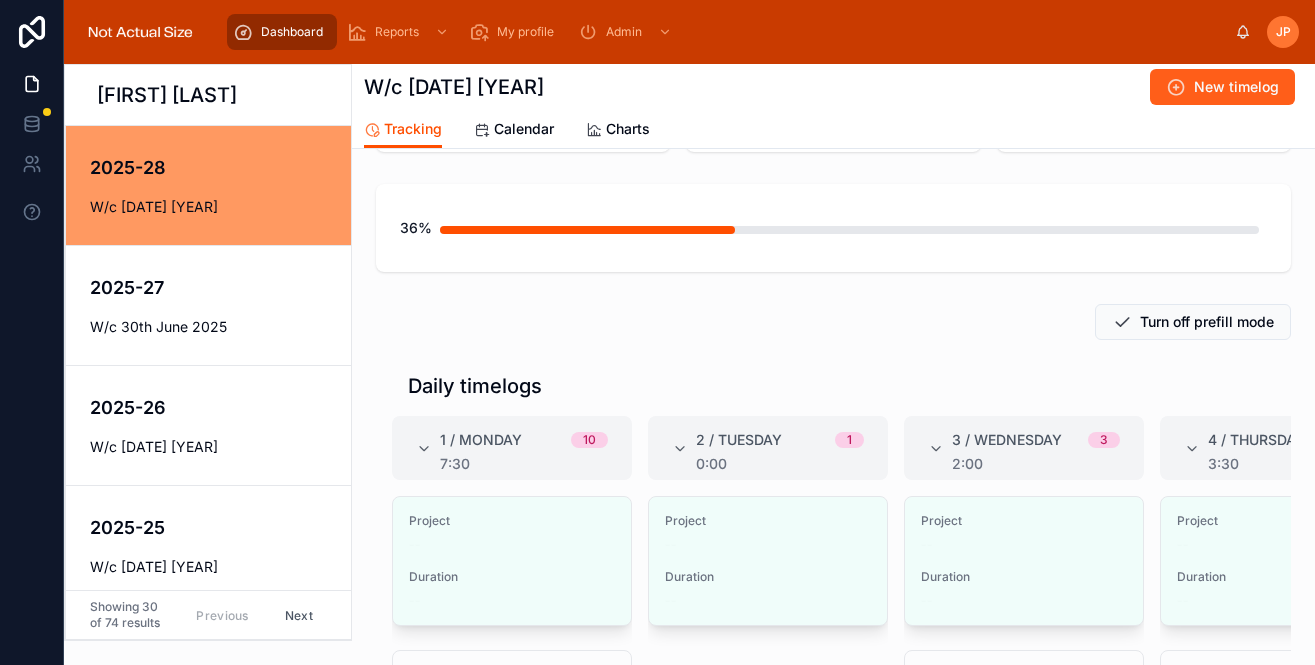 click on "New timelog" at bounding box center [1236, 87] 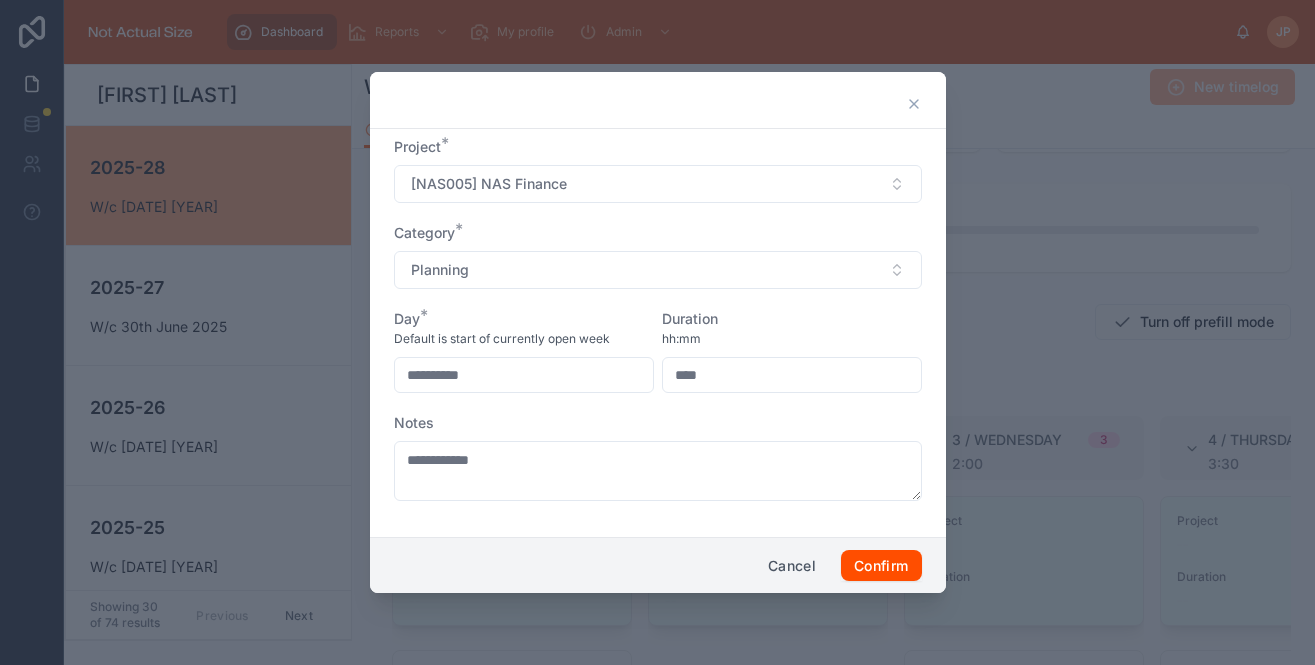 click on "**********" at bounding box center (658, 329) 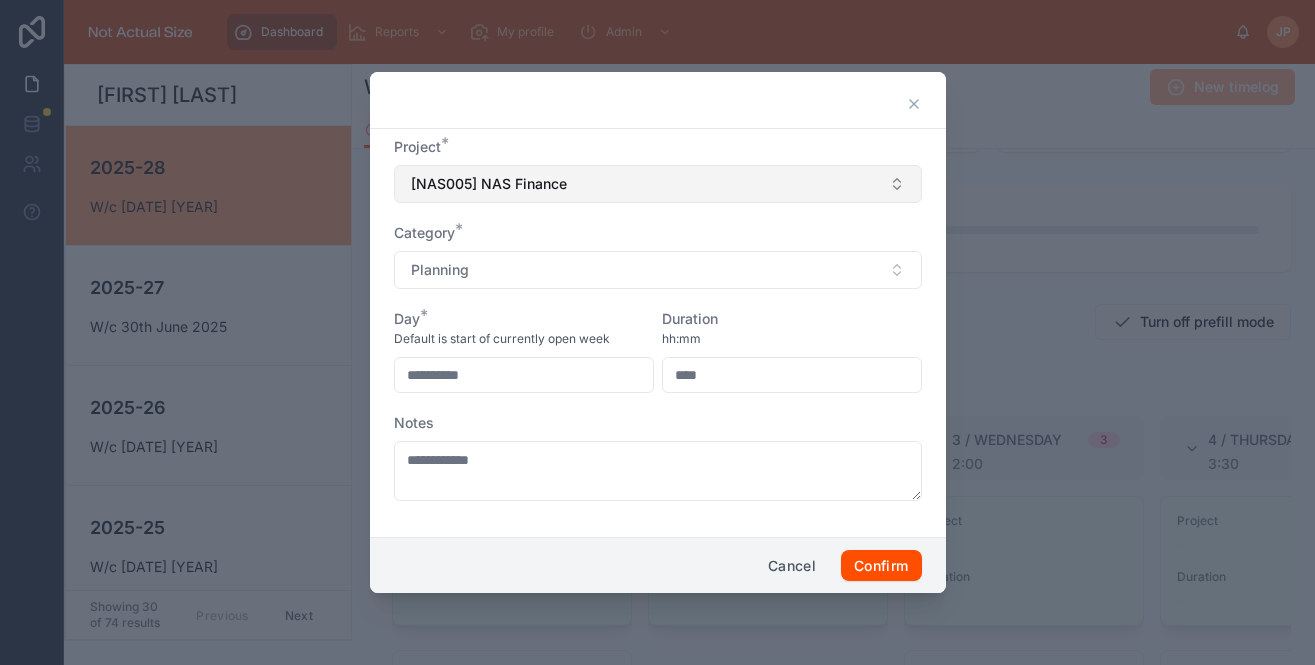click on "[NAS005] NAS Finance" at bounding box center [658, 184] 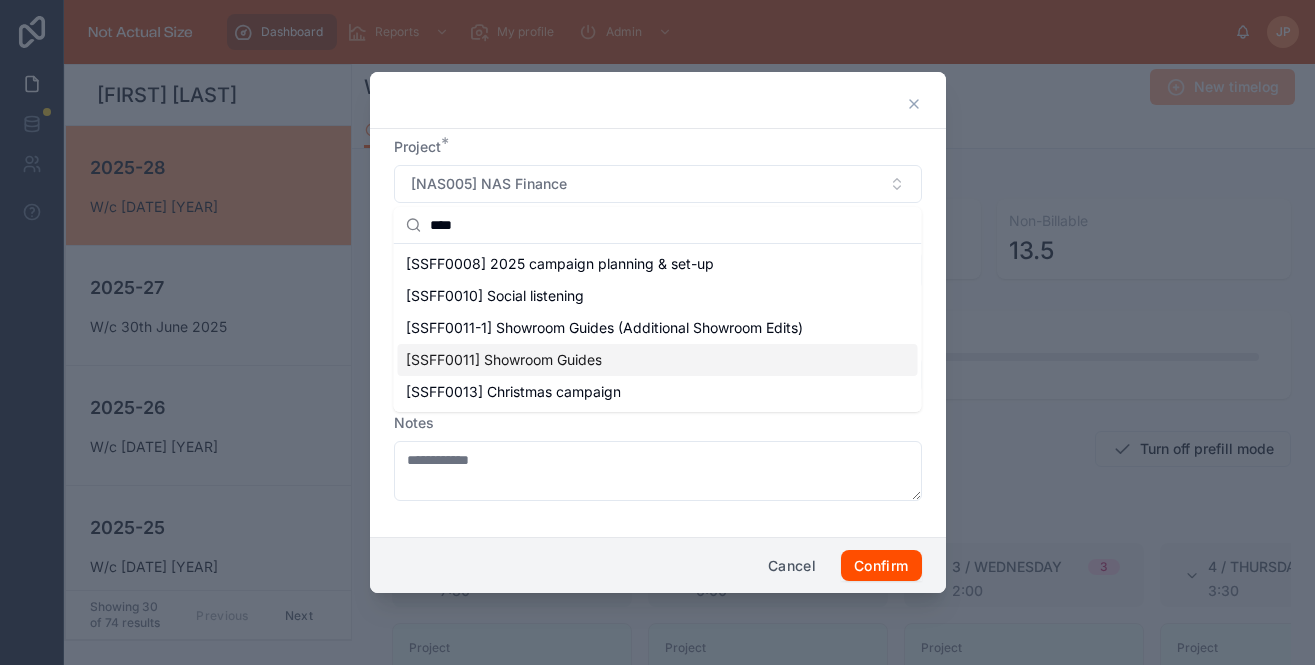 type on "****" 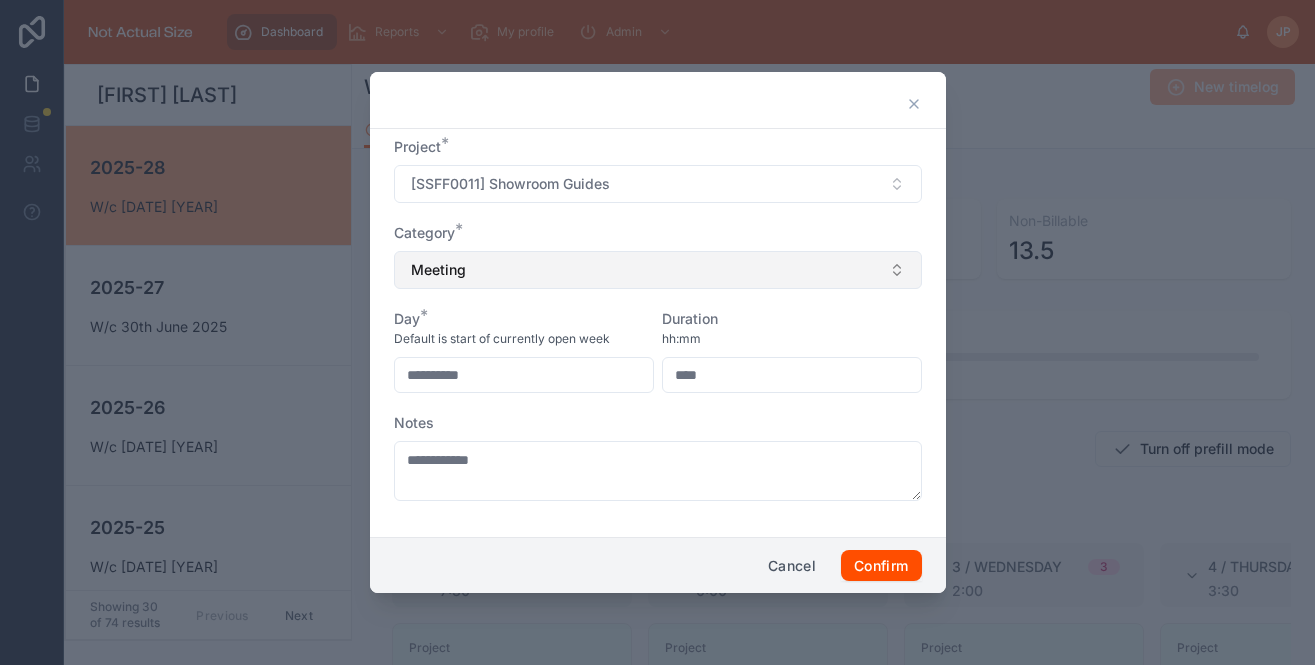 click on "Meeting" at bounding box center [658, 270] 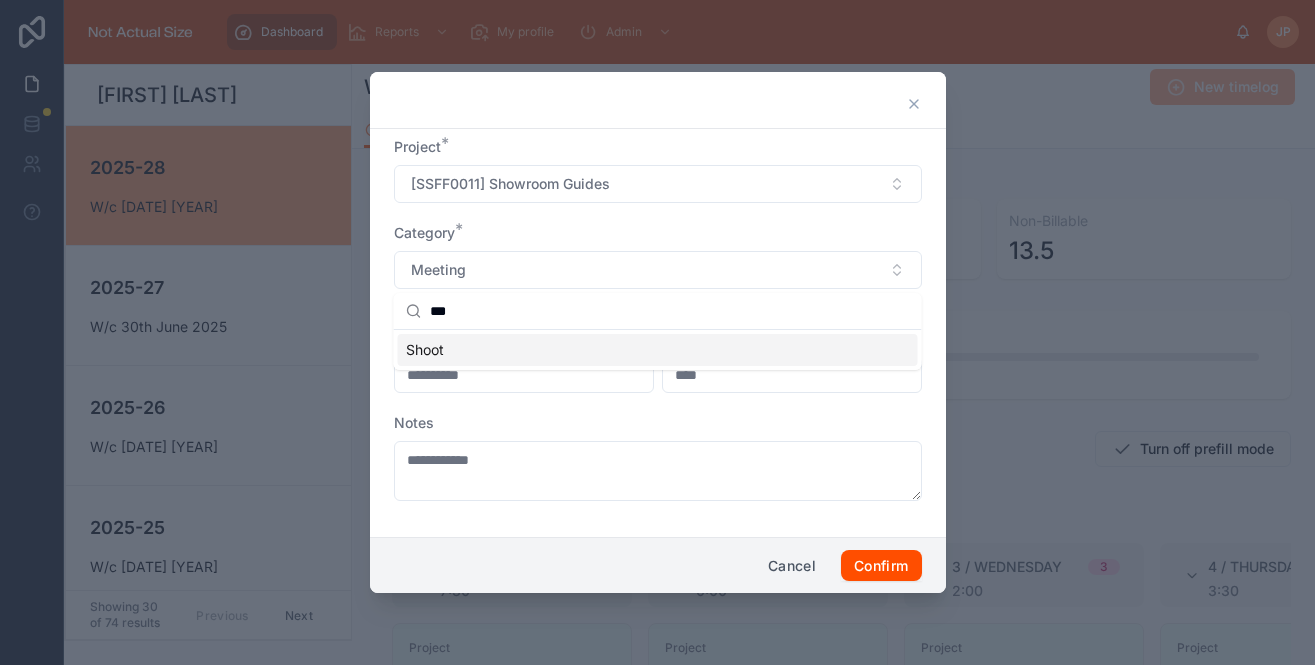 type on "***" 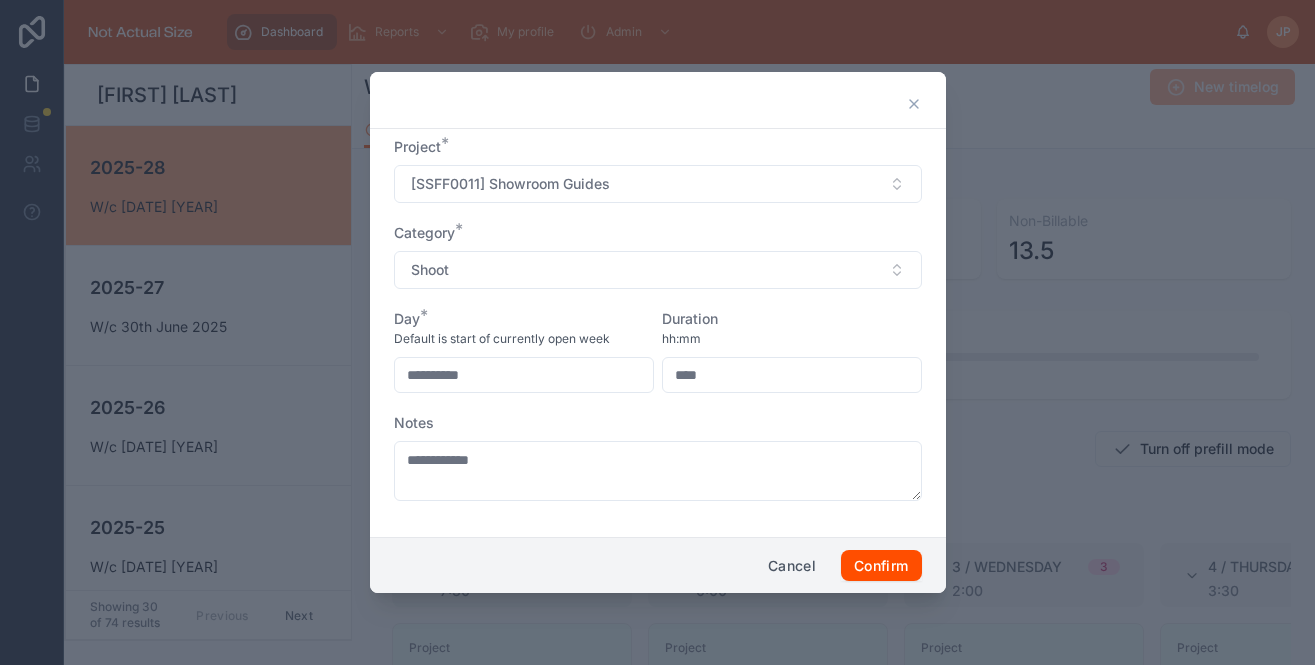 click on "****" at bounding box center [792, 375] 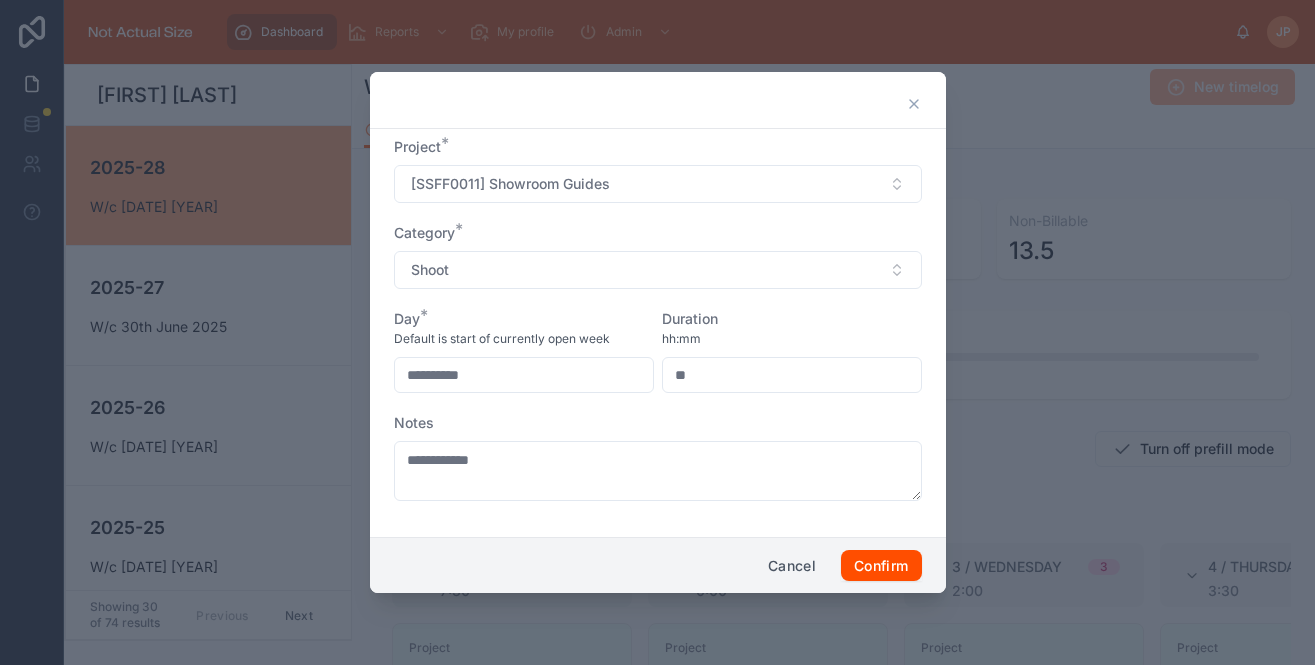 type on "*" 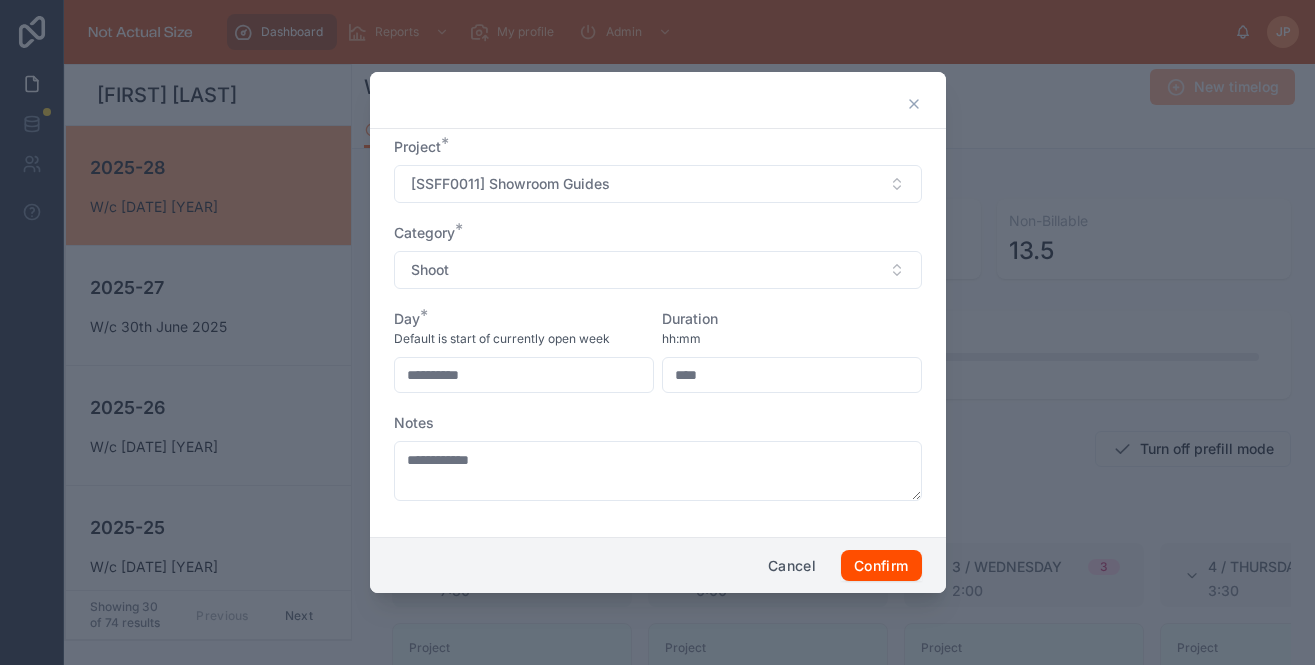 click on "**********" at bounding box center (524, 375) 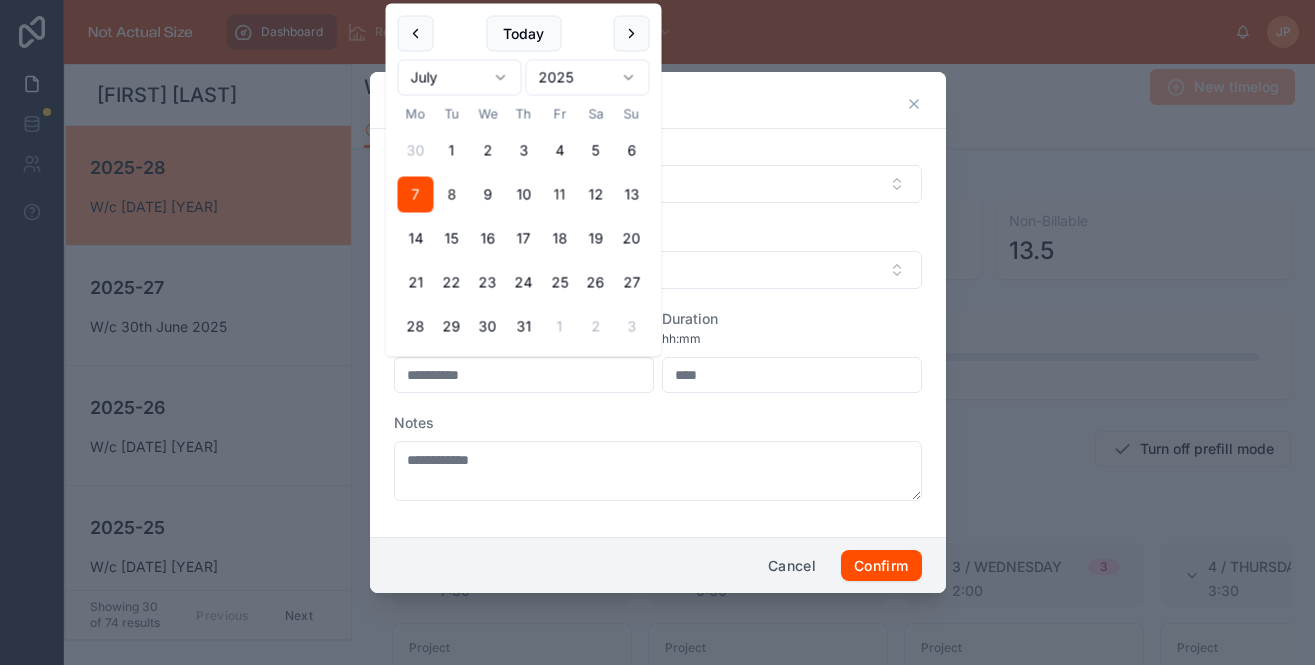 click on "8" at bounding box center (452, 195) 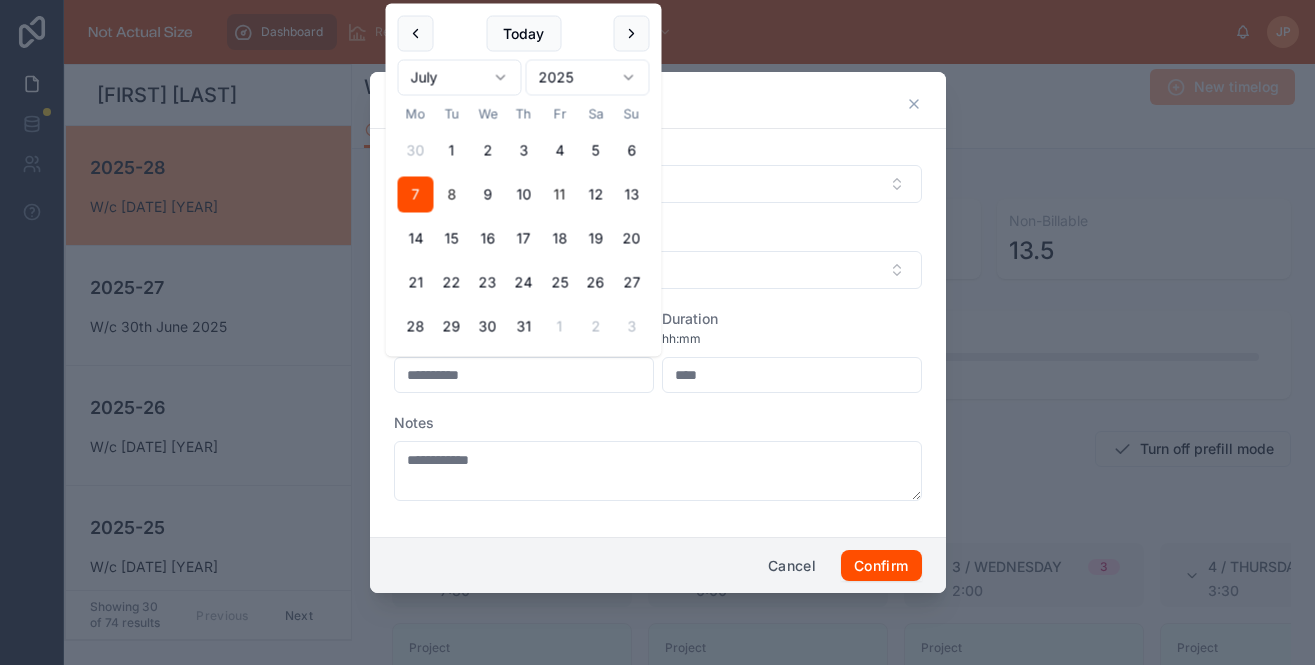 type on "**********" 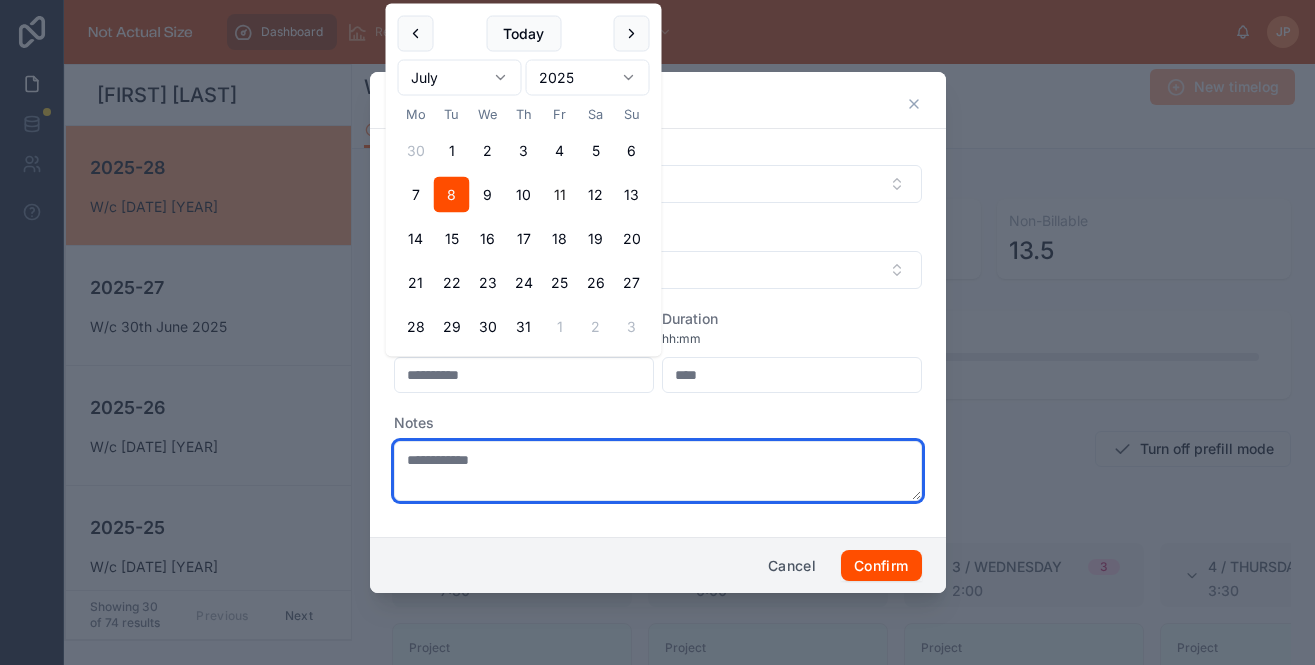 click on "**********" at bounding box center (658, 471) 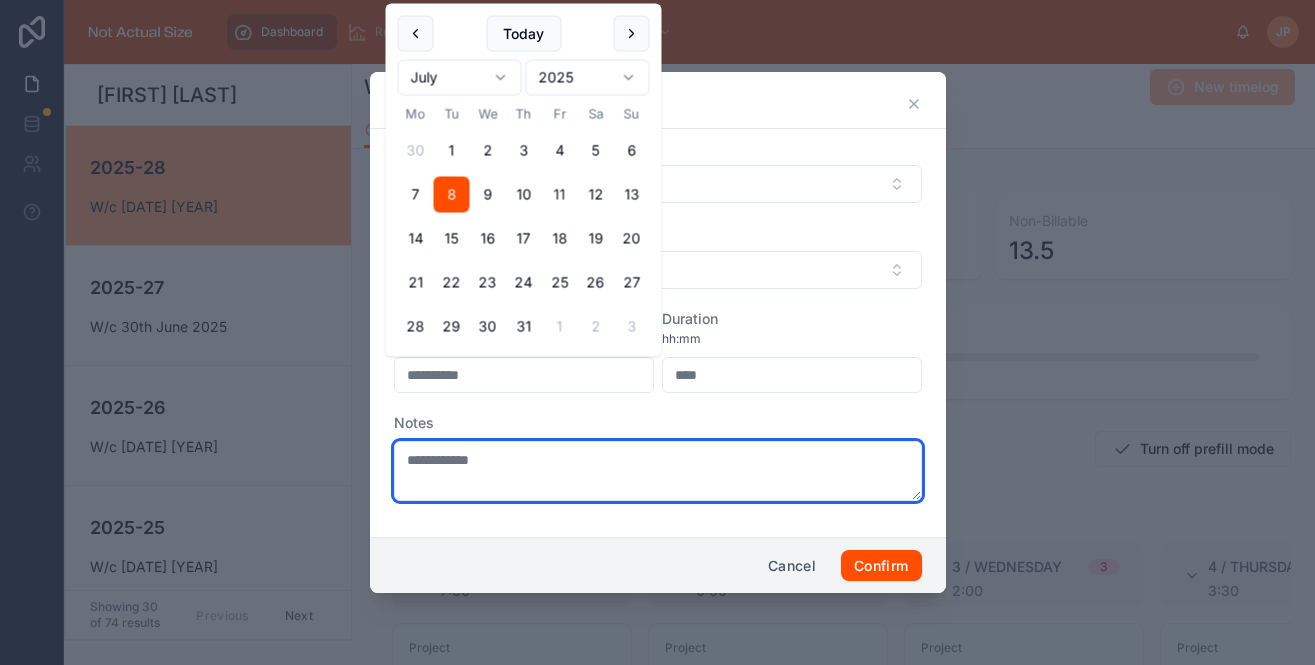 click on "**********" at bounding box center [658, 471] 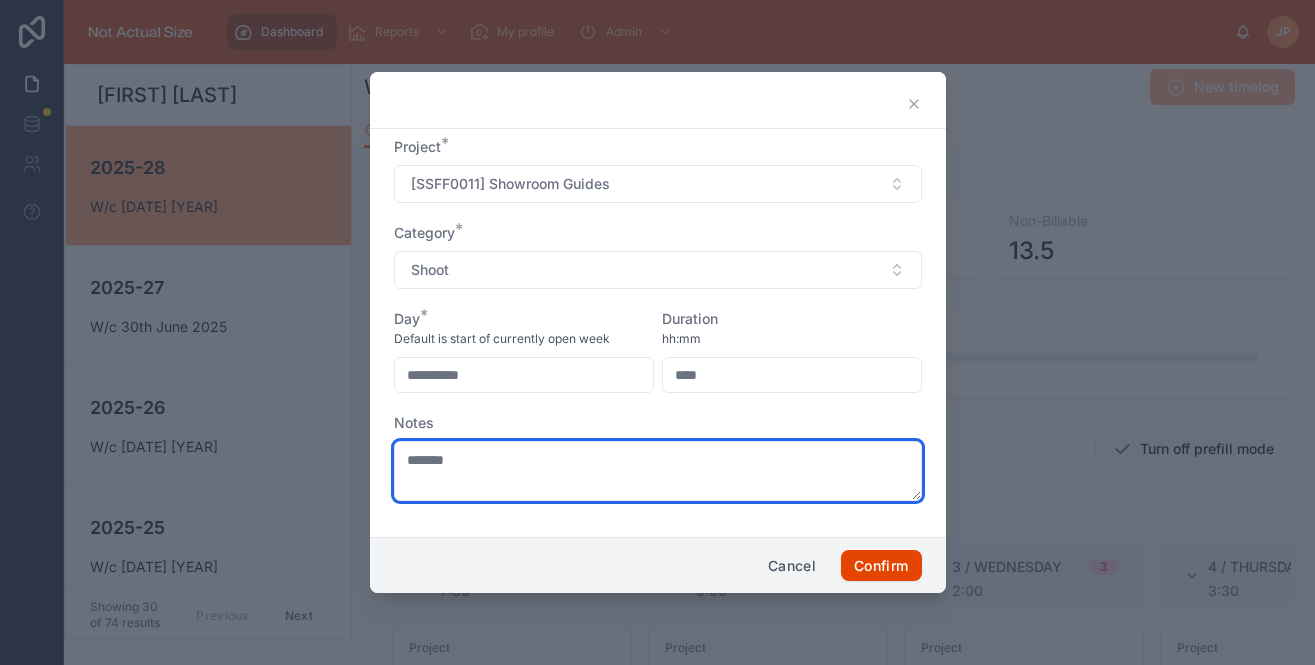 type on "*******" 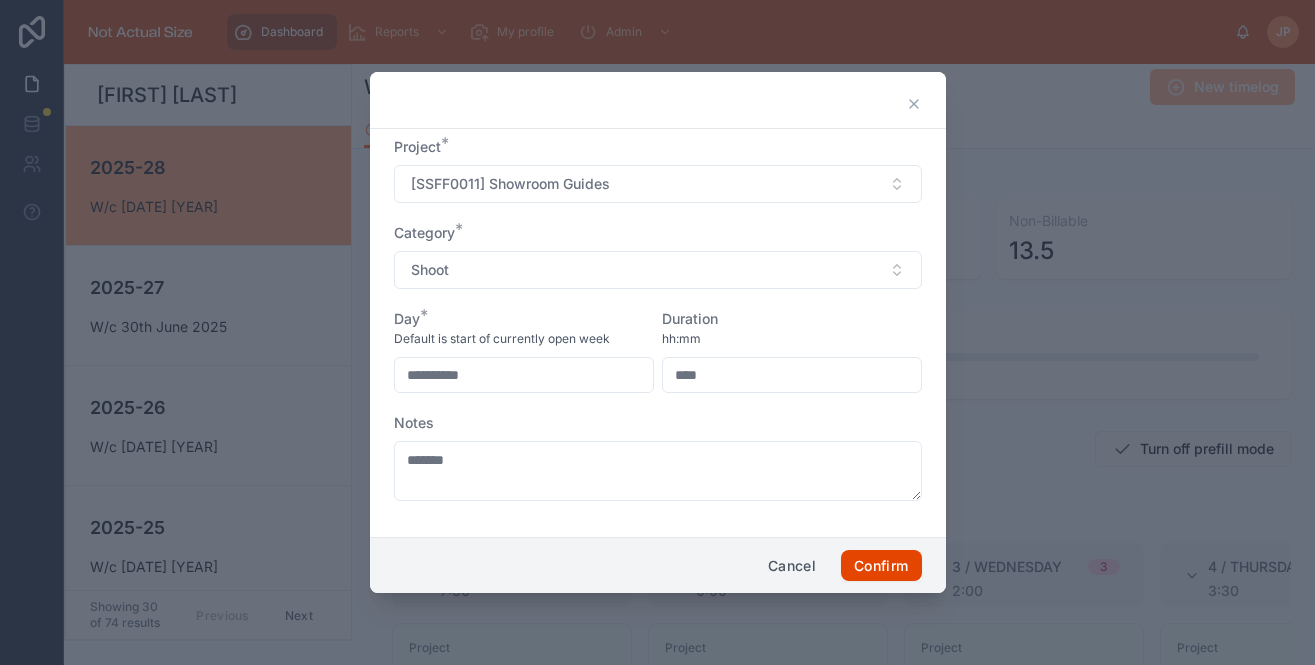 click on "Confirm" at bounding box center (881, 566) 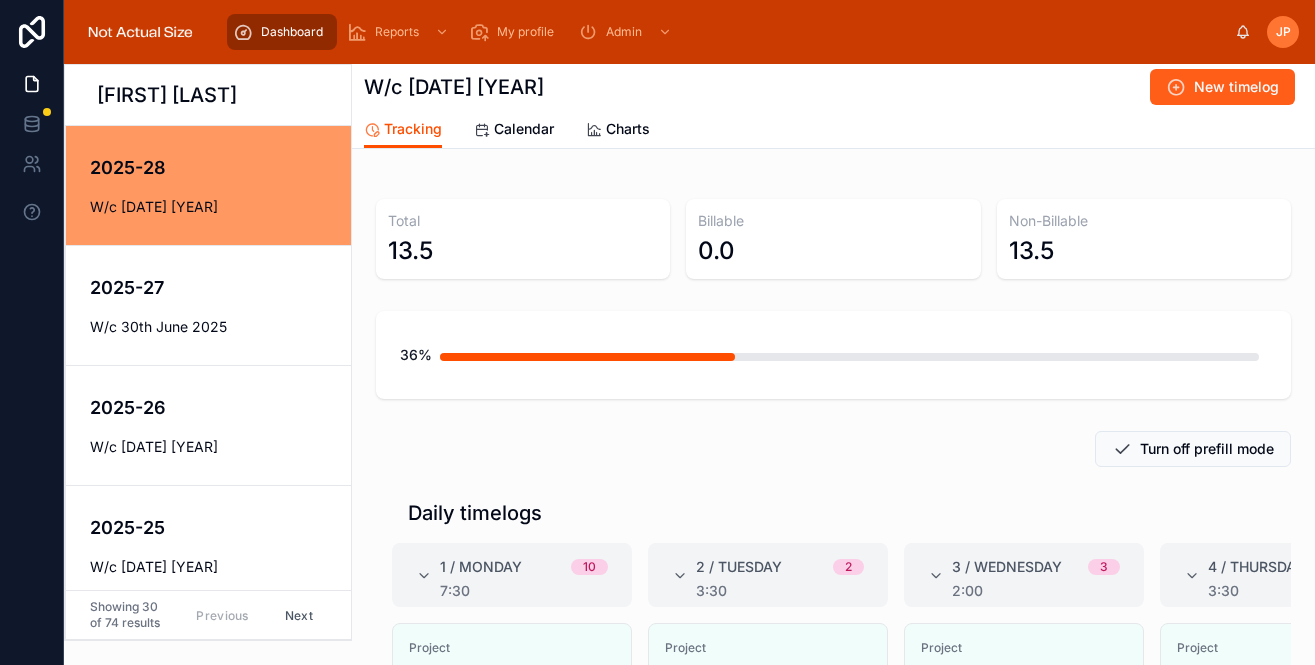 click on "New timelog" at bounding box center [1222, 87] 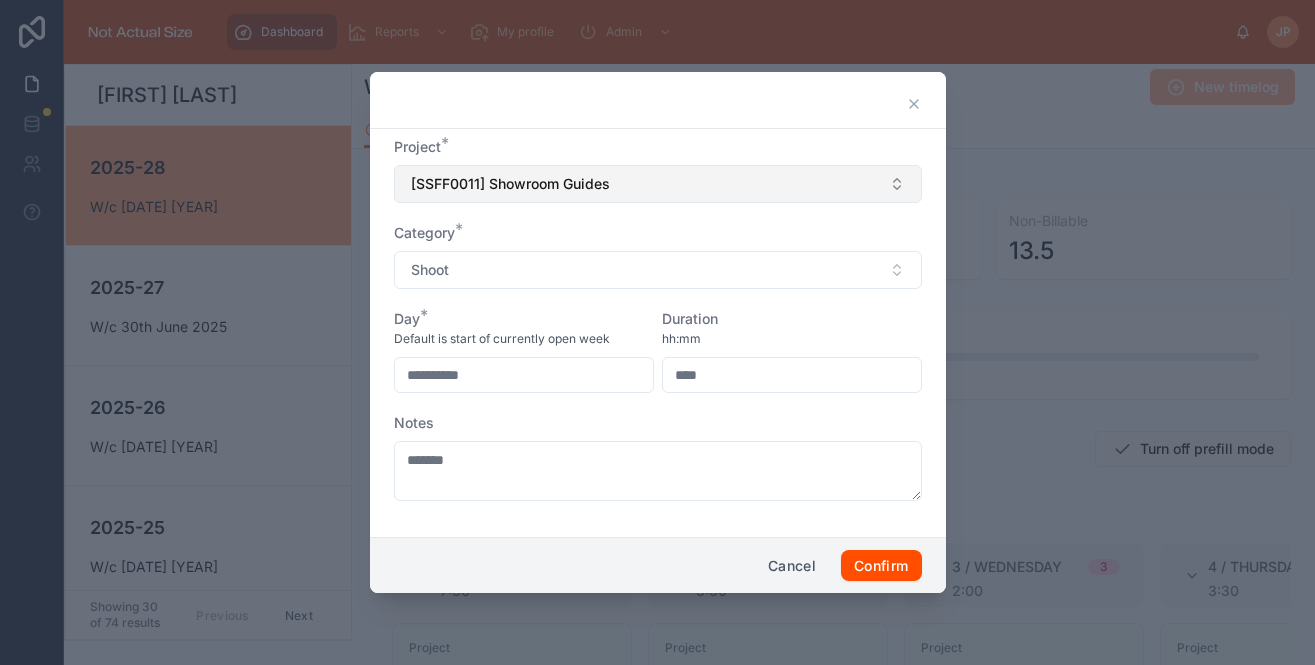click on "[SSFF0011] Showroom Guides" at bounding box center (658, 184) 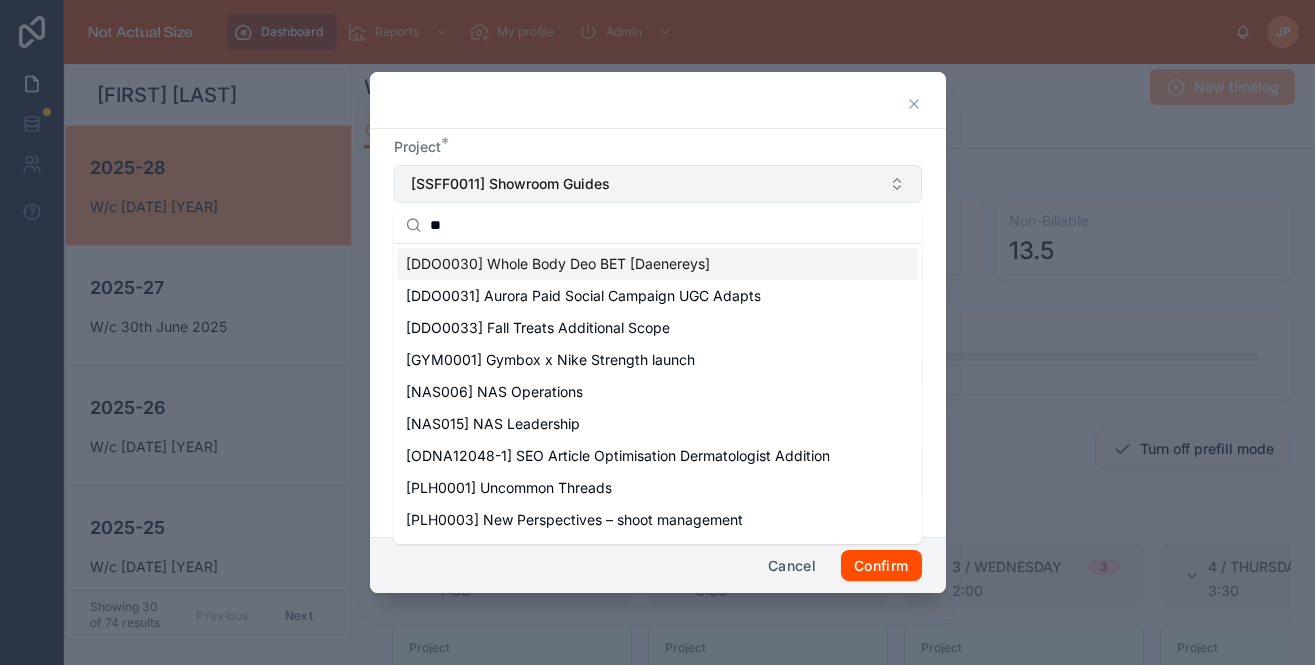 type on "*" 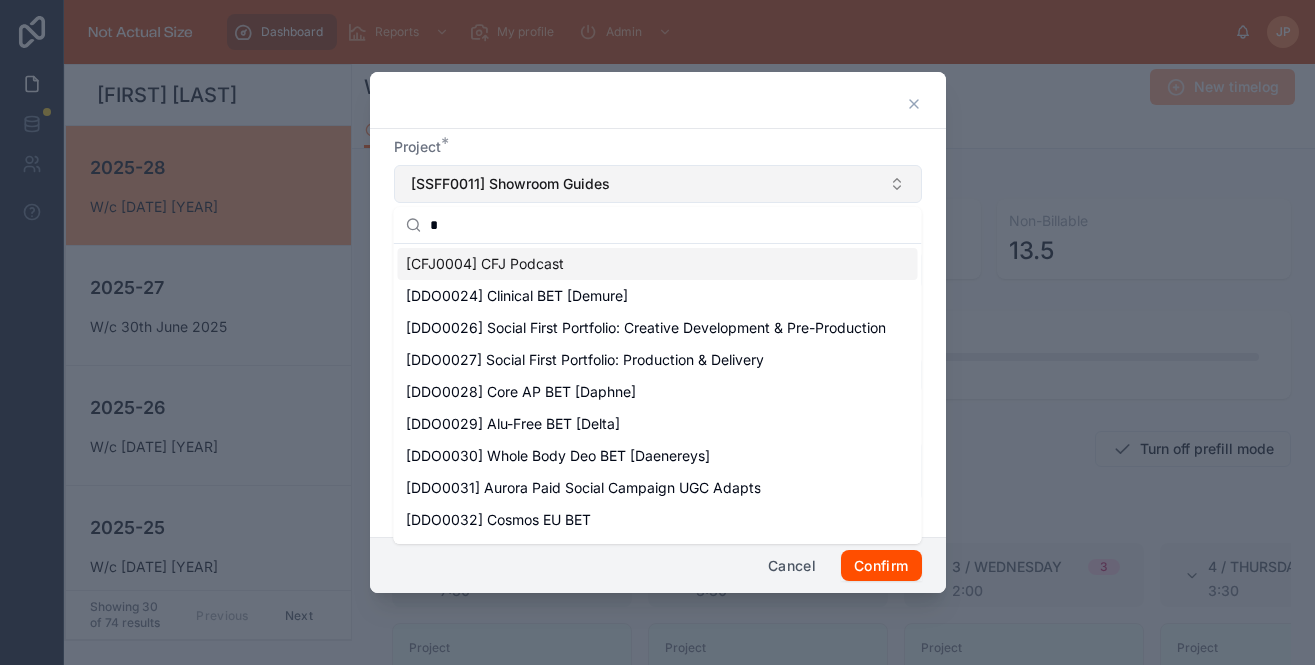 type on "**" 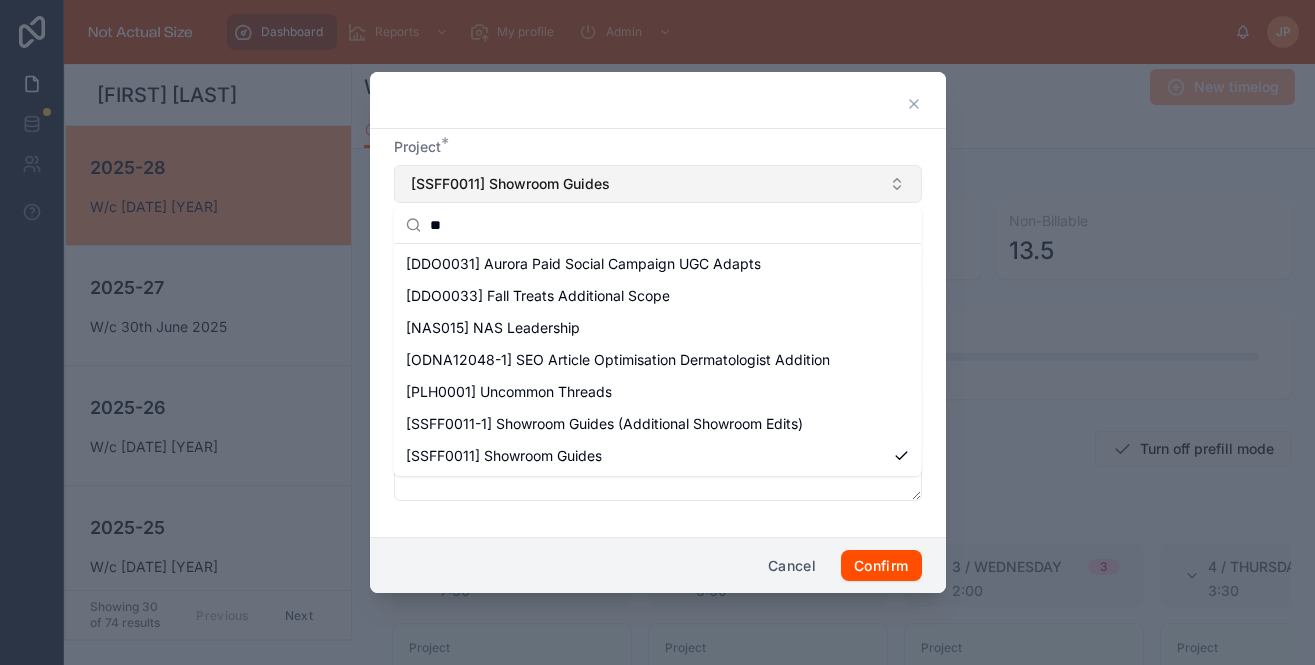 type 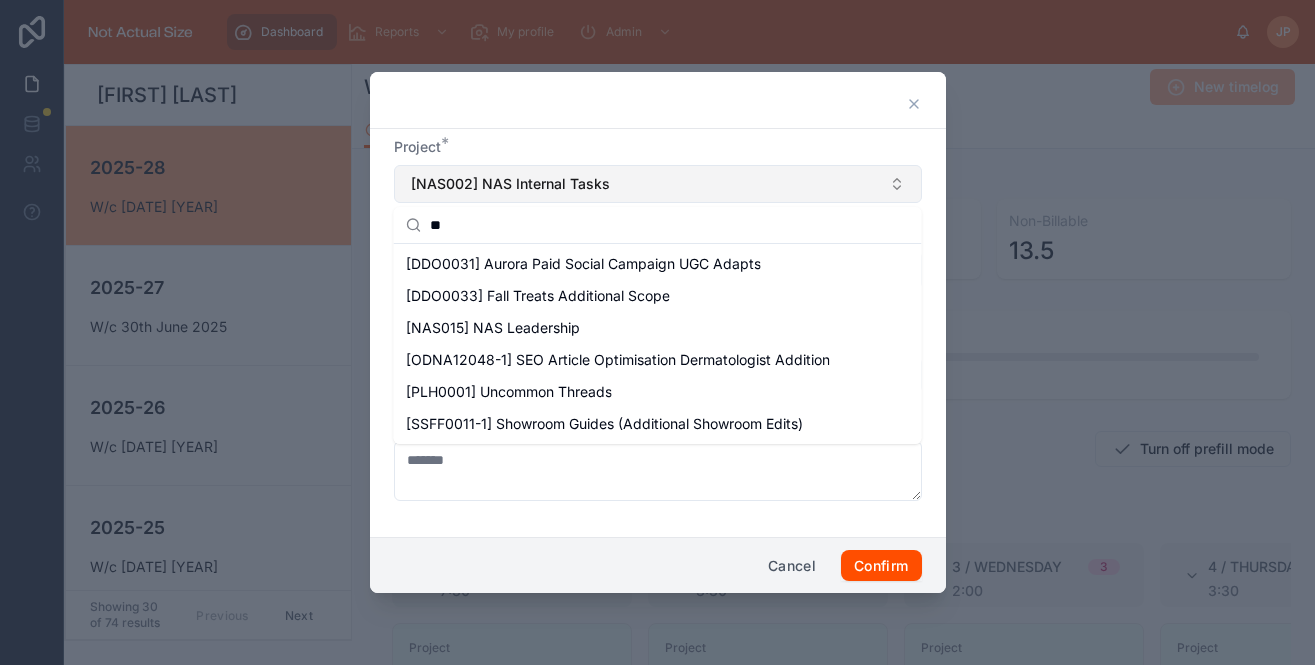 type on "*" 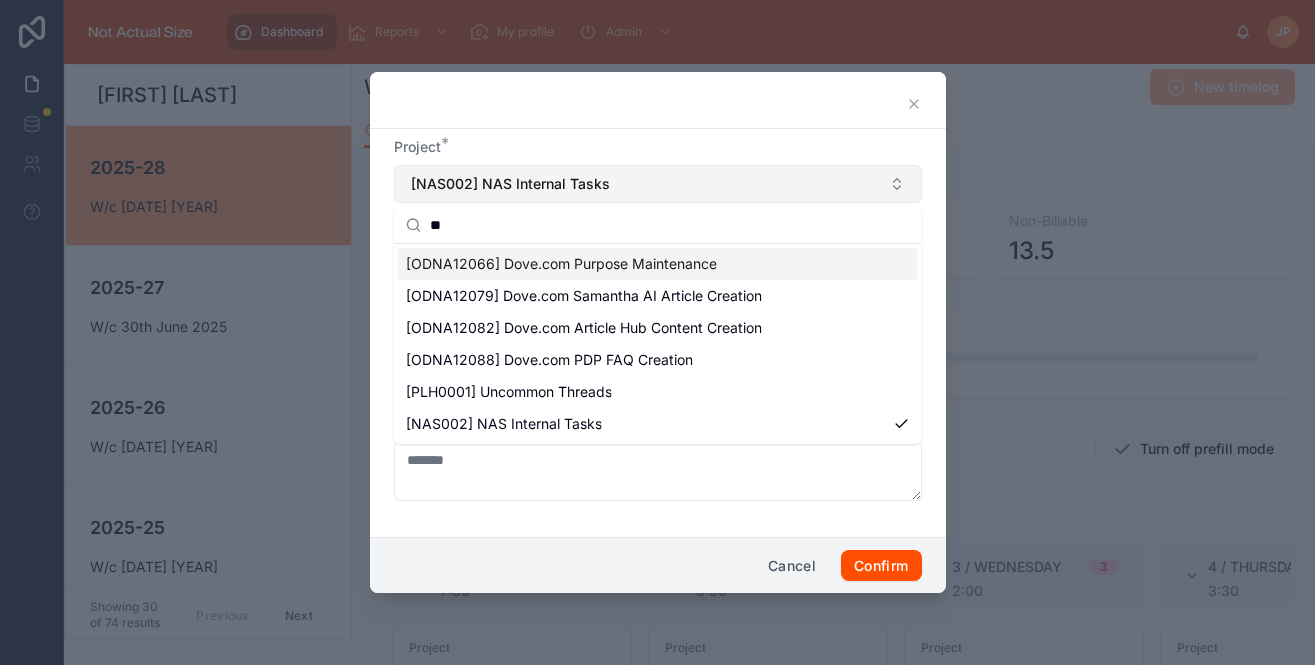 type on "*" 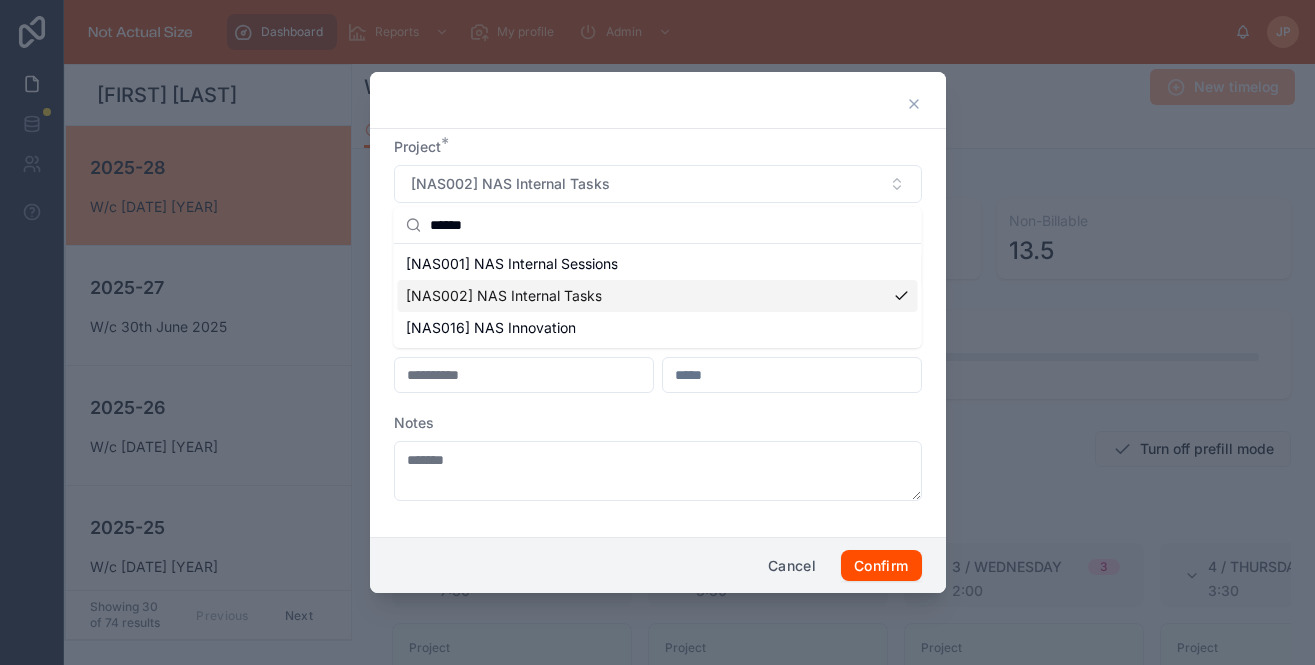 type on "******" 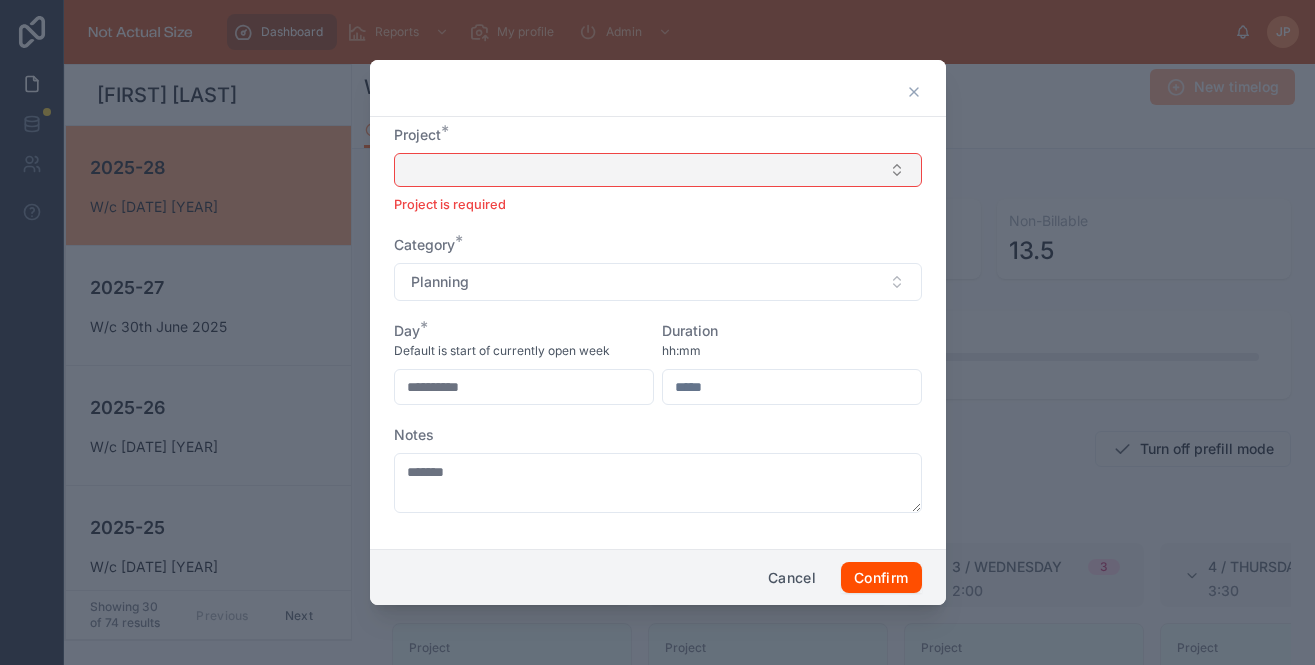 click at bounding box center (658, 170) 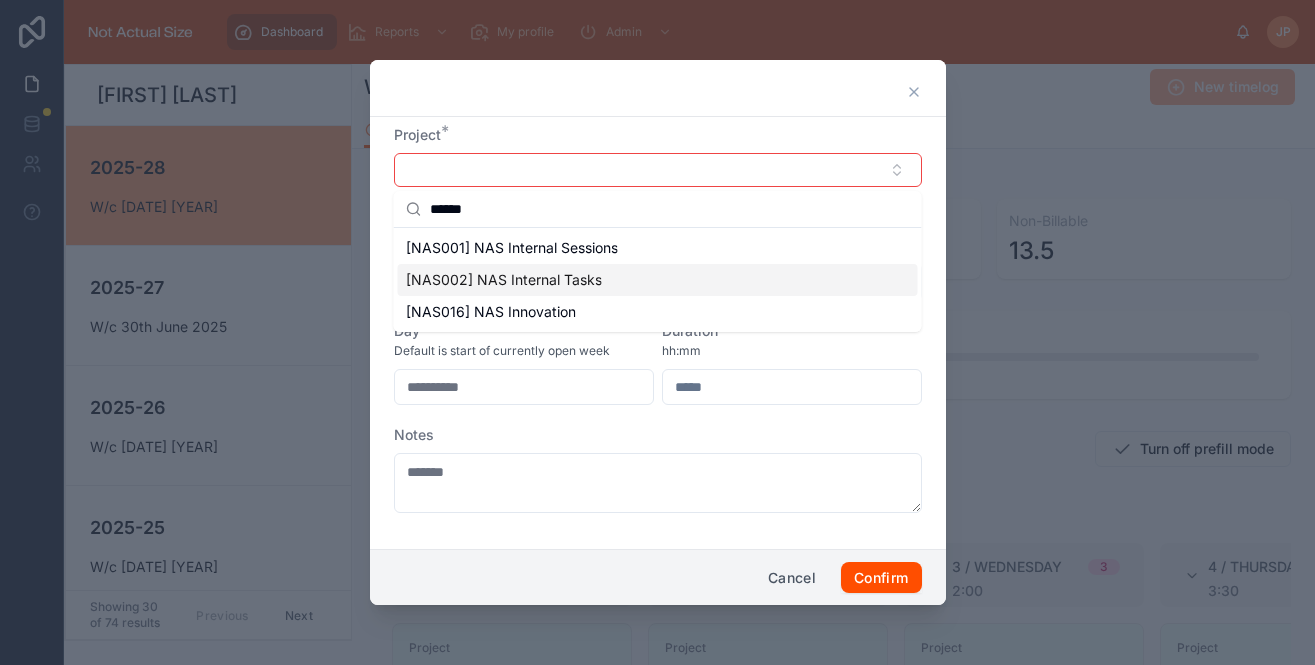 type on "******" 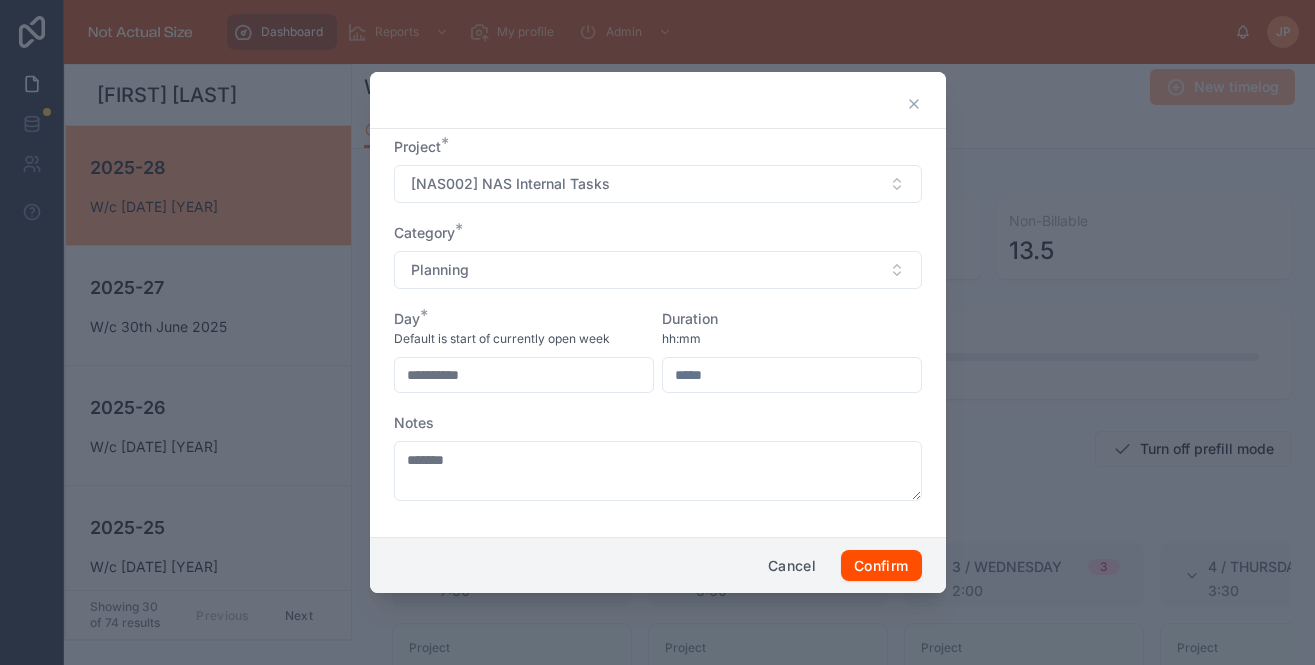 click on "**********" at bounding box center (524, 375) 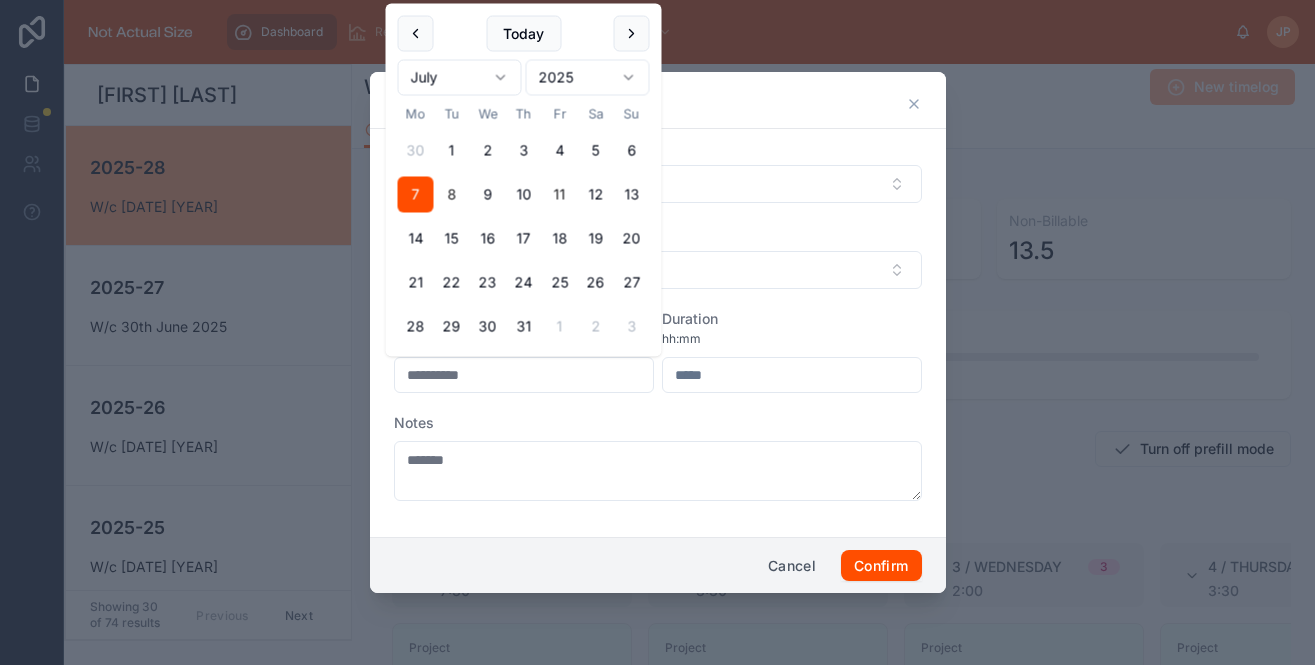 click on "8" at bounding box center [452, 195] 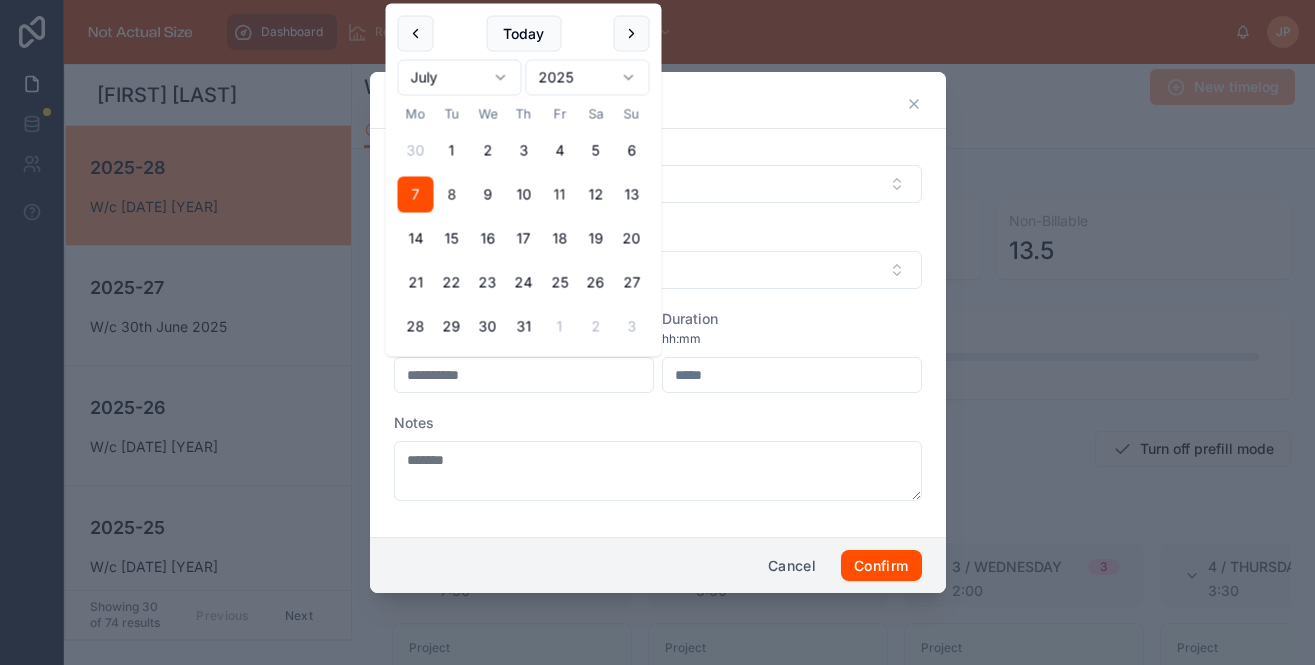 type on "**********" 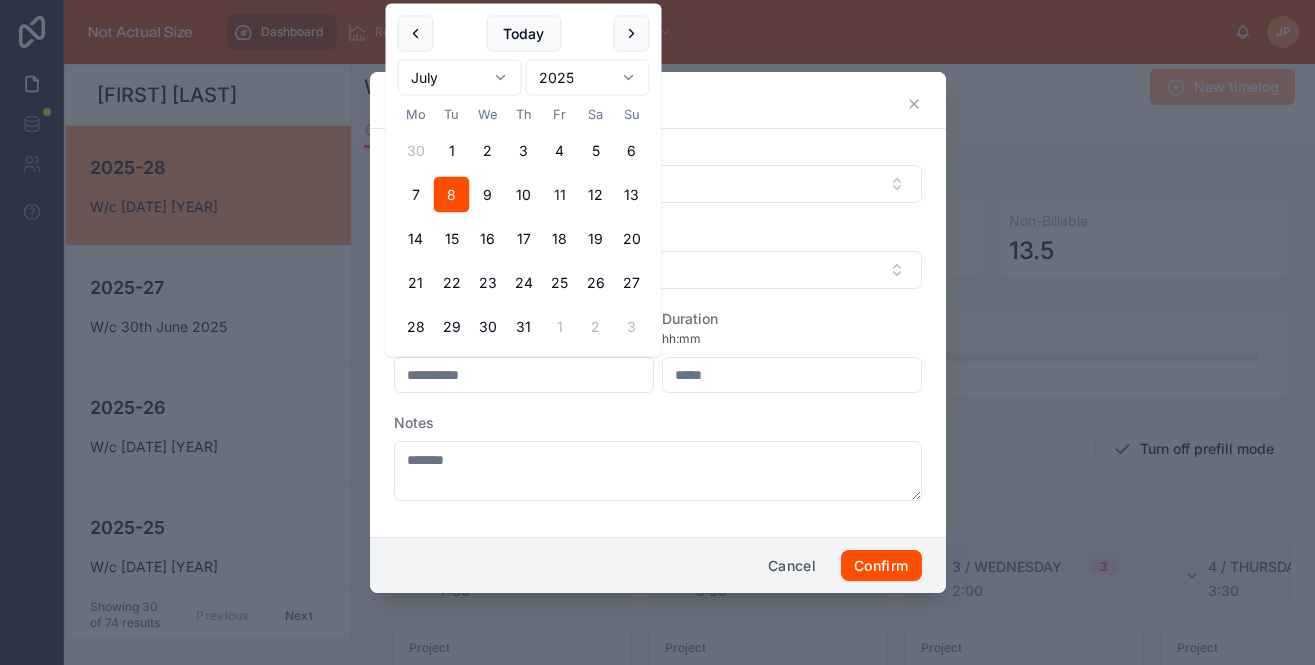 click at bounding box center (792, 375) 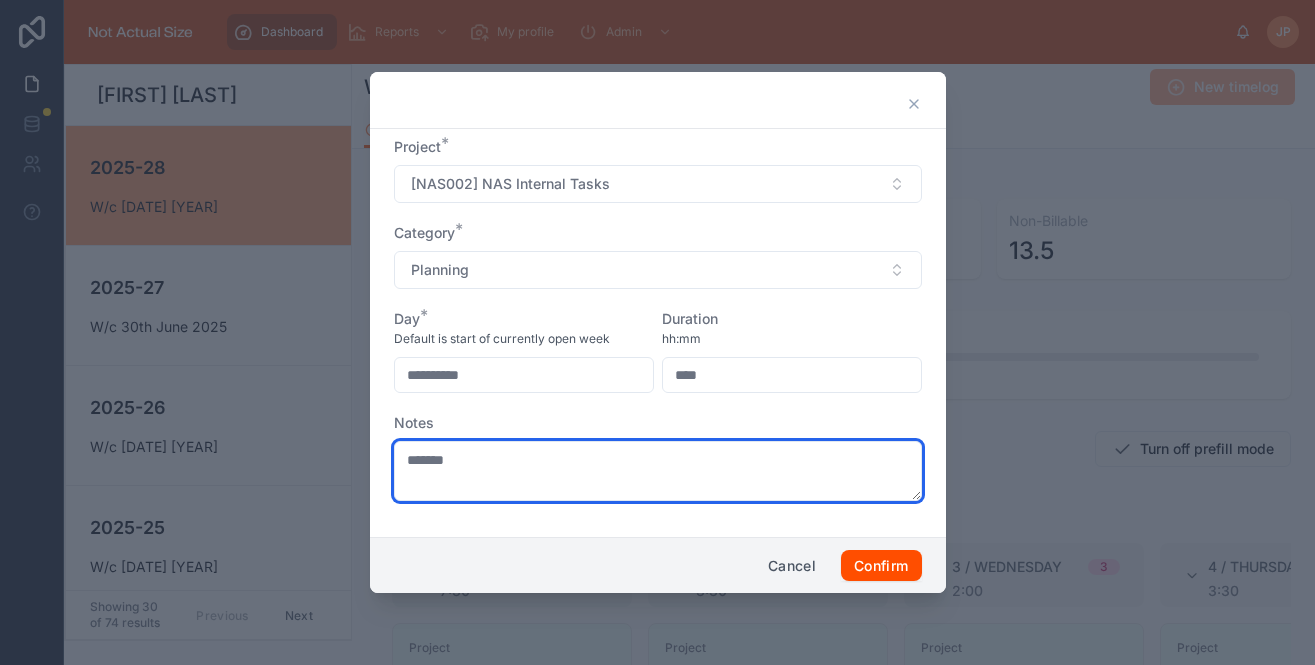 type on "****" 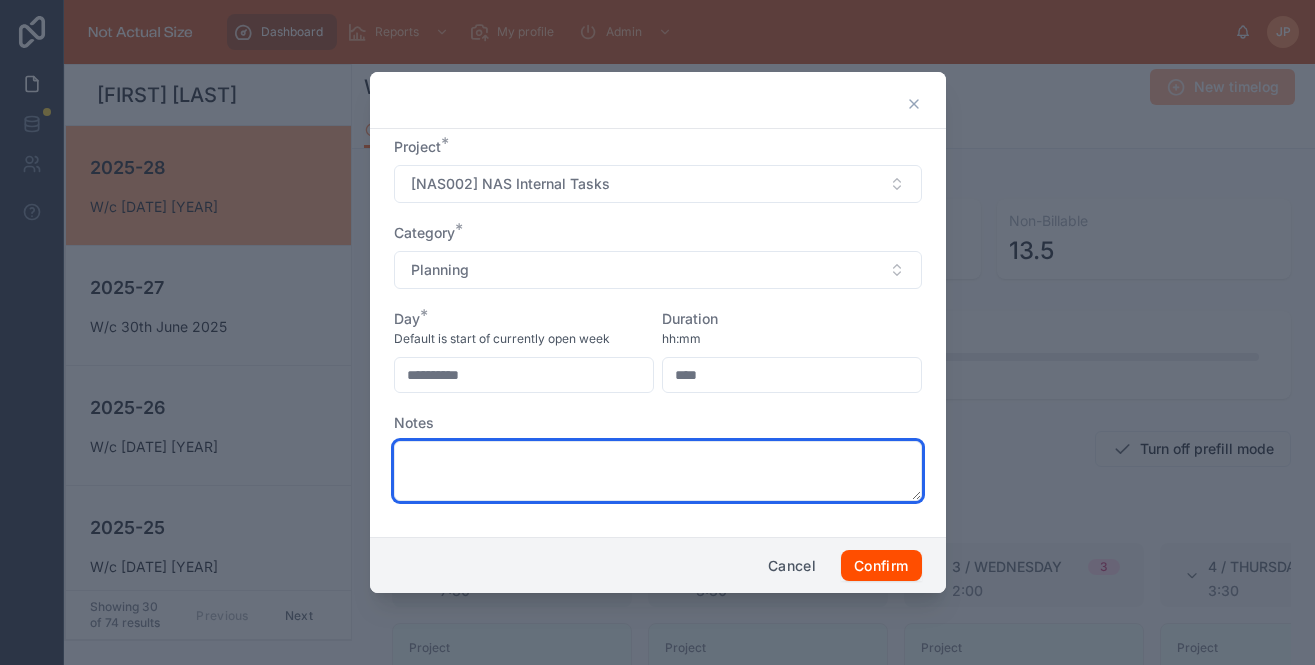 type 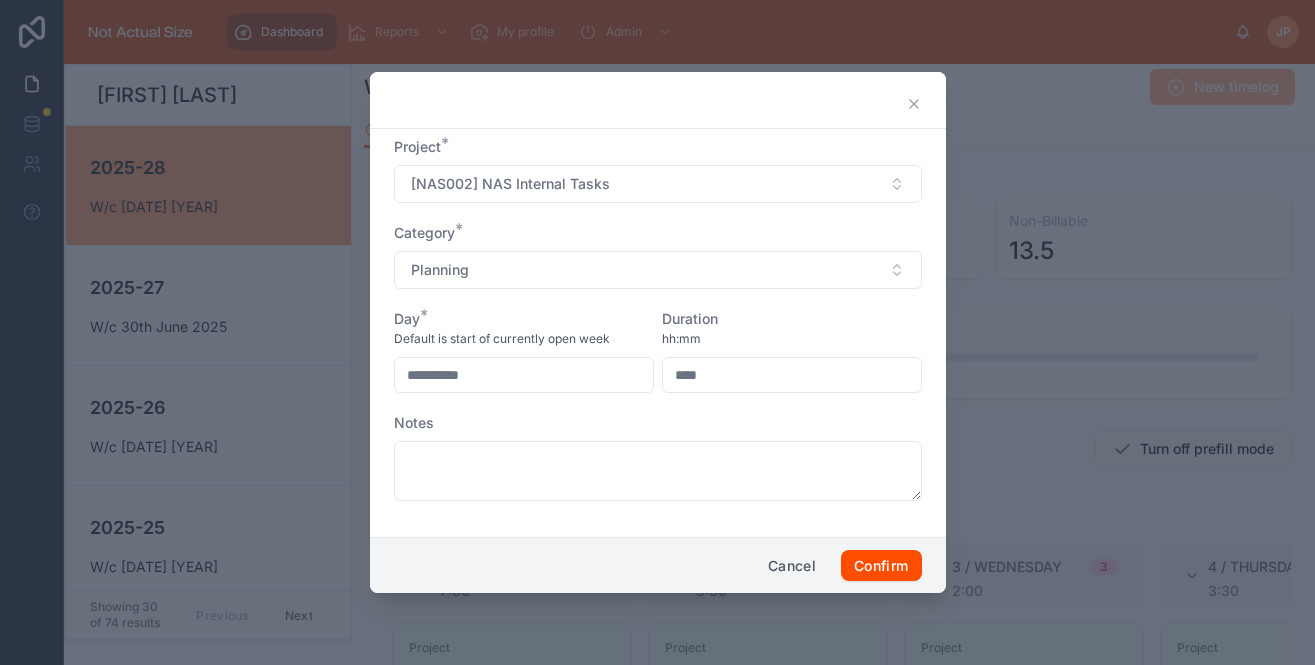 click on "Notes" at bounding box center (658, 423) 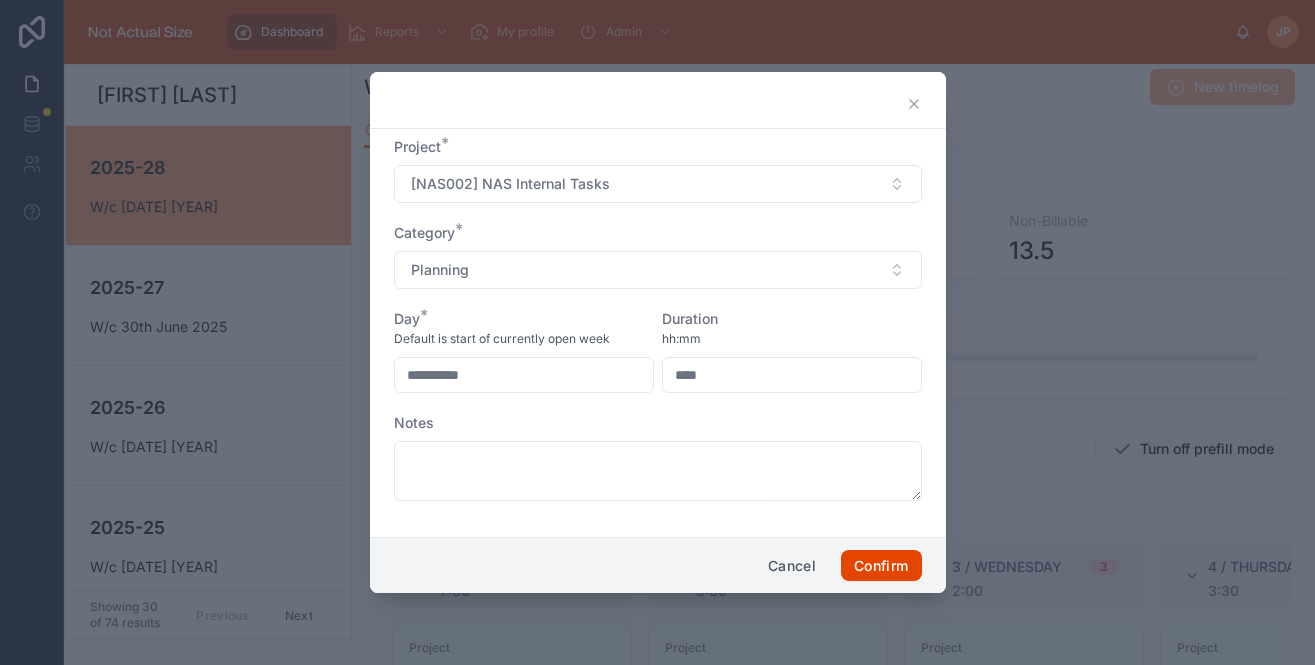 click on "Confirm" at bounding box center [881, 566] 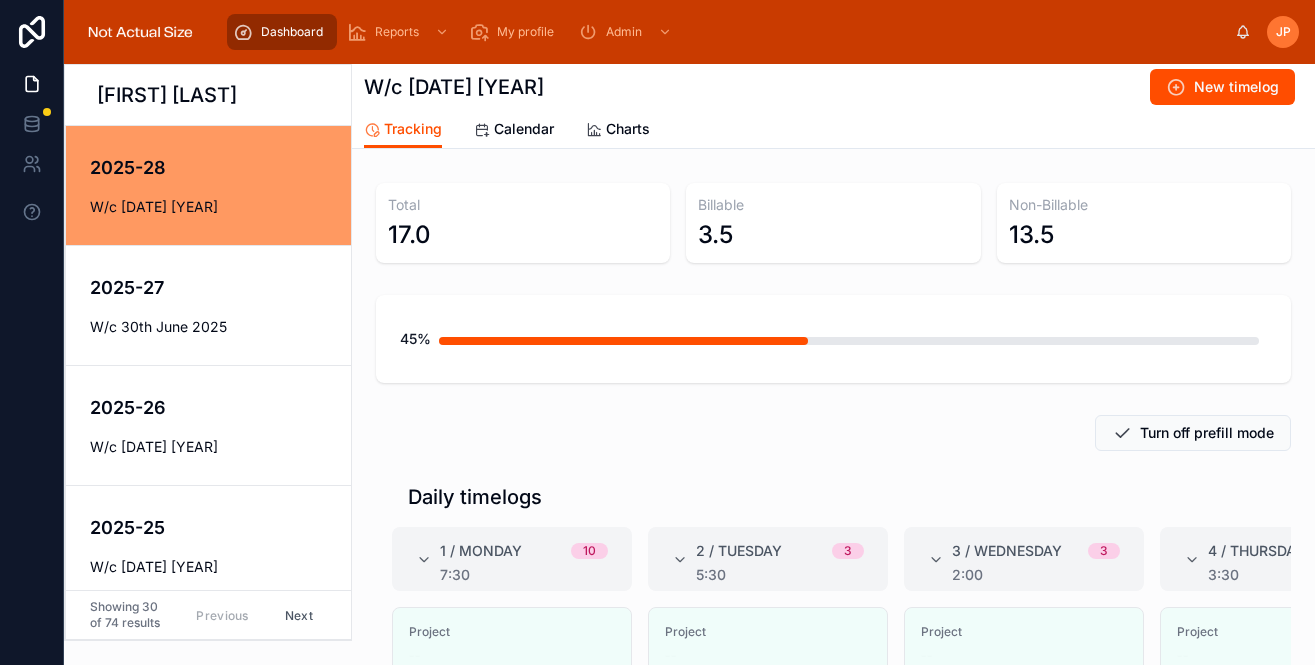 scroll, scrollTop: 235, scrollLeft: 0, axis: vertical 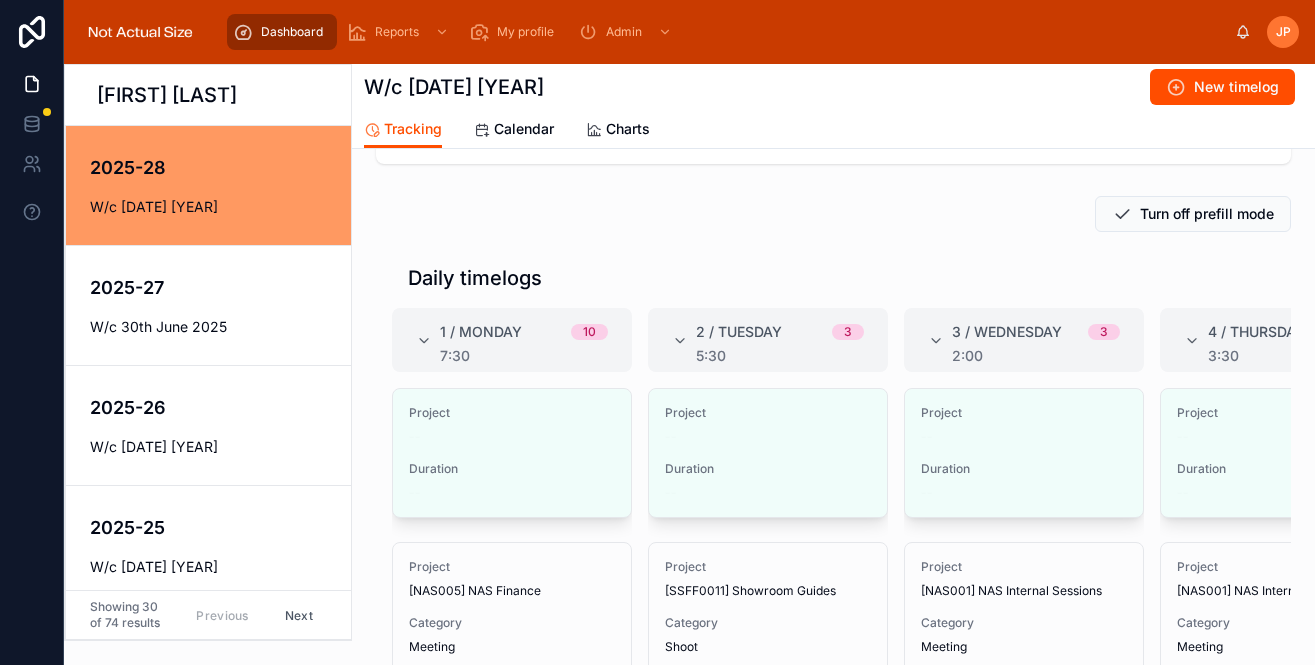click on "Back to Dashboard Dashboard W/c [DATE] [YEAR] New timelog" at bounding box center [833, 87] 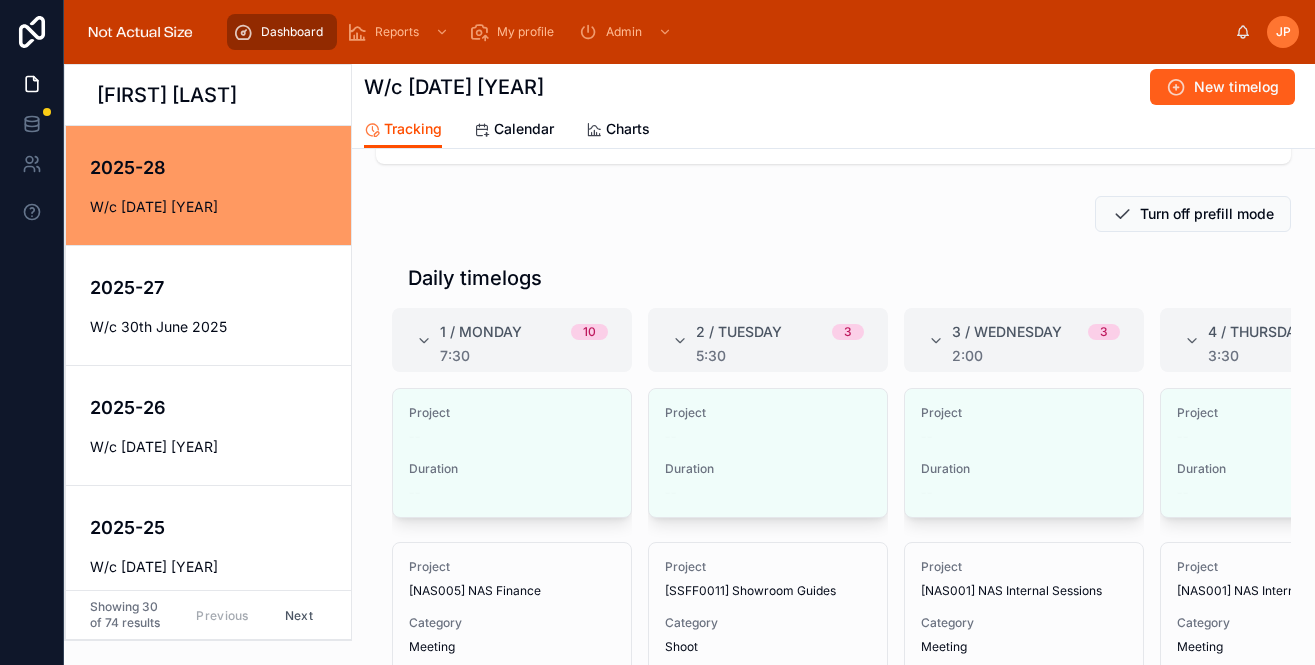 click on "New timelog" at bounding box center (1236, 87) 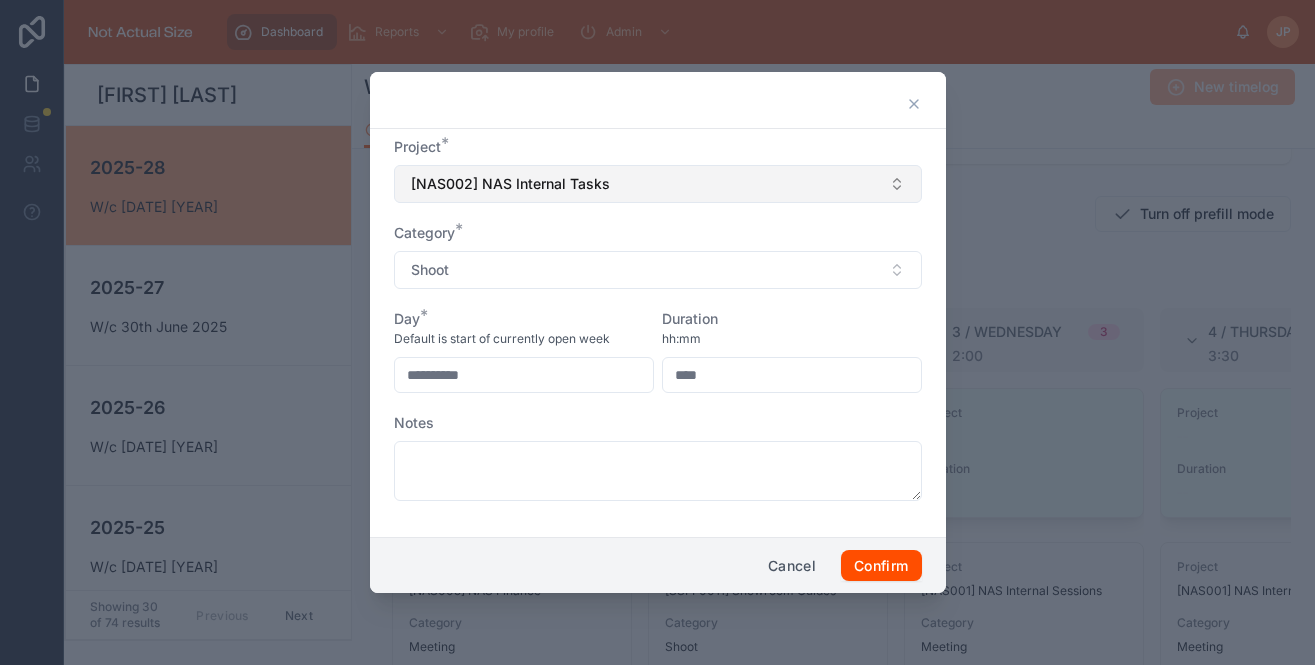 click on "[NAS002] NAS Internal Tasks" at bounding box center (510, 184) 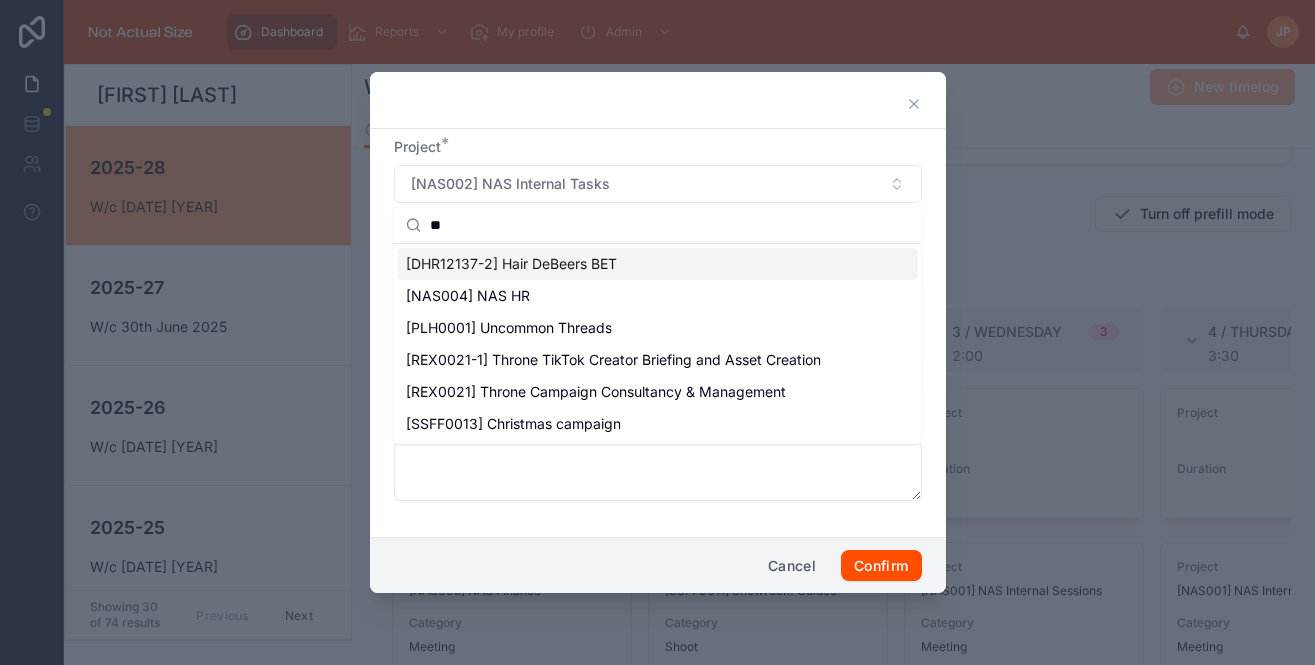 type on "**" 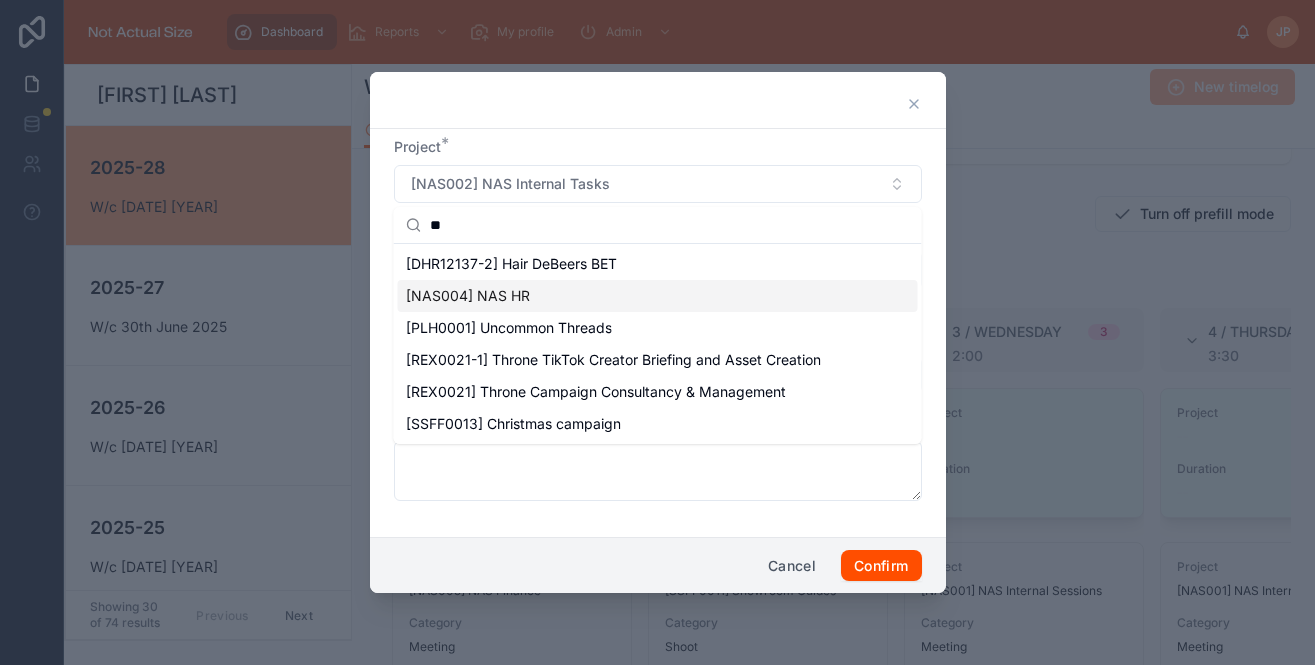 click on "[NAS004] NAS HR" at bounding box center [658, 296] 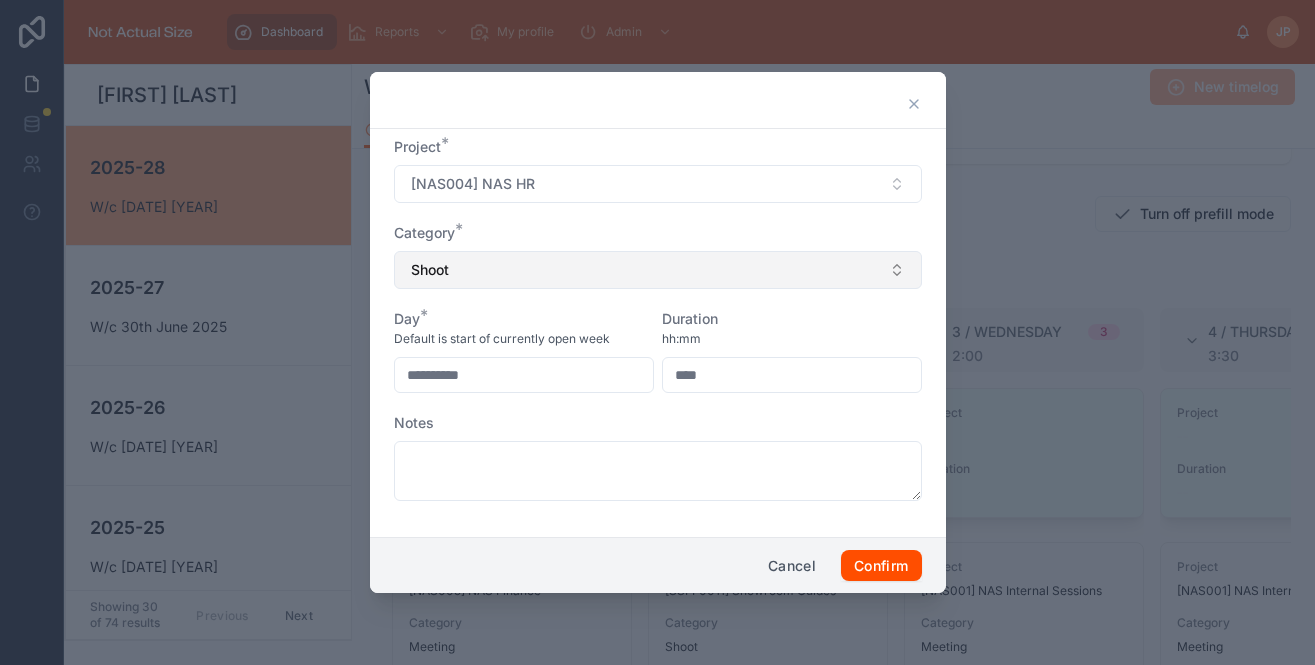 type on "**********" 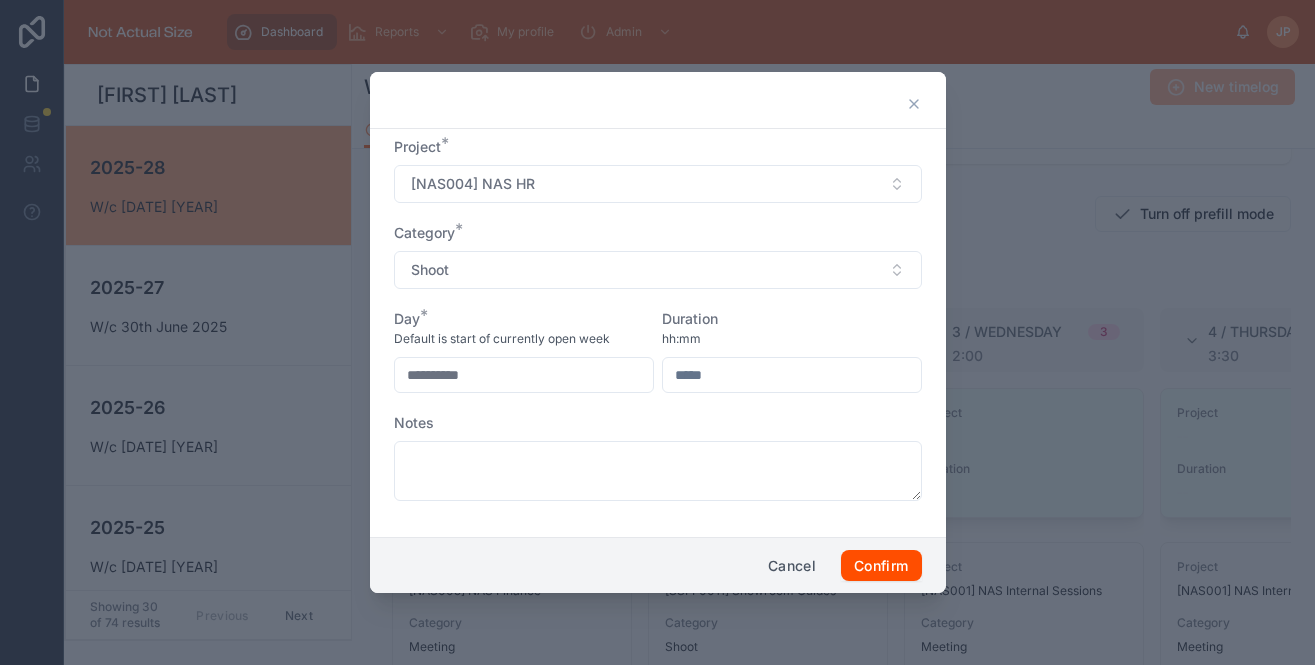 click on "**********" at bounding box center [658, 329] 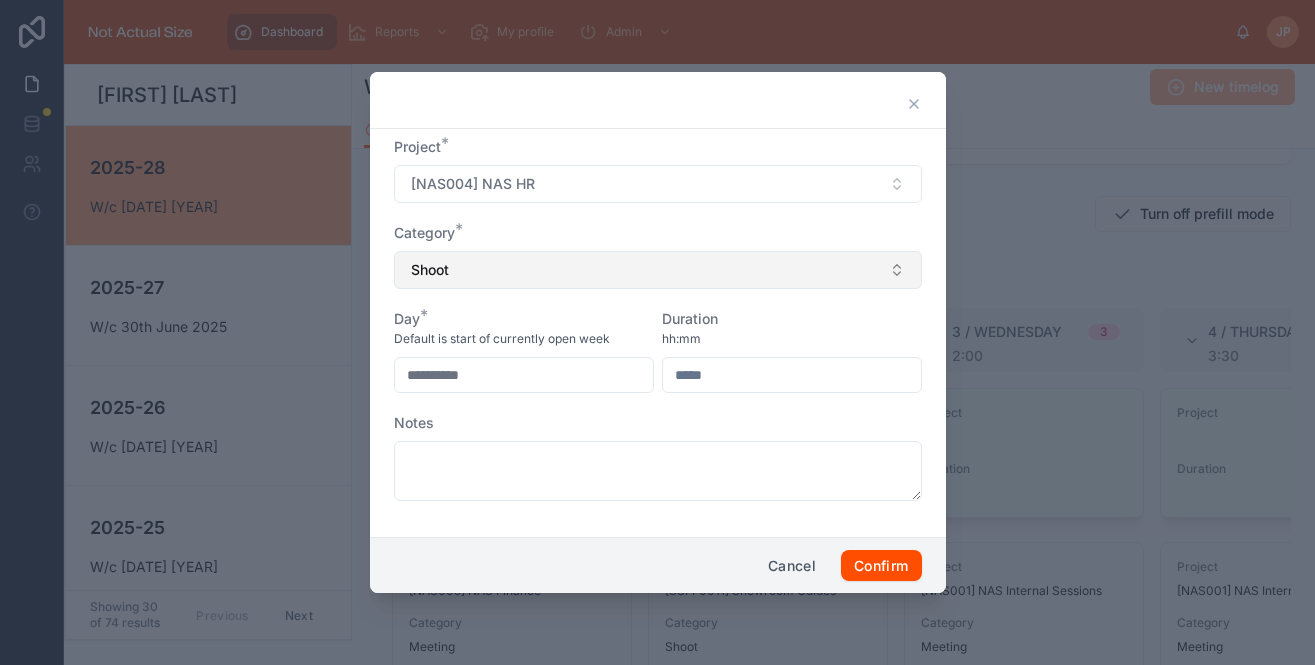 click on "Shoot" at bounding box center (658, 270) 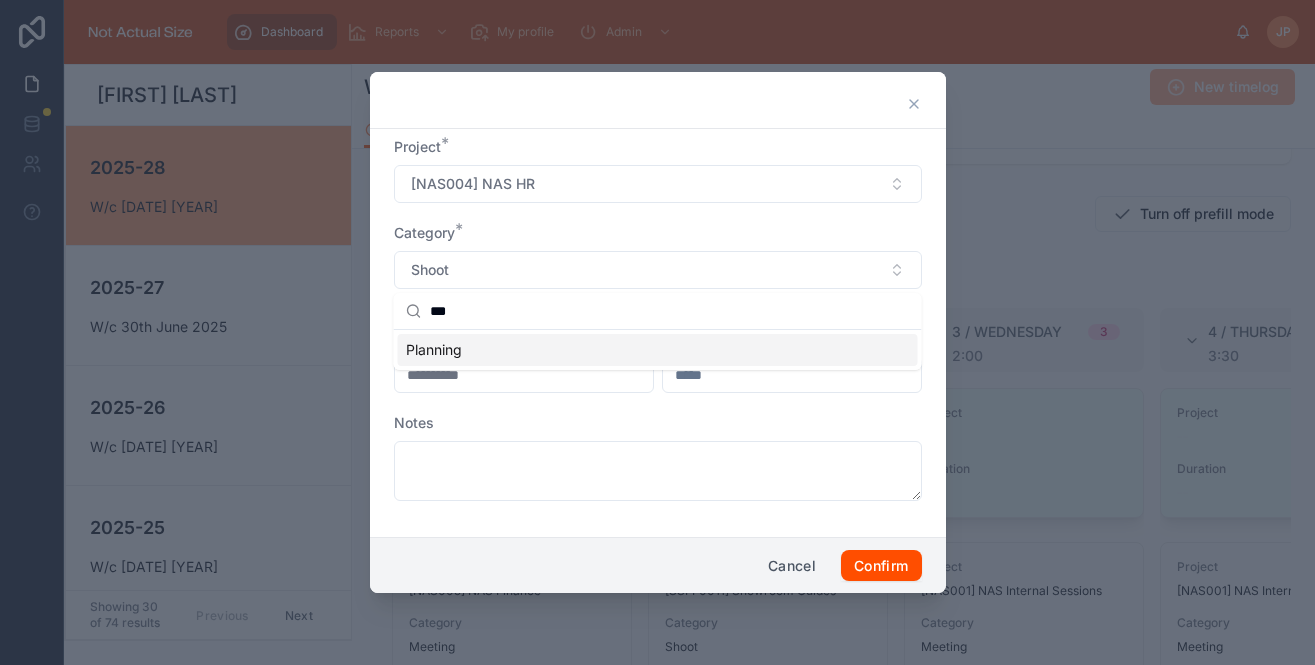 type on "***" 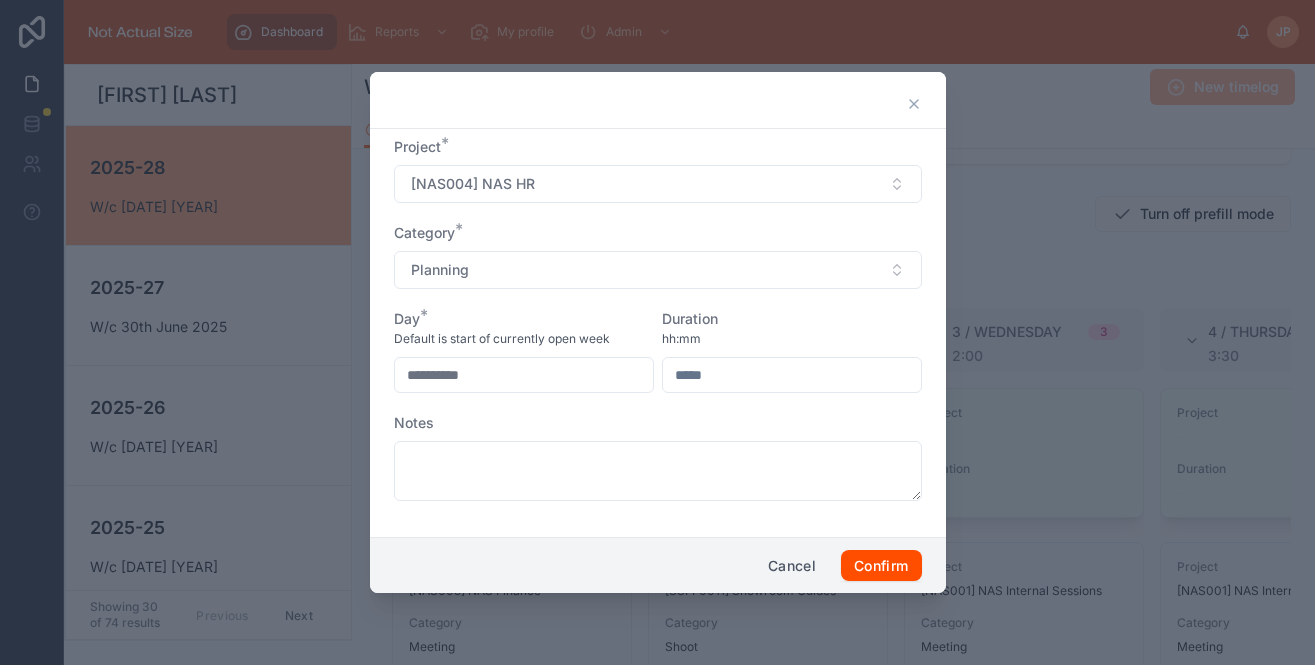 click at bounding box center (792, 375) 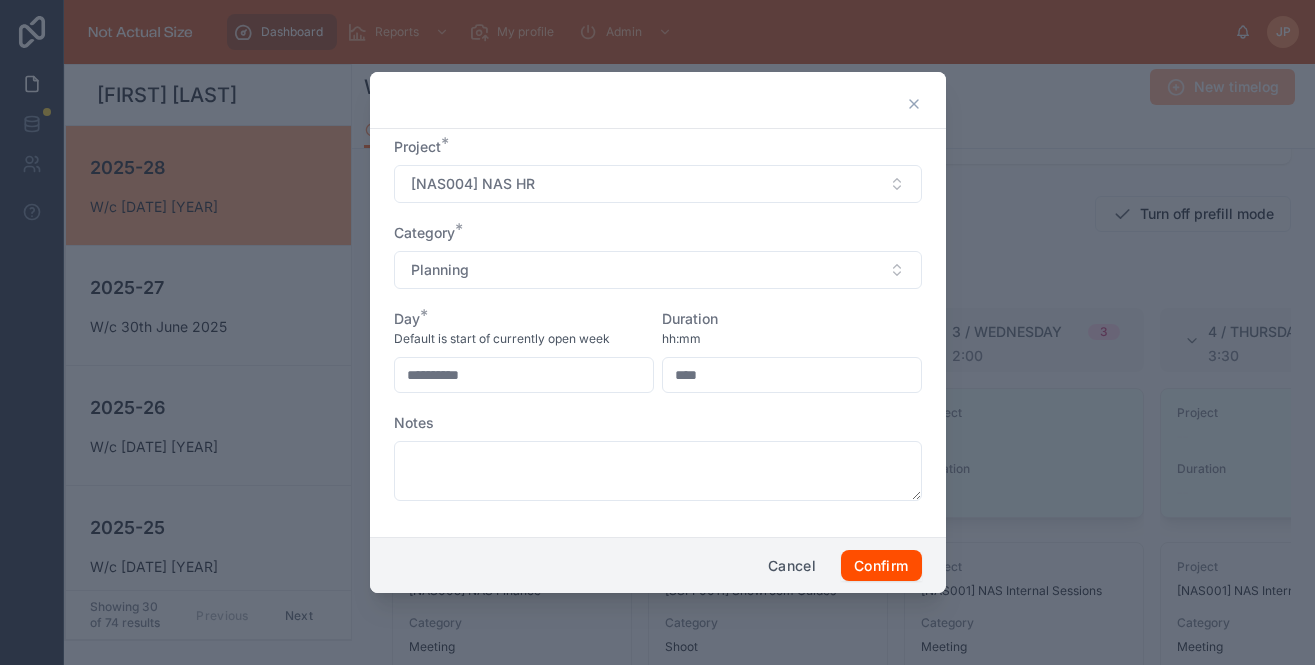 type on "****" 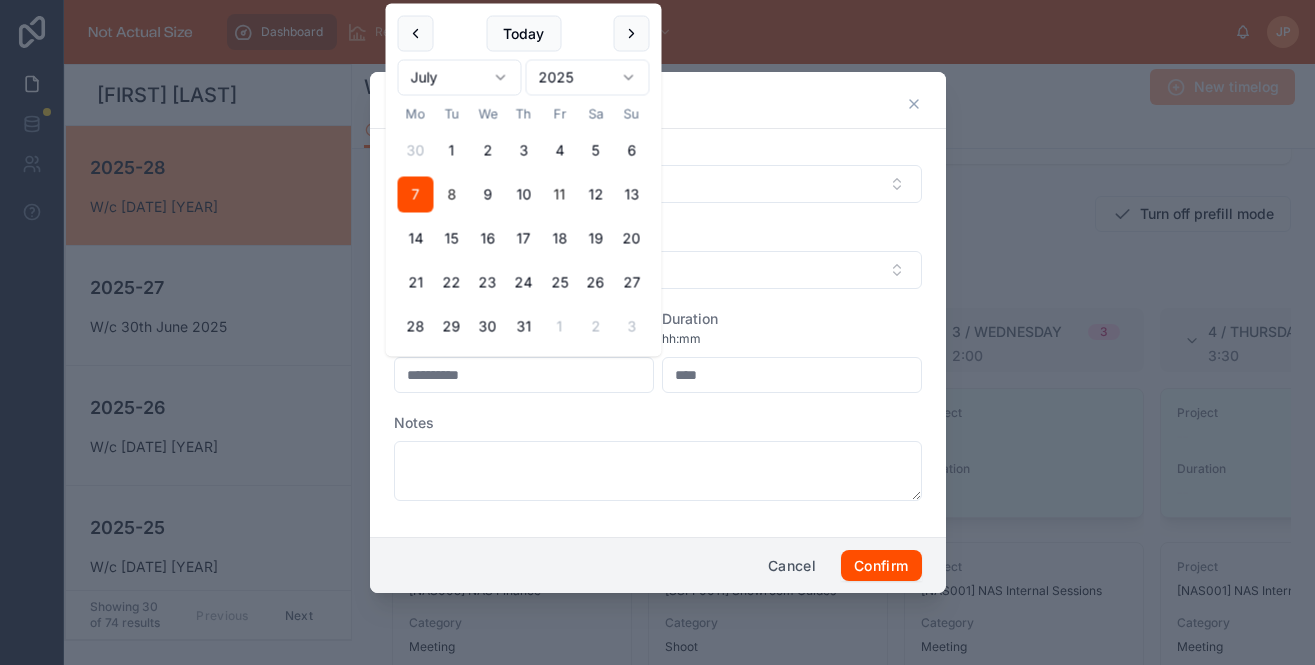 click on "8" at bounding box center (452, 195) 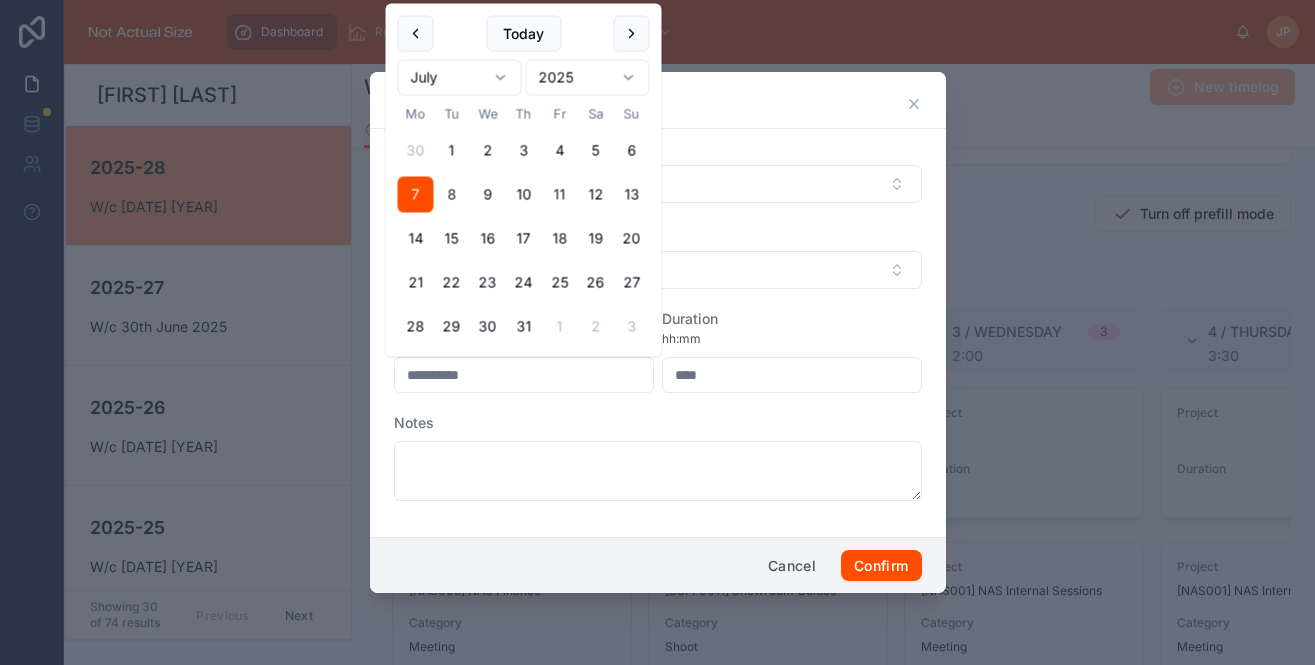 type on "**********" 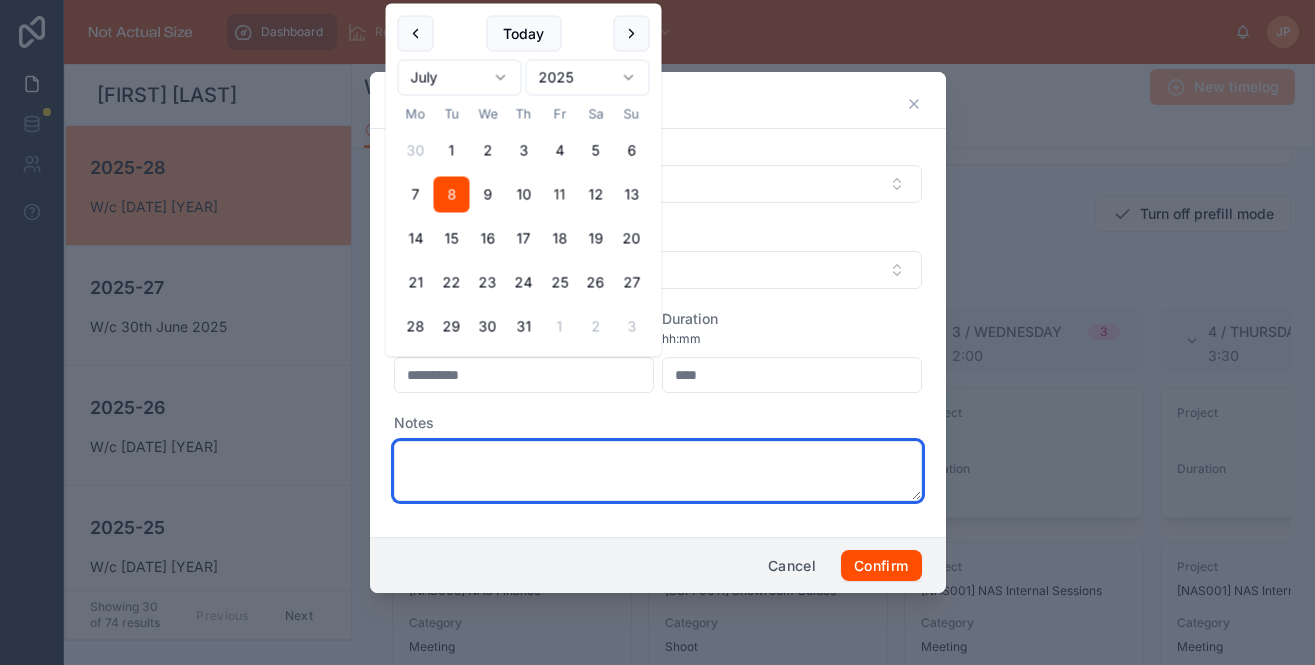 click at bounding box center [658, 471] 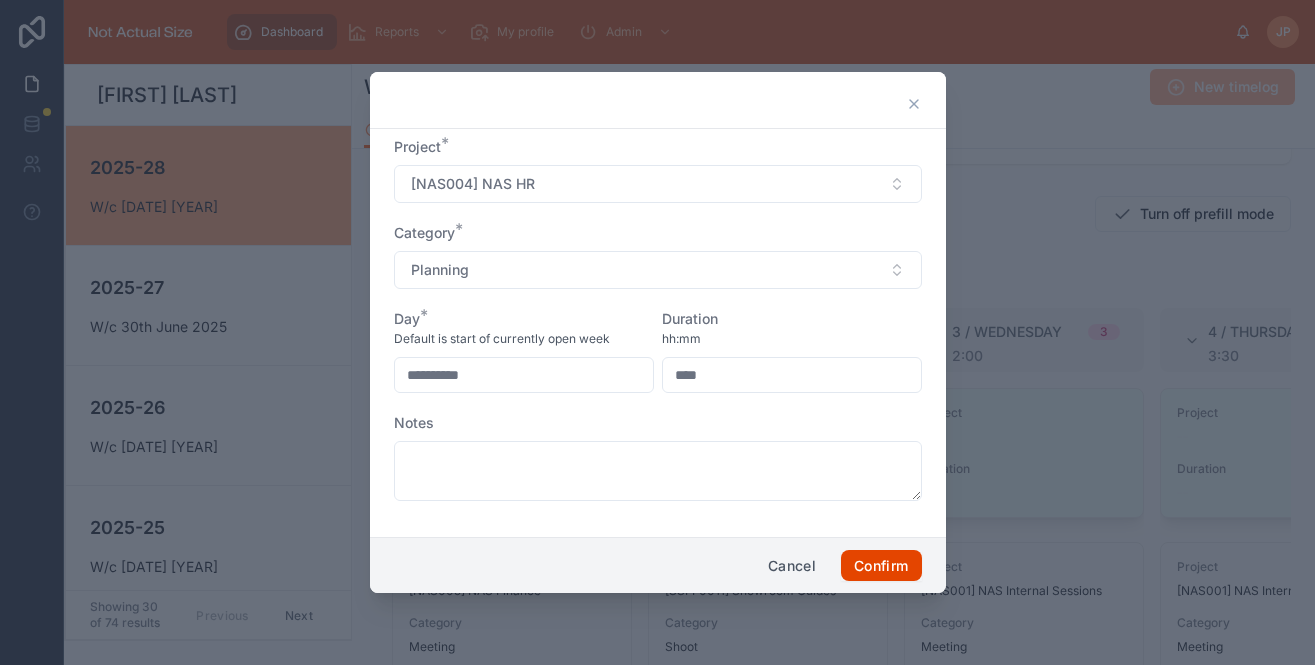 click on "Confirm" at bounding box center [881, 566] 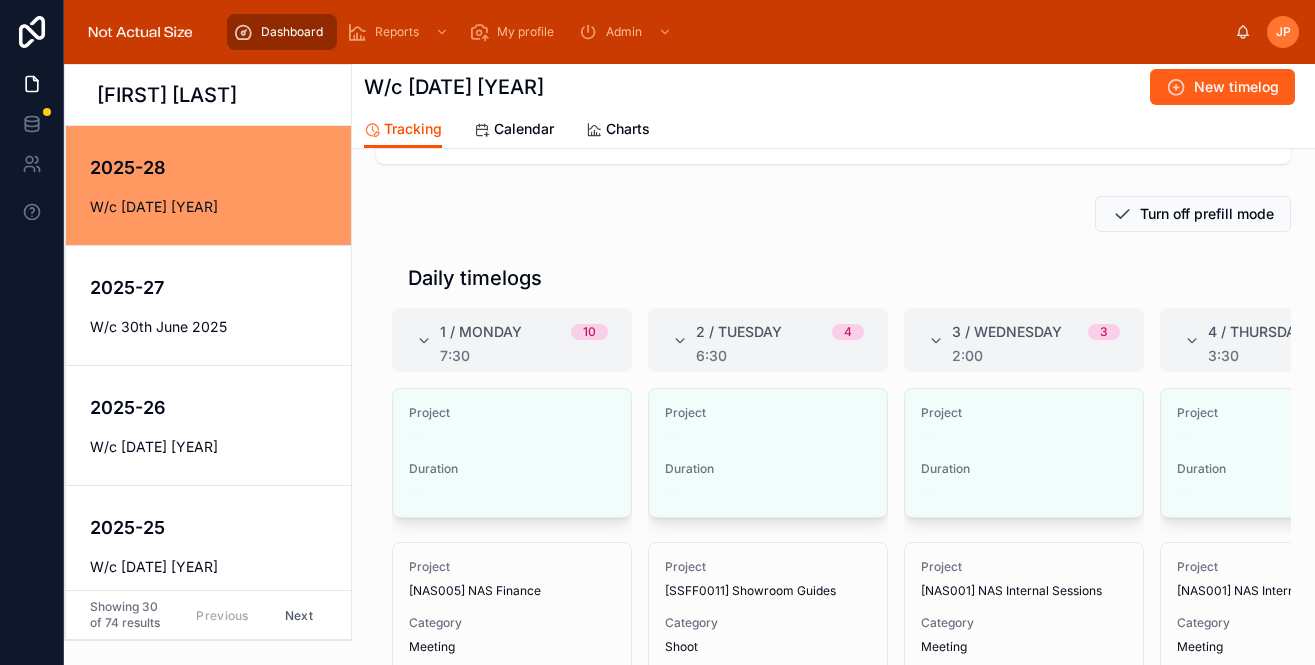 click on "New timelog" at bounding box center (1222, 87) 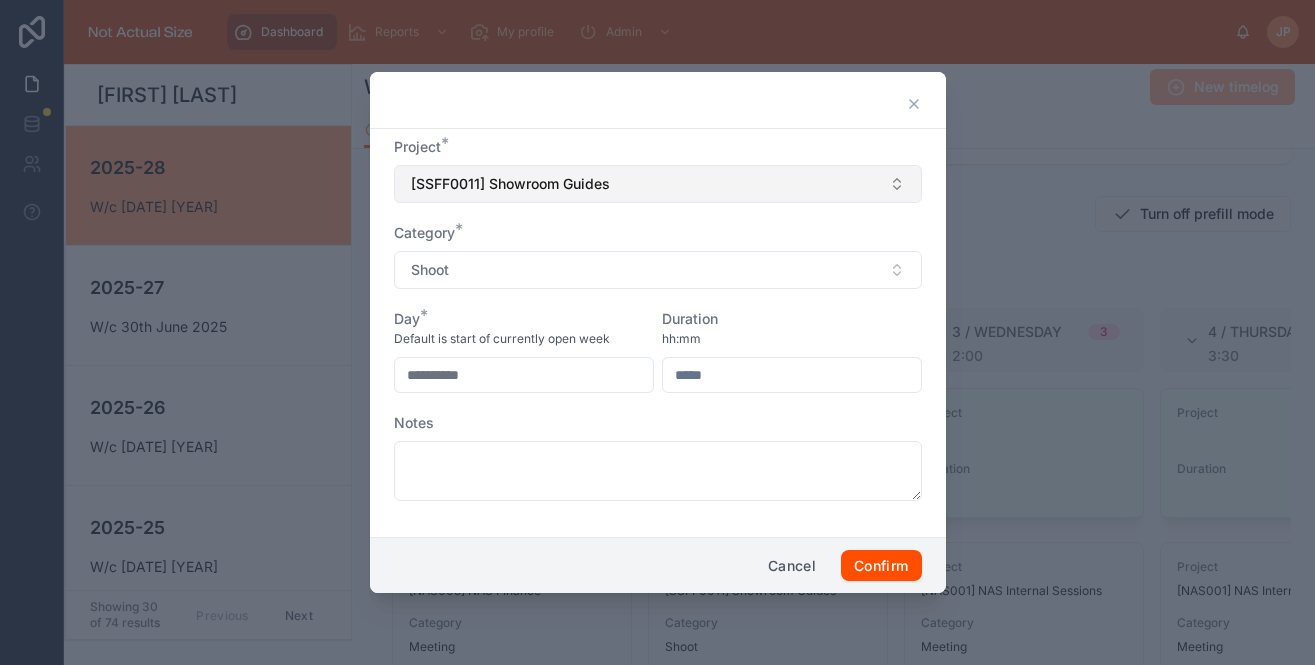 drag, startPoint x: 756, startPoint y: 203, endPoint x: 742, endPoint y: 191, distance: 18.439089 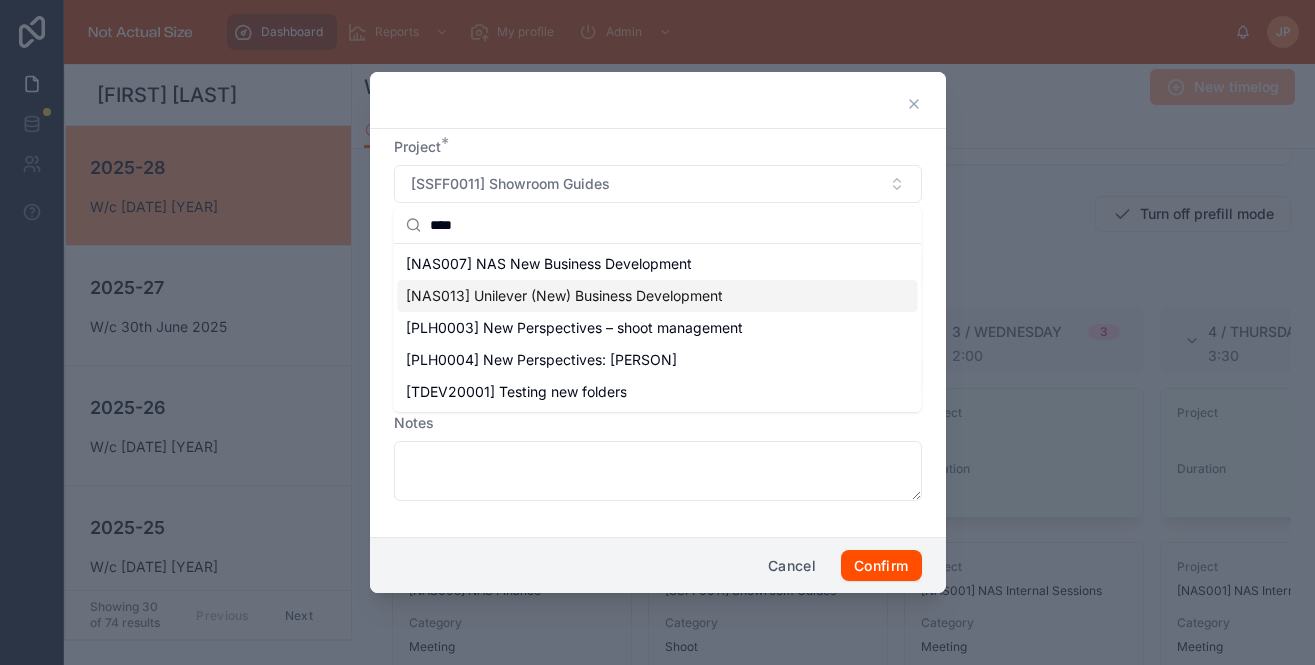 type on "***" 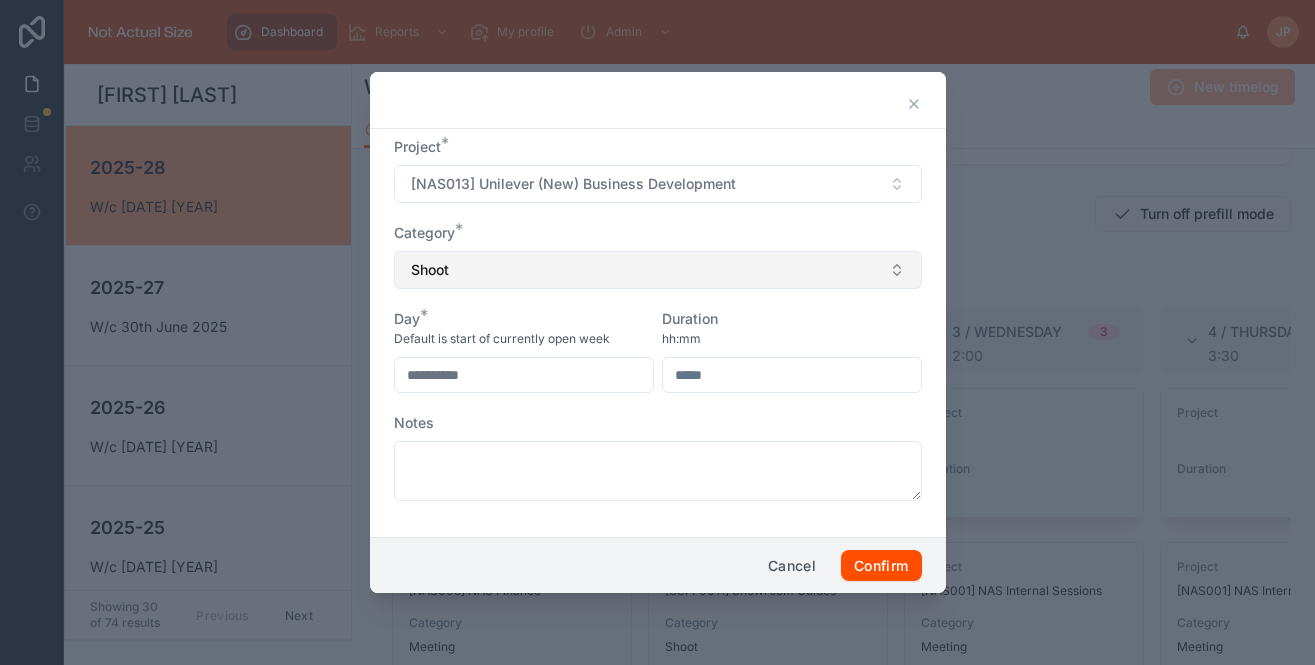 click on "Shoot" at bounding box center [658, 270] 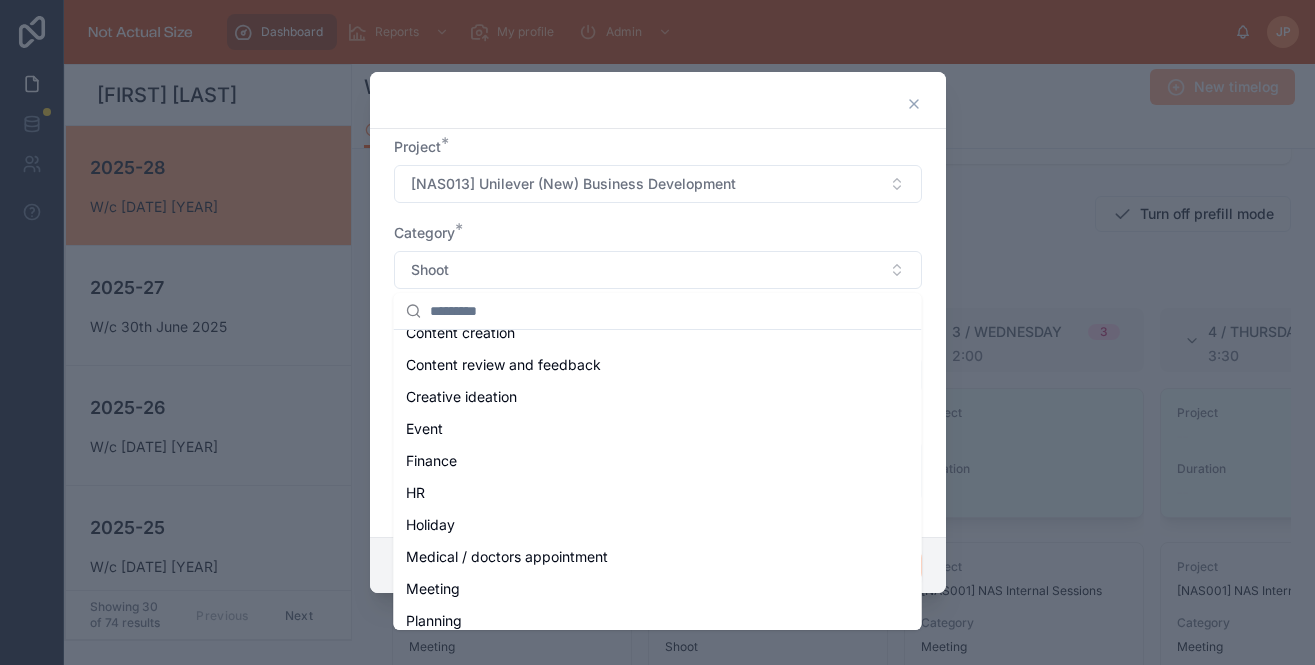 scroll, scrollTop: 153, scrollLeft: 0, axis: vertical 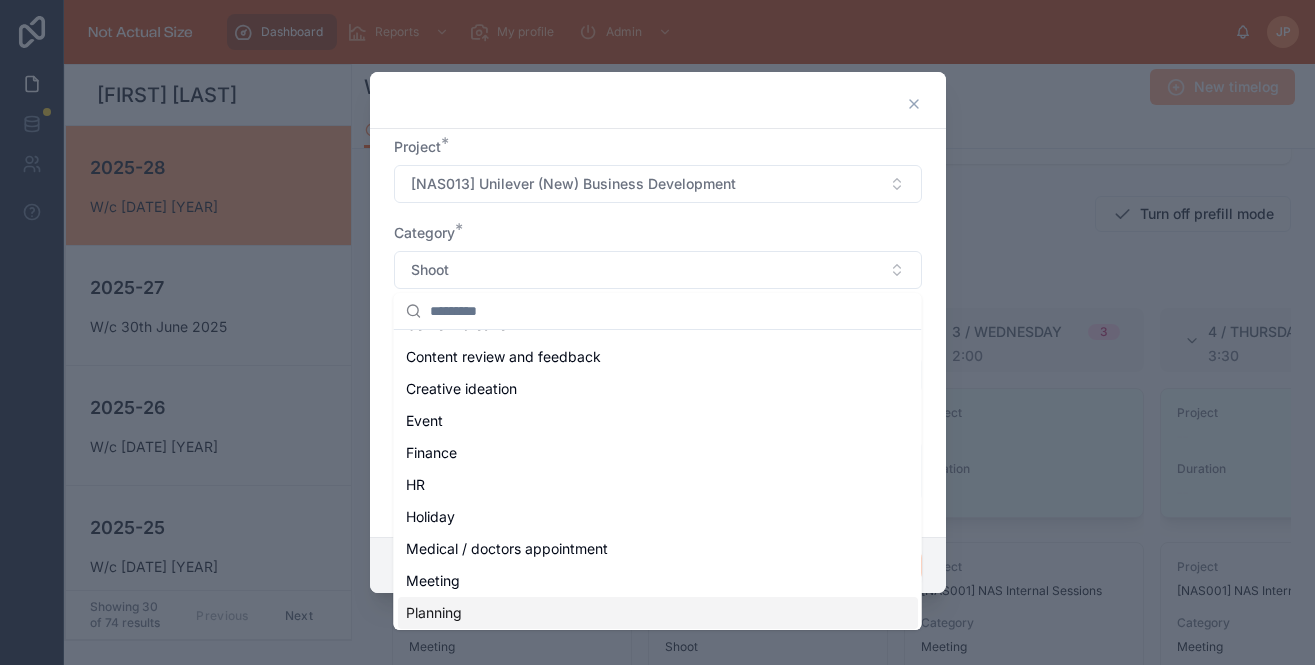 click on "Planning" at bounding box center [658, 613] 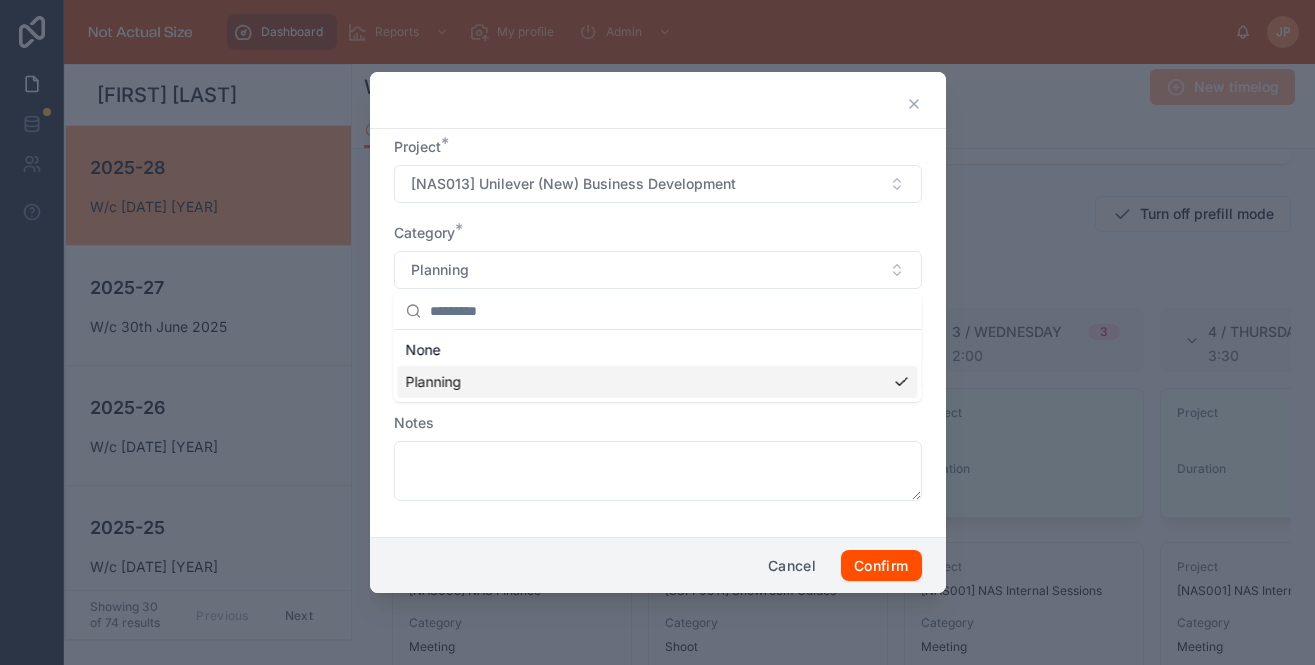 scroll, scrollTop: 0, scrollLeft: 0, axis: both 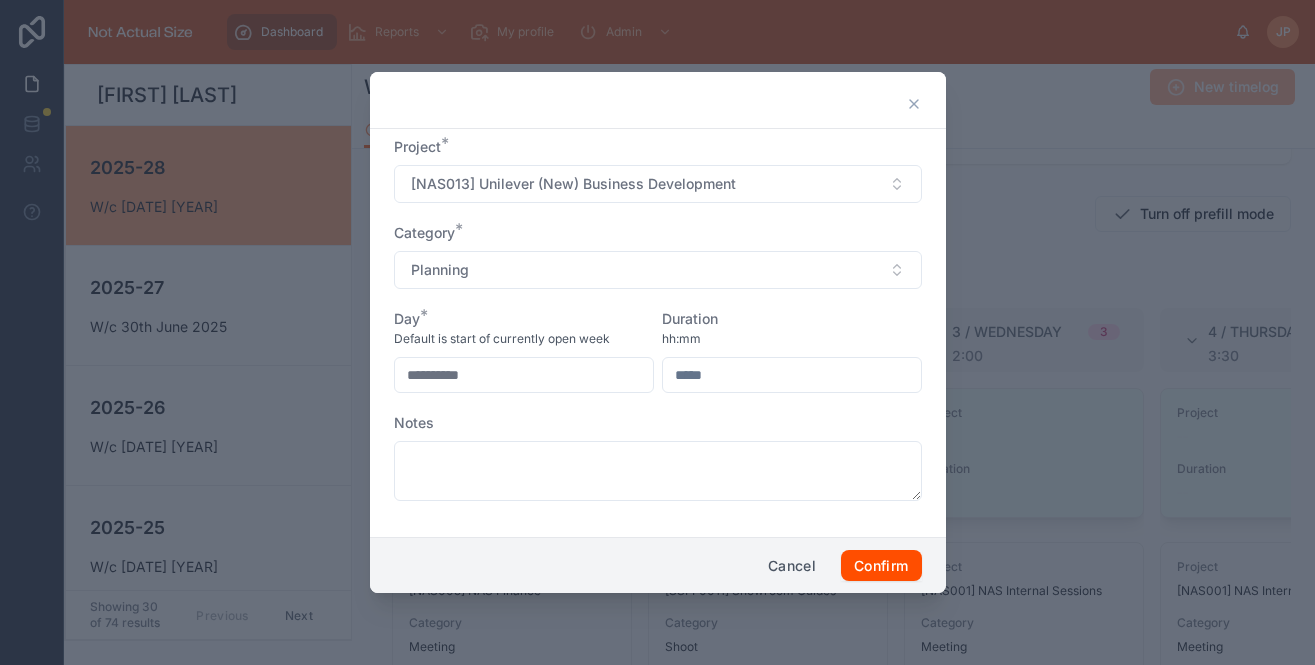 click on "**********" at bounding box center (658, 329) 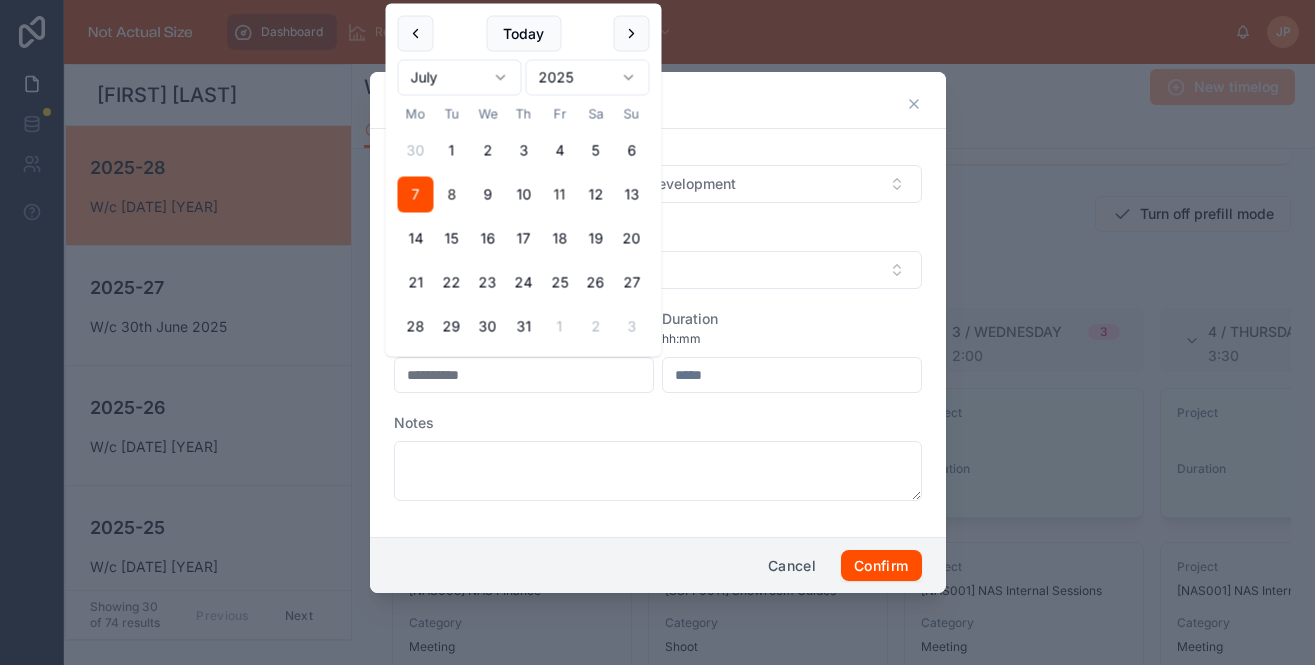 click on "8" at bounding box center [452, 195] 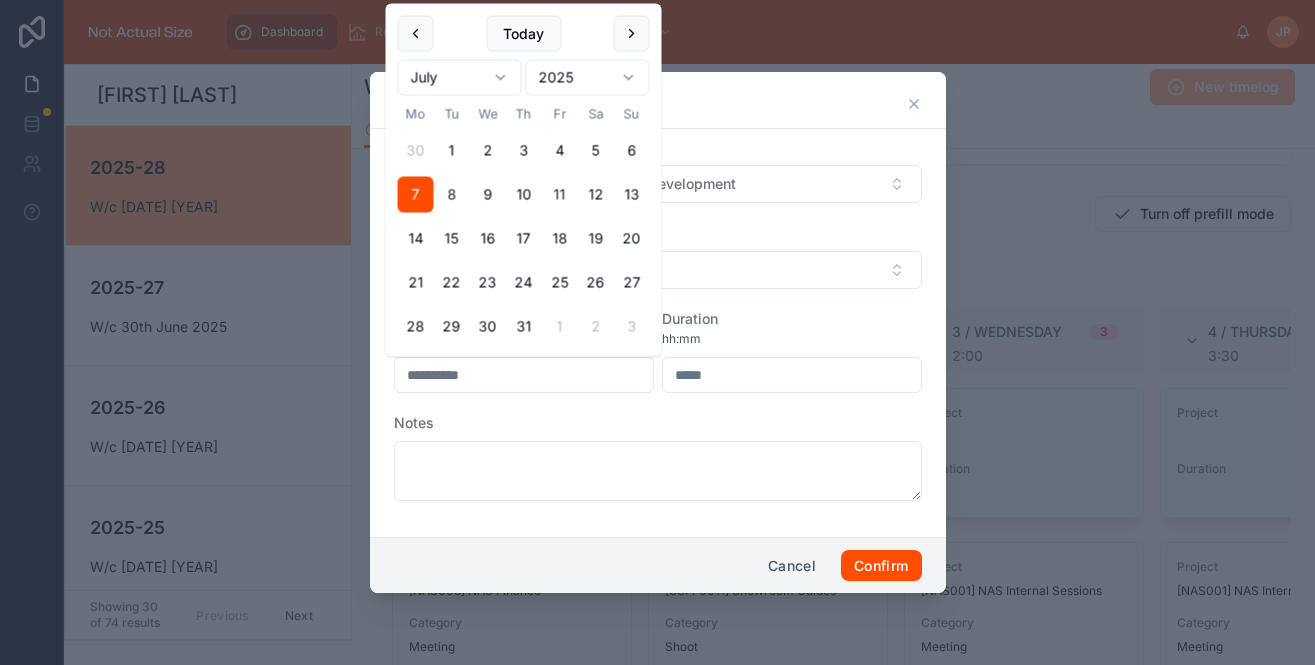 type on "**********" 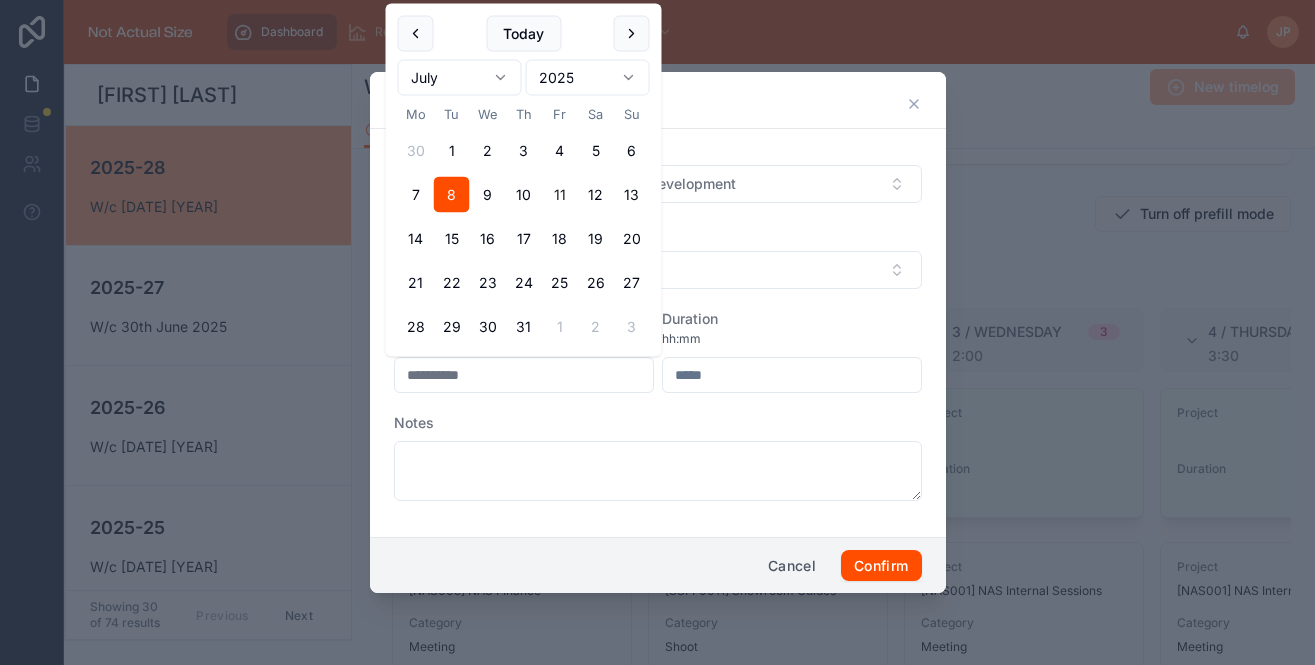 click at bounding box center (792, 375) 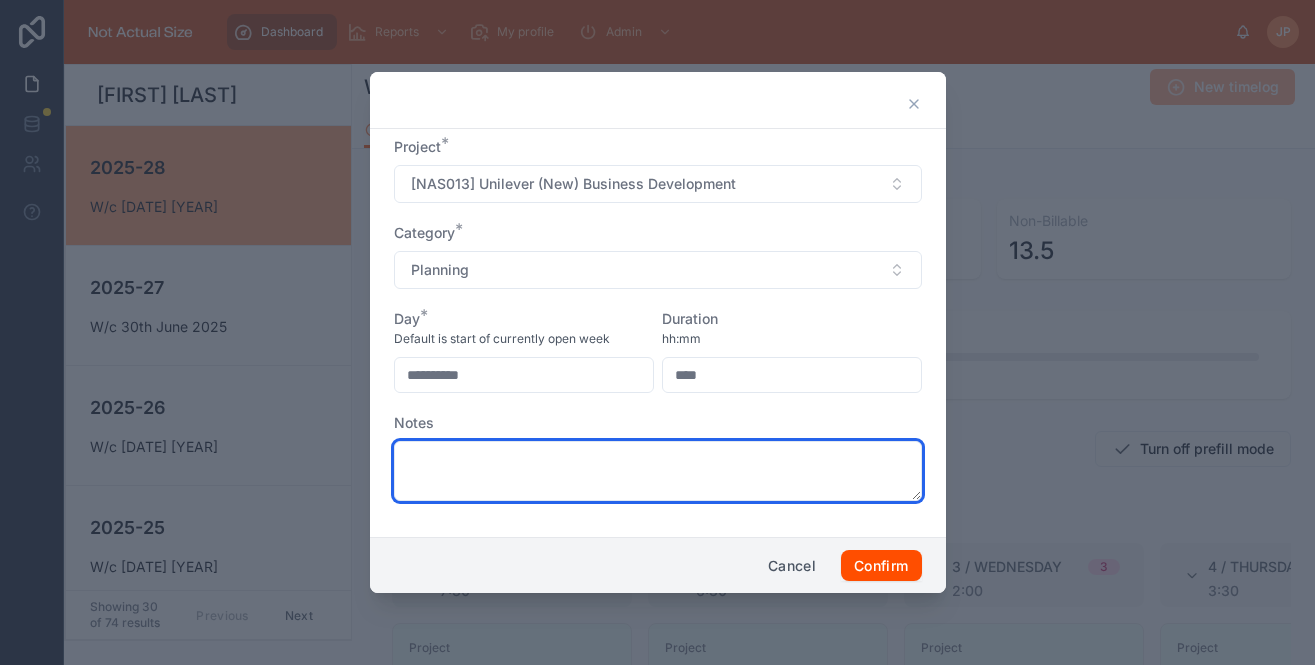 type on "****" 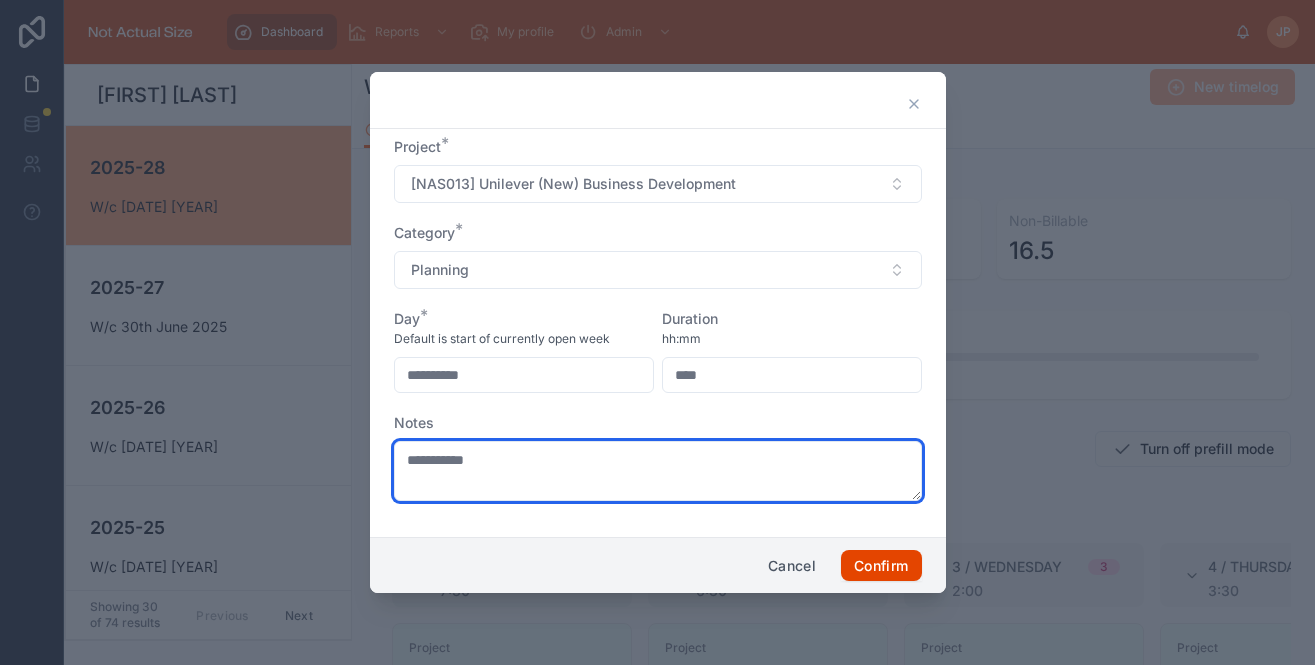 type on "**********" 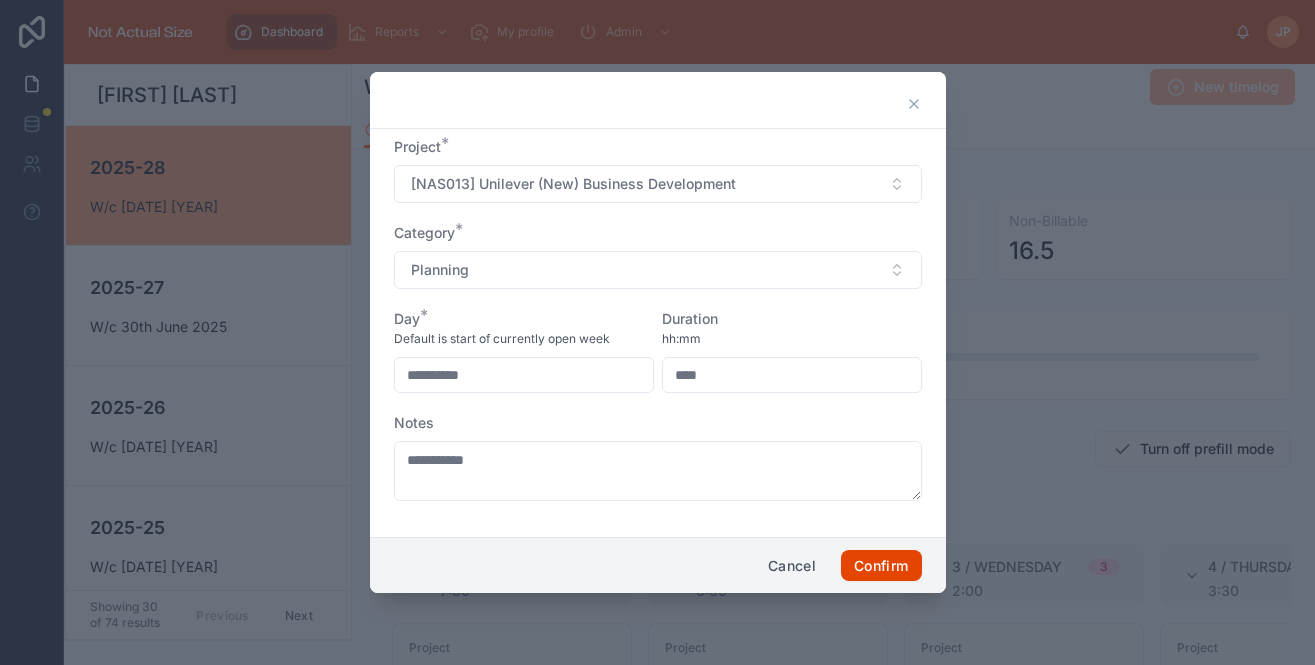 click on "Confirm" at bounding box center [881, 566] 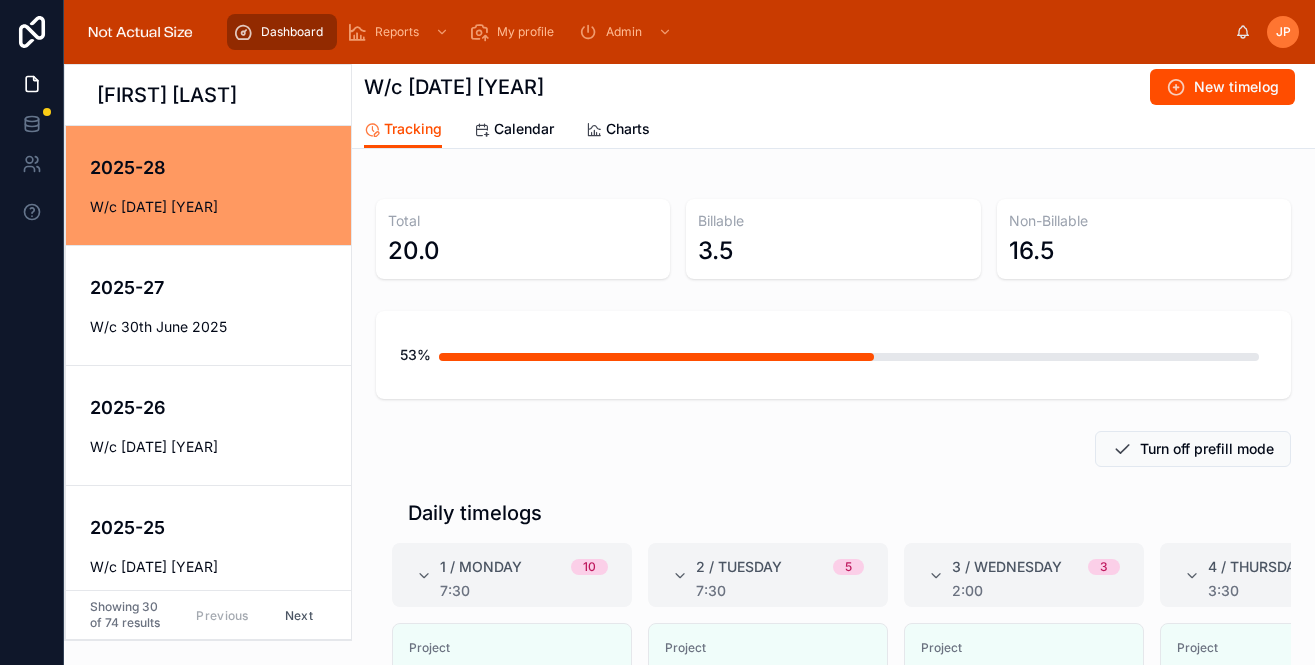 scroll, scrollTop: 232, scrollLeft: 0, axis: vertical 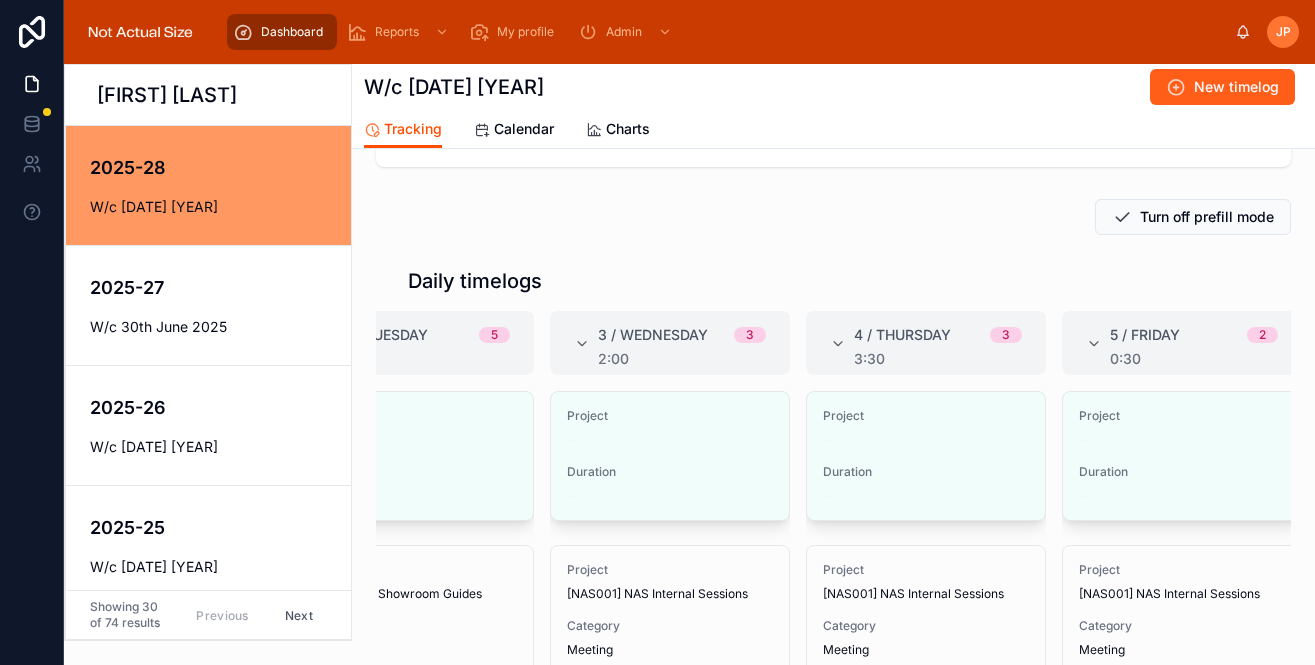 click on "New timelog" at bounding box center [1222, 87] 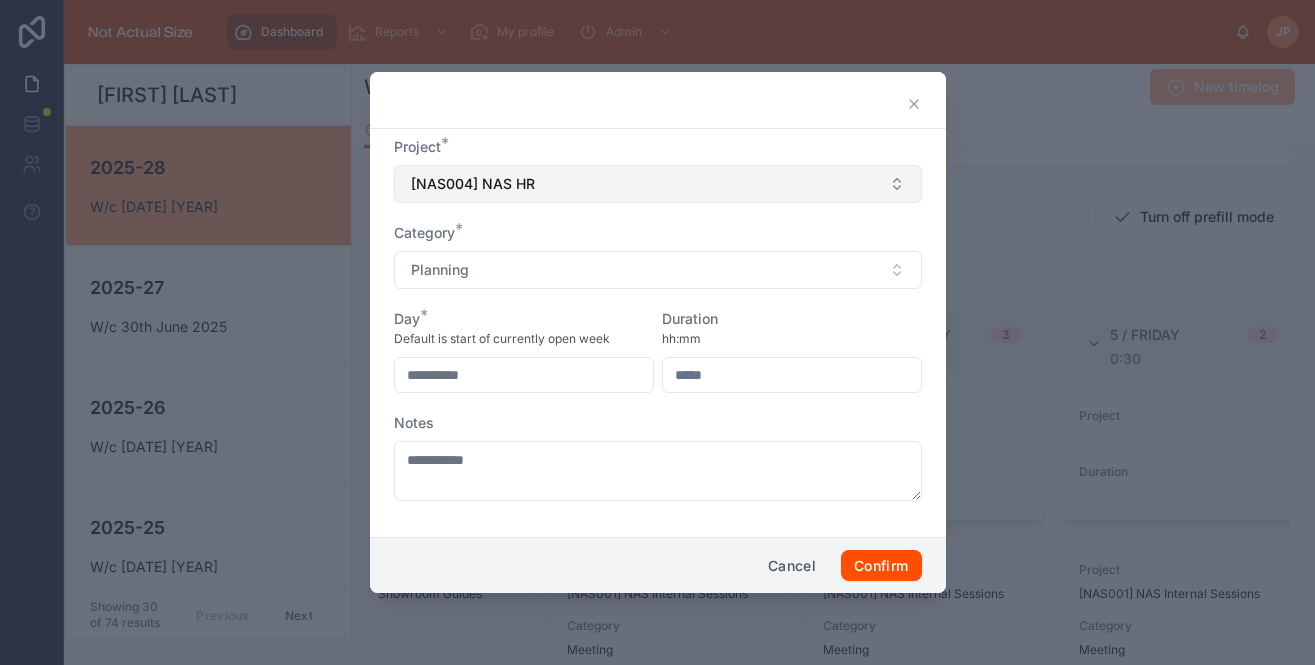 click on "[NAS004] NAS HR" at bounding box center [658, 184] 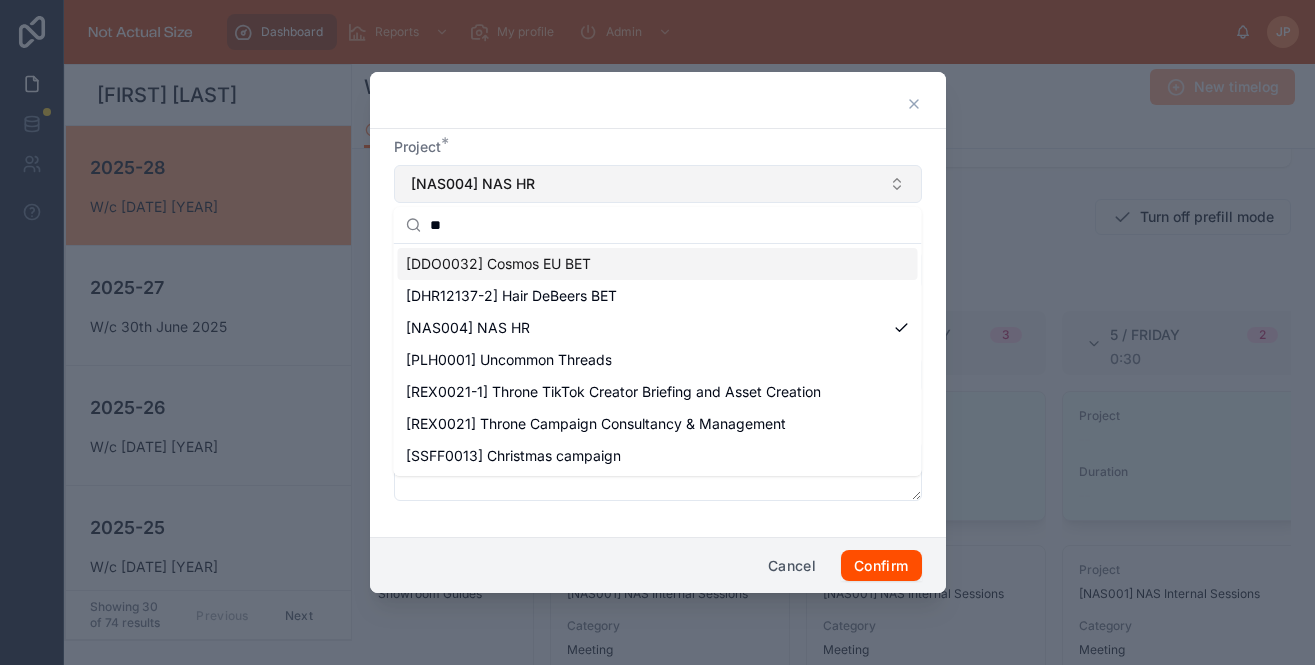 type on "*" 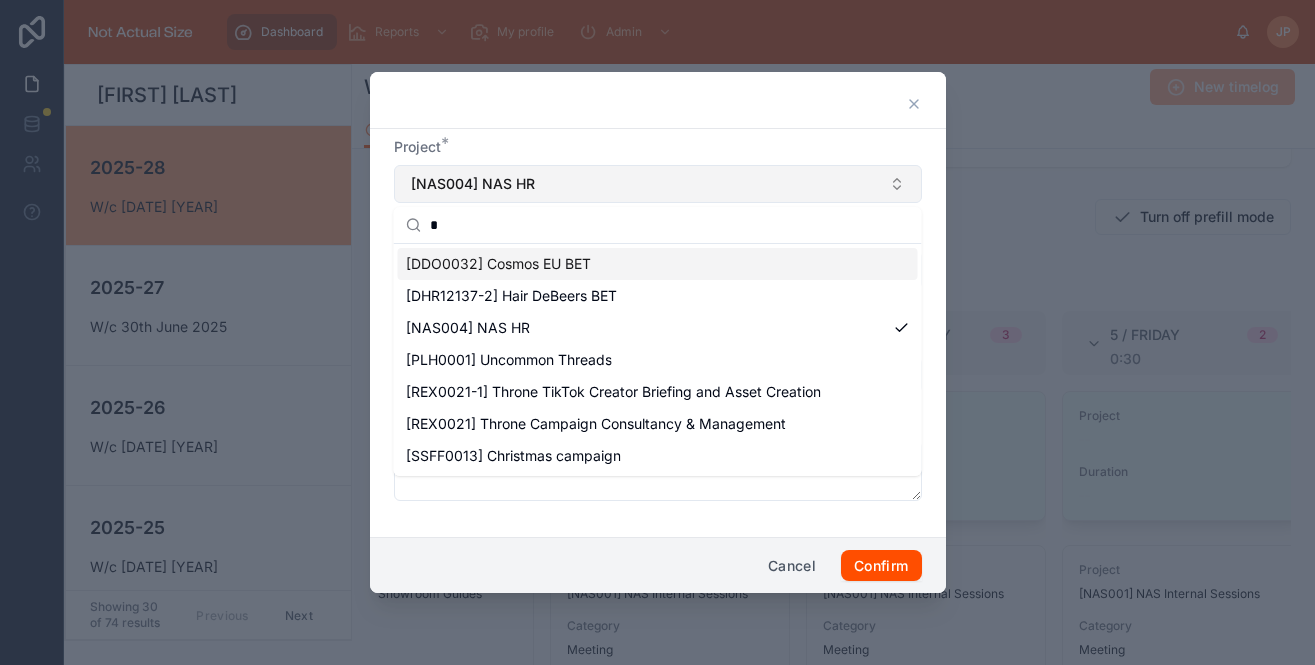 type 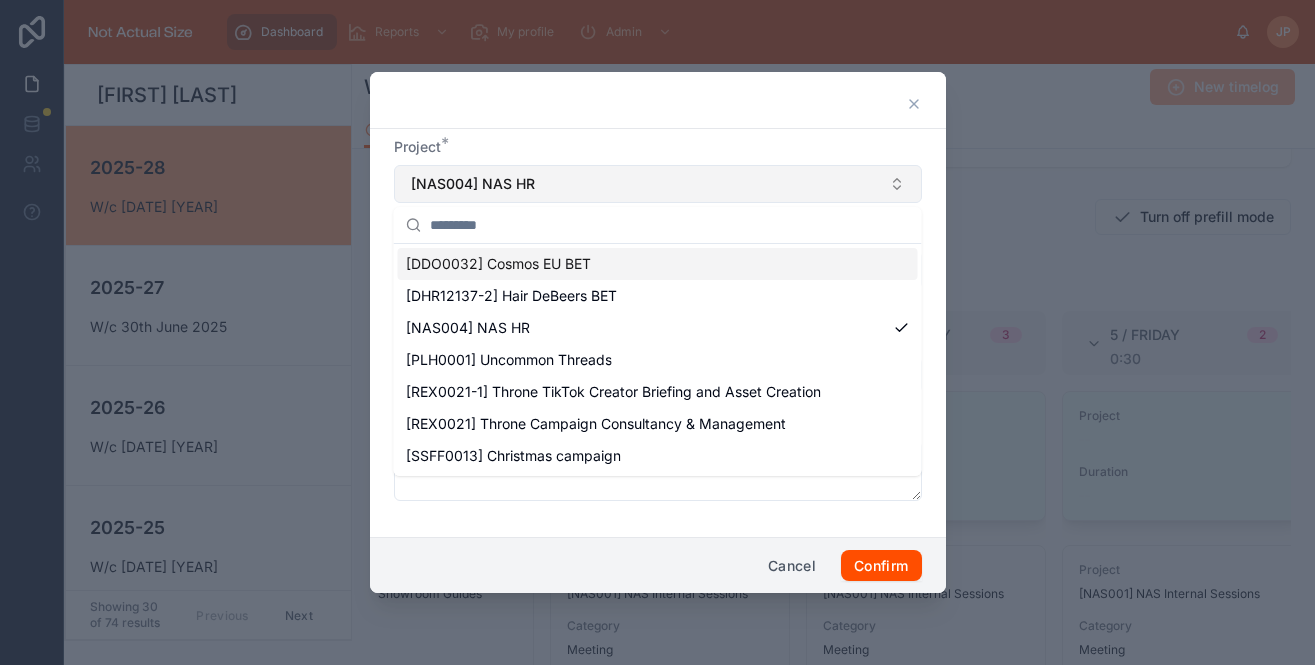 scroll, scrollTop: 36, scrollLeft: 0, axis: vertical 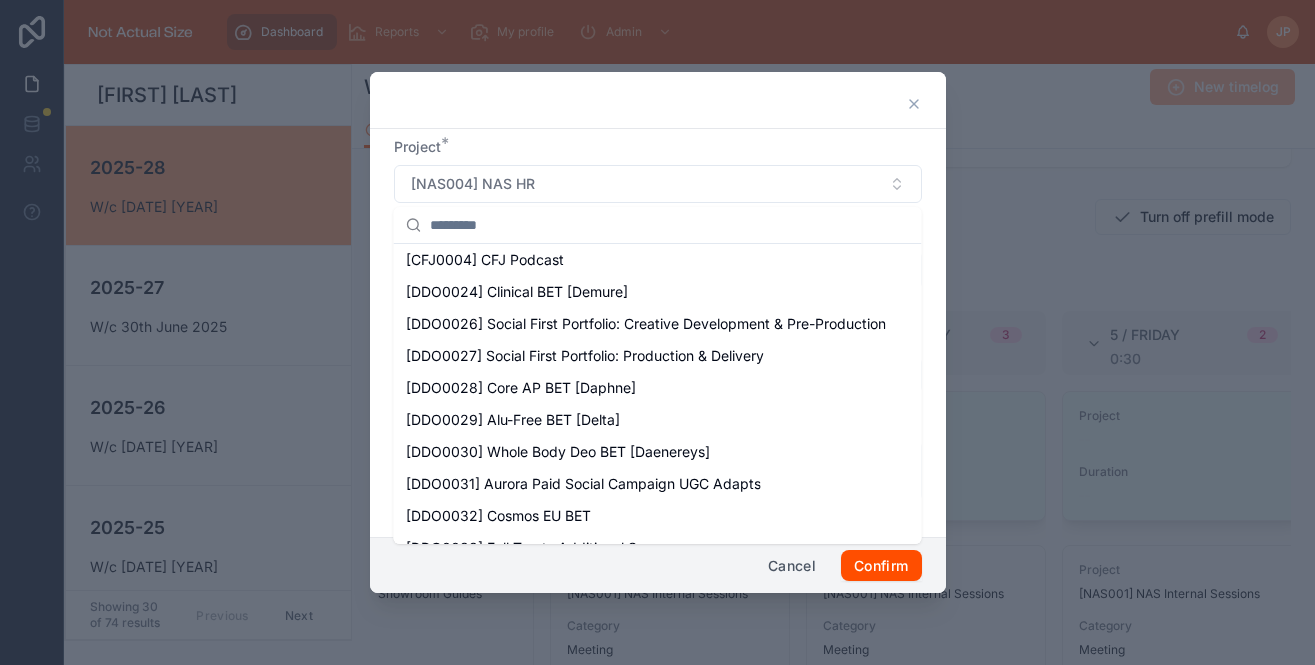 click on "Project *" at bounding box center (658, 147) 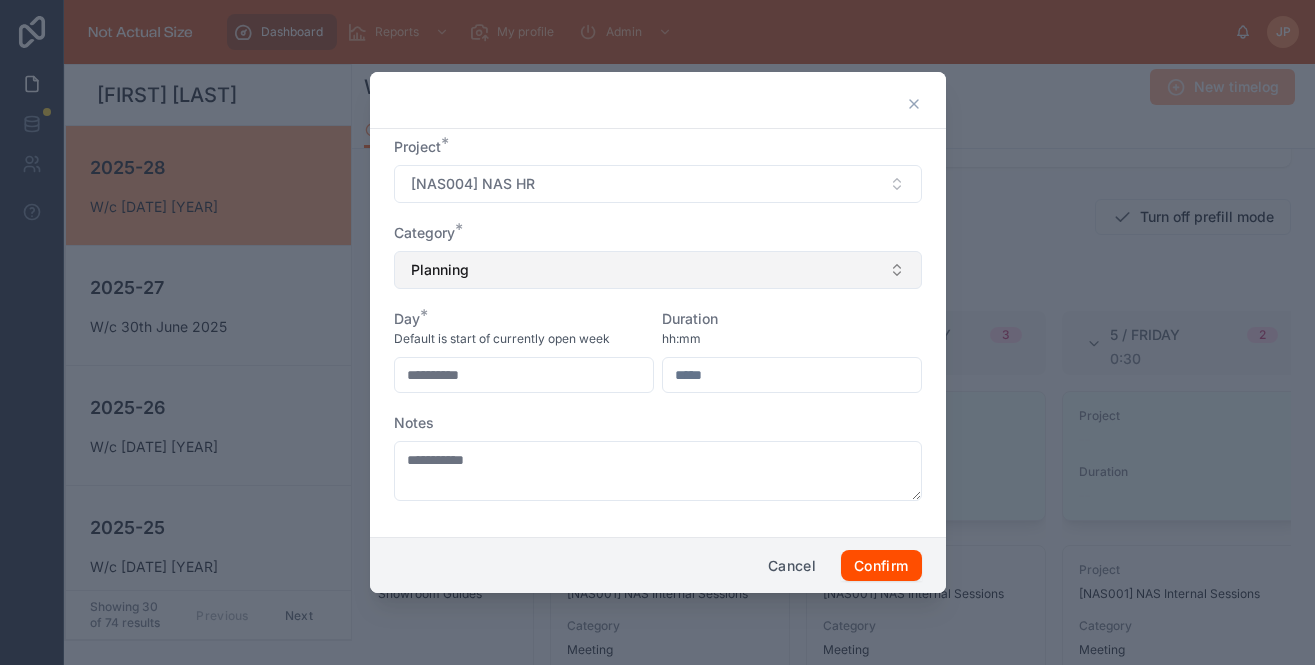 click on "Planning" at bounding box center (658, 270) 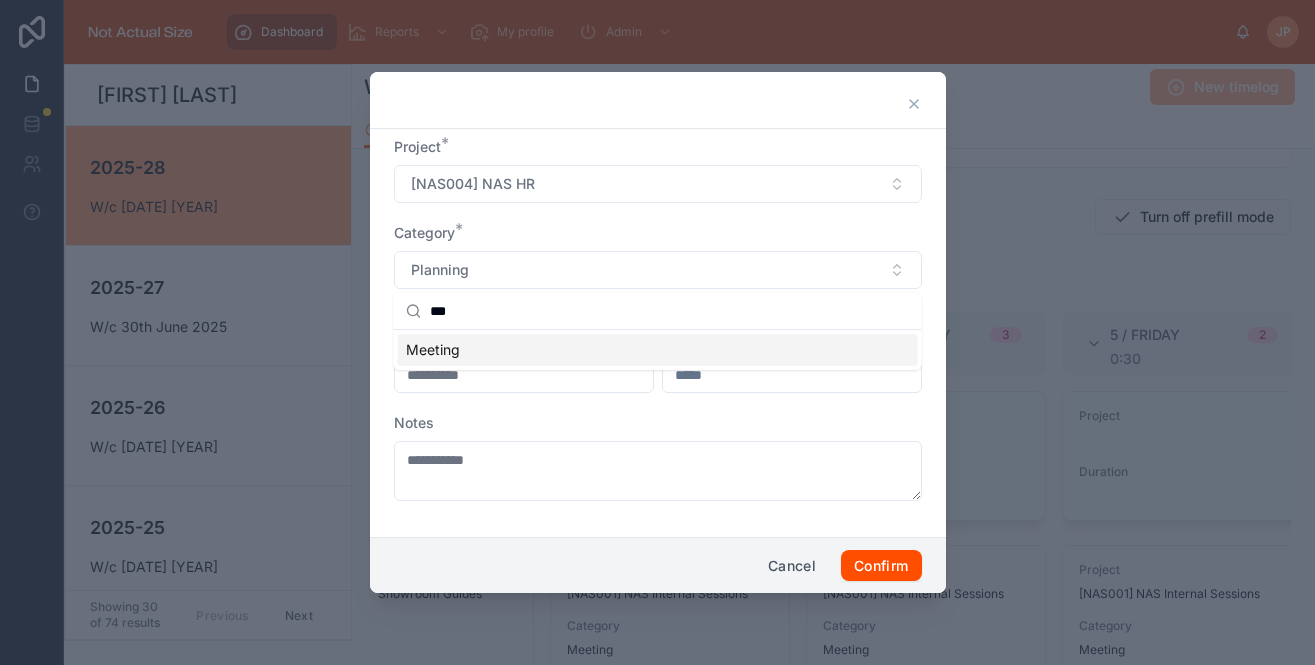 type on "***" 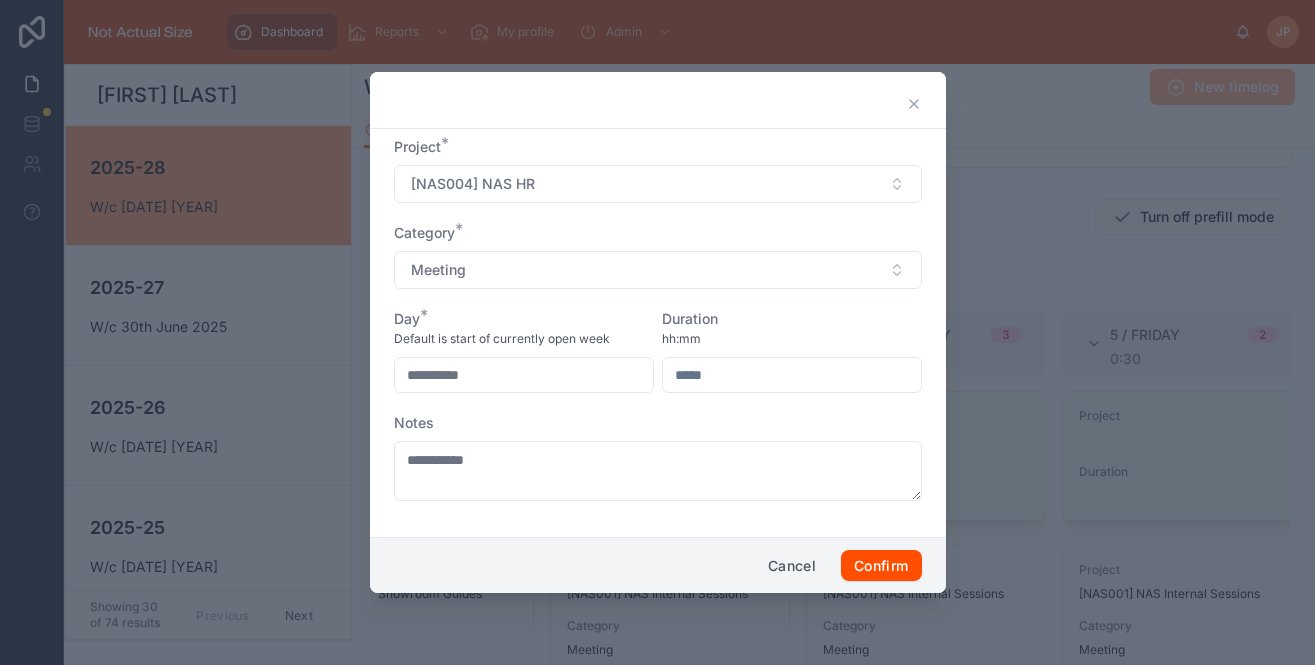 click on "**********" at bounding box center [524, 375] 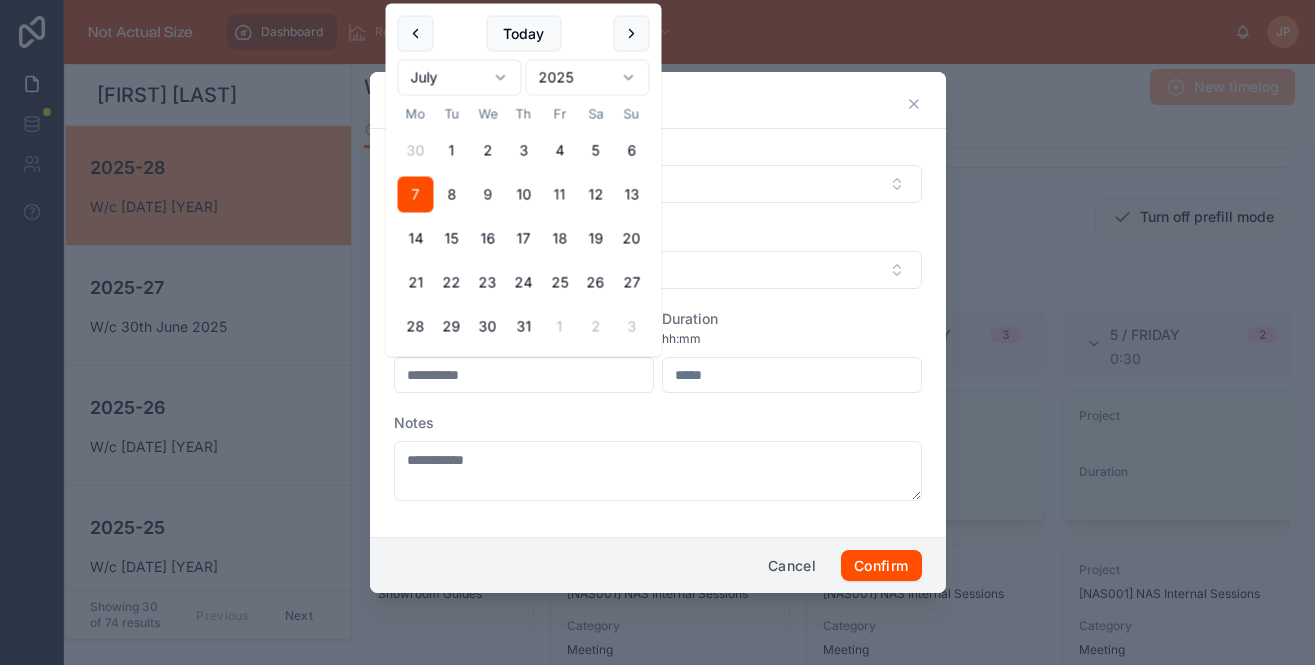 click on "9" at bounding box center [488, 195] 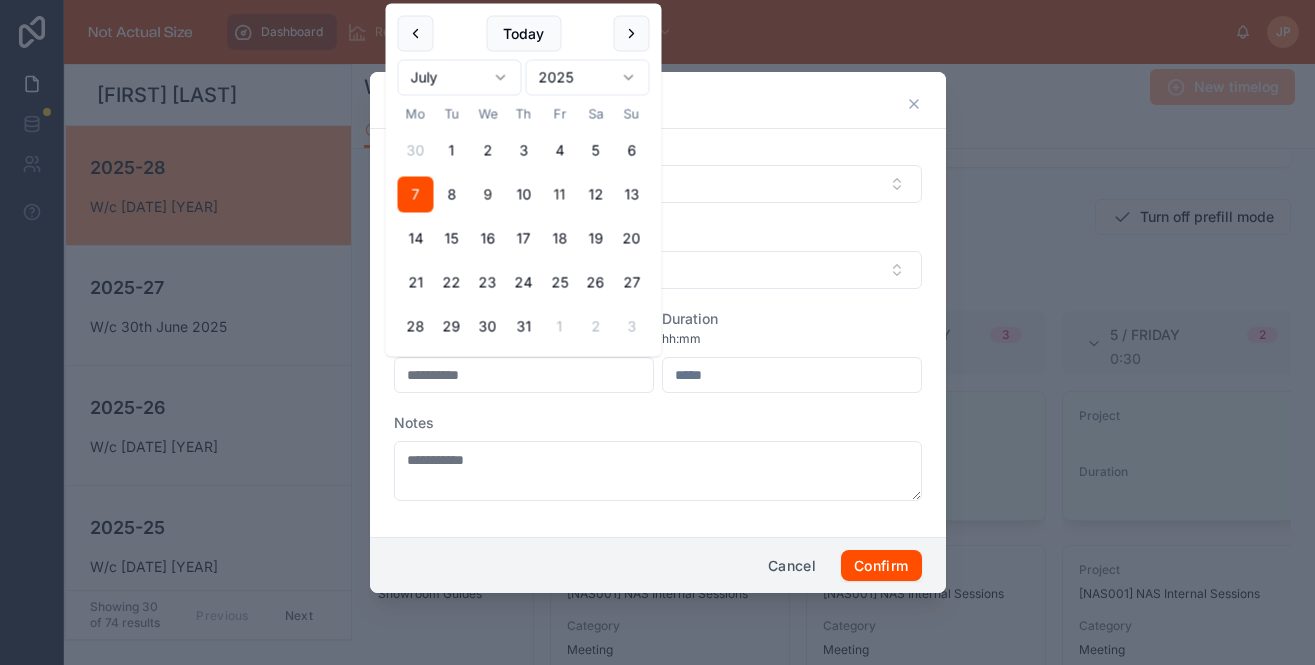 type on "**********" 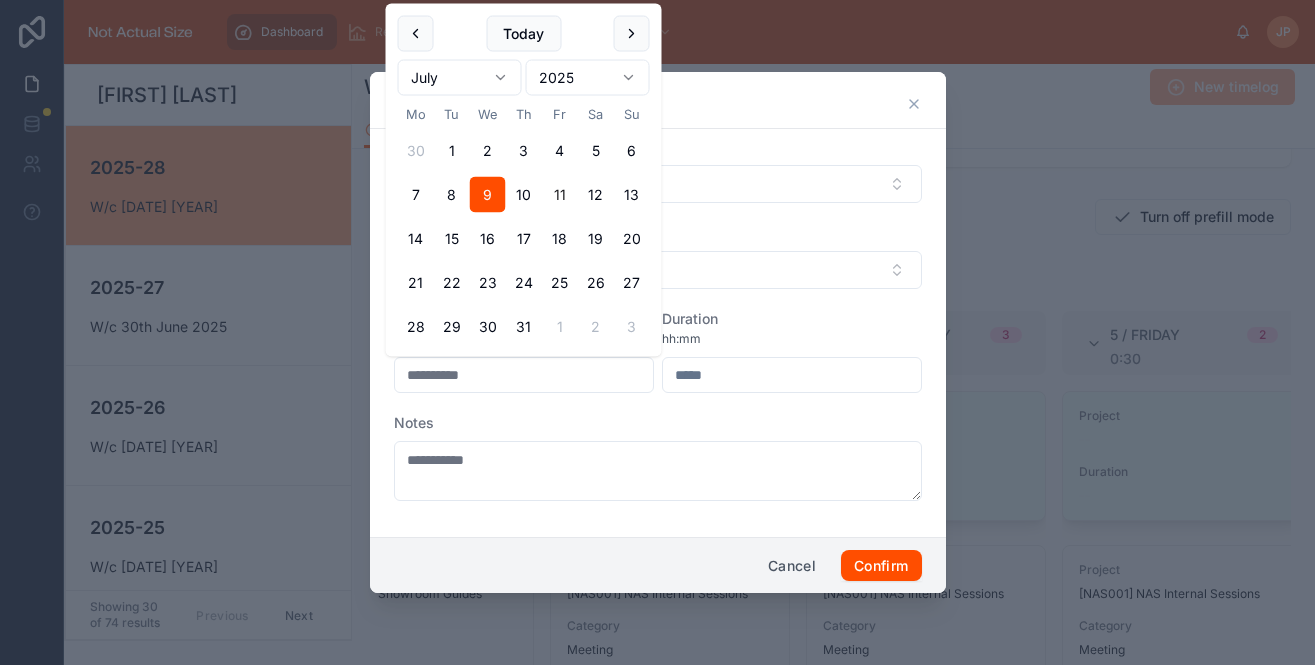click at bounding box center [792, 375] 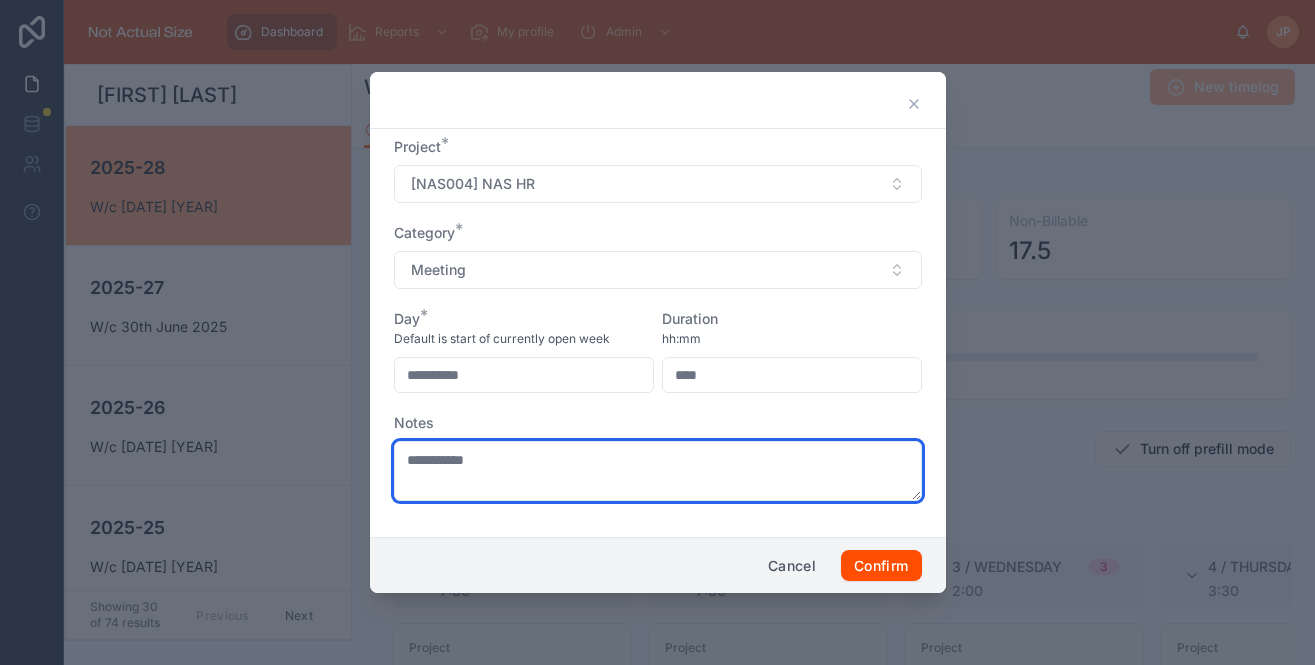 type on "****" 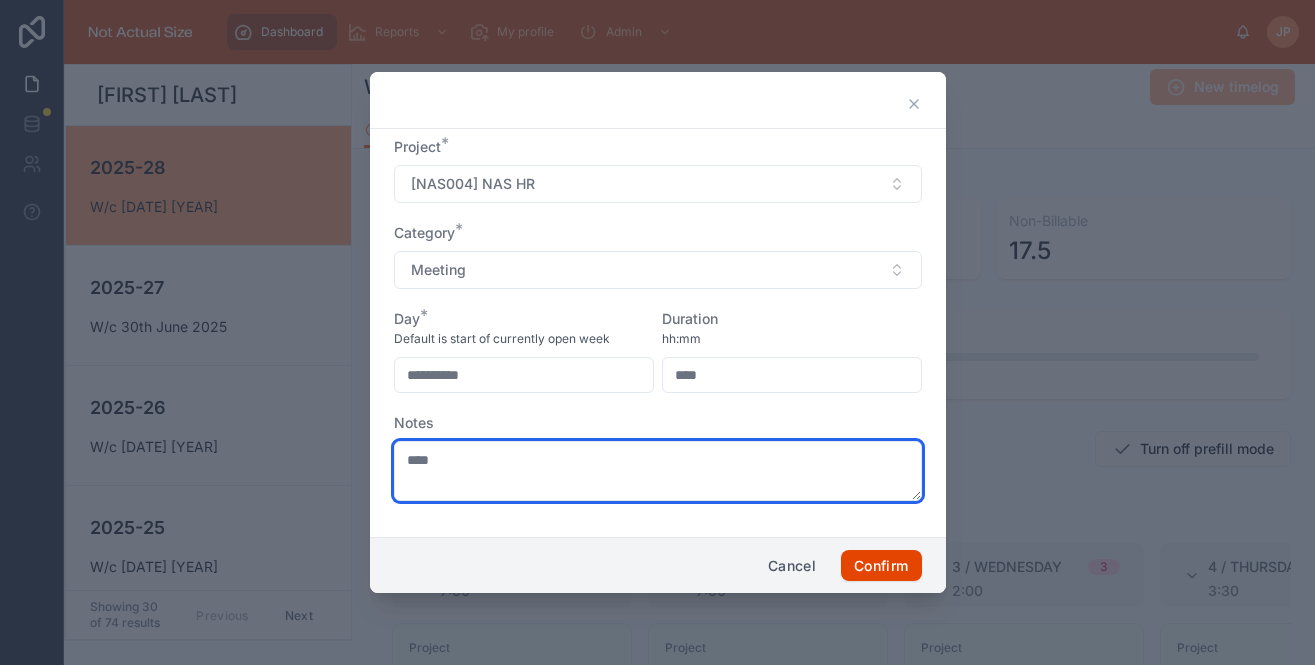 type on "****" 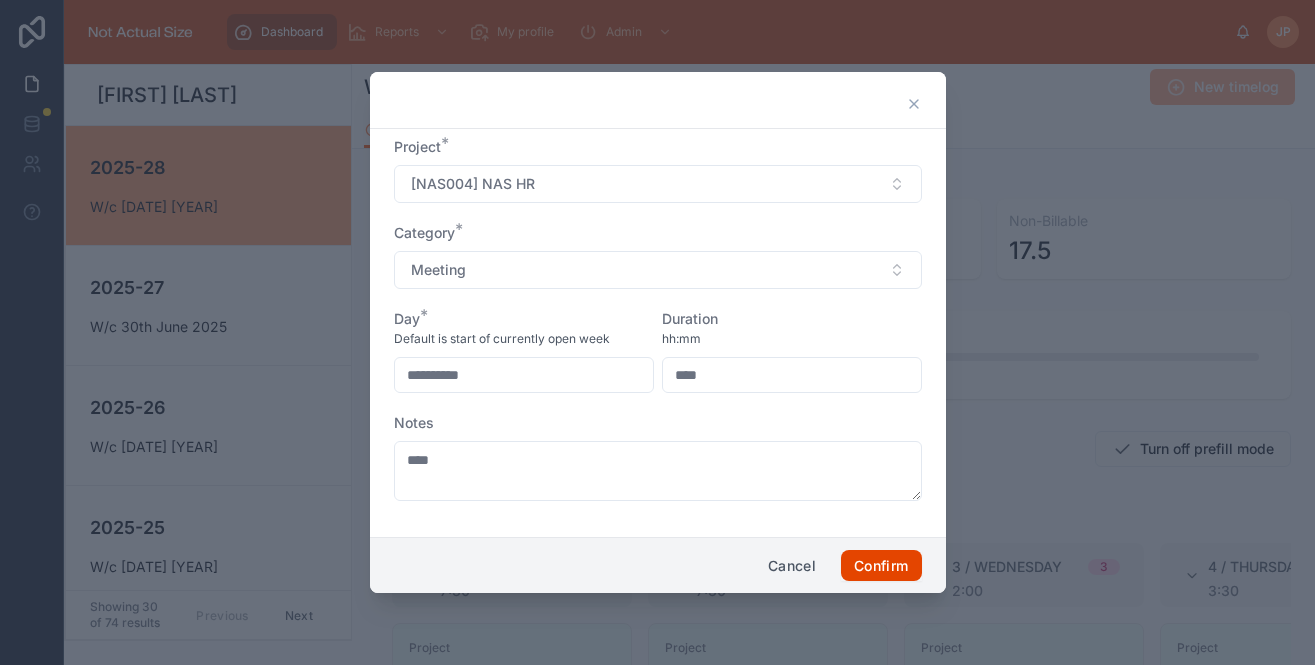 click on "Confirm" at bounding box center (881, 566) 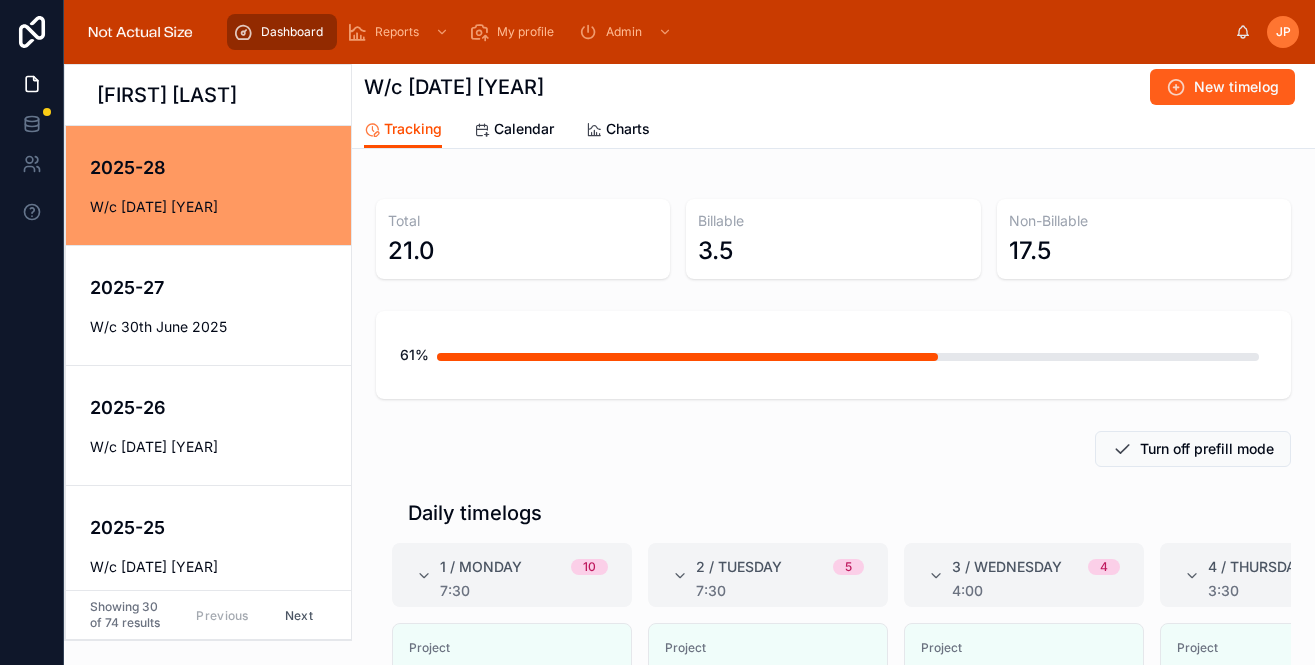 click on "New timelog" at bounding box center [1222, 87] 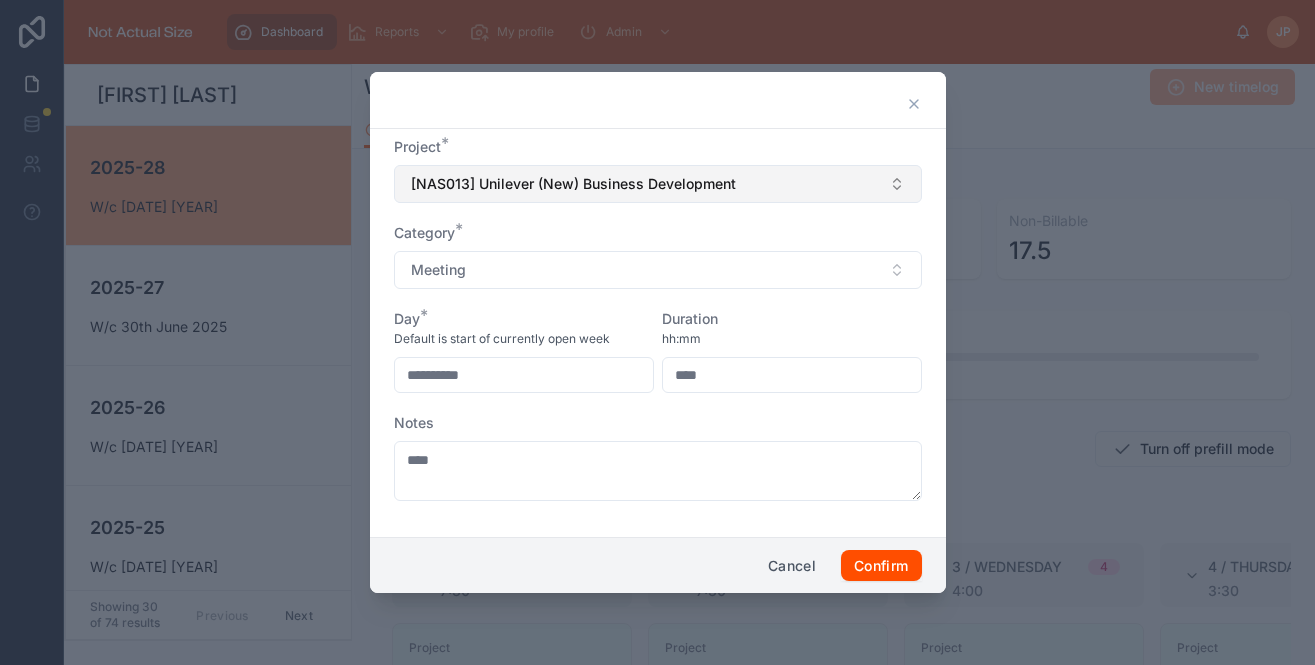 click on "[NAS013] Unilever (New) Business Development" at bounding box center (658, 184) 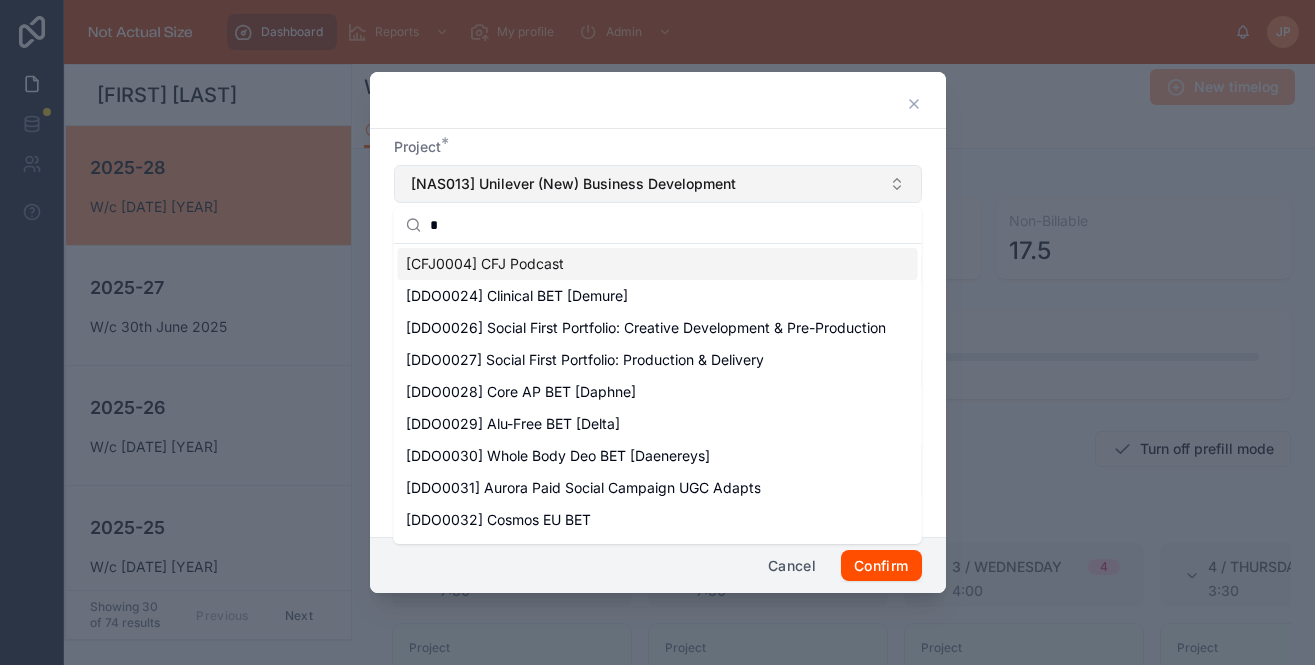 type on "**" 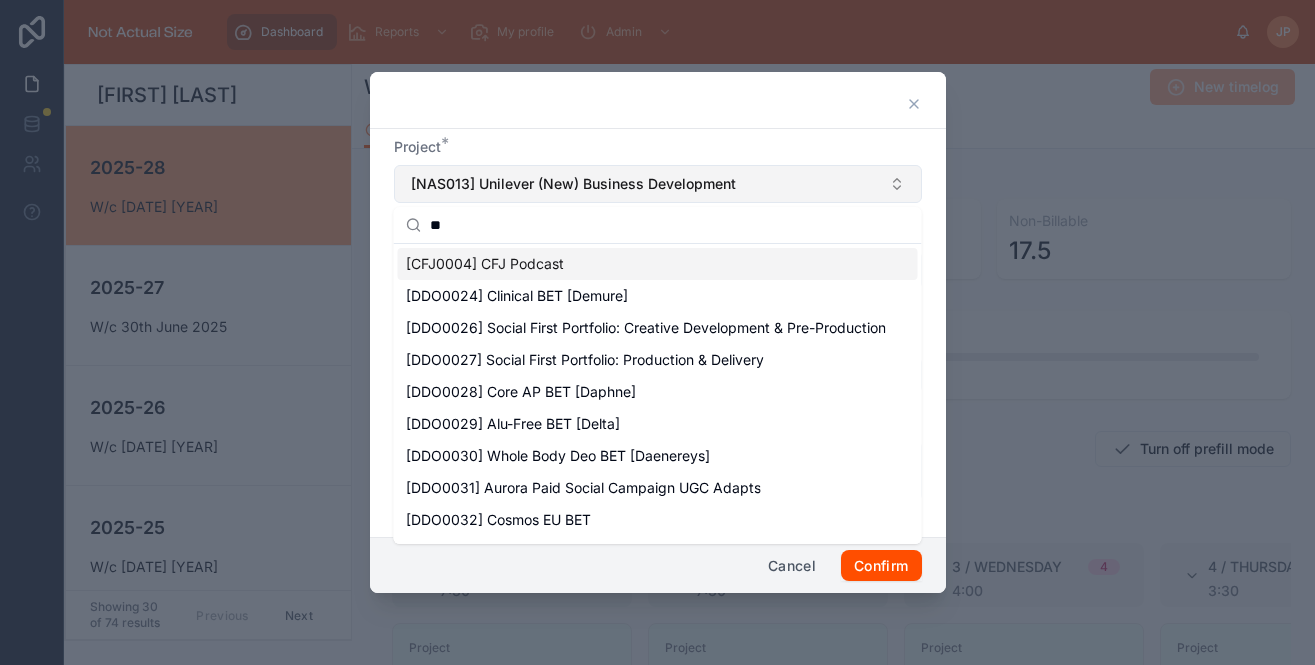 type 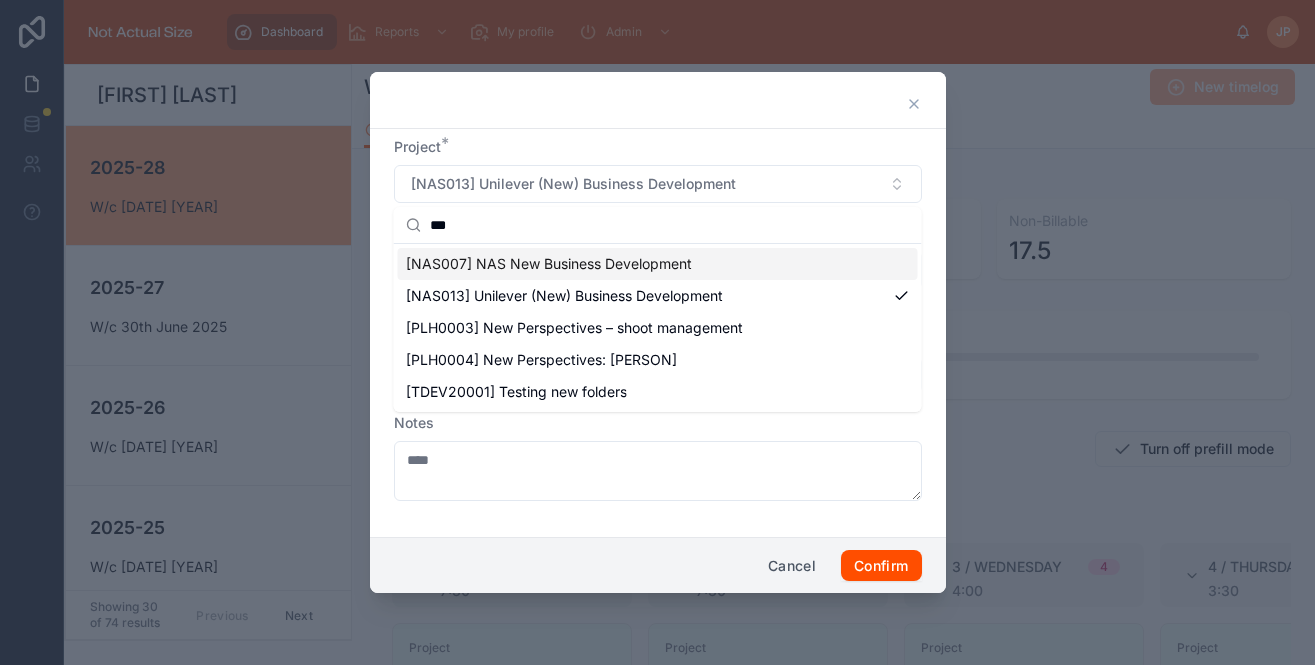 type on "***" 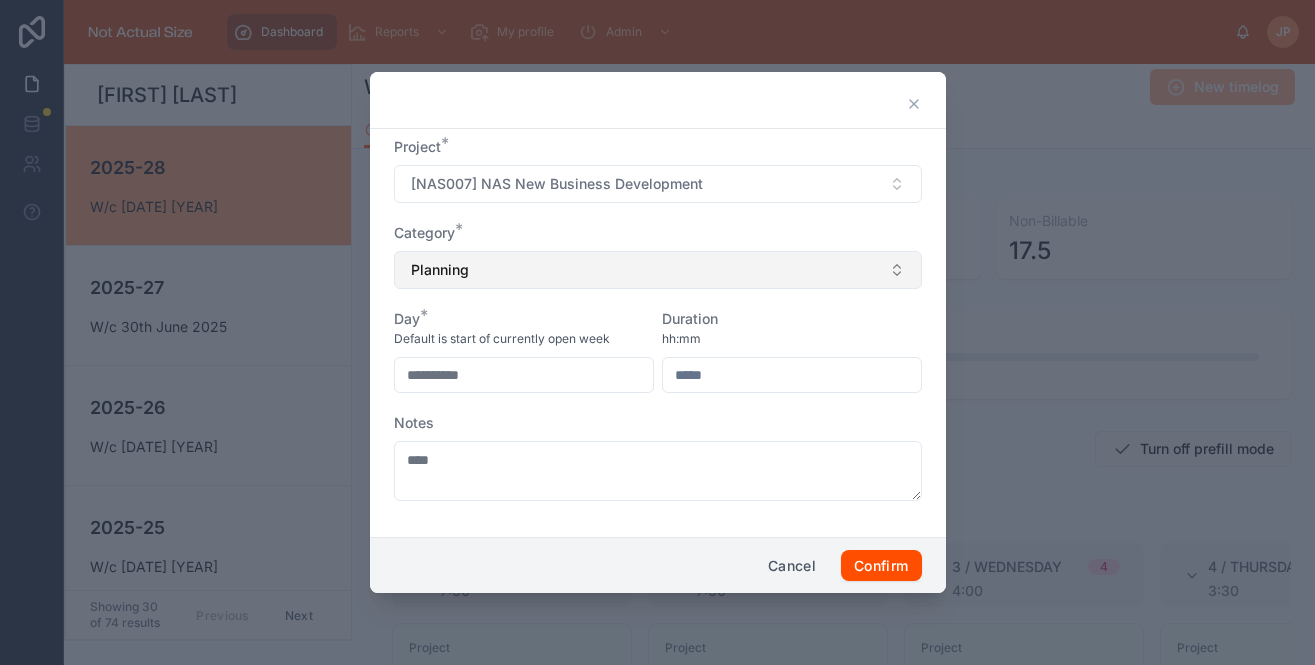 click on "Planning" at bounding box center [658, 270] 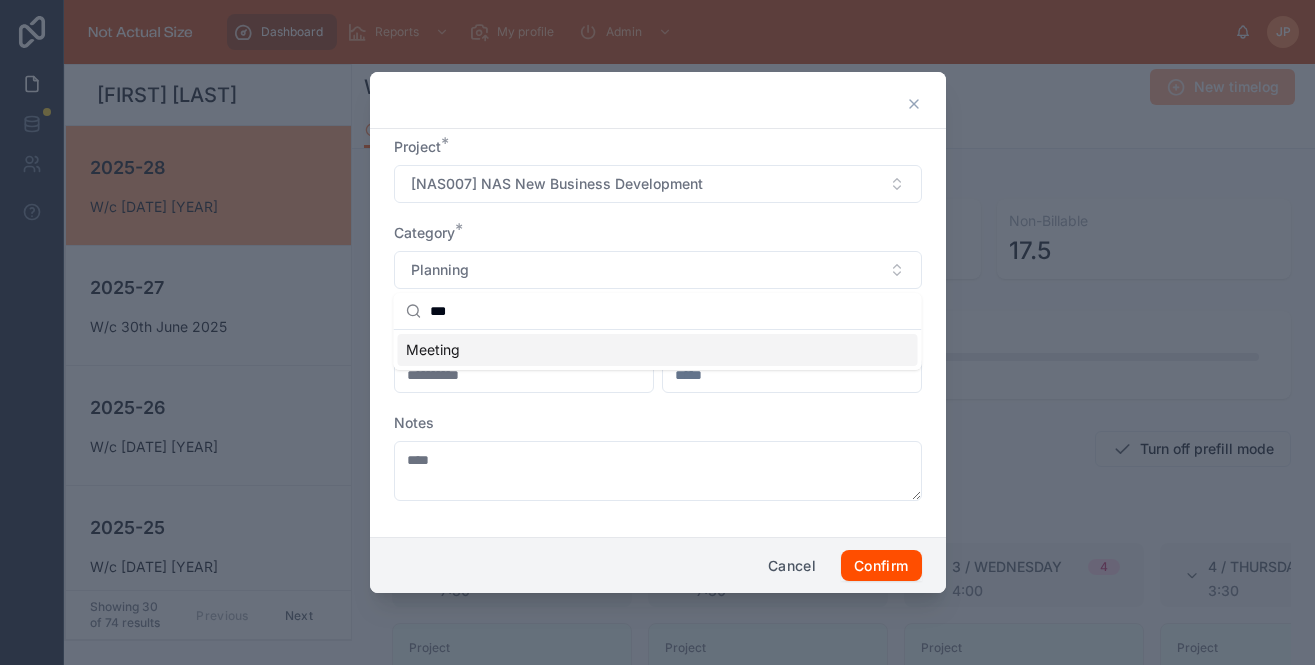 type on "***" 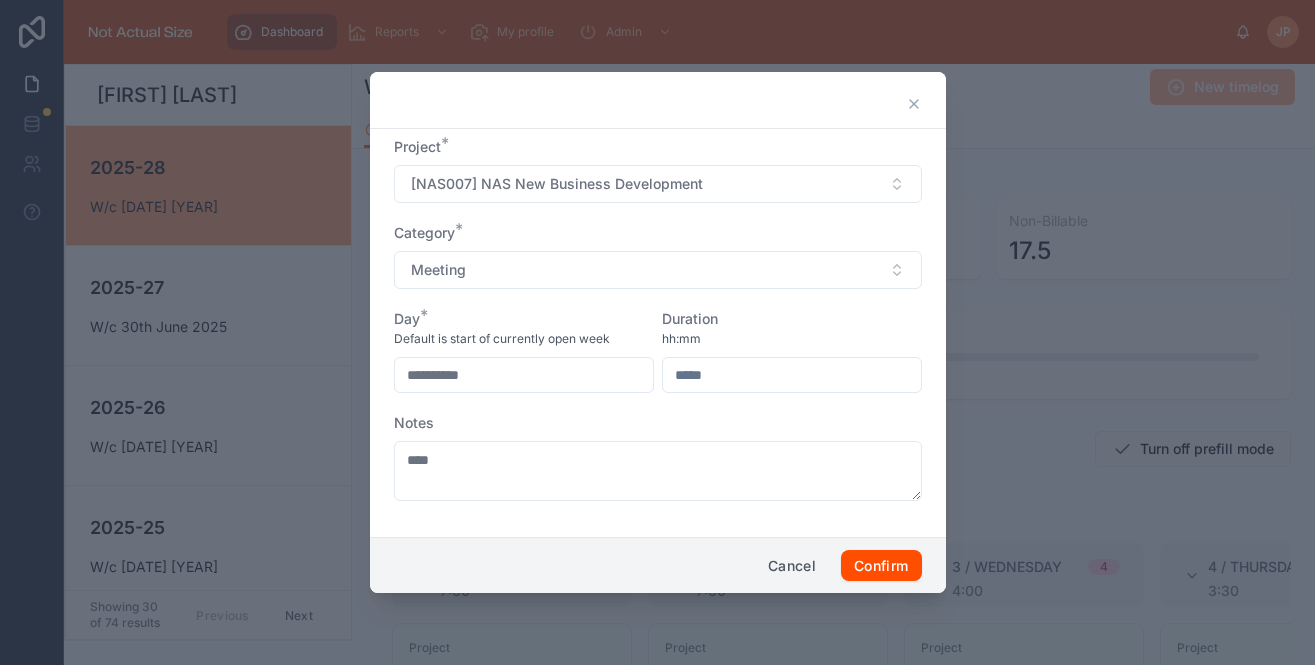click on "**********" at bounding box center (524, 375) 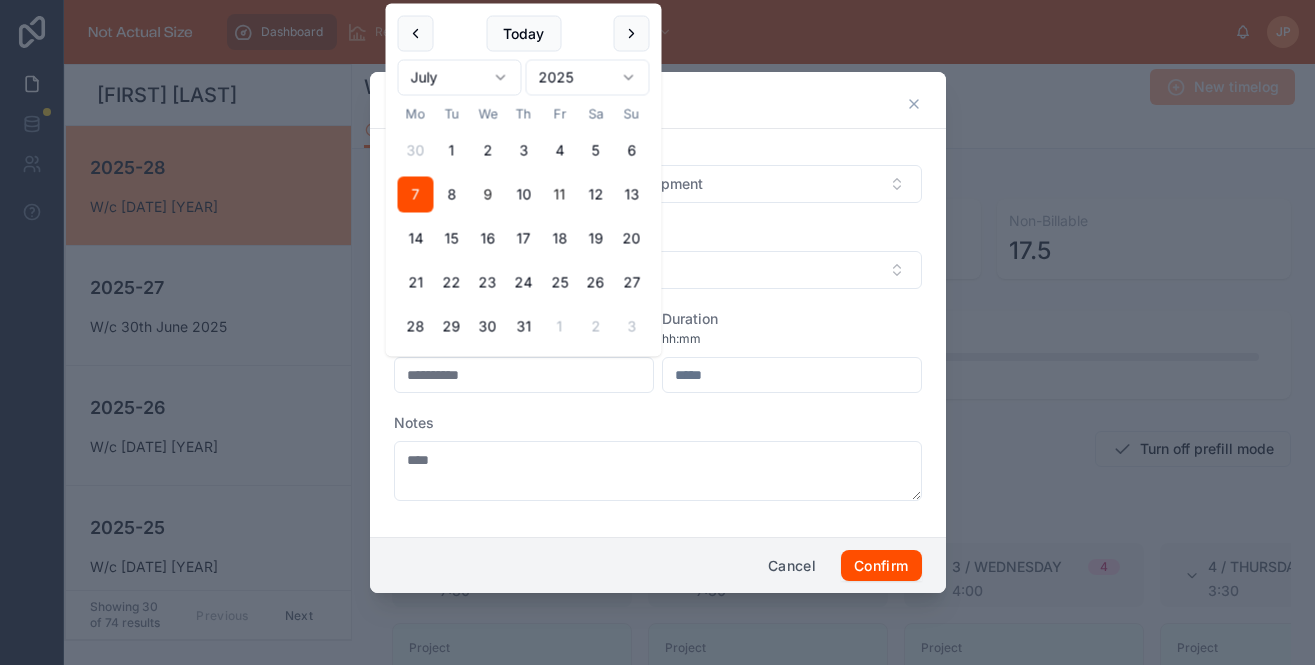 click on "9" at bounding box center (488, 195) 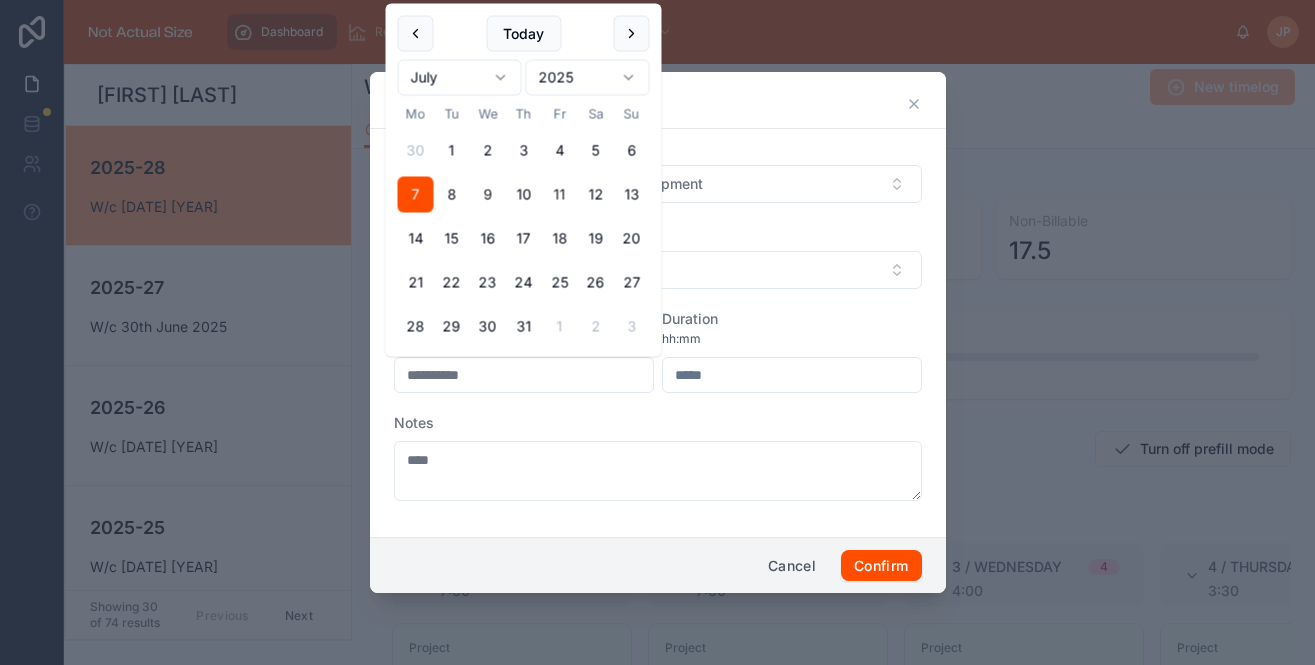 type on "**********" 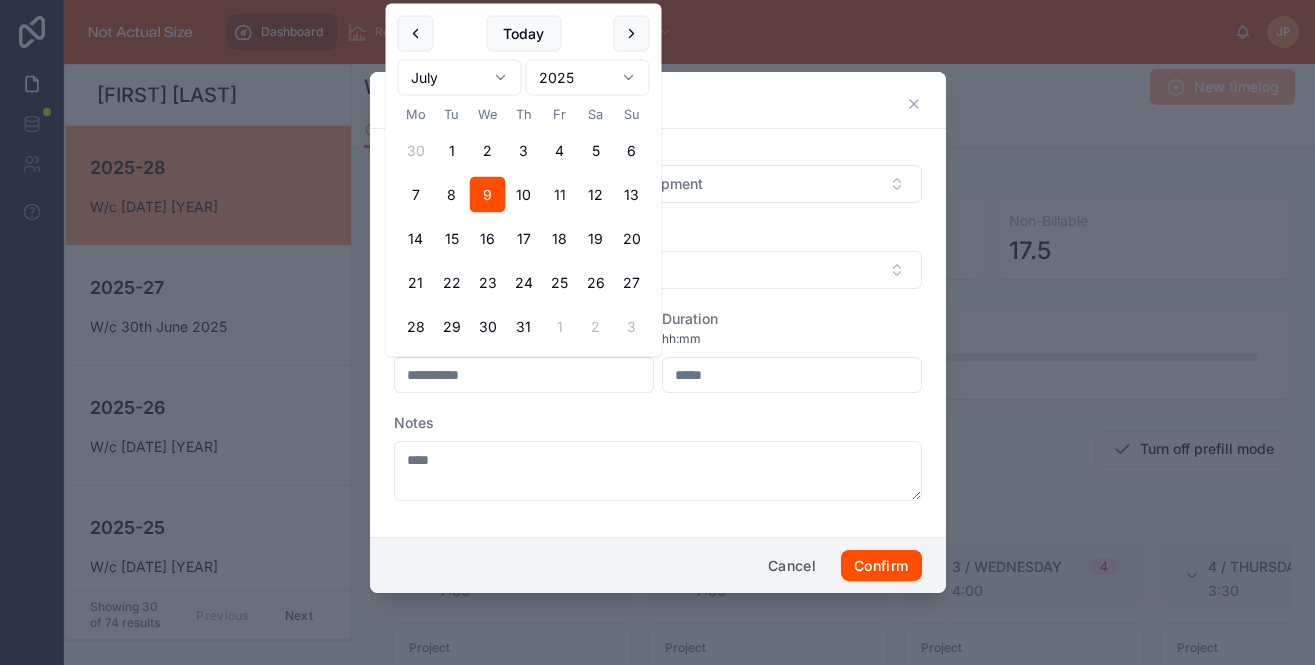 click at bounding box center (792, 375) 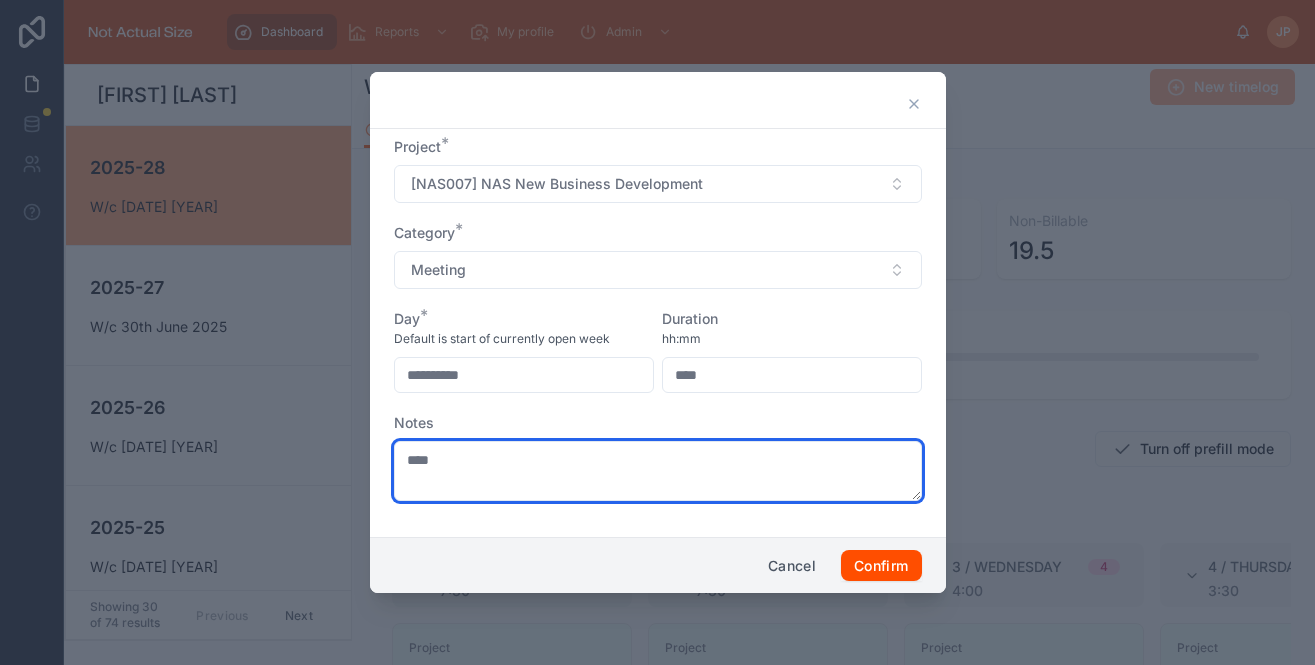type on "****" 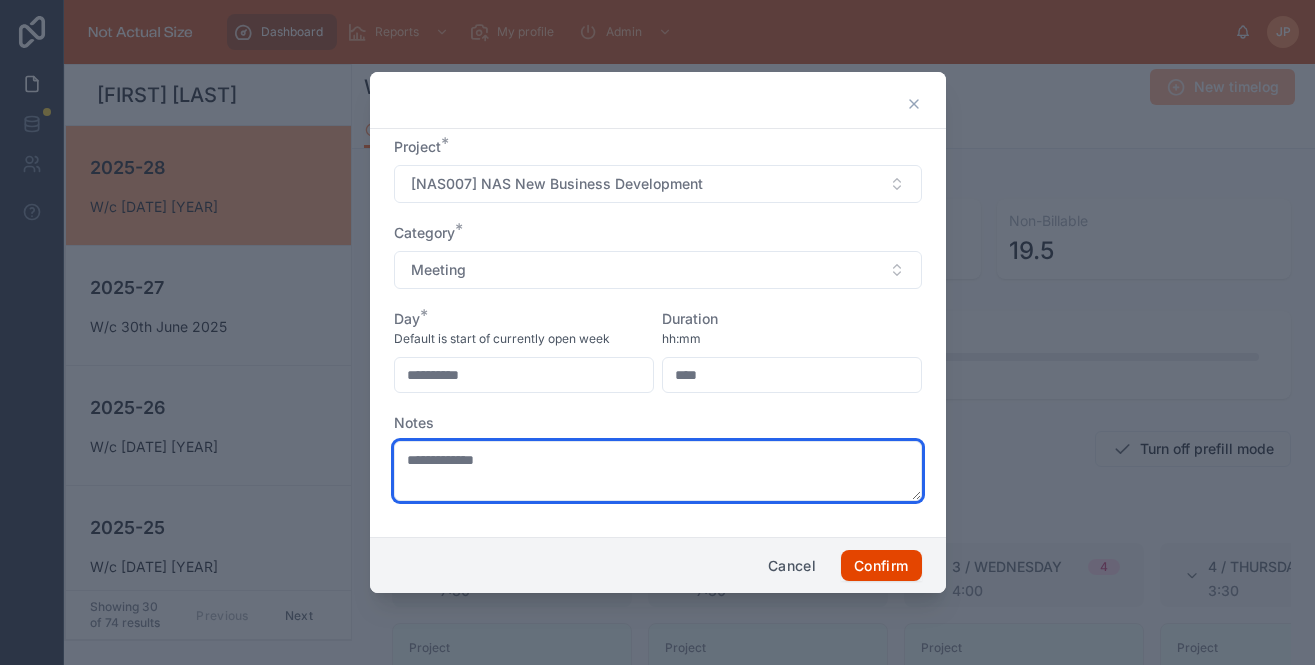 type on "**********" 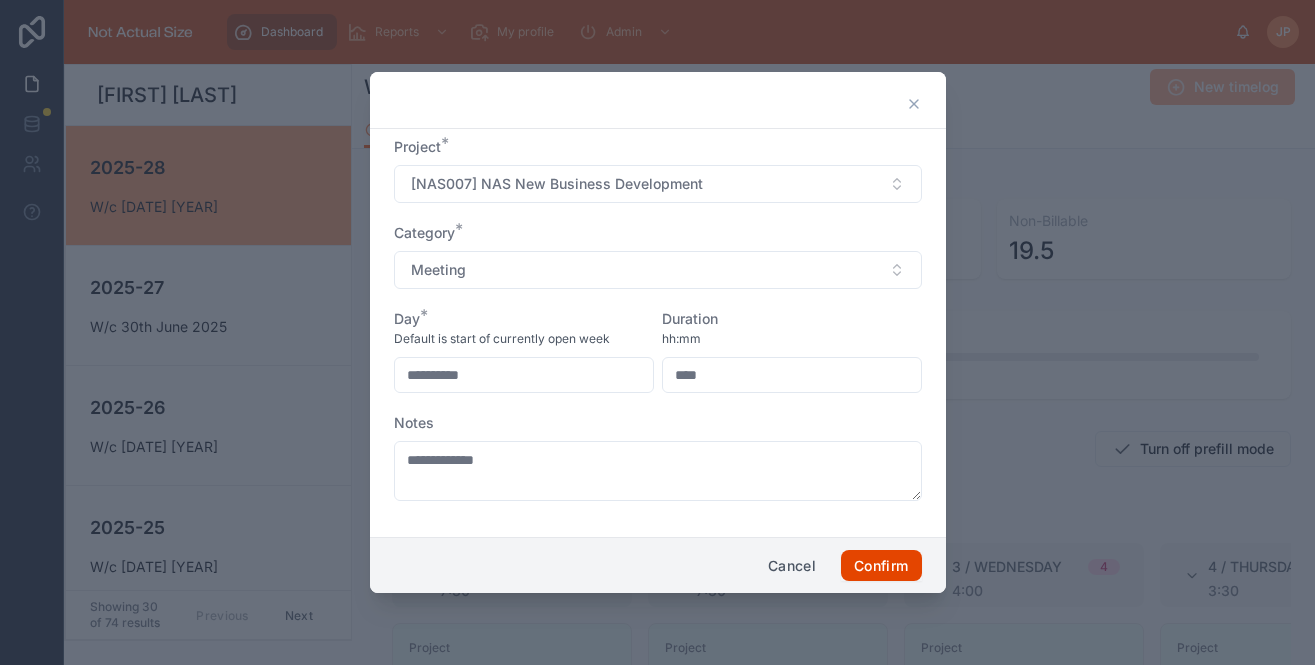 click on "Confirm" at bounding box center (881, 566) 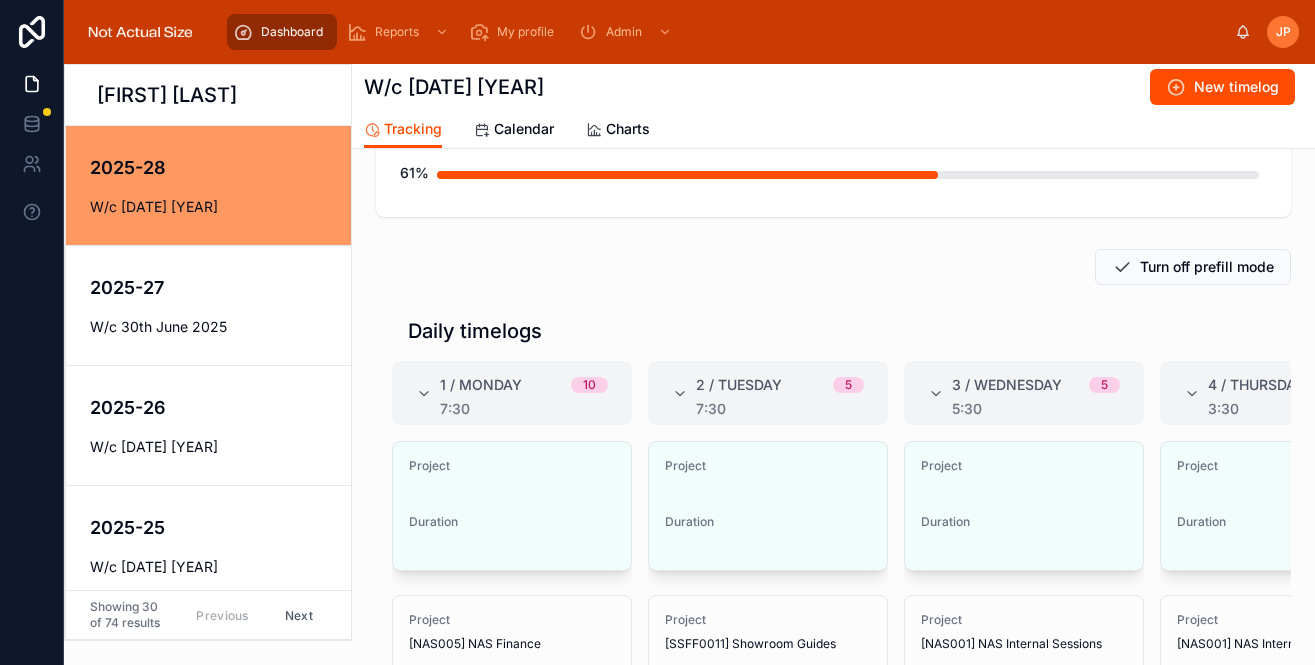 scroll, scrollTop: 231, scrollLeft: 0, axis: vertical 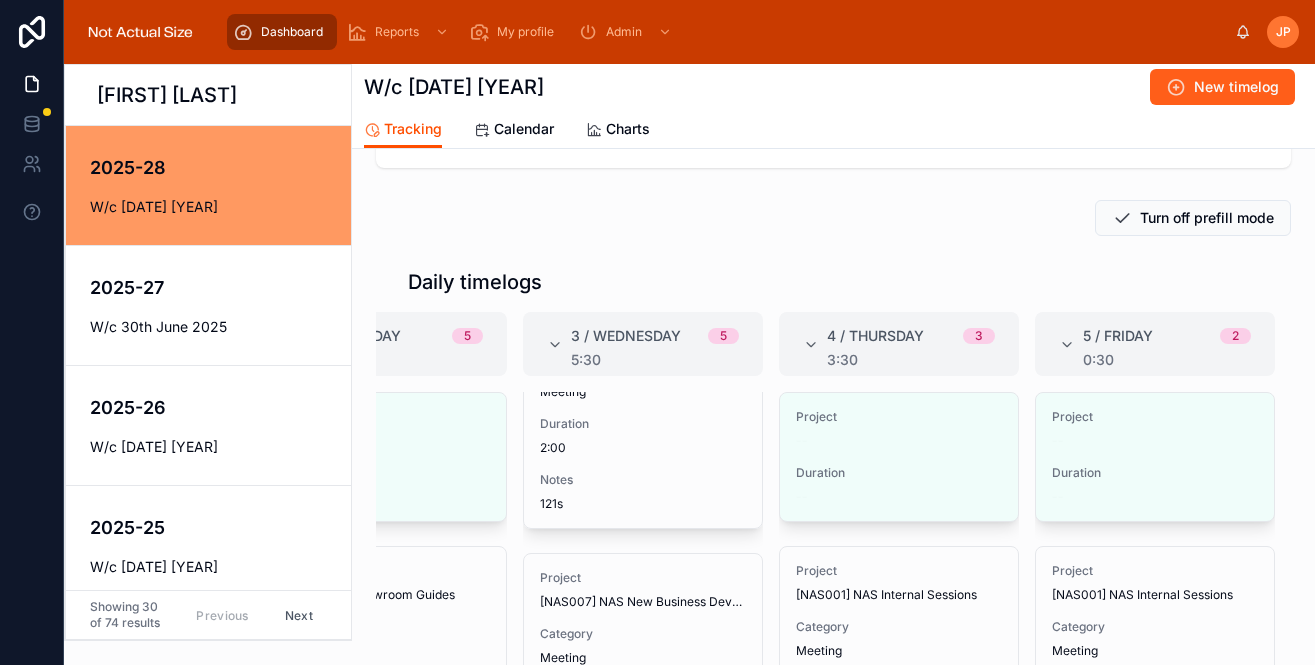 click at bounding box center (1176, 87) 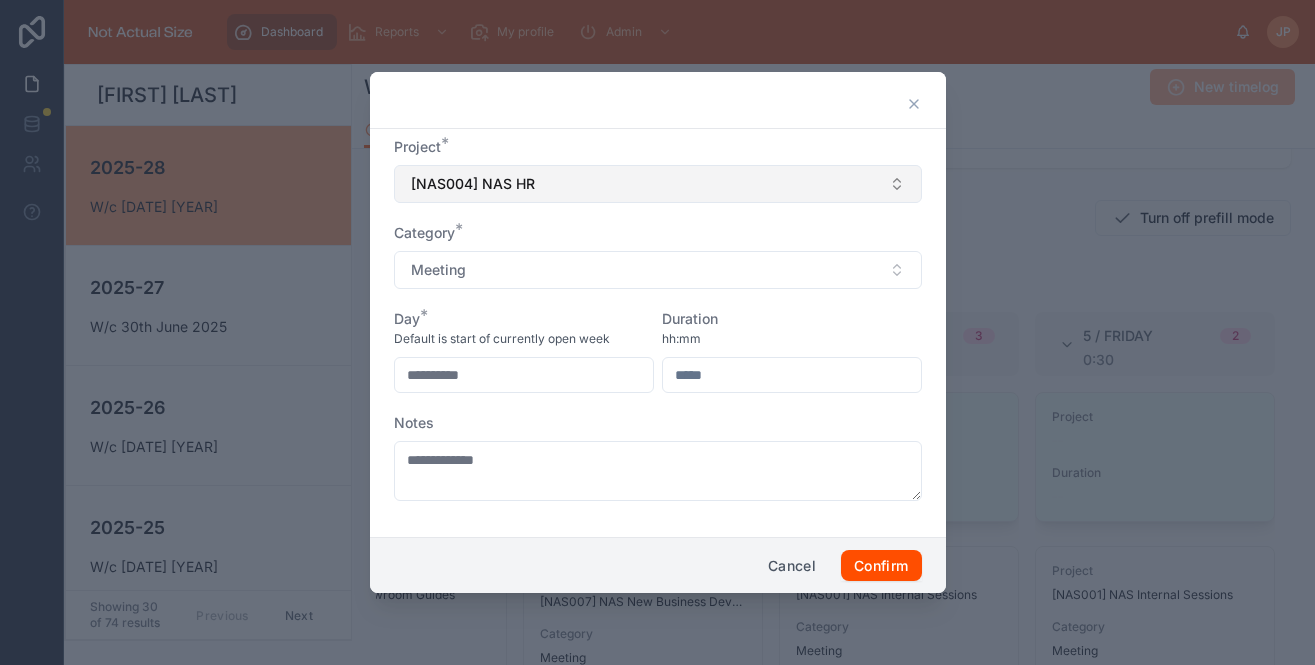 click on "[NAS004] NAS HR" at bounding box center (658, 184) 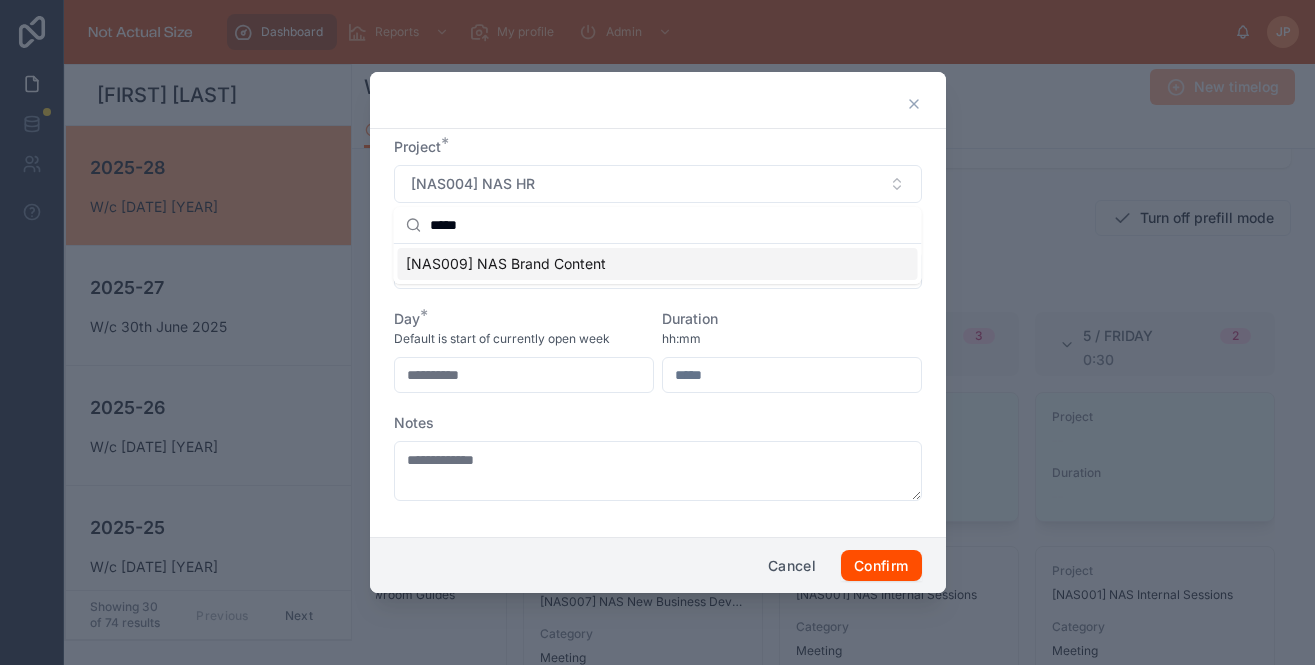 type on "*****" 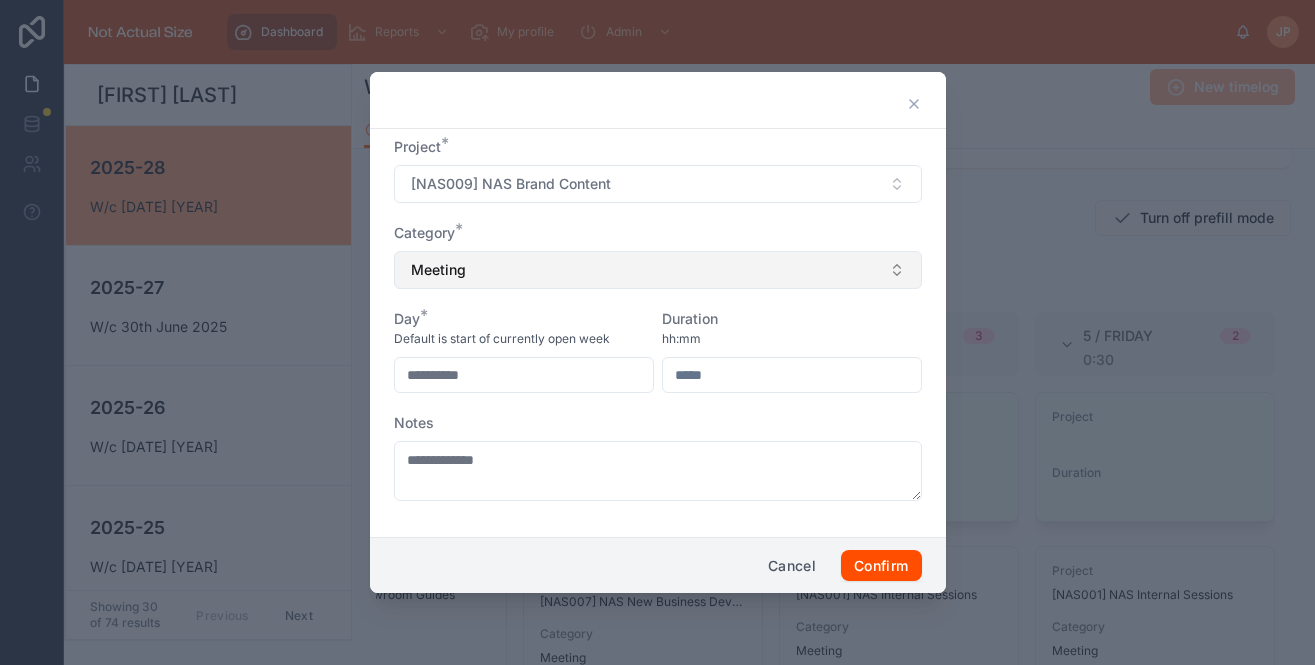 click on "Meeting" at bounding box center [658, 270] 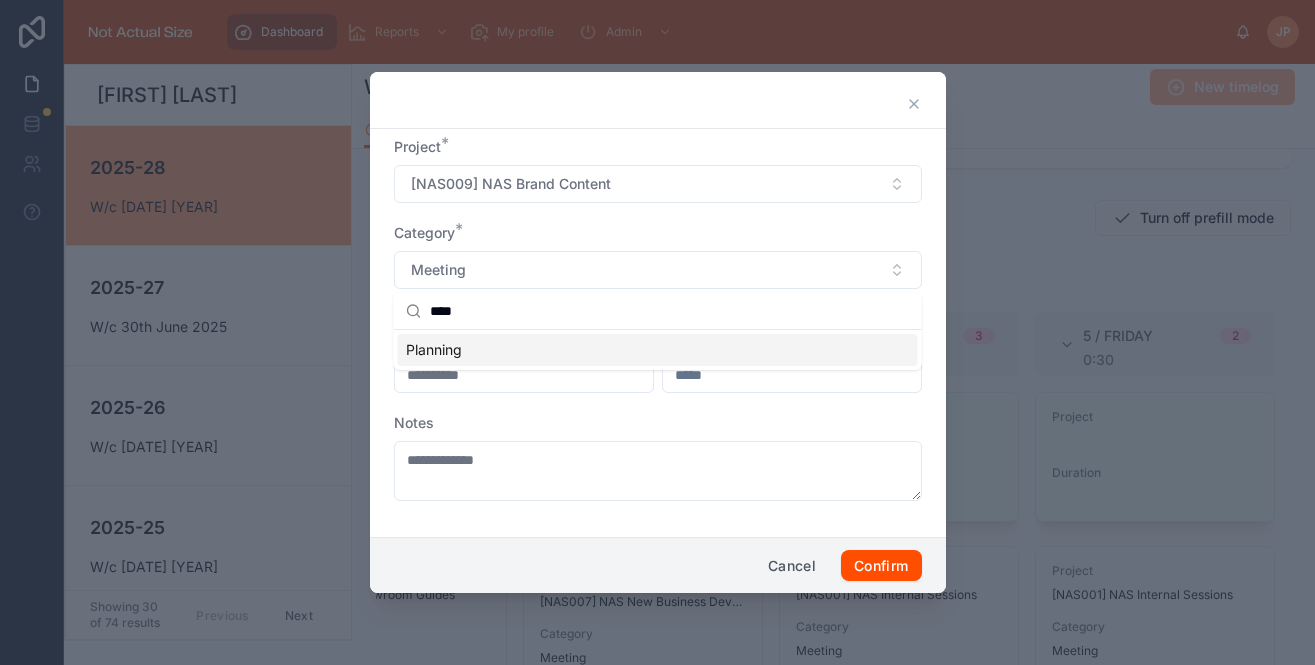 type on "****" 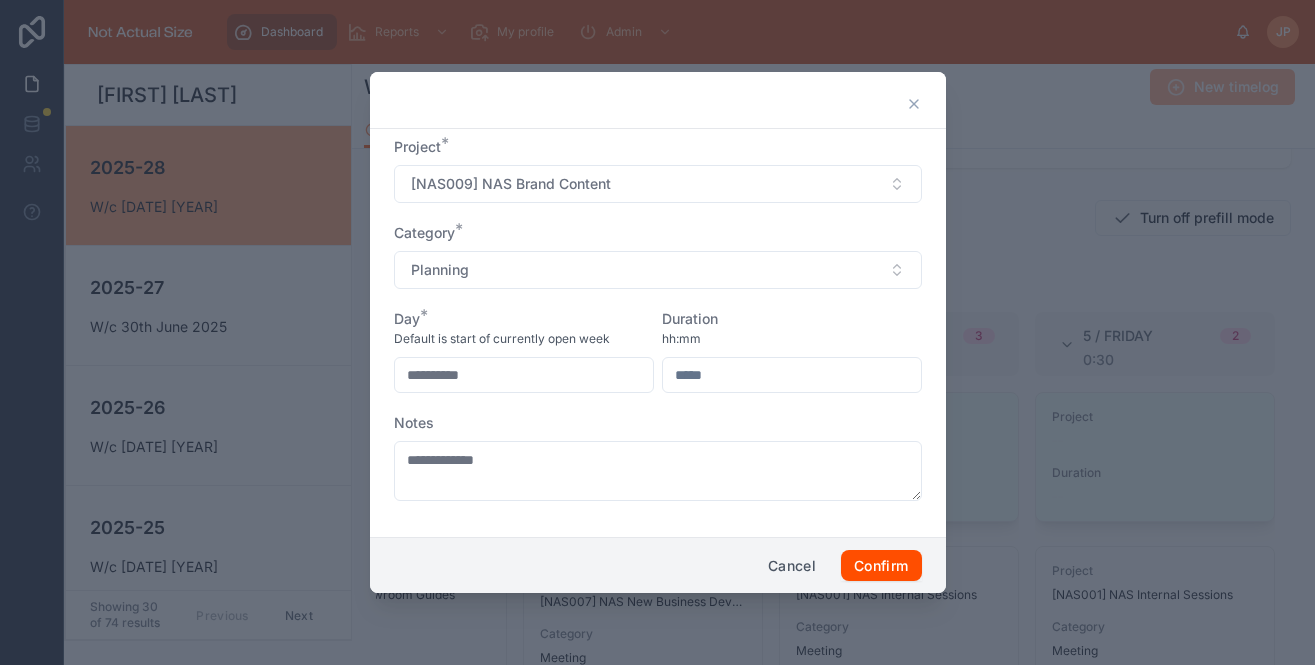 click on "**********" at bounding box center (524, 375) 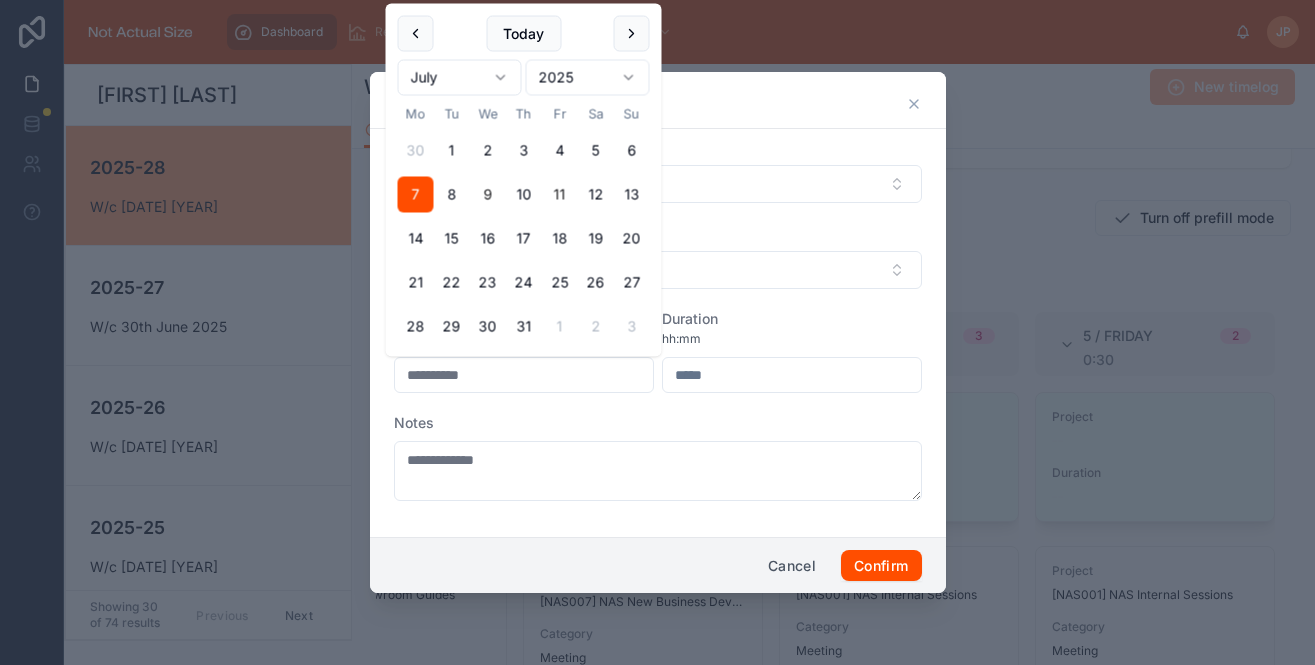click on "9" at bounding box center (488, 195) 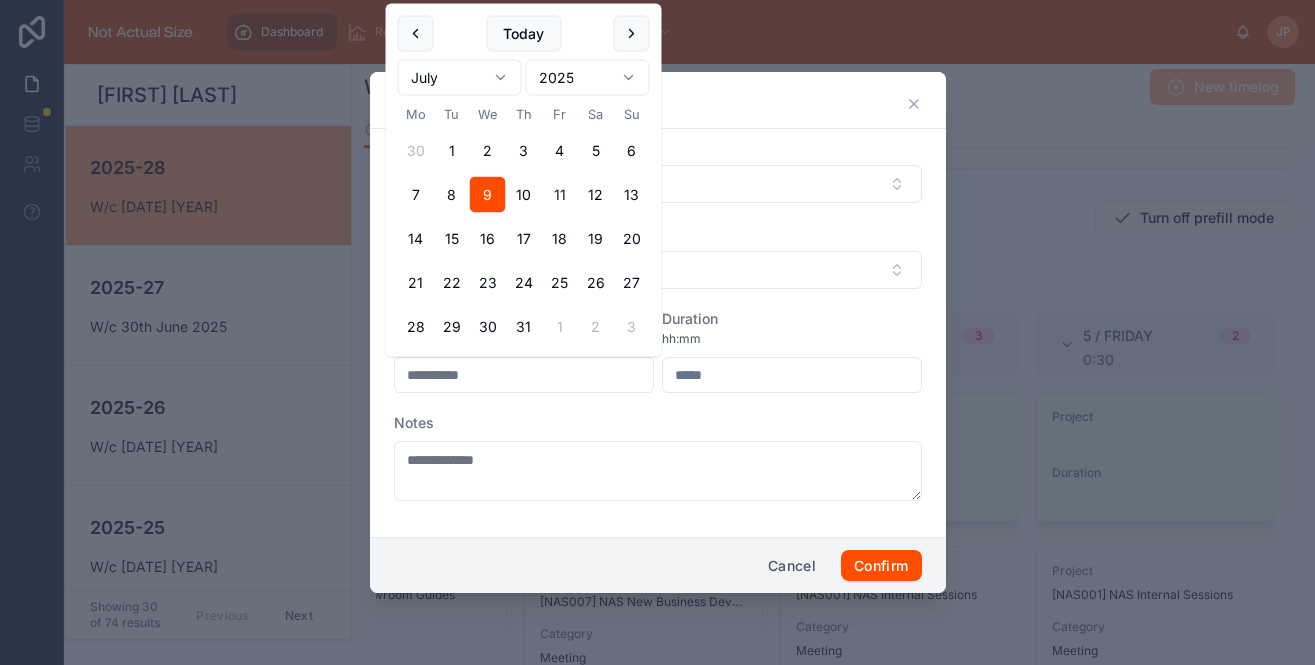 type on "**********" 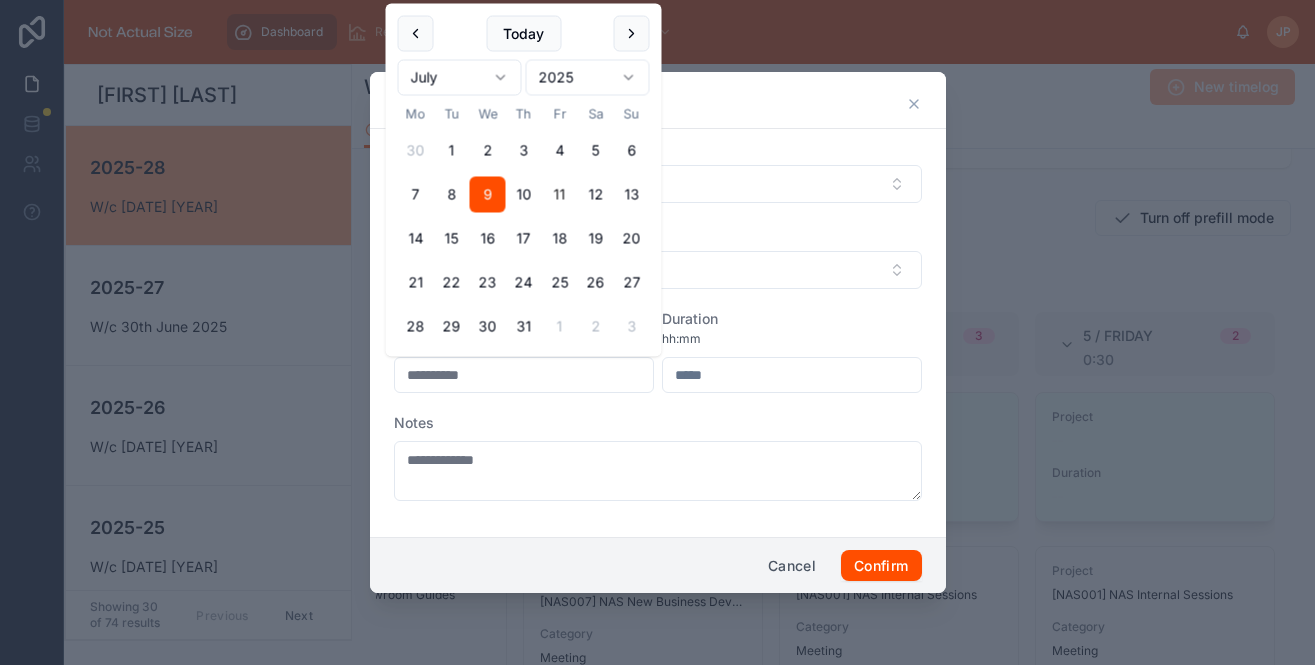 click at bounding box center [792, 375] 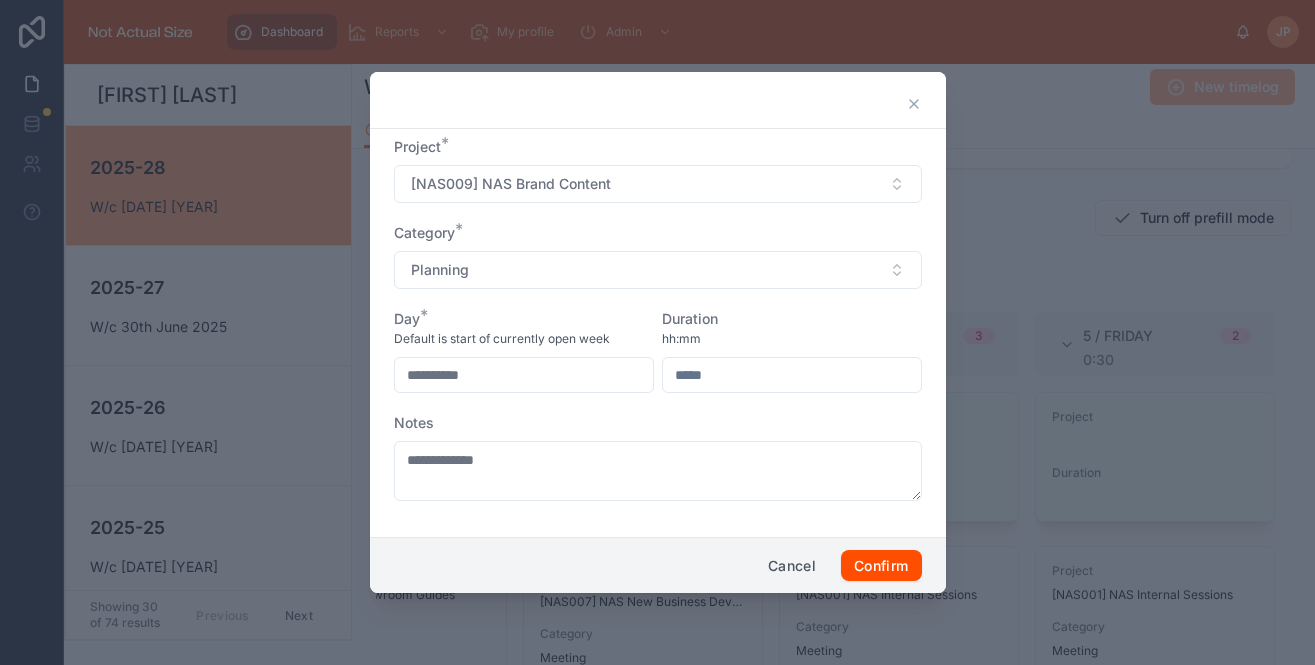 click at bounding box center (792, 375) 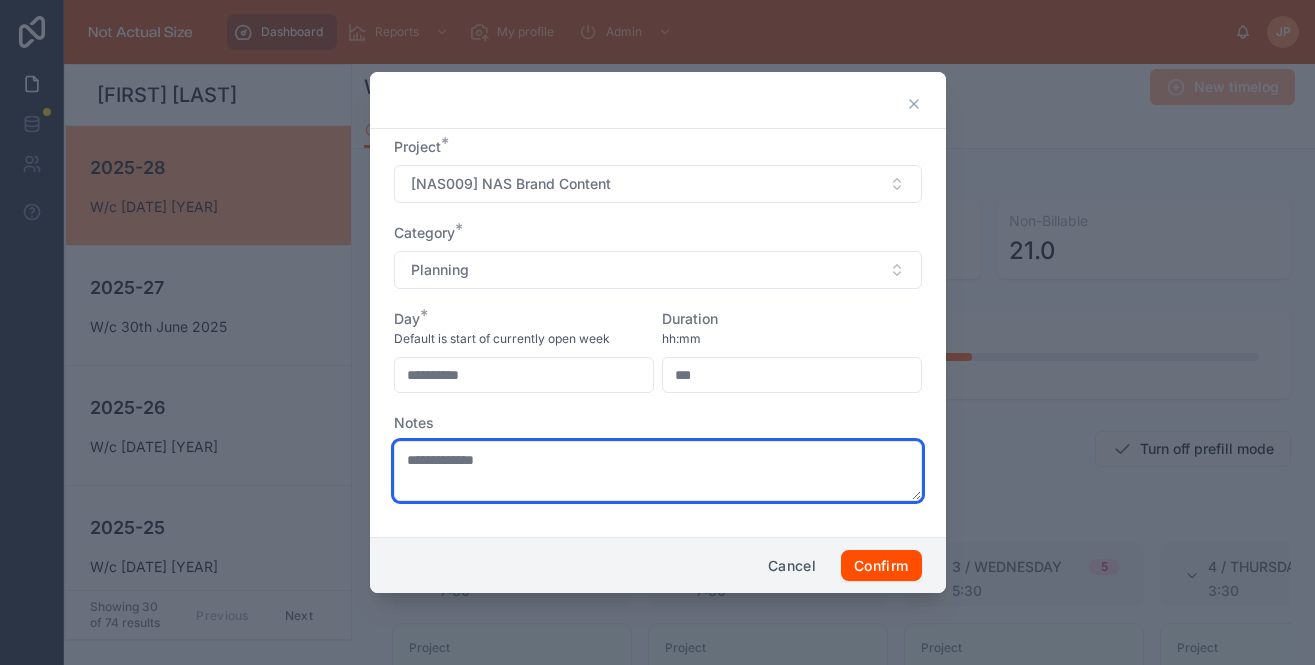 type on "****" 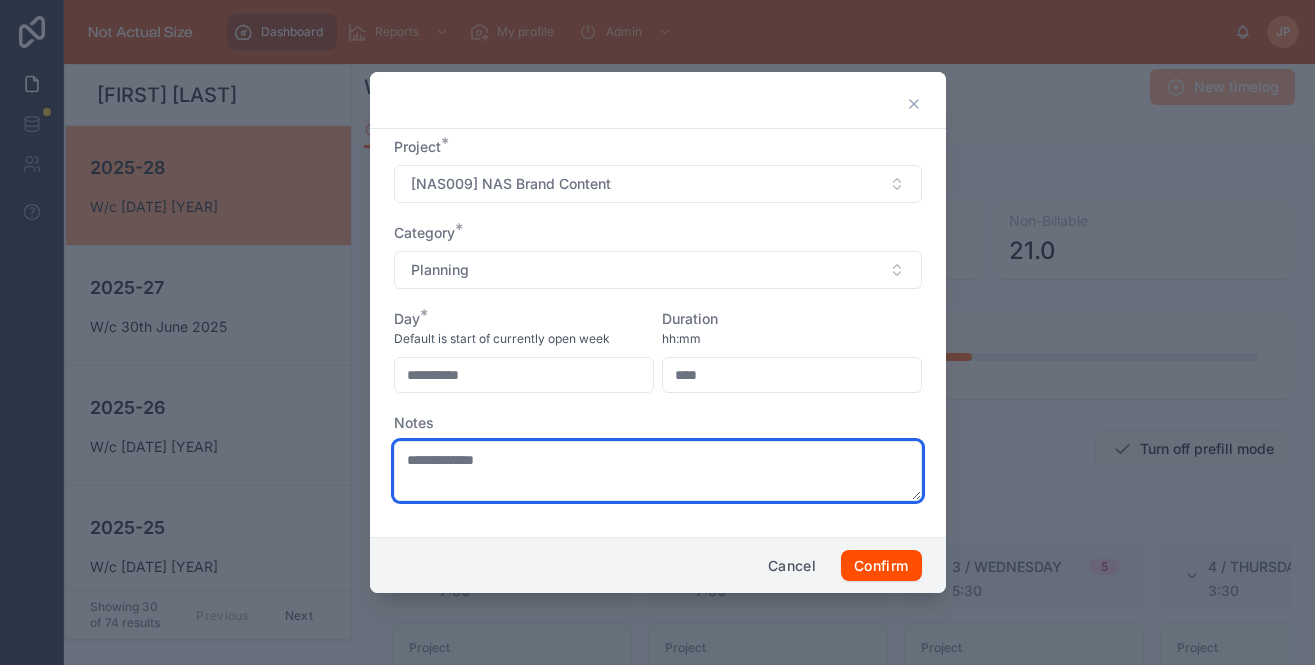click on "**********" at bounding box center (658, 471) 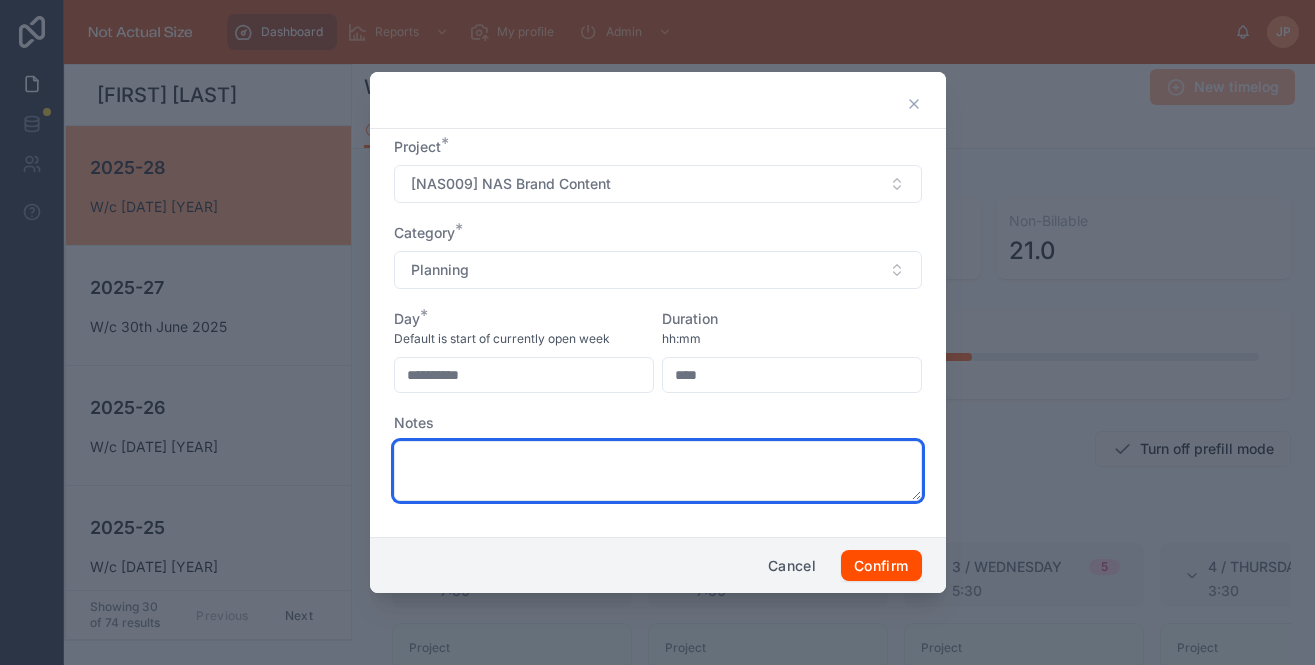 type 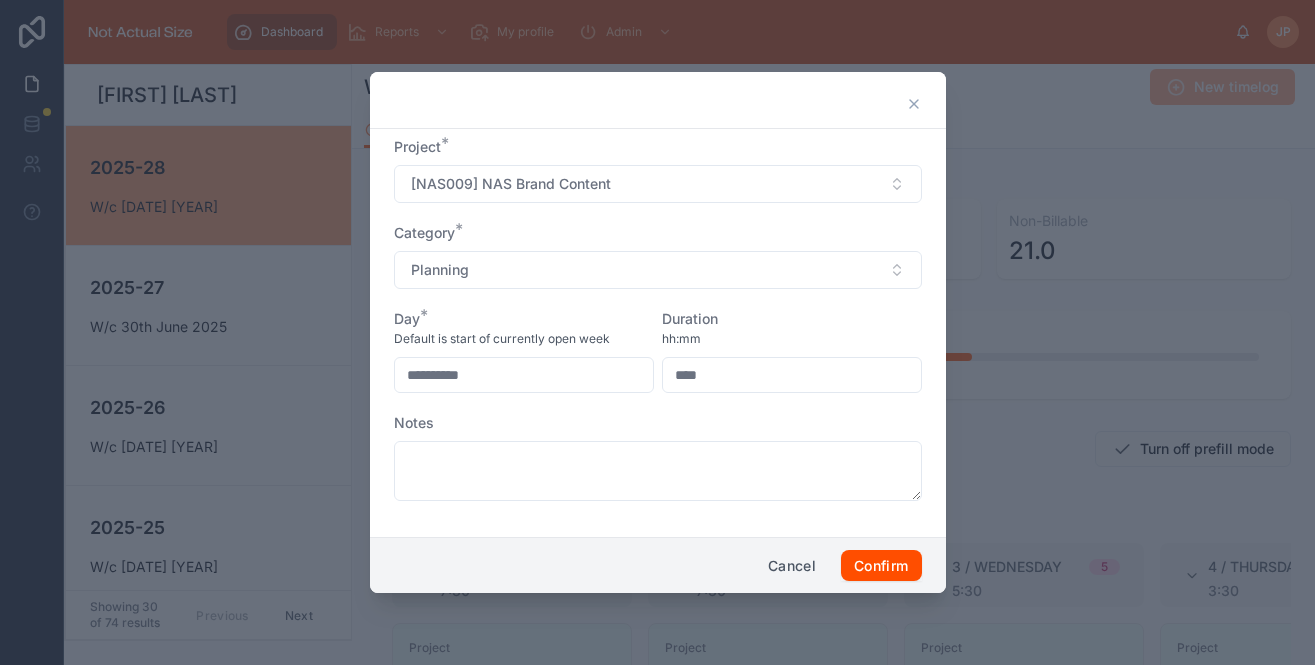 click on "**********" at bounding box center [658, 329] 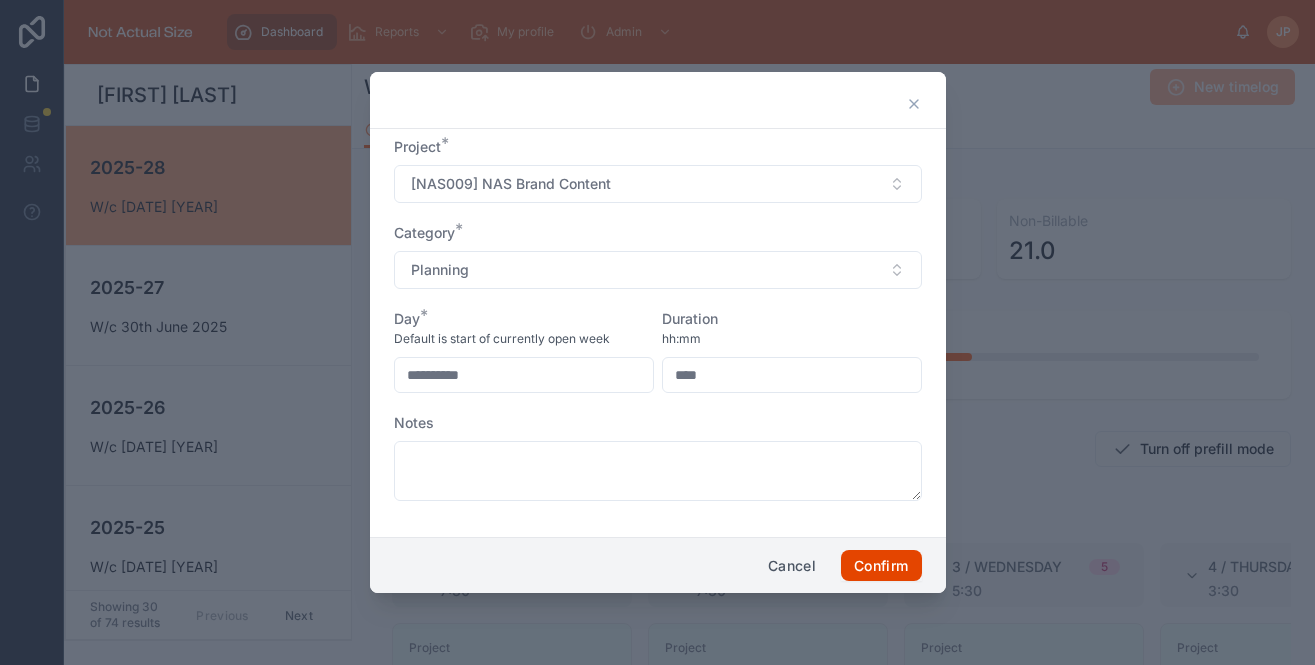 click on "Confirm" at bounding box center (881, 566) 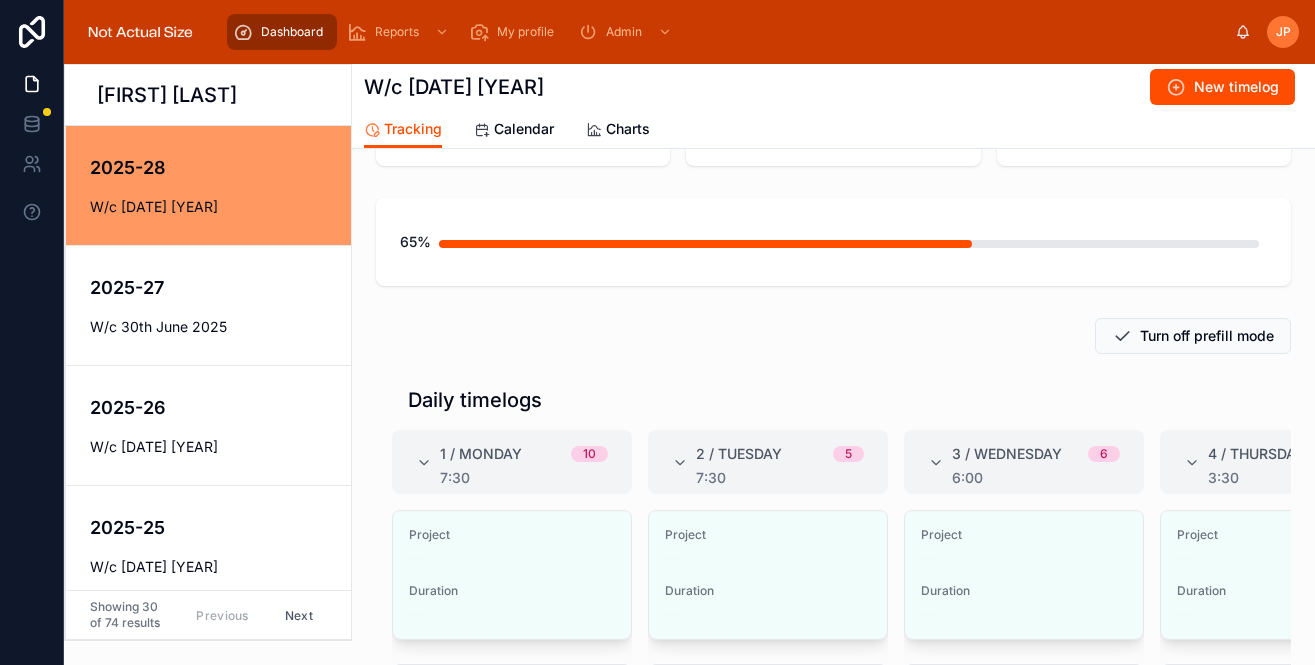 scroll, scrollTop: 128, scrollLeft: 0, axis: vertical 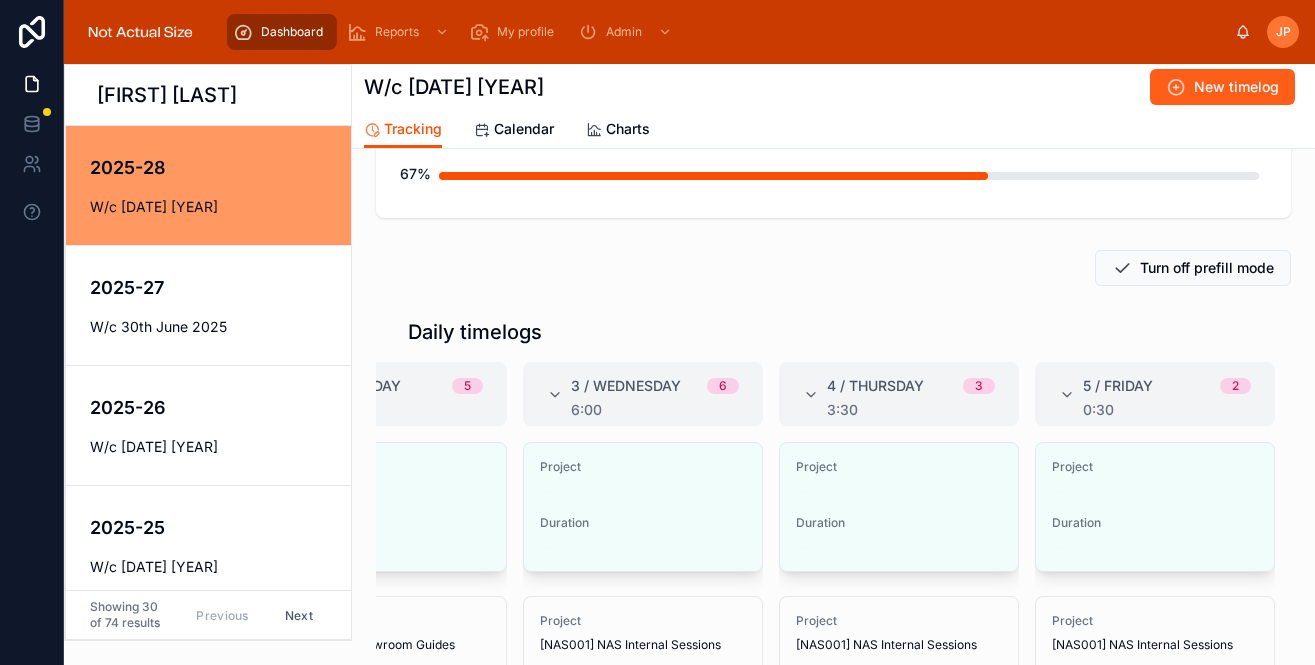 click on "New timelog" at bounding box center [1236, 87] 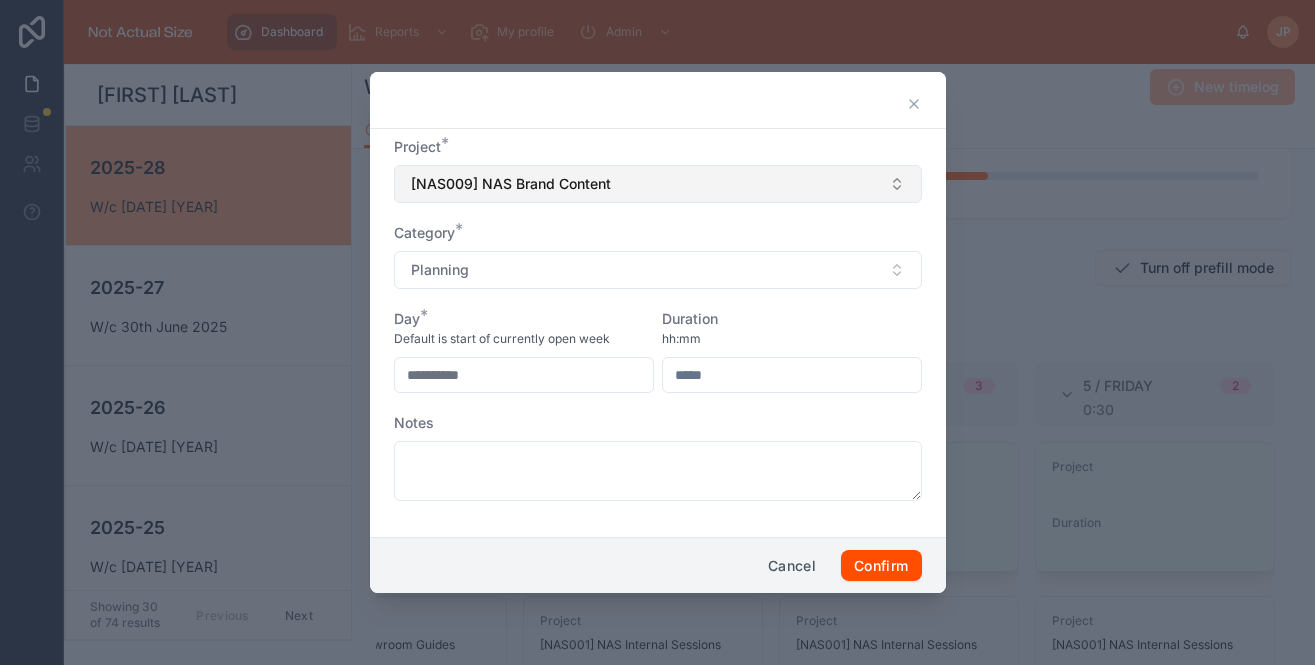 click on "[NAS009] NAS Brand Content" at bounding box center (658, 184) 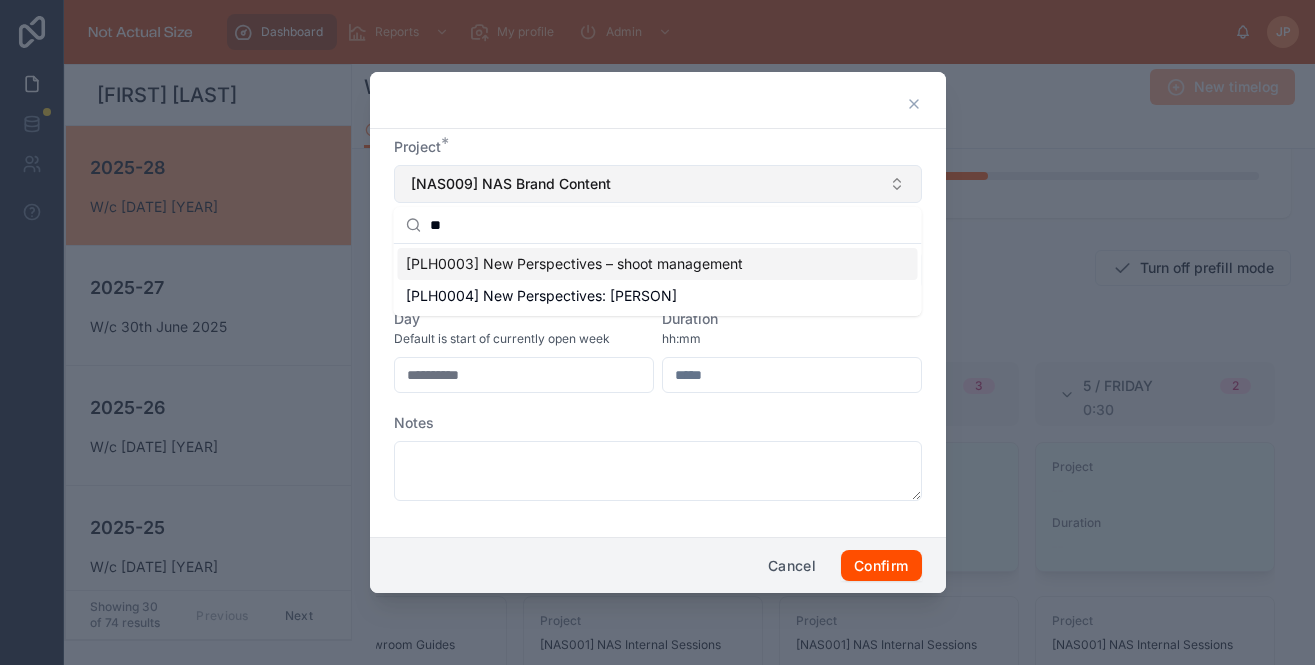 type on "*" 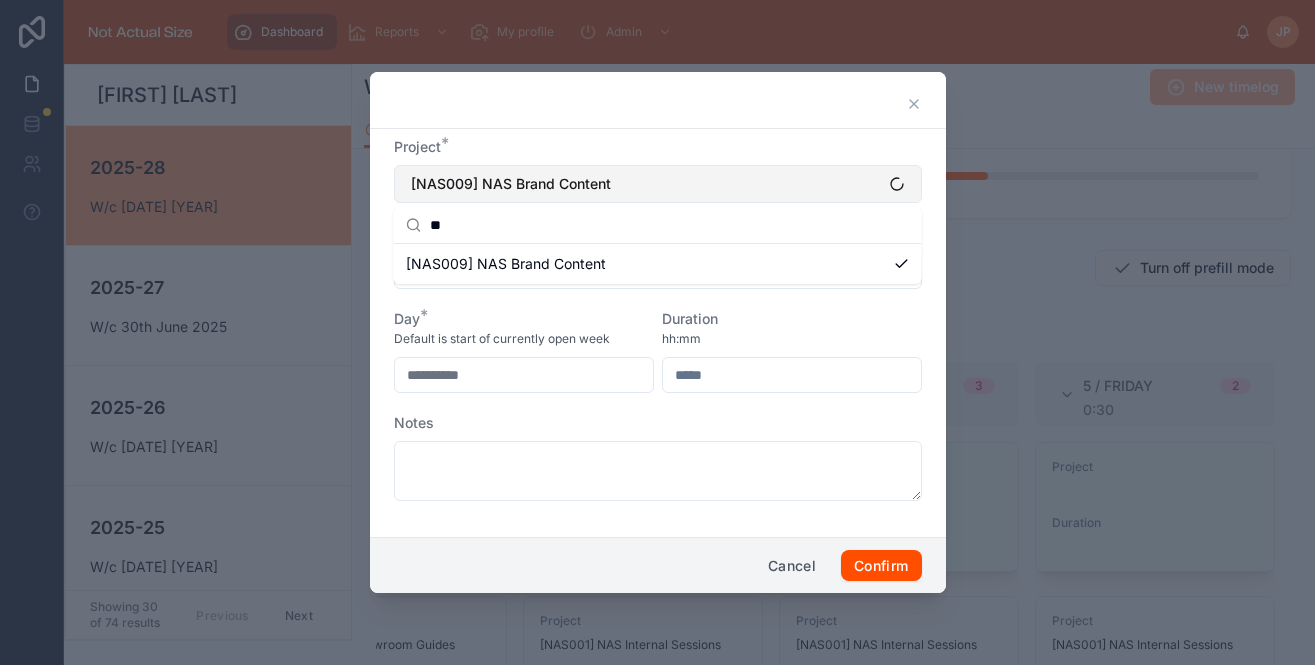 type on "*" 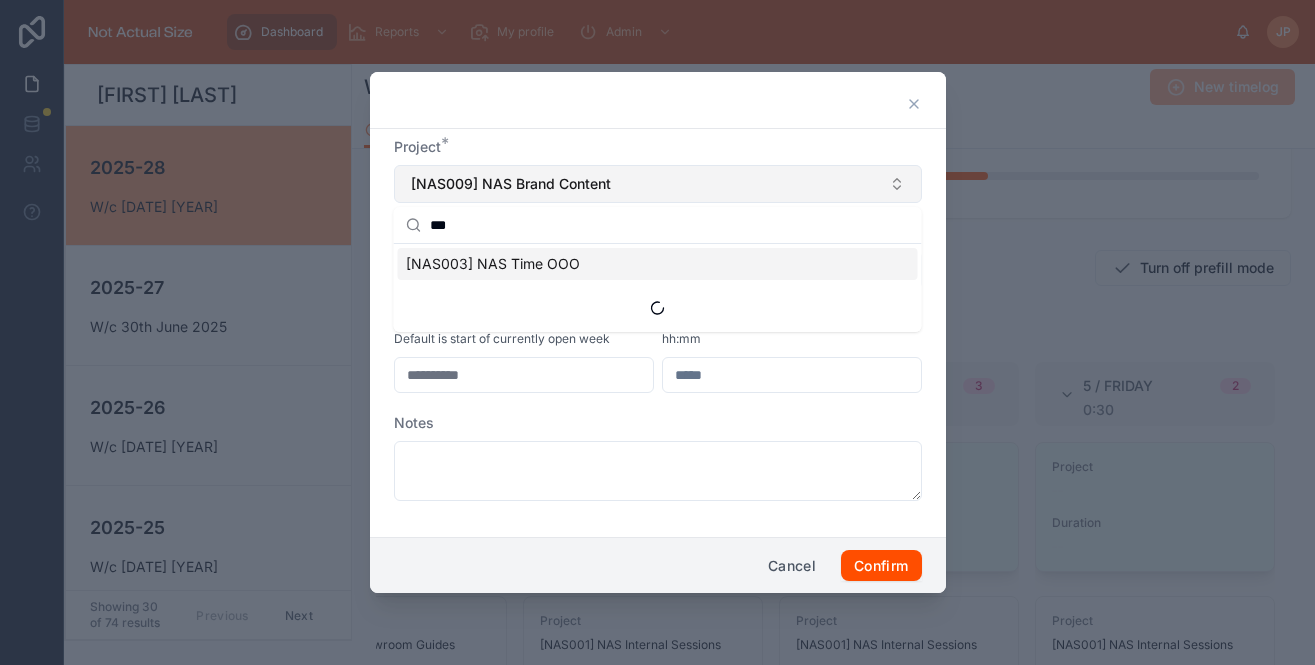 scroll, scrollTop: 0, scrollLeft: 0, axis: both 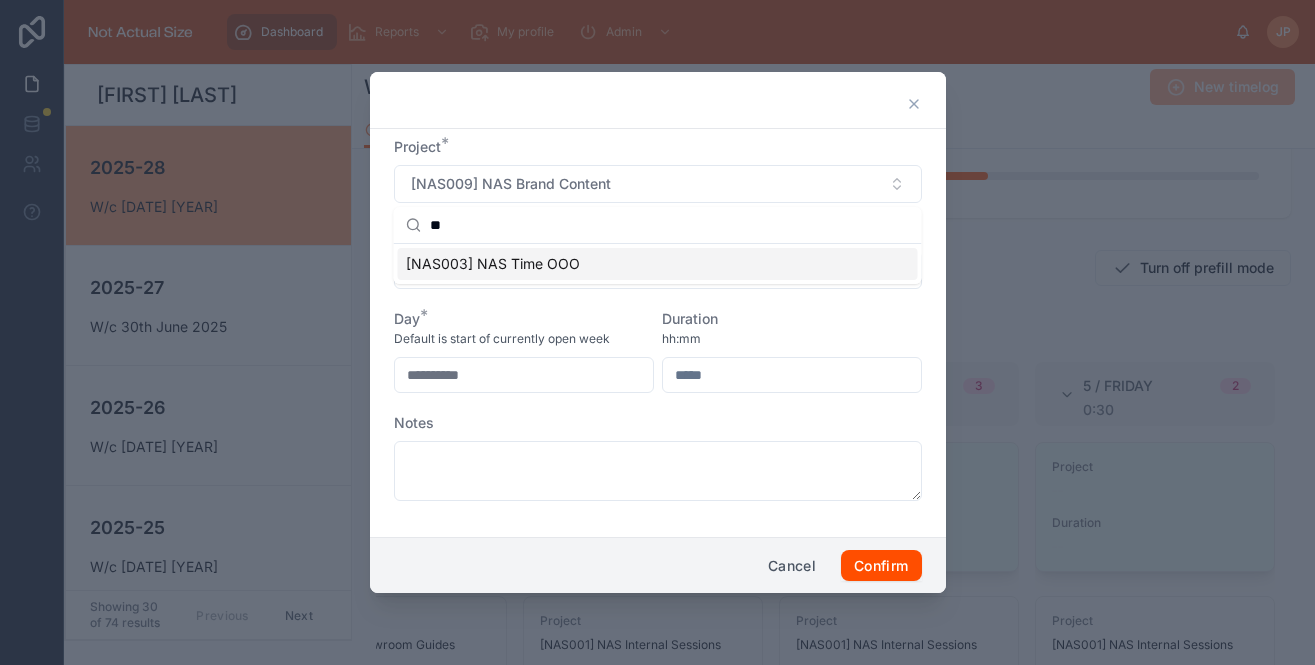 type on "*" 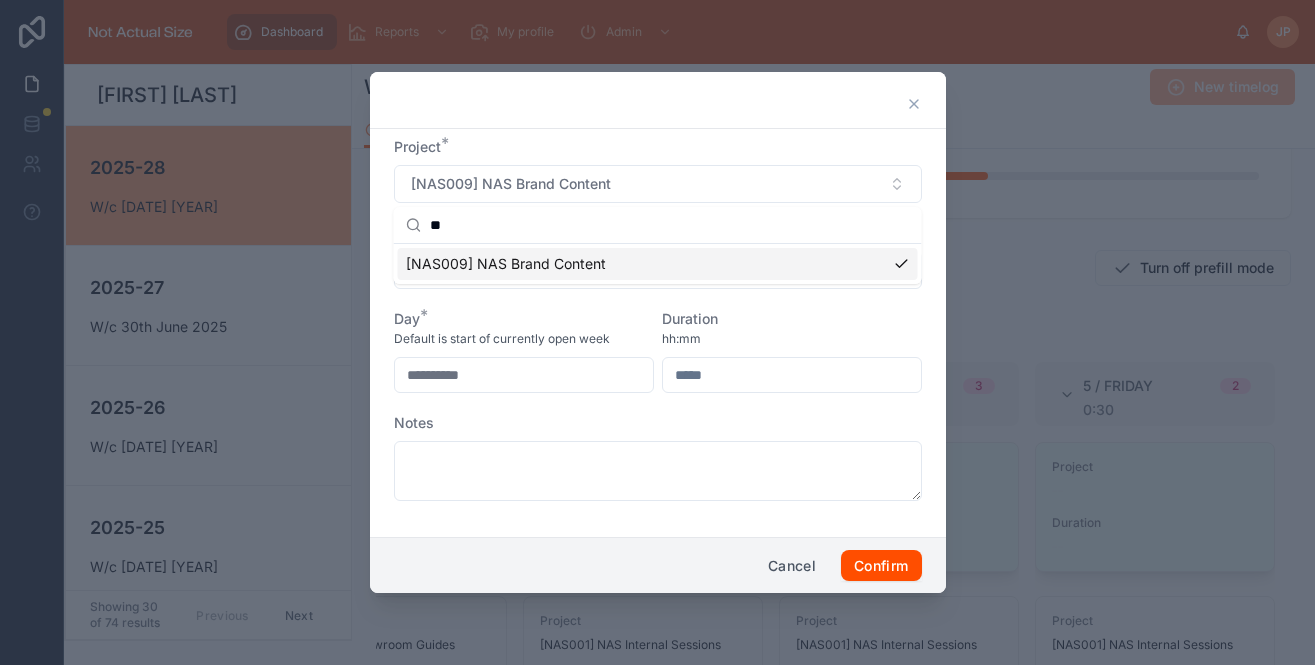 type on "*" 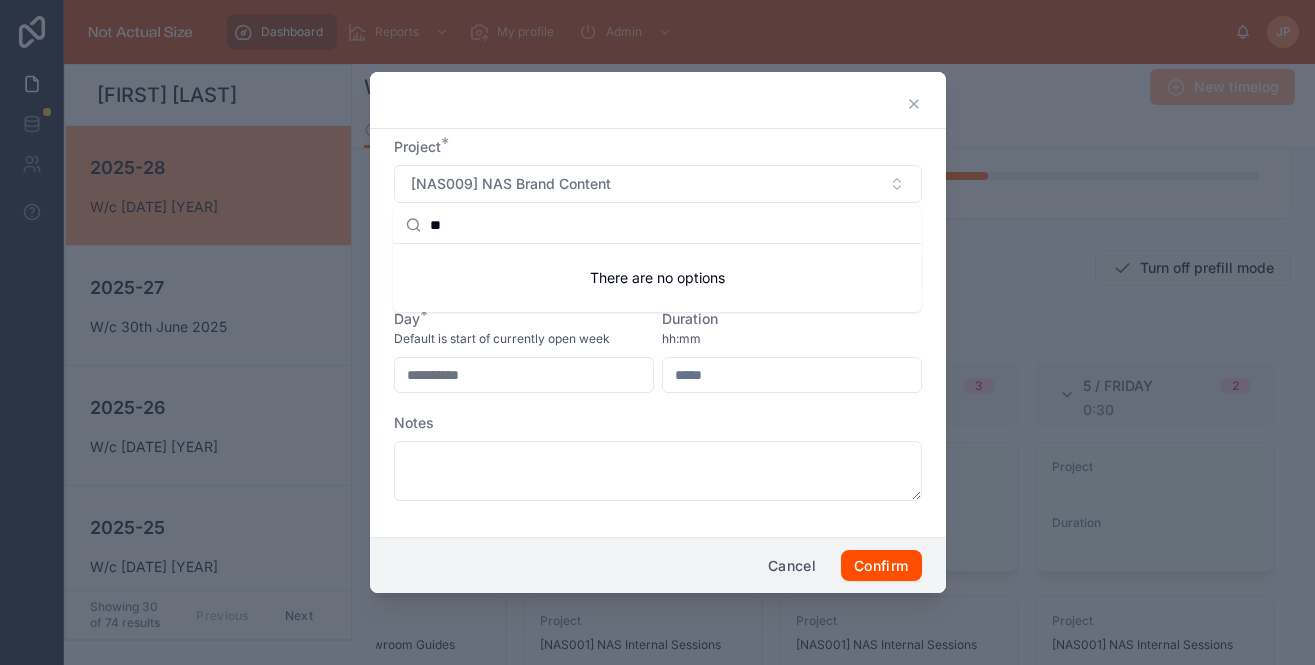 type on "*" 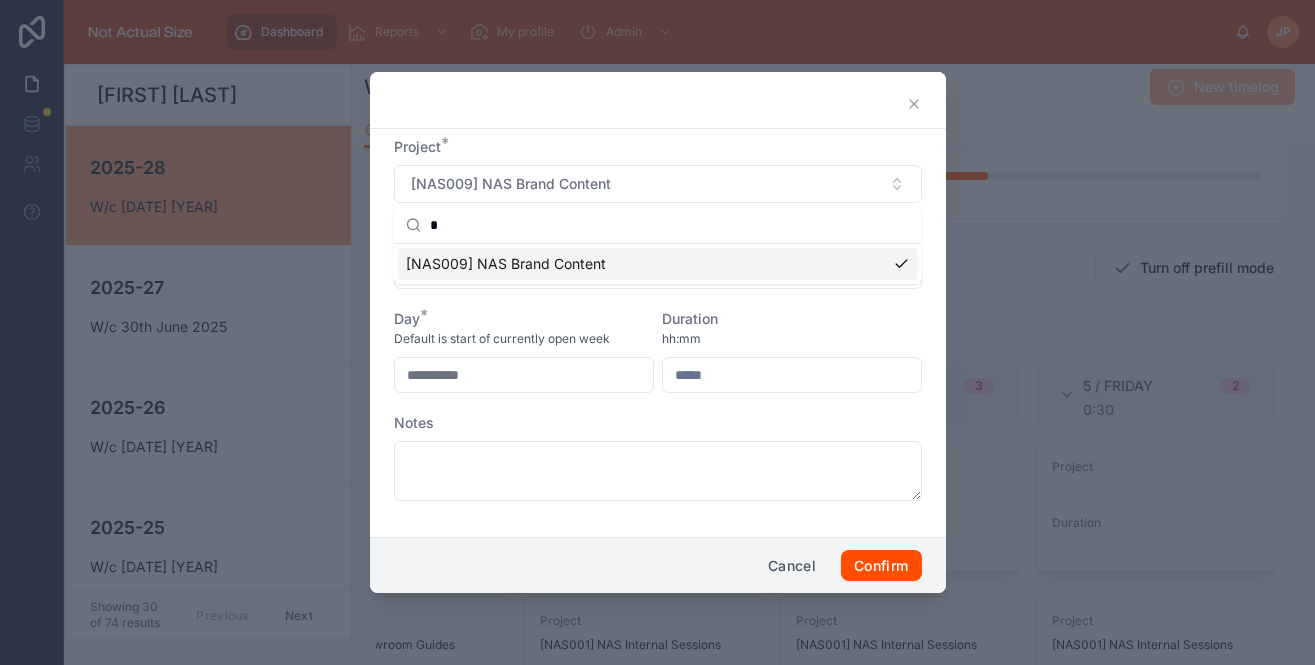 type 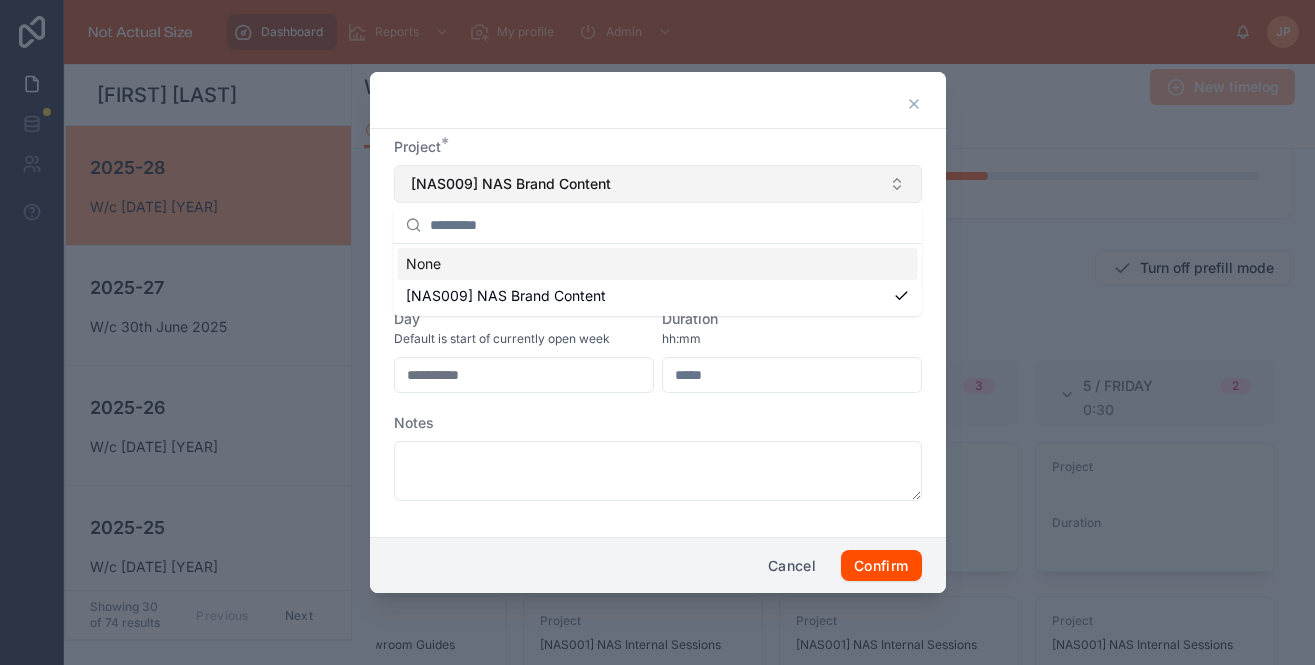 click on "[NAS009] NAS Brand Content" at bounding box center (658, 184) 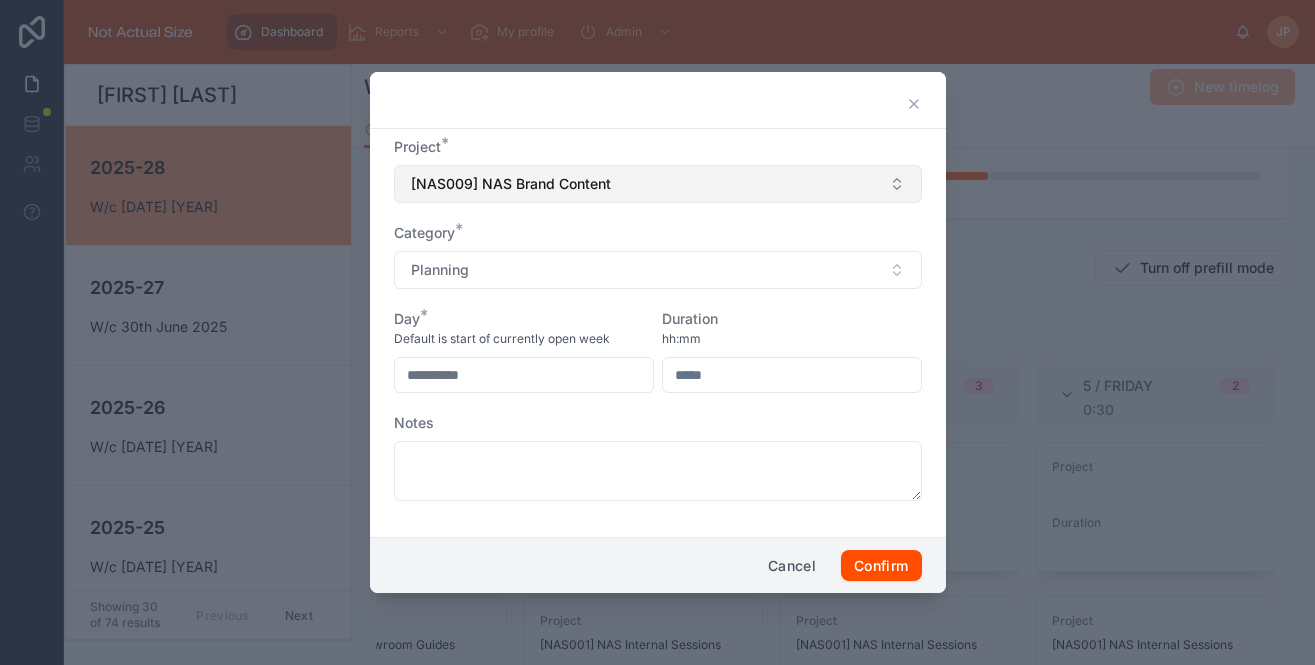 click on "[NAS009] NAS Brand Content" at bounding box center (658, 184) 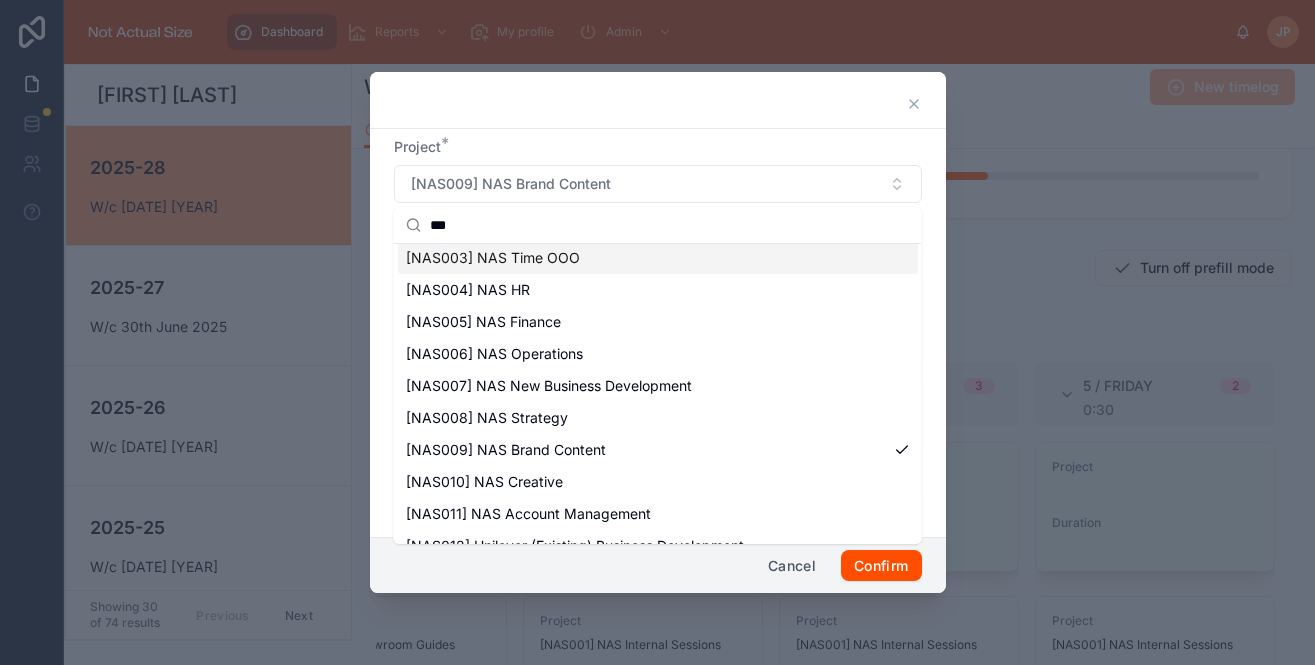 scroll, scrollTop: 48, scrollLeft: 0, axis: vertical 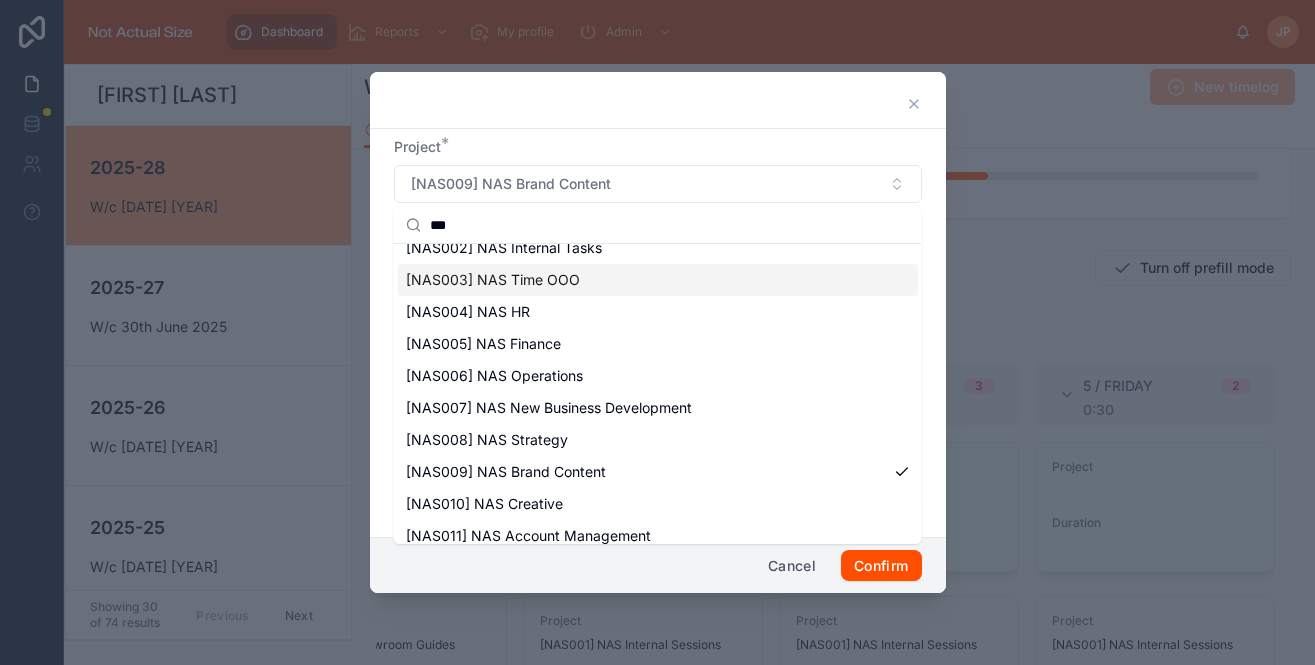 type on "***" 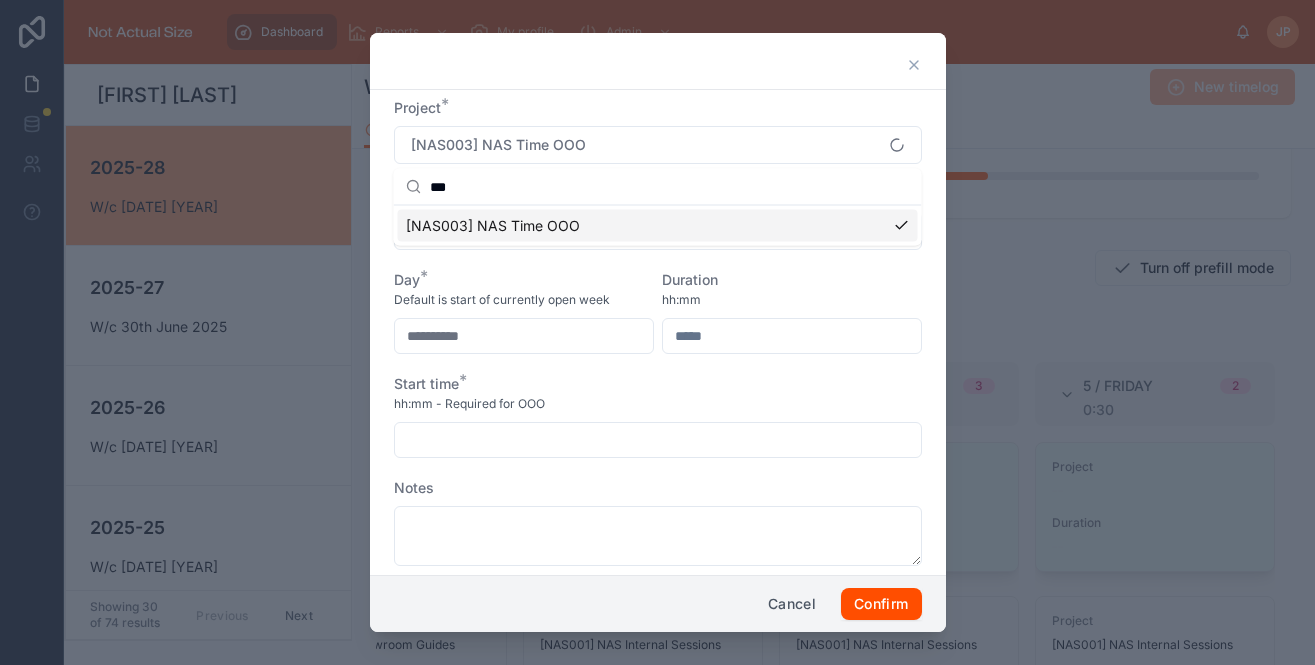 scroll, scrollTop: 0, scrollLeft: 0, axis: both 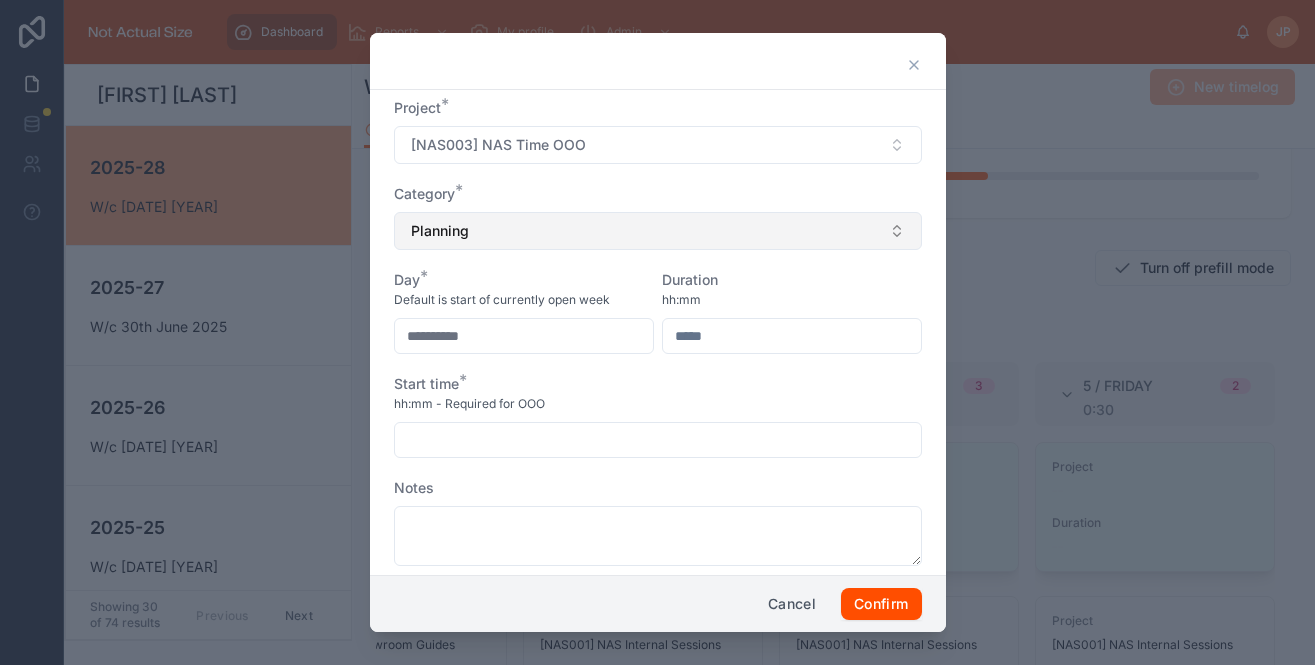 click on "Planning" at bounding box center (658, 231) 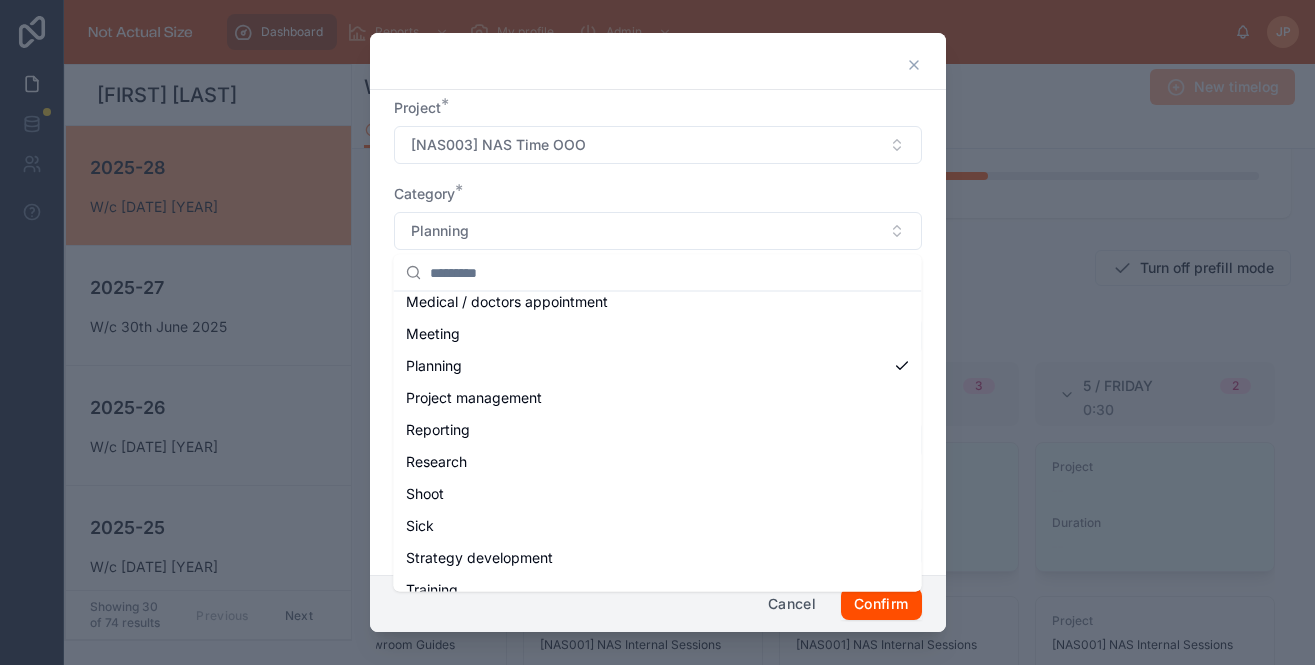 scroll, scrollTop: 412, scrollLeft: 0, axis: vertical 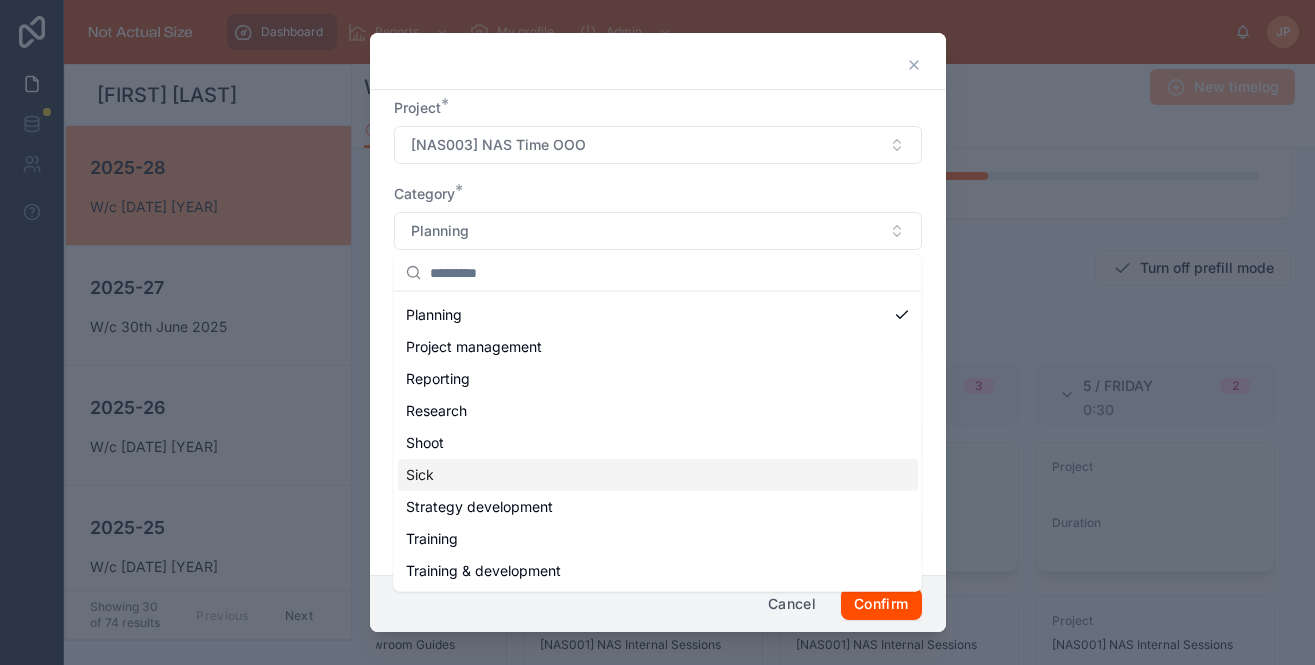 click on "Sick" at bounding box center [658, 476] 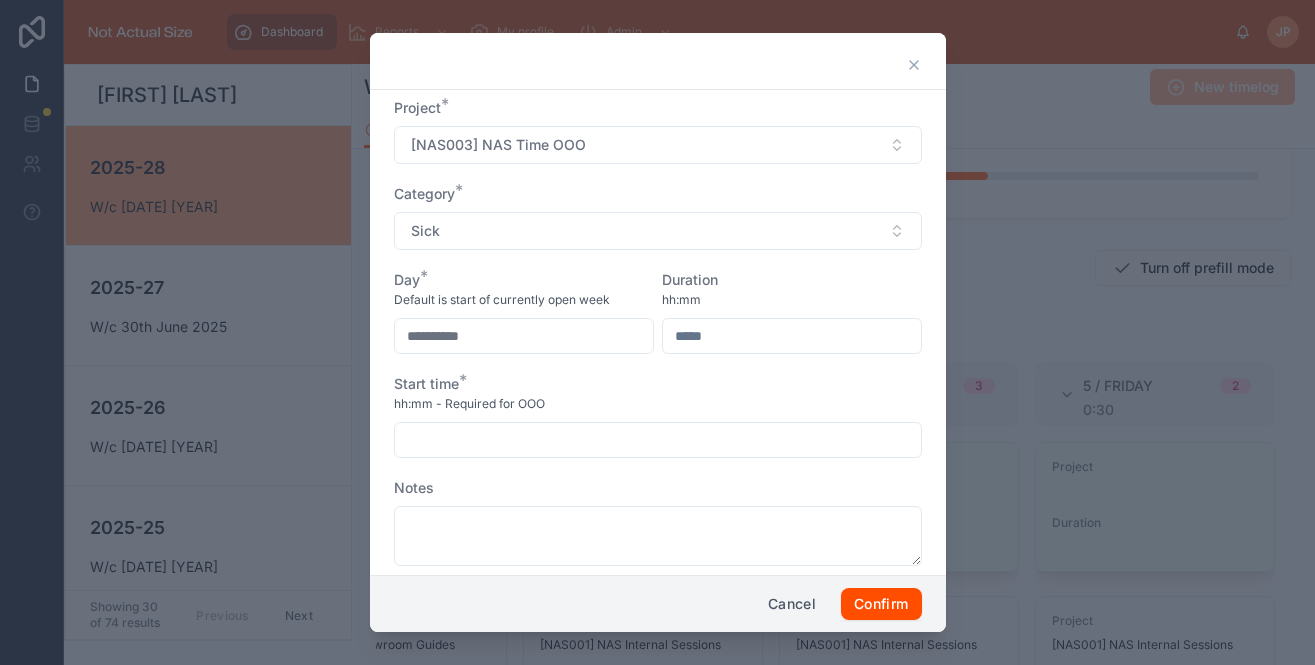 click at bounding box center [792, 336] 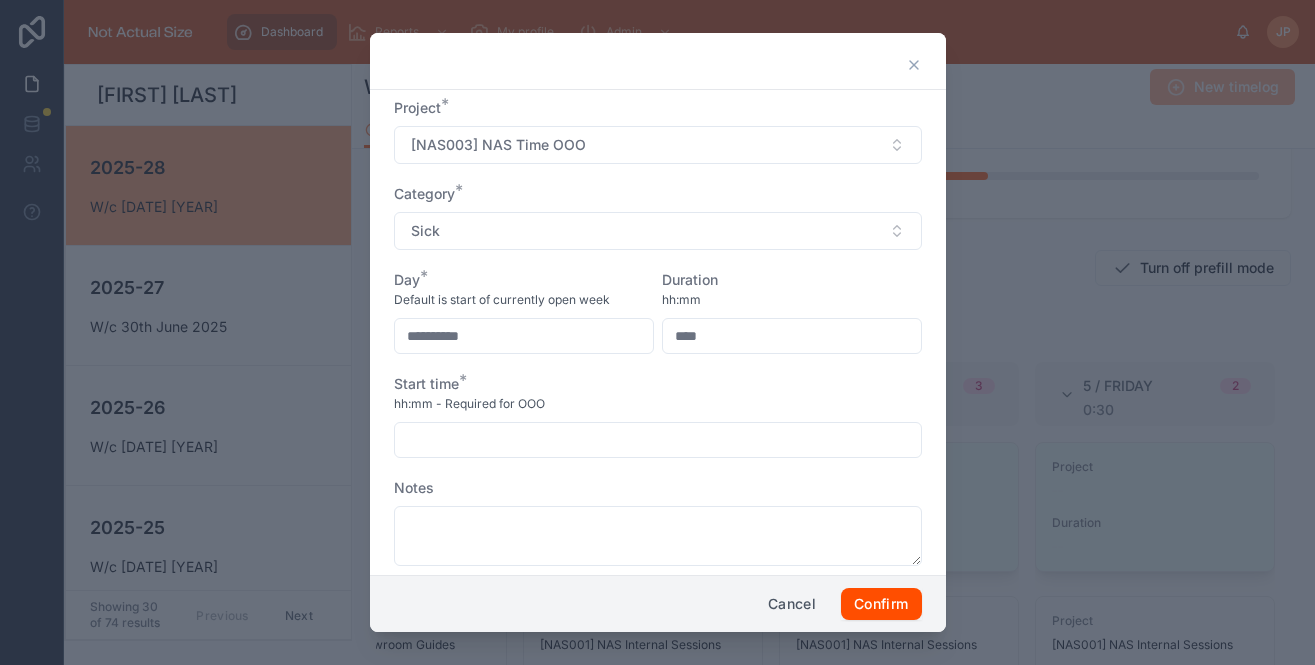 click on "**********" at bounding box center (524, 336) 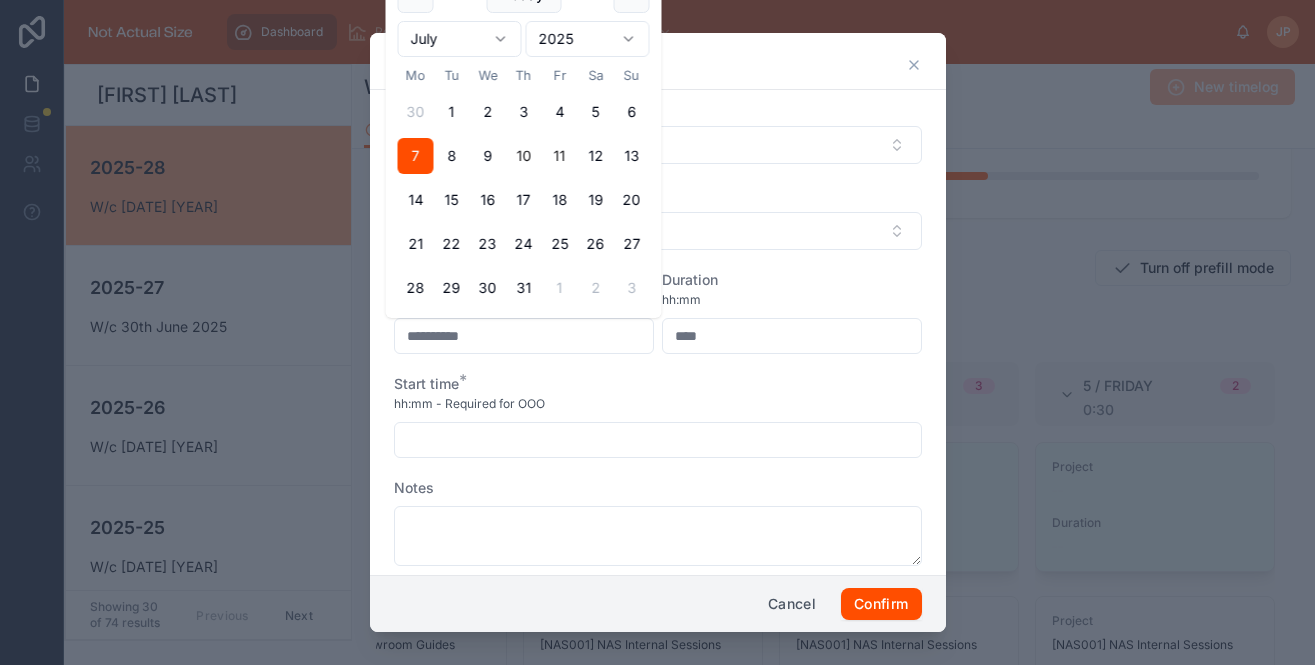 click on "10" at bounding box center (524, 156) 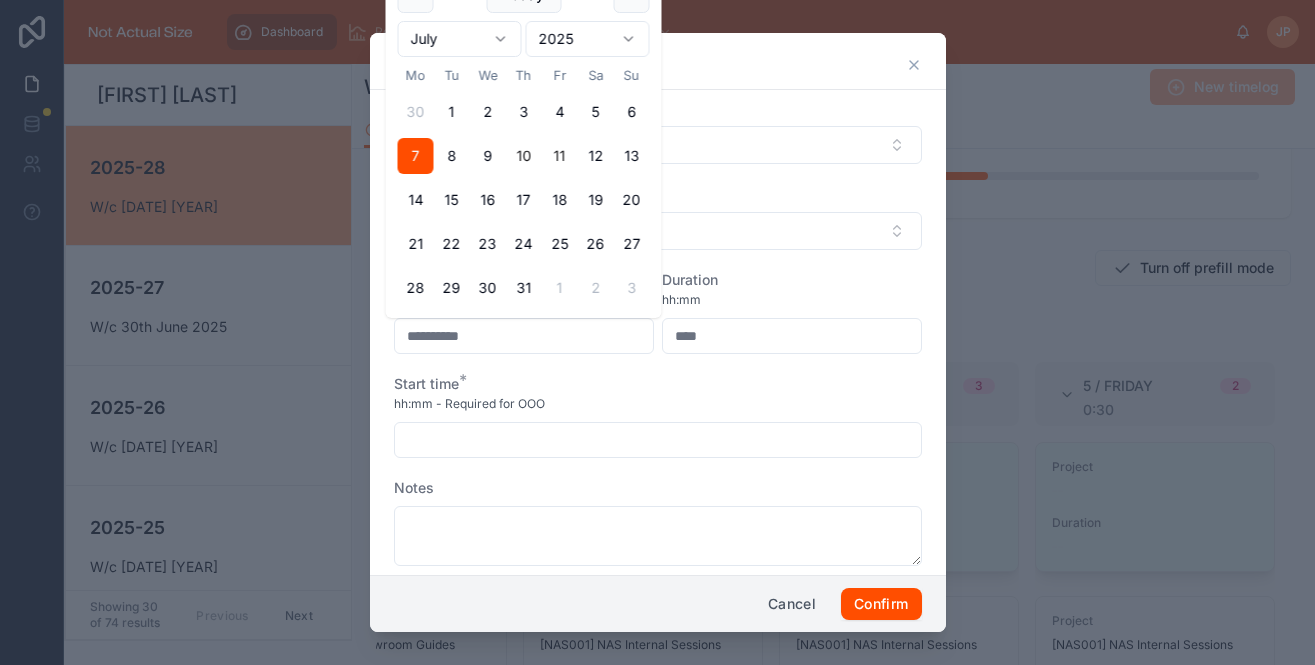 type on "**********" 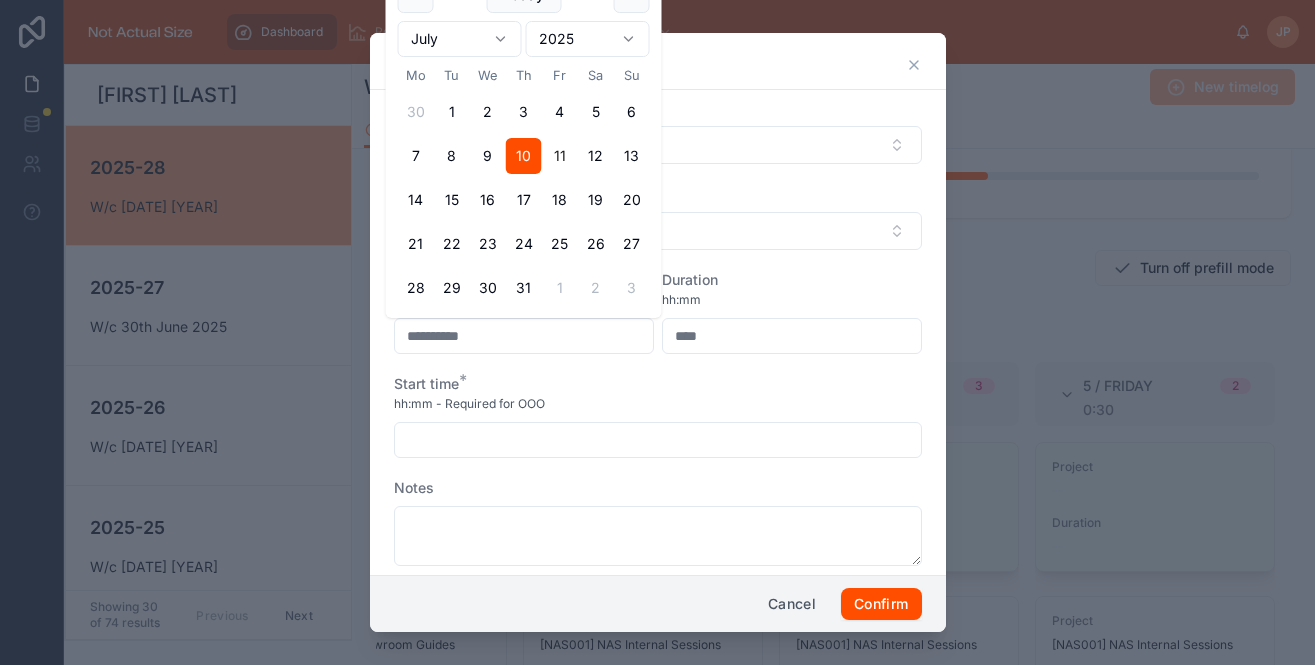 click at bounding box center [658, 440] 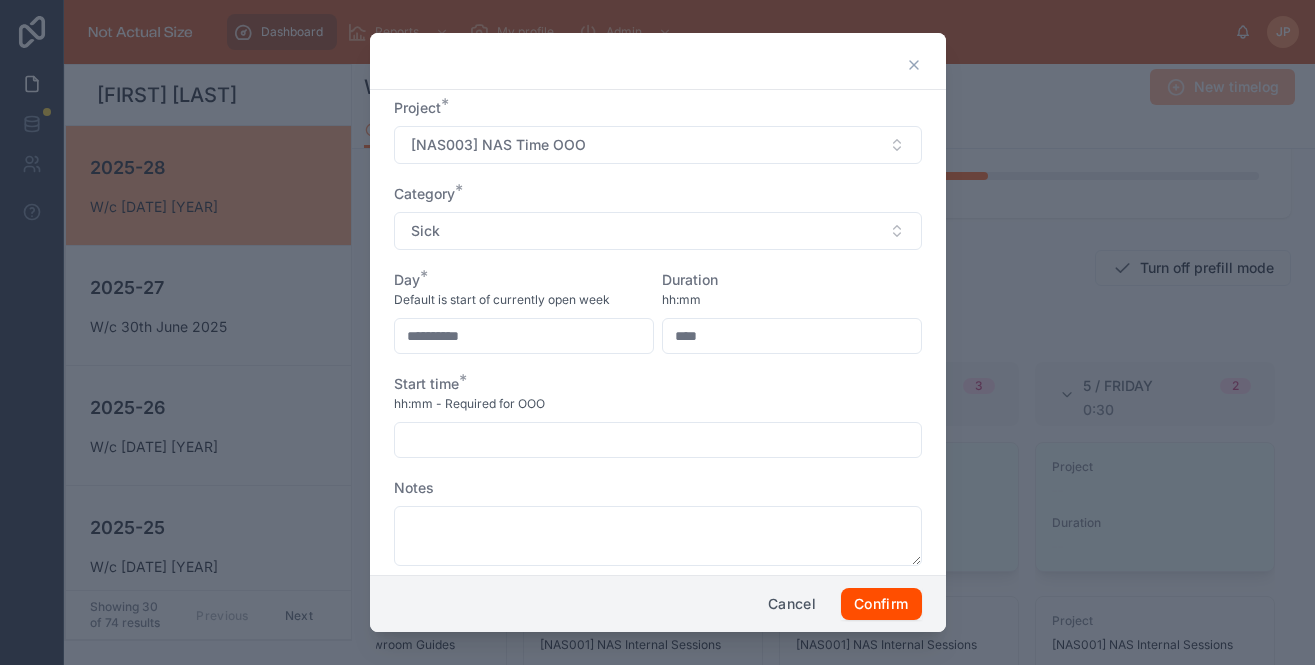 click at bounding box center [658, 440] 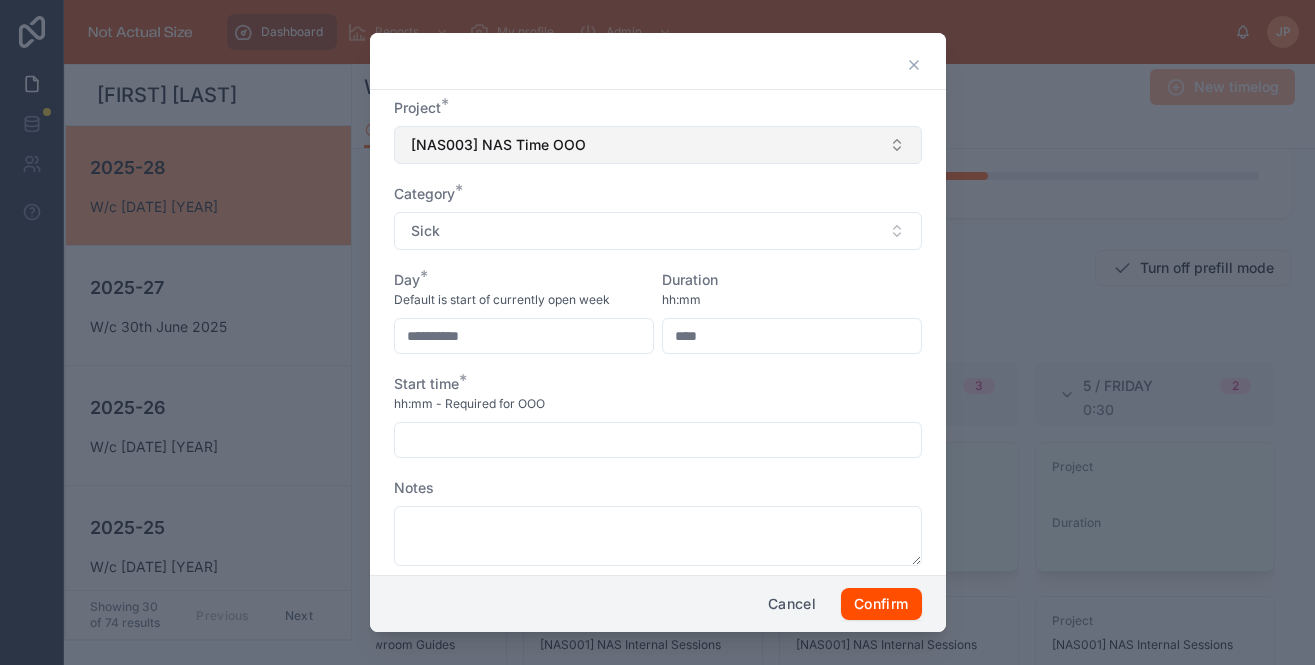 click on "[NAS003] NAS Time OOO" at bounding box center (658, 145) 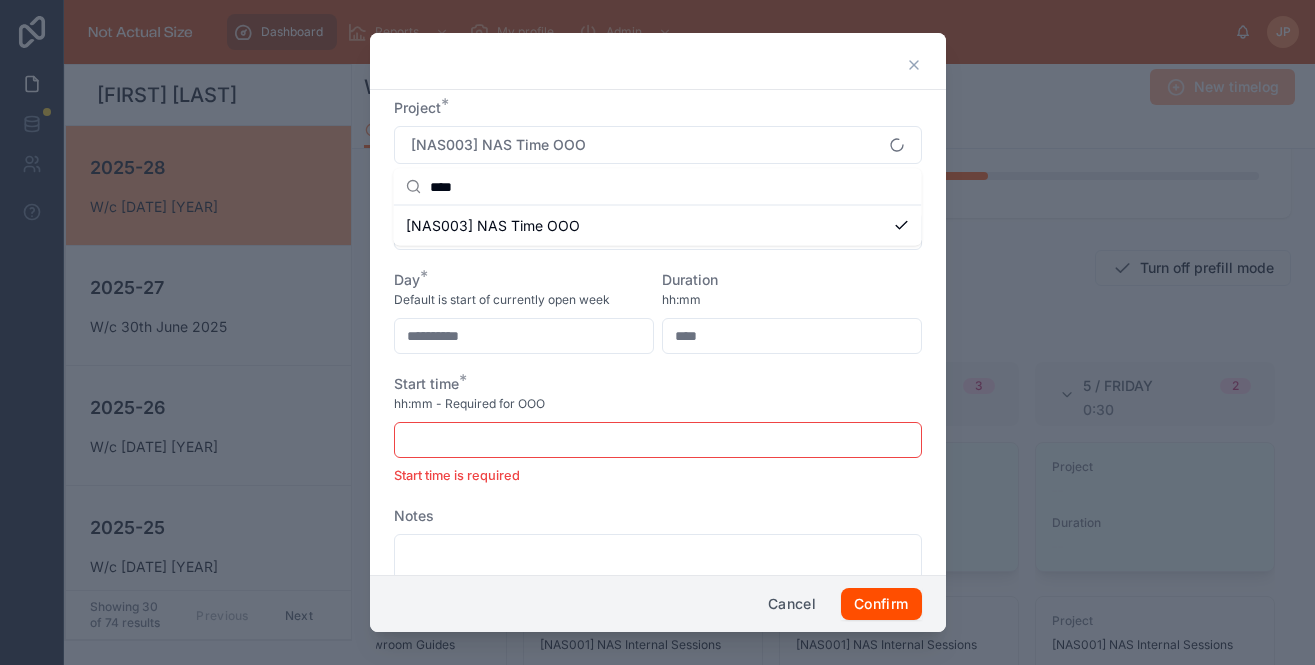 scroll, scrollTop: 0, scrollLeft: 0, axis: both 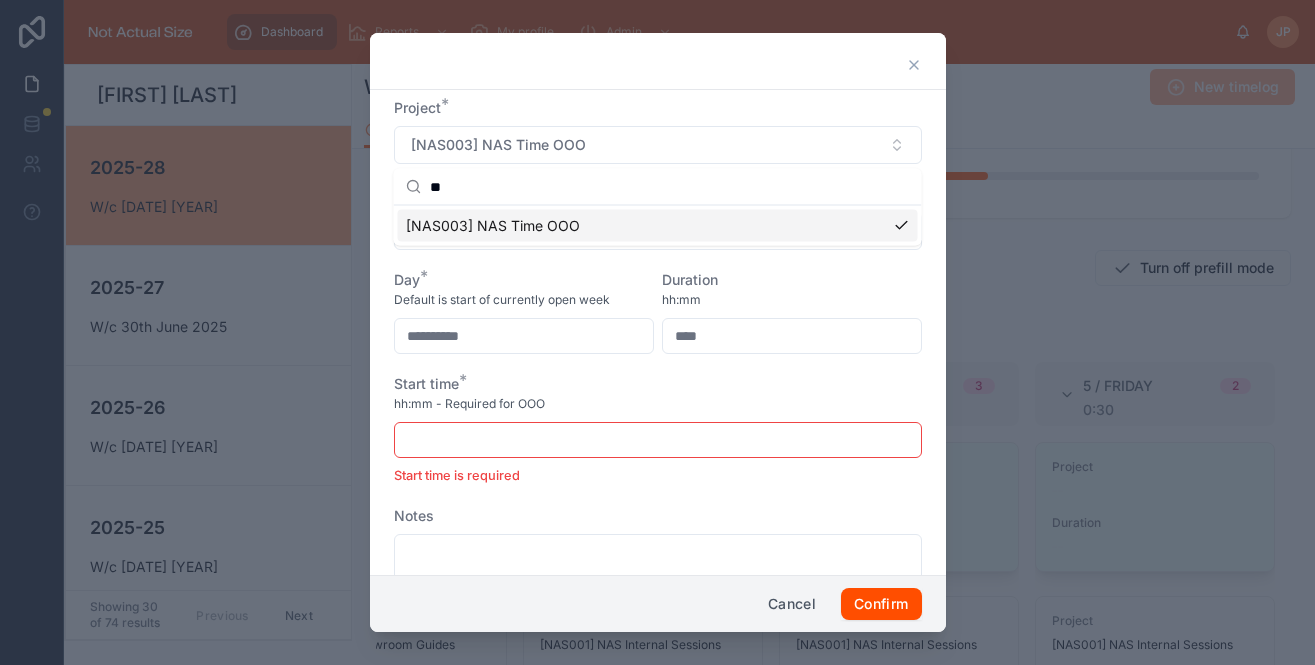 type on "*" 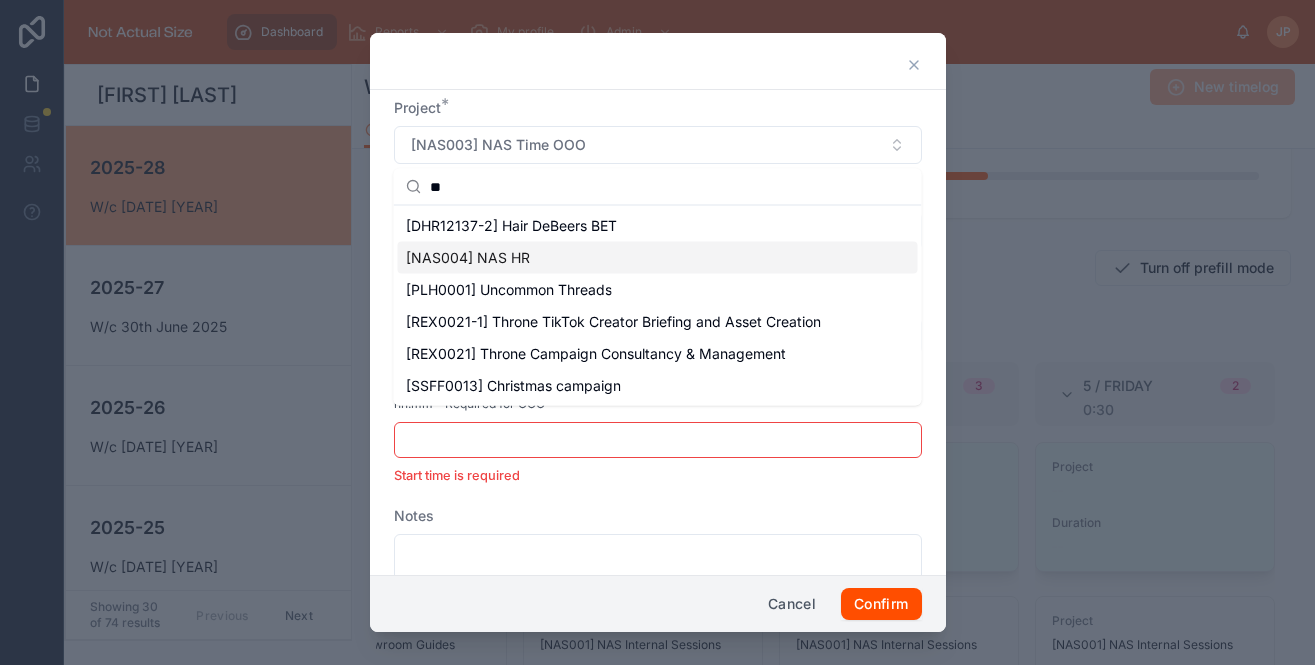 type on "**" 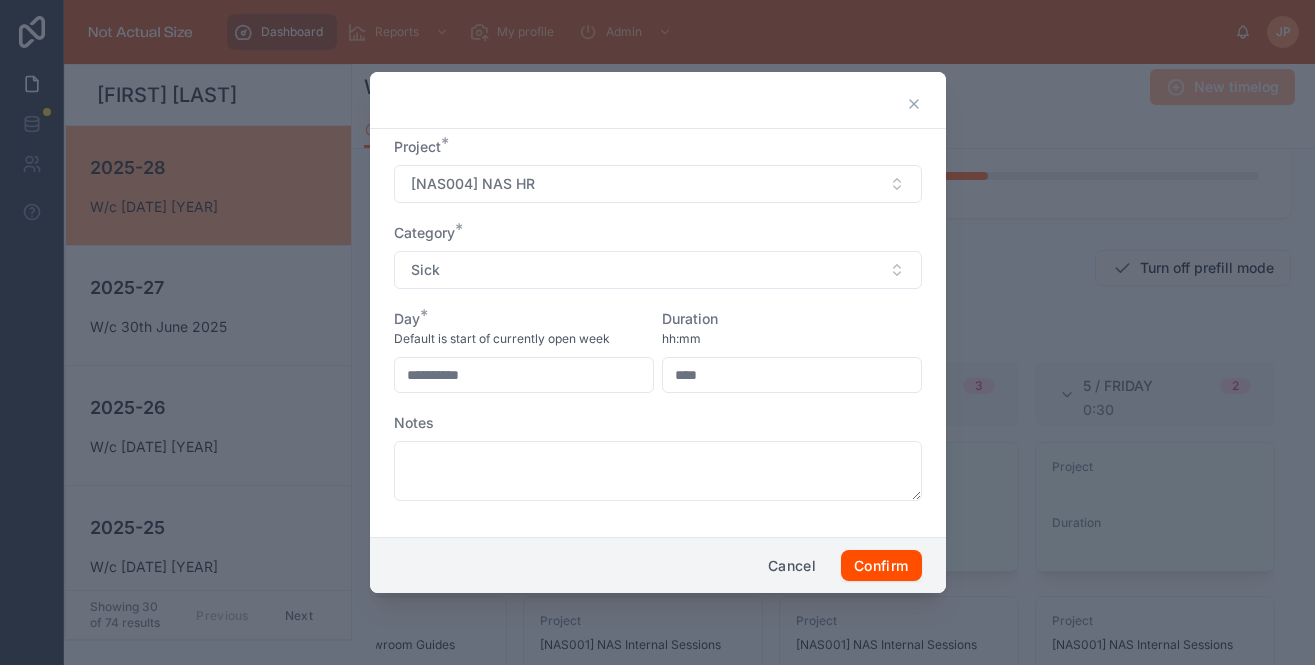 click on "Category *" at bounding box center [658, 233] 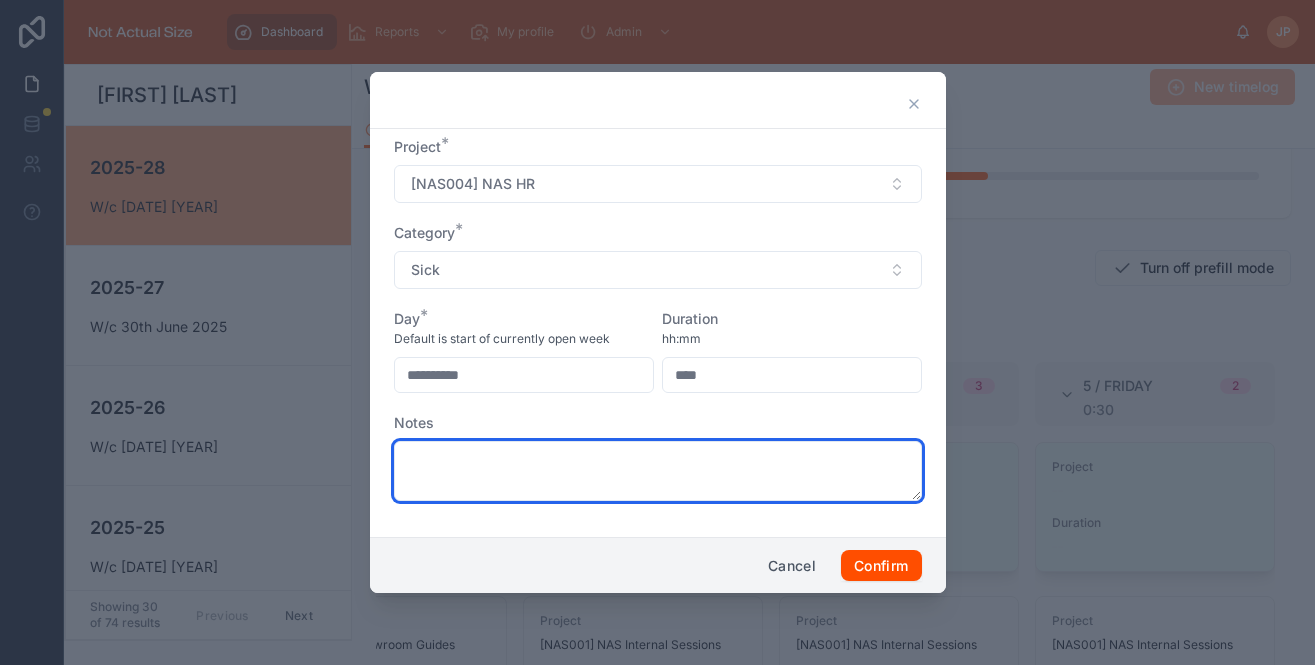 click at bounding box center (658, 471) 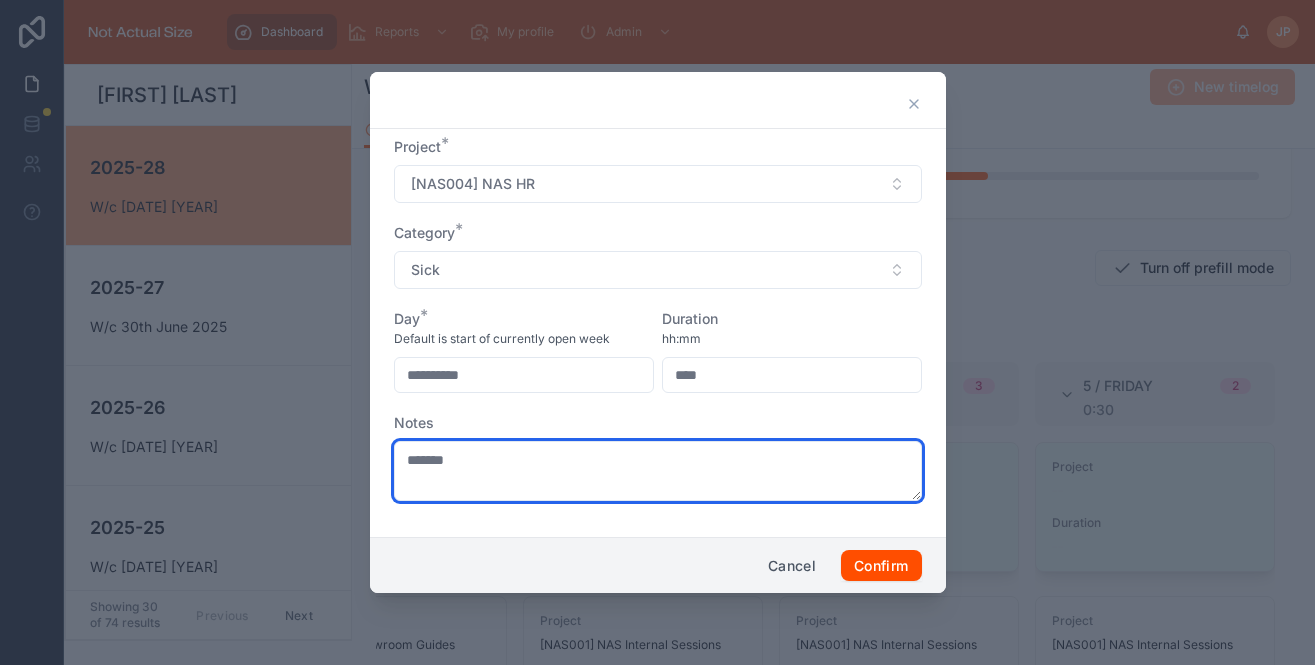 type on "*******" 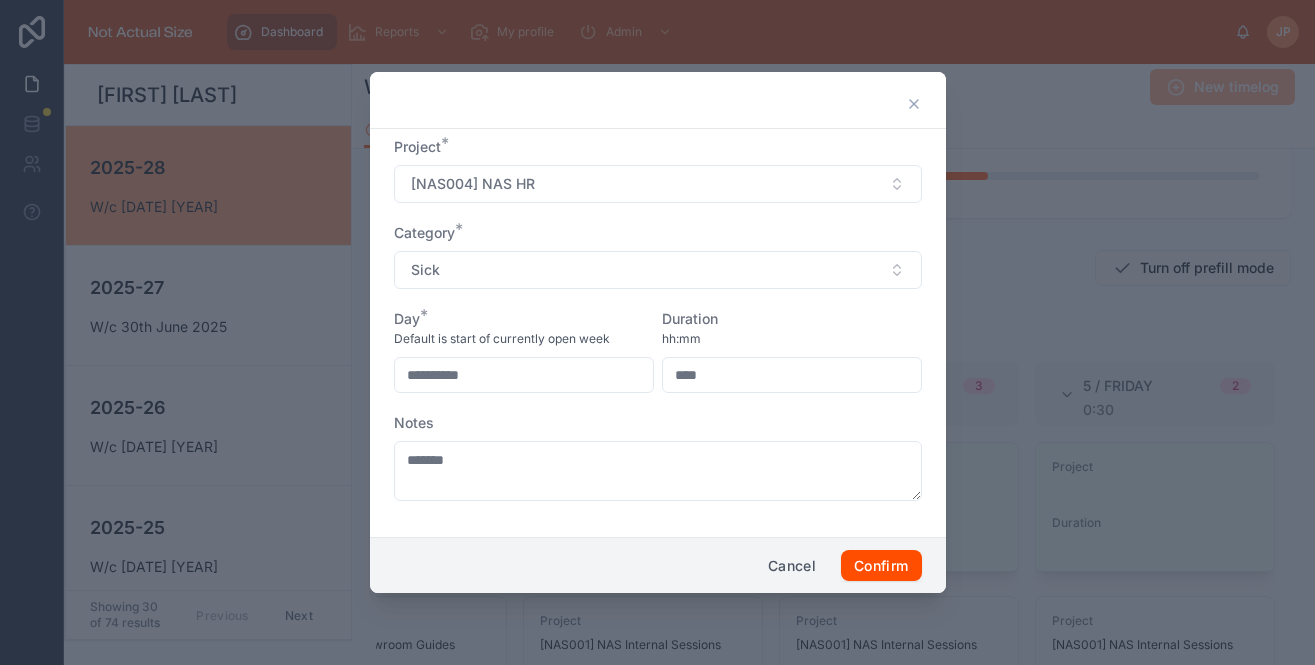 click on "Notes *******" at bounding box center (658, 457) 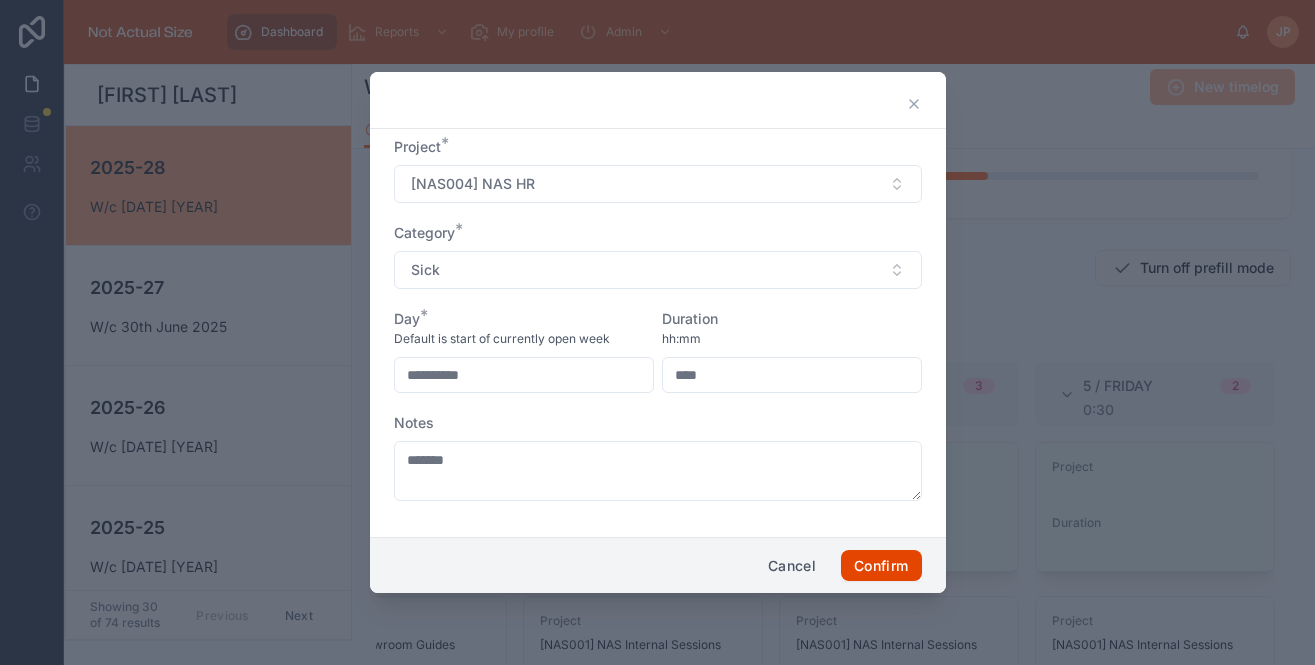 click on "Confirm" at bounding box center (881, 566) 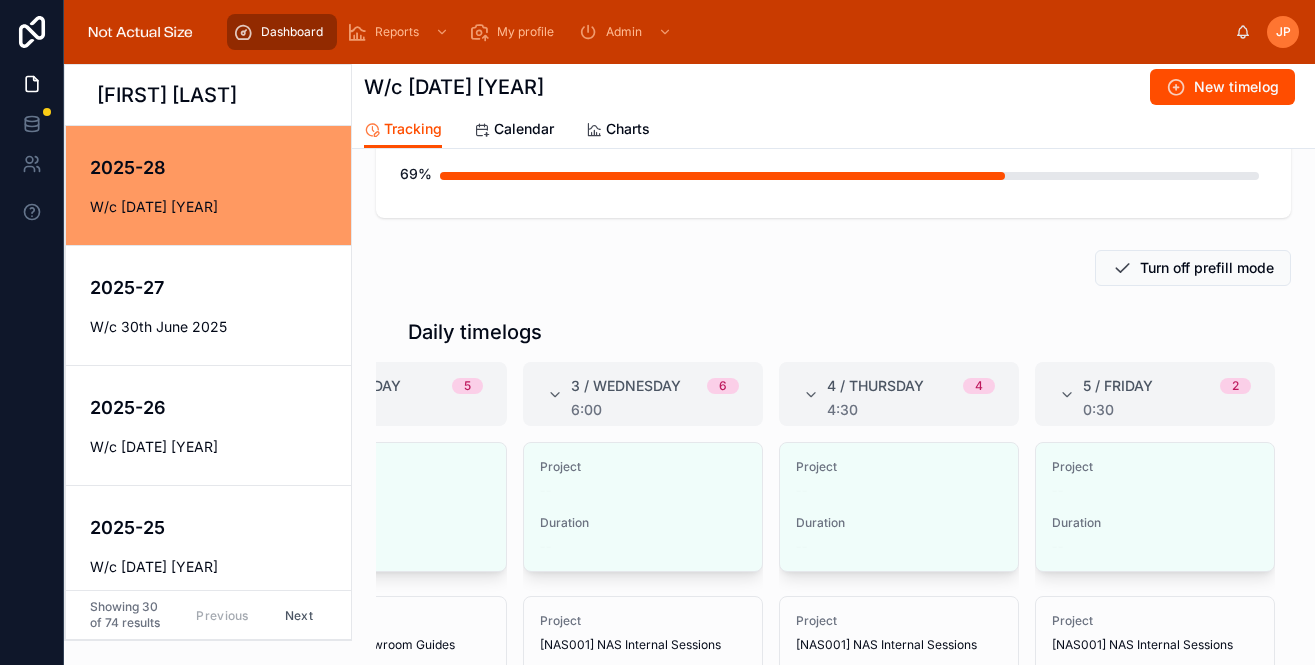 scroll, scrollTop: 378, scrollLeft: 0, axis: vertical 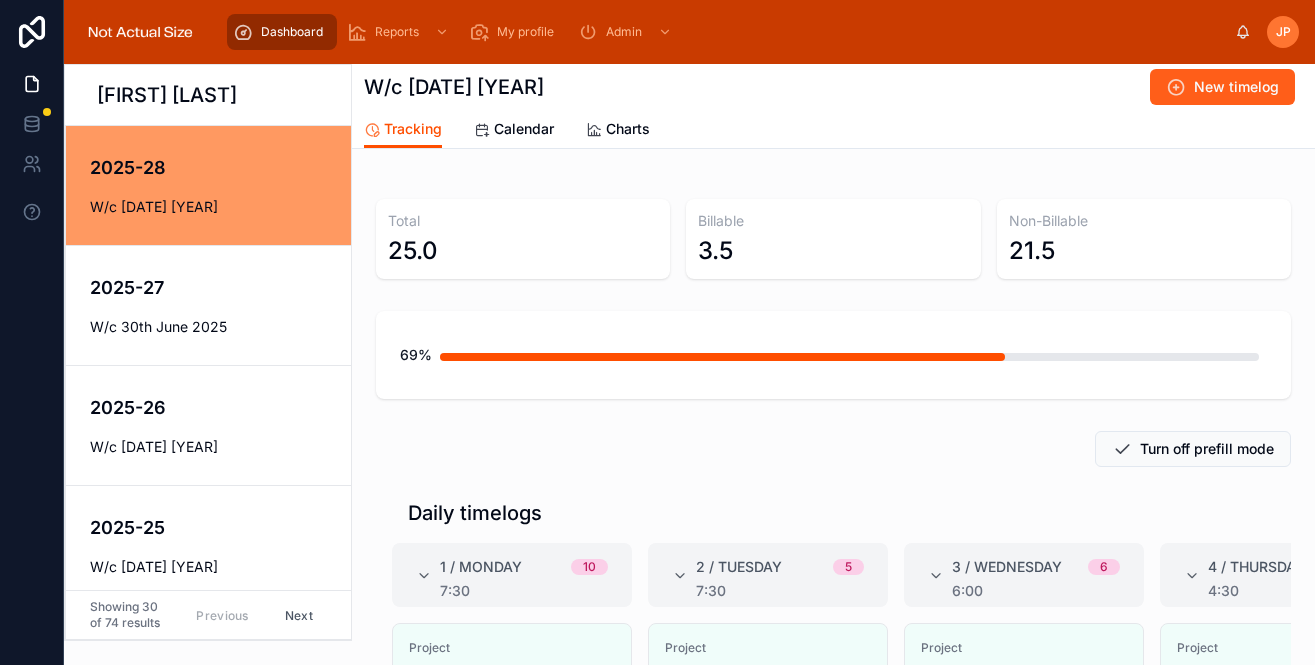 click on "New timelog" at bounding box center (1222, 87) 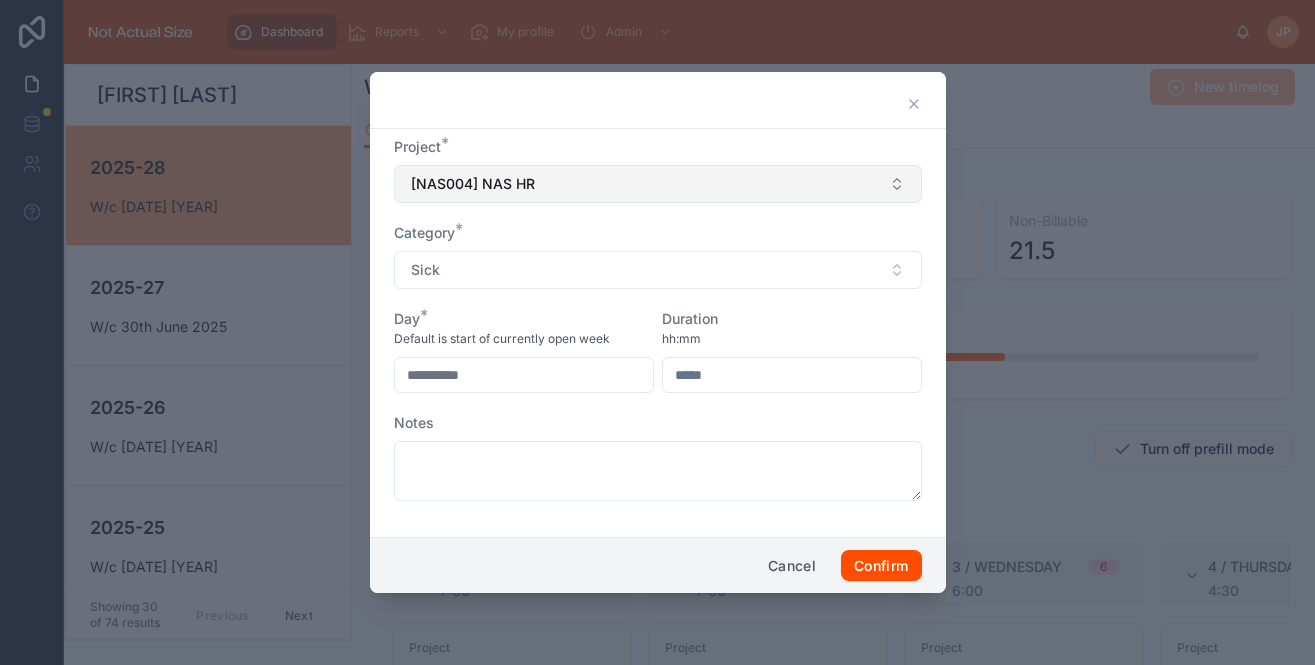 click on "[NAS004] NAS HR" at bounding box center (658, 184) 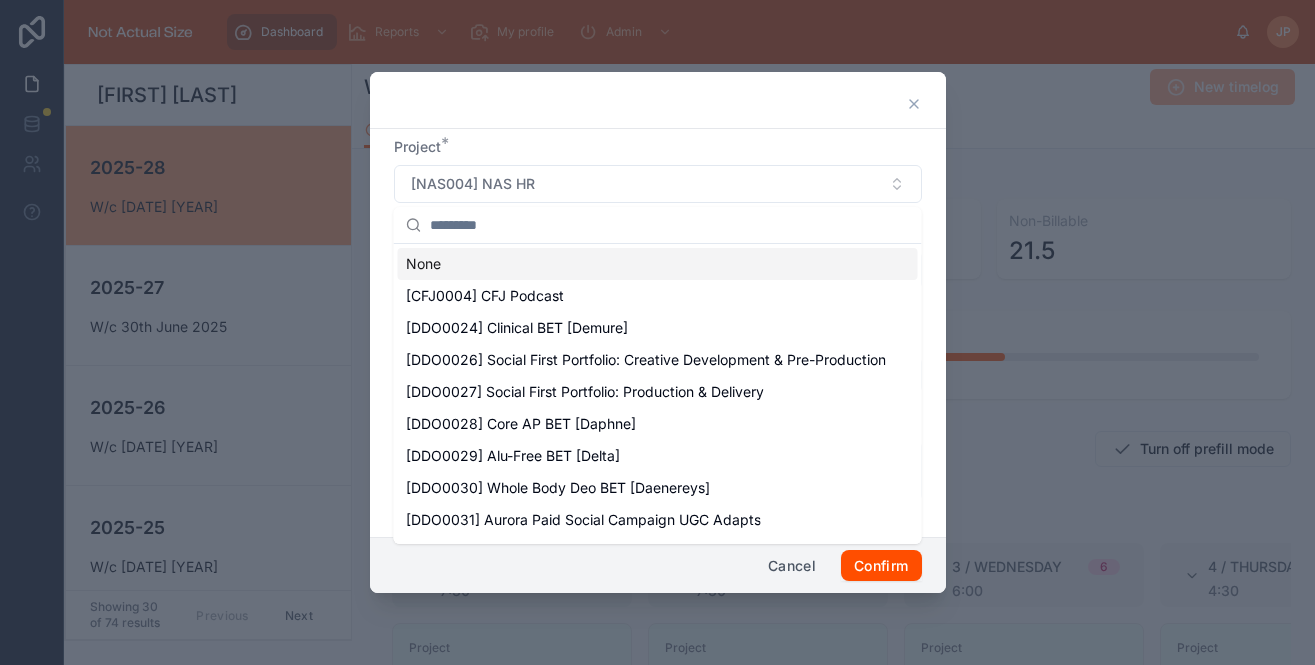 click on "Project *" at bounding box center [658, 147] 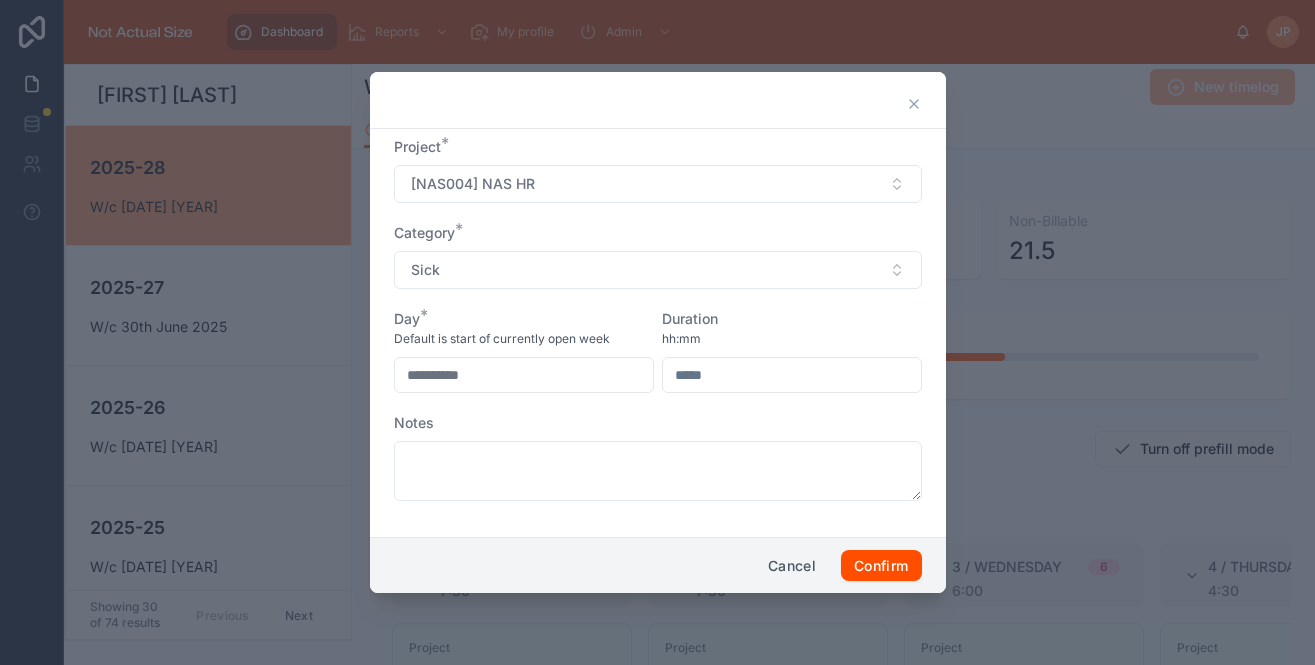 click on "**********" at bounding box center (658, 329) 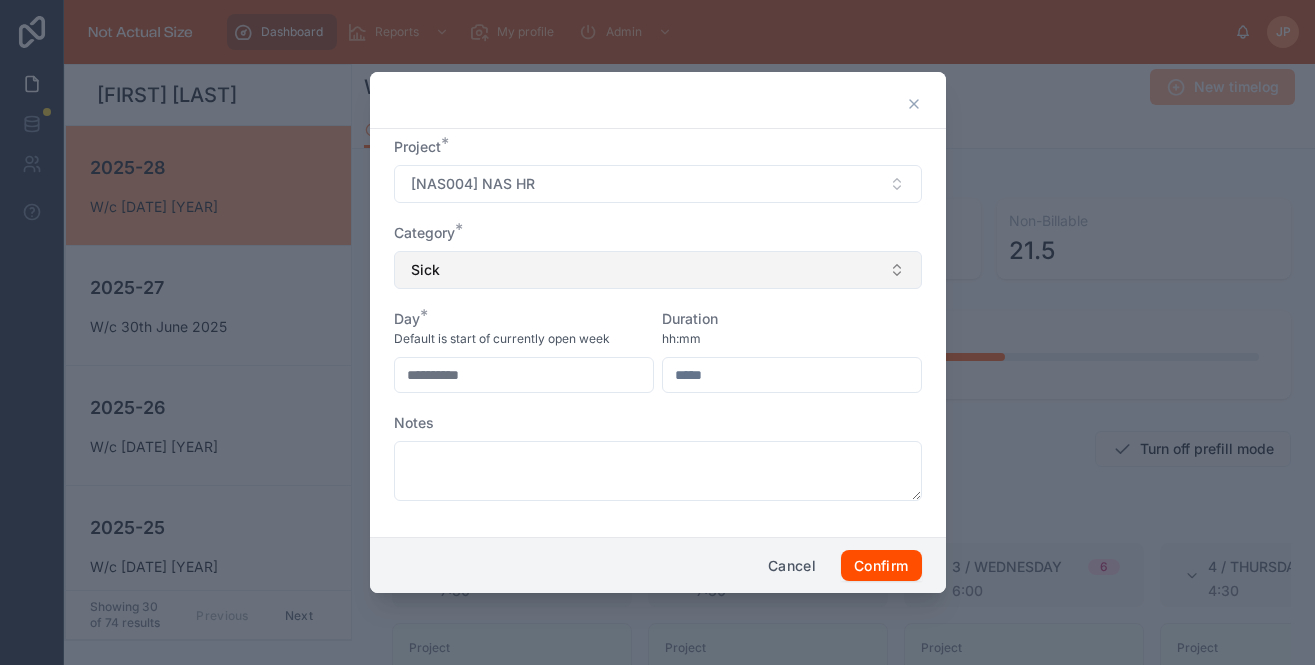 click on "Sick" at bounding box center [658, 270] 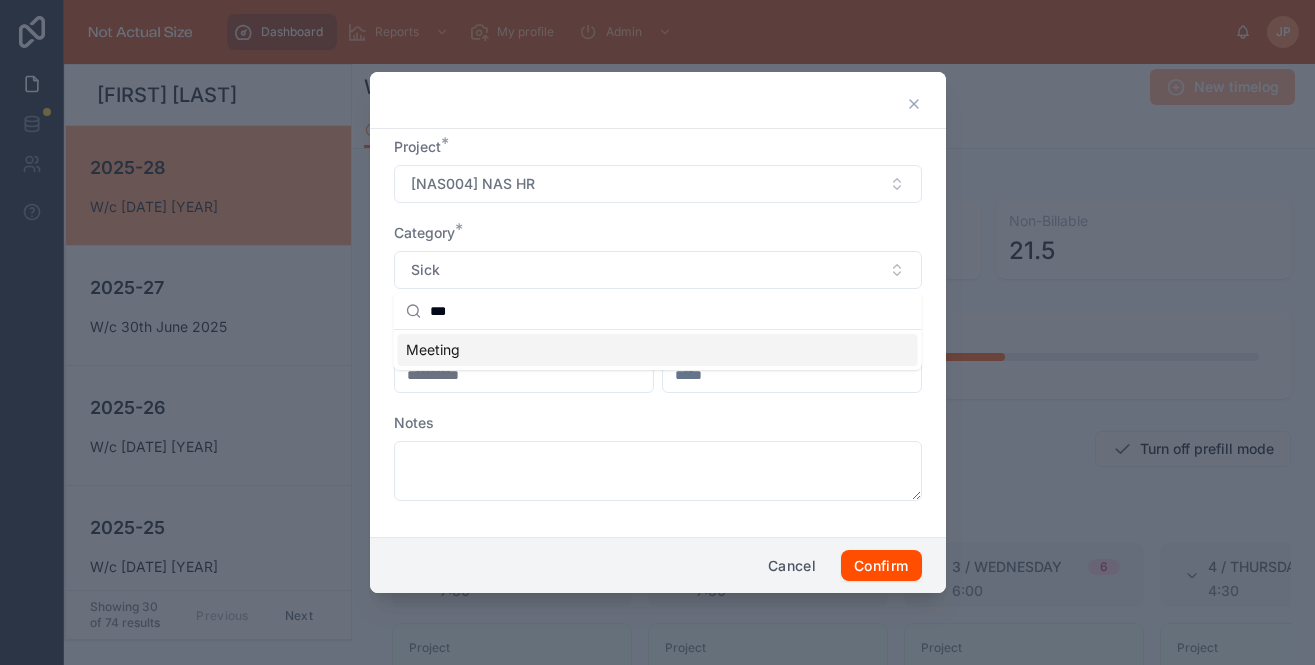 type on "***" 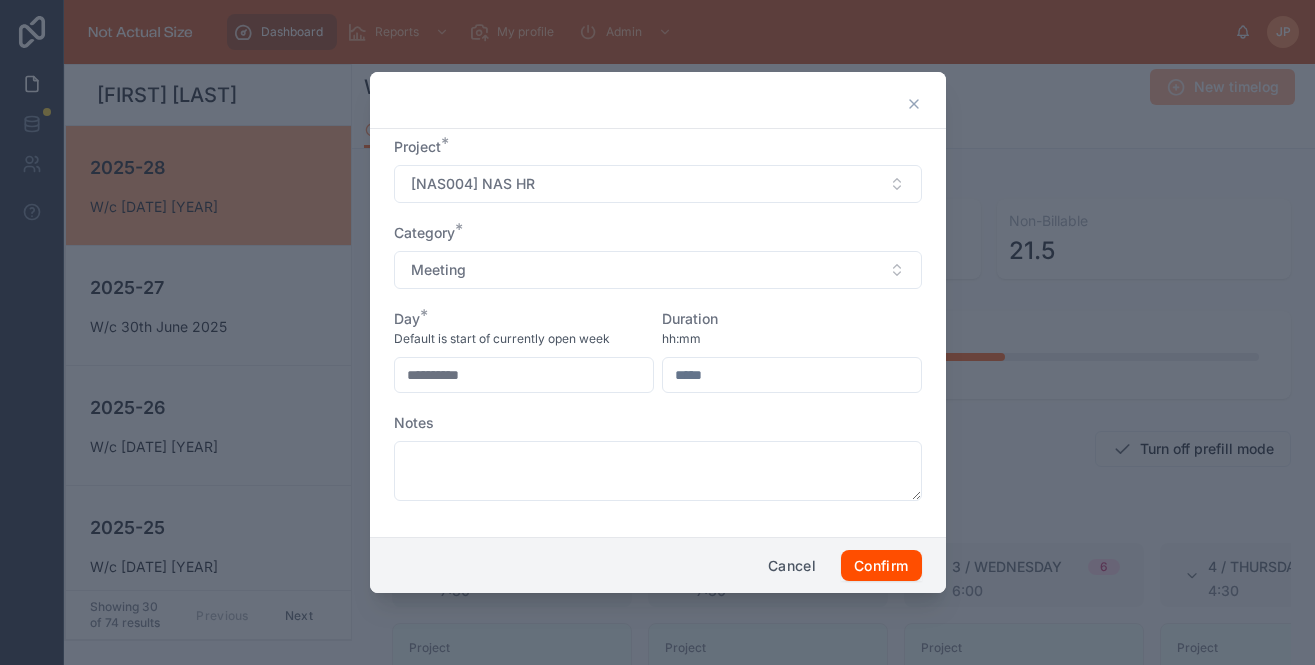 click on "**********" at bounding box center (524, 375) 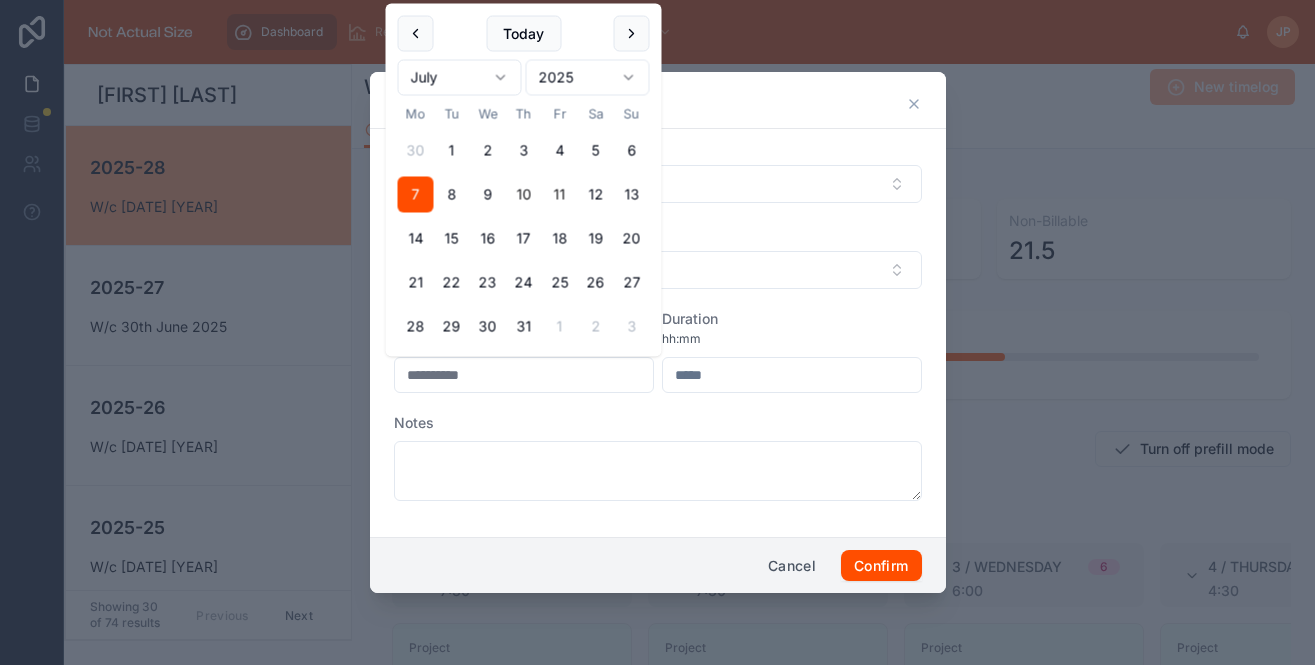 click on "10" at bounding box center (524, 195) 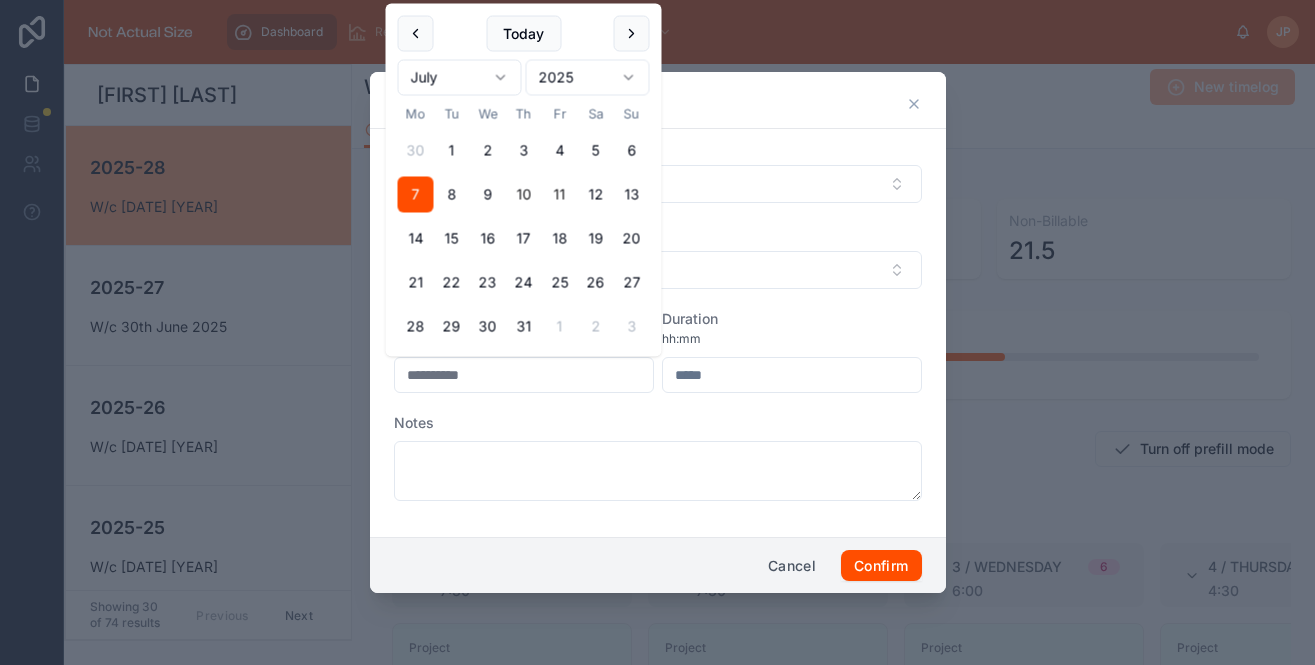 type on "**********" 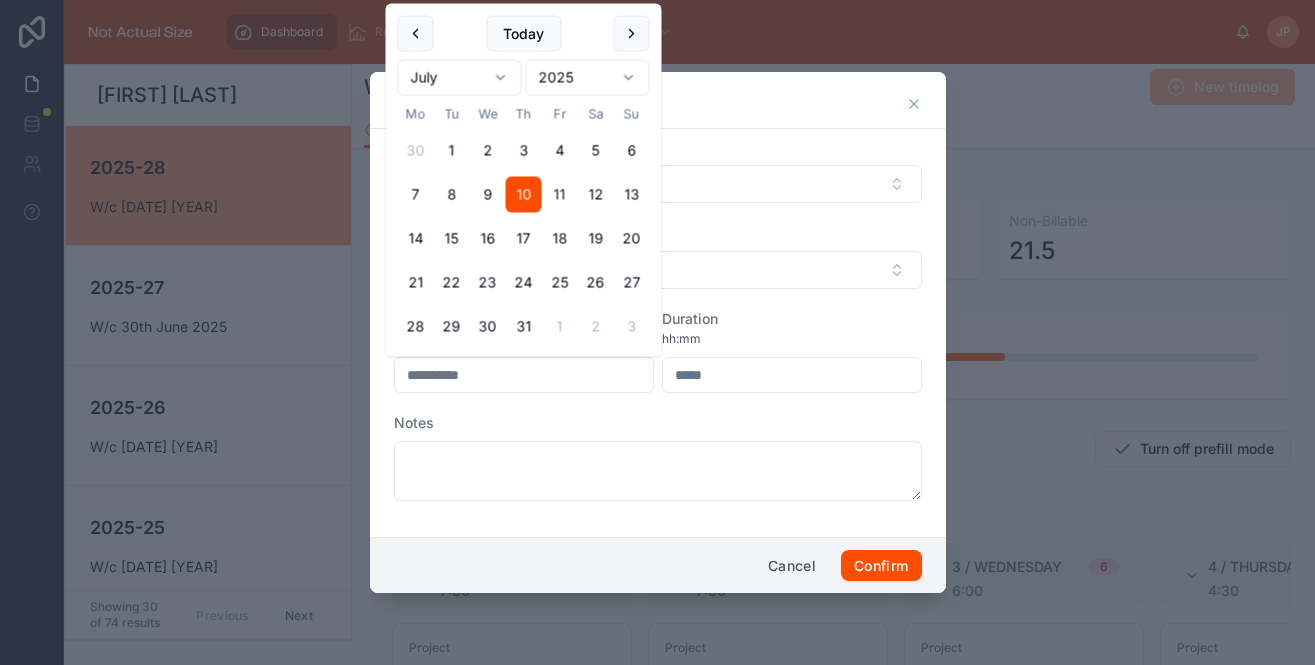 click at bounding box center (792, 375) 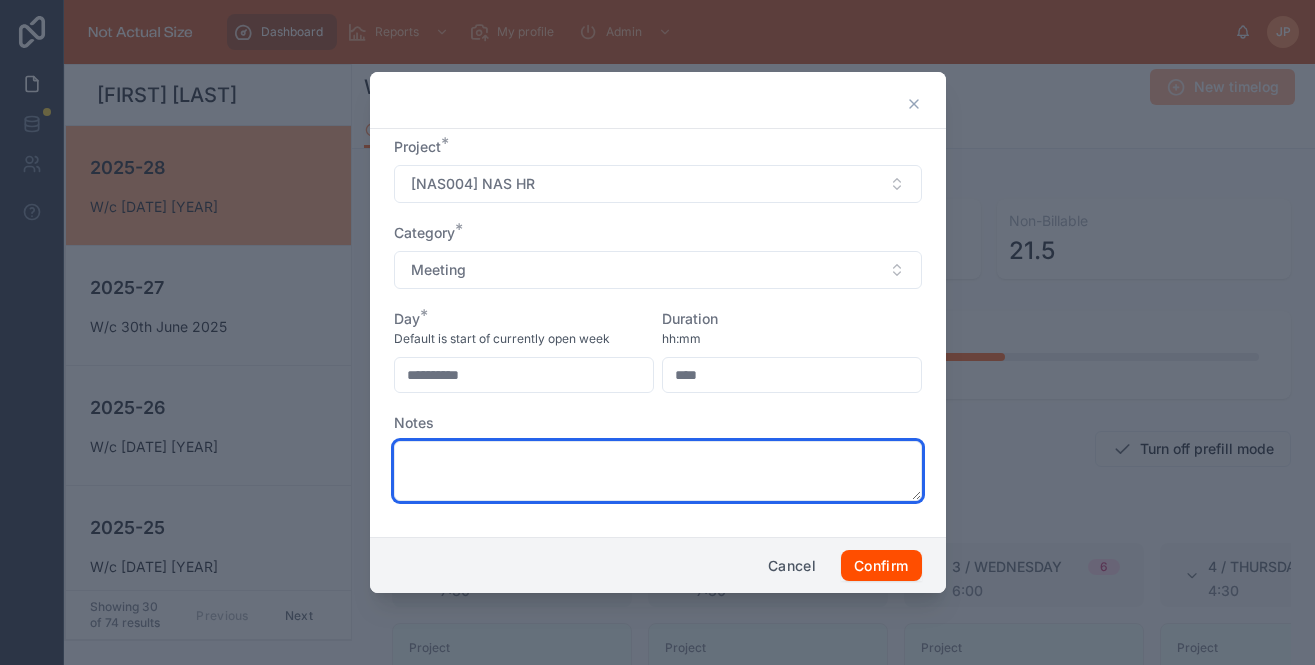 type on "****" 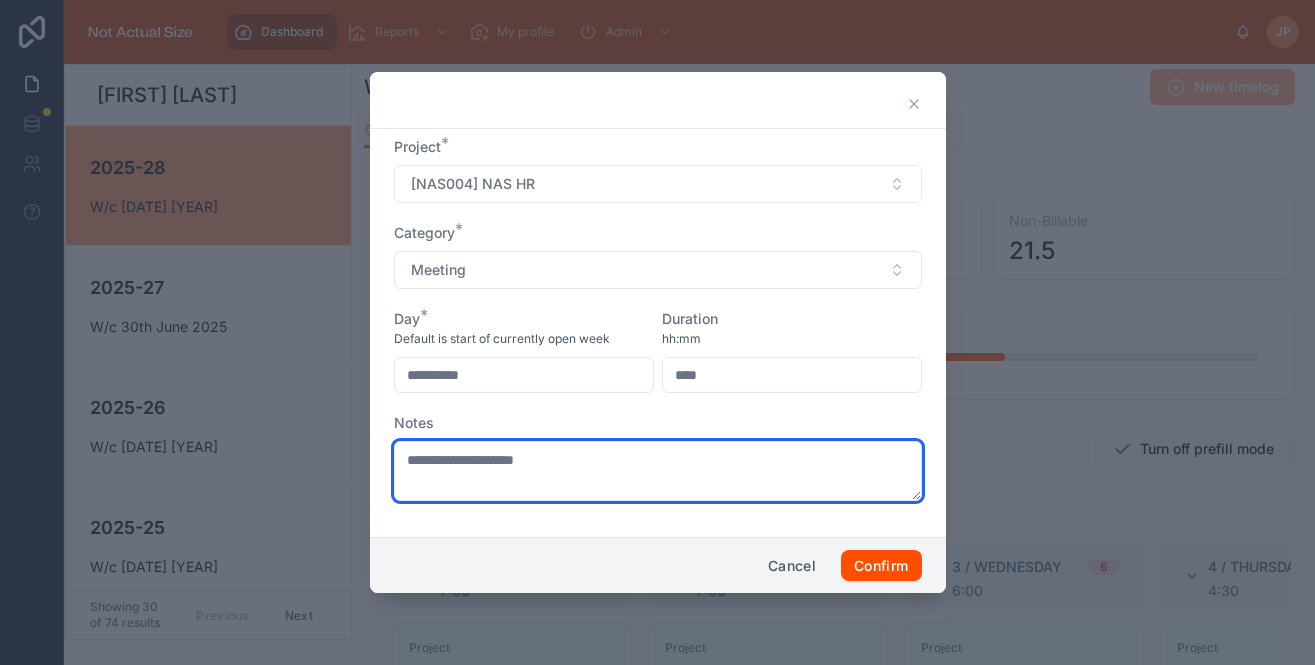 type on "**********" 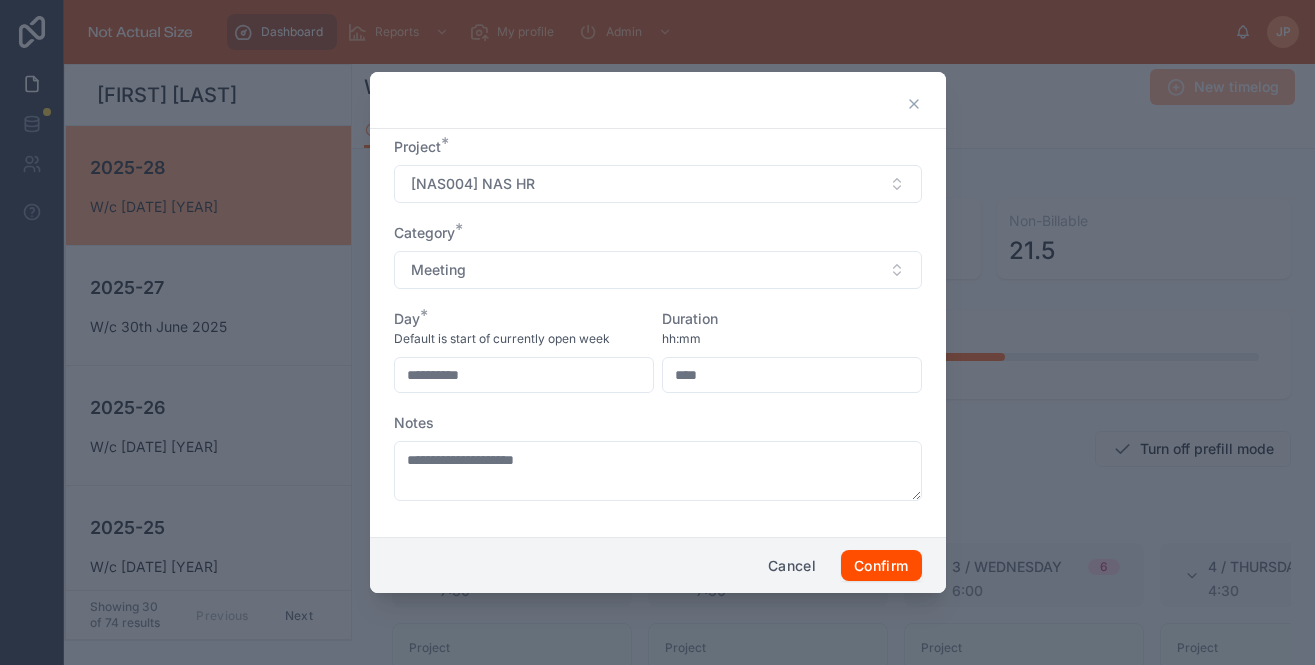 click on "Notes" at bounding box center [658, 423] 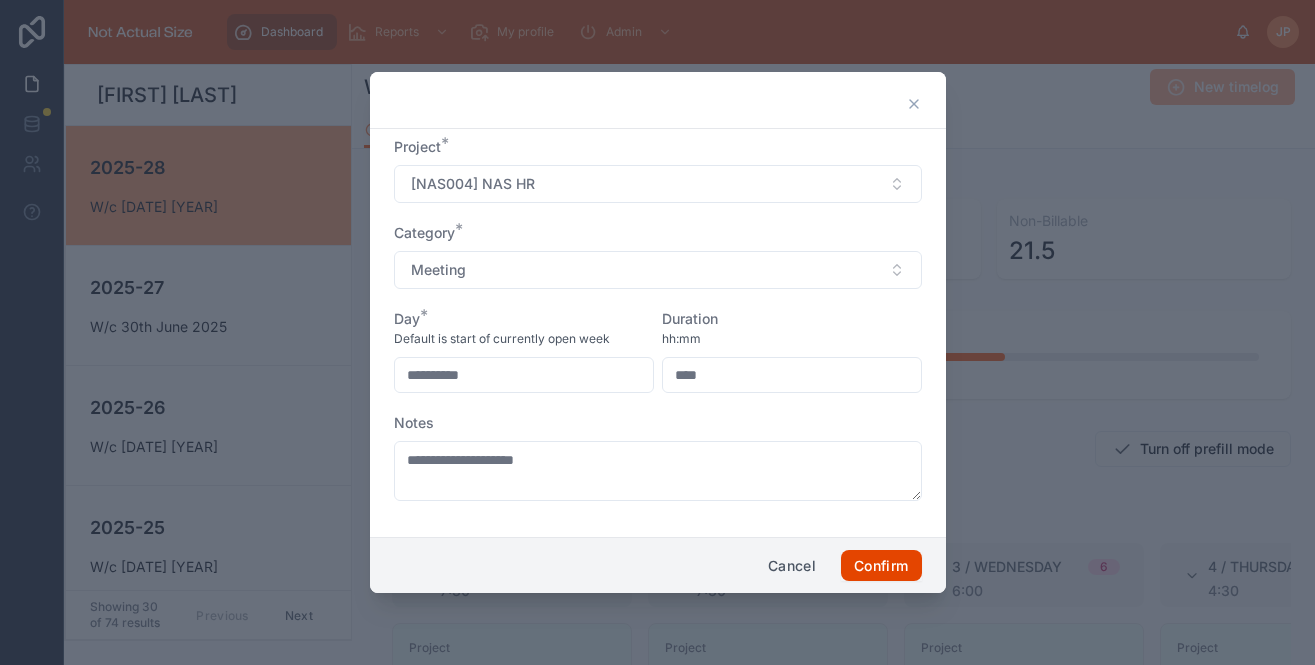 click on "Confirm" at bounding box center (881, 566) 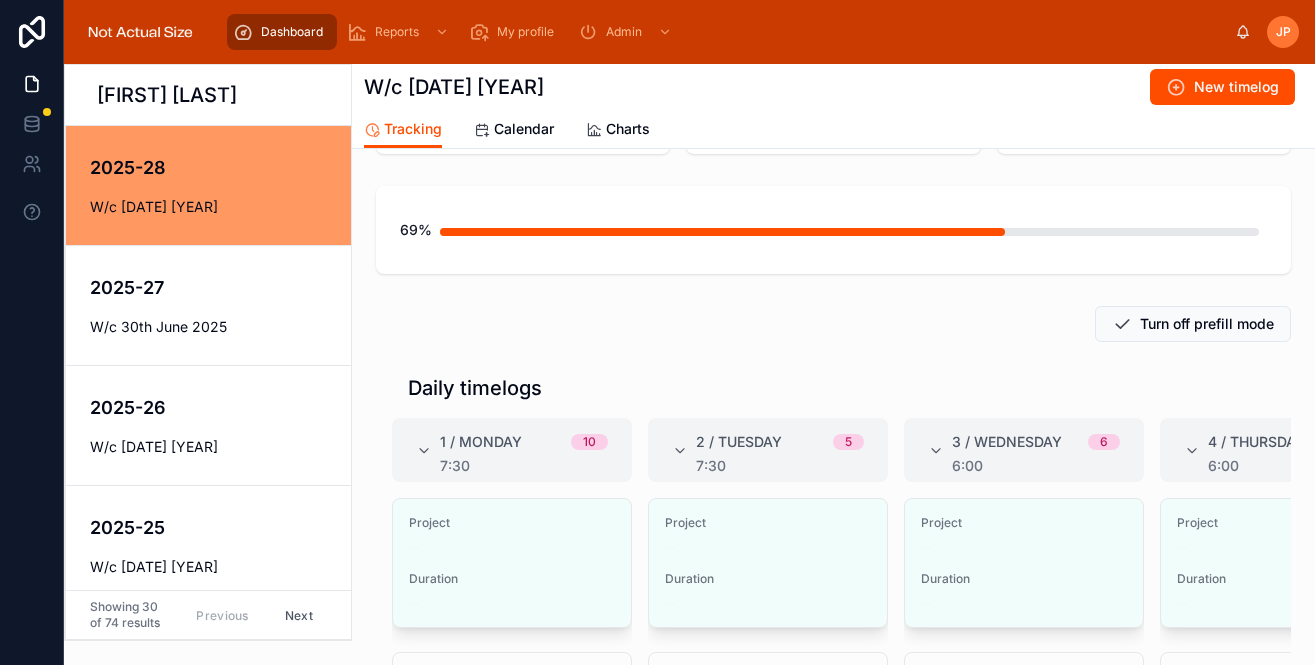 scroll, scrollTop: 162, scrollLeft: 0, axis: vertical 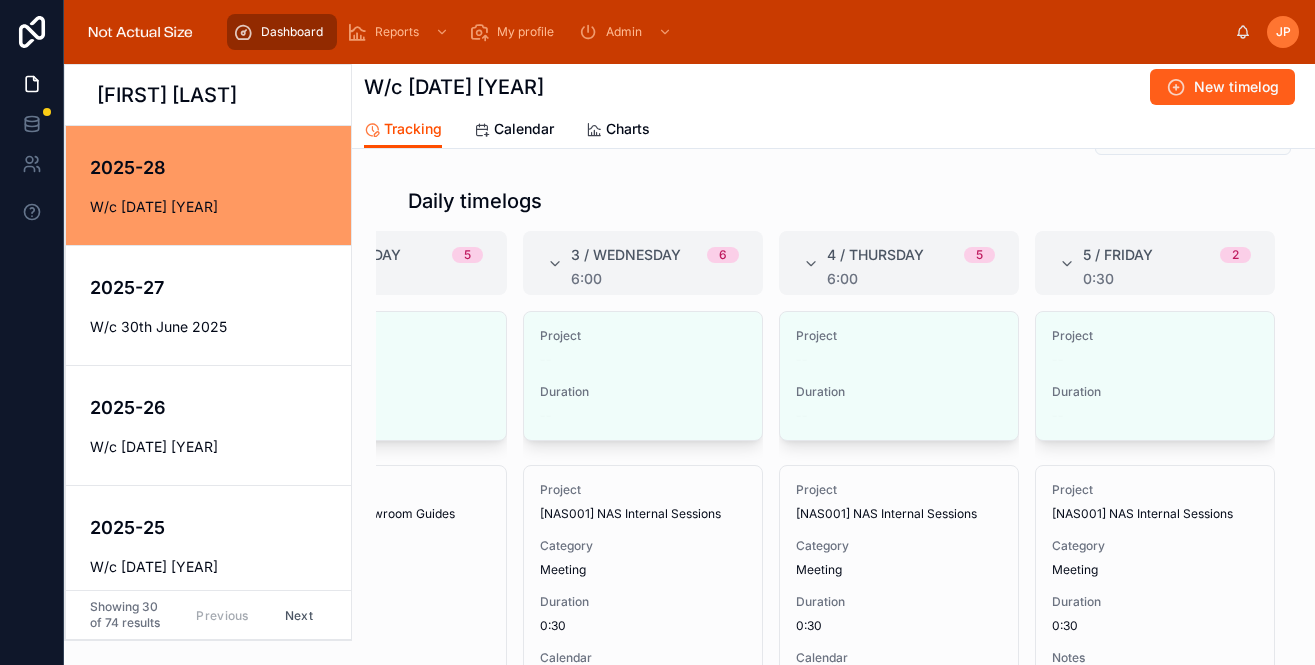 click on "New timelog" at bounding box center (1222, 87) 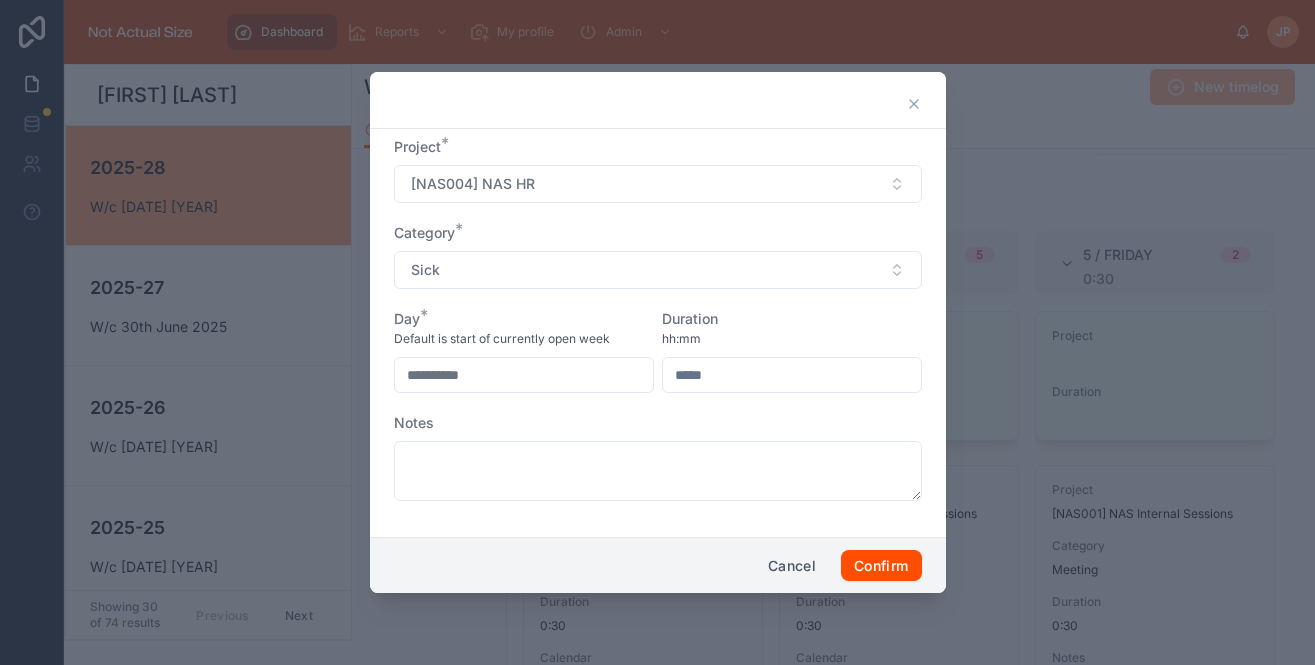 click on "**********" at bounding box center [658, 329] 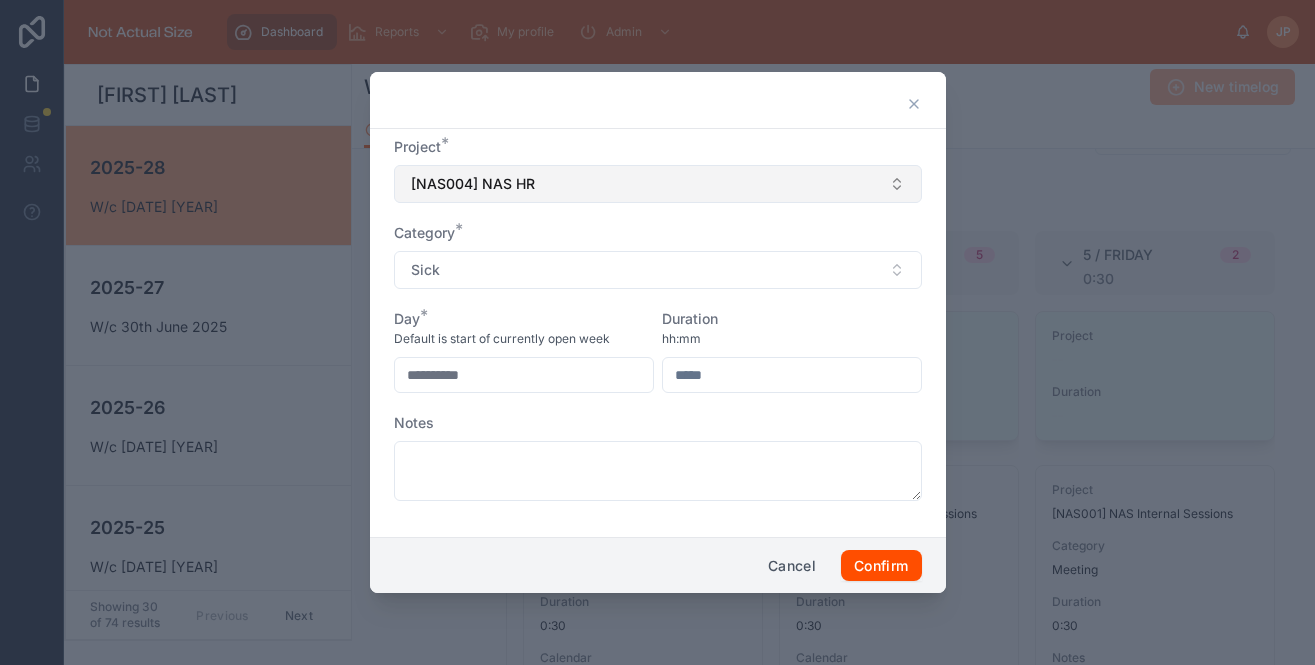 click on "[NAS004] NAS HR" at bounding box center [658, 184] 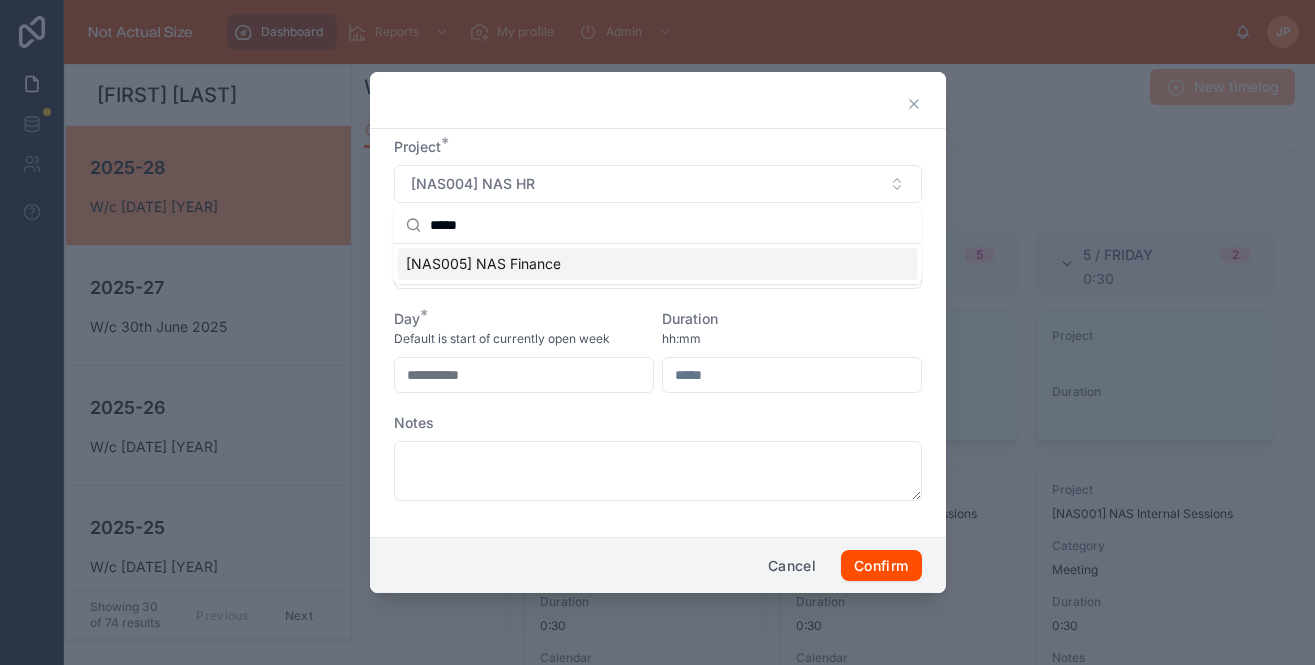type on "*****" 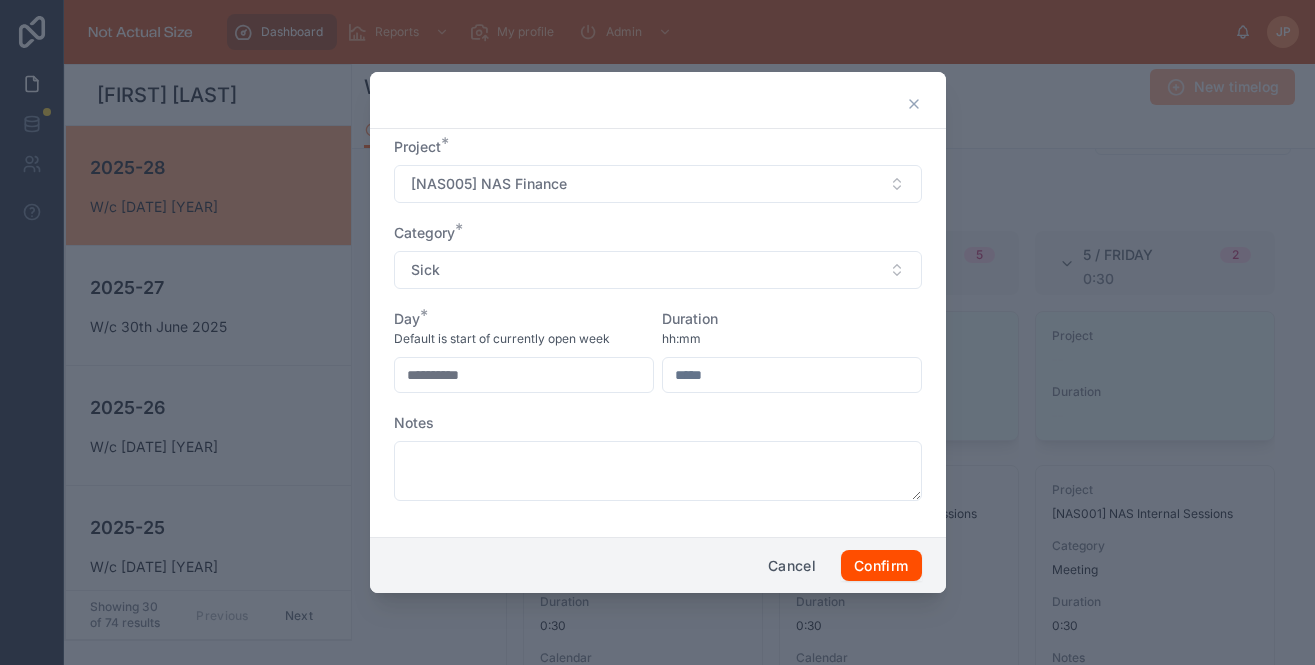 click on "Sick" at bounding box center (658, 270) 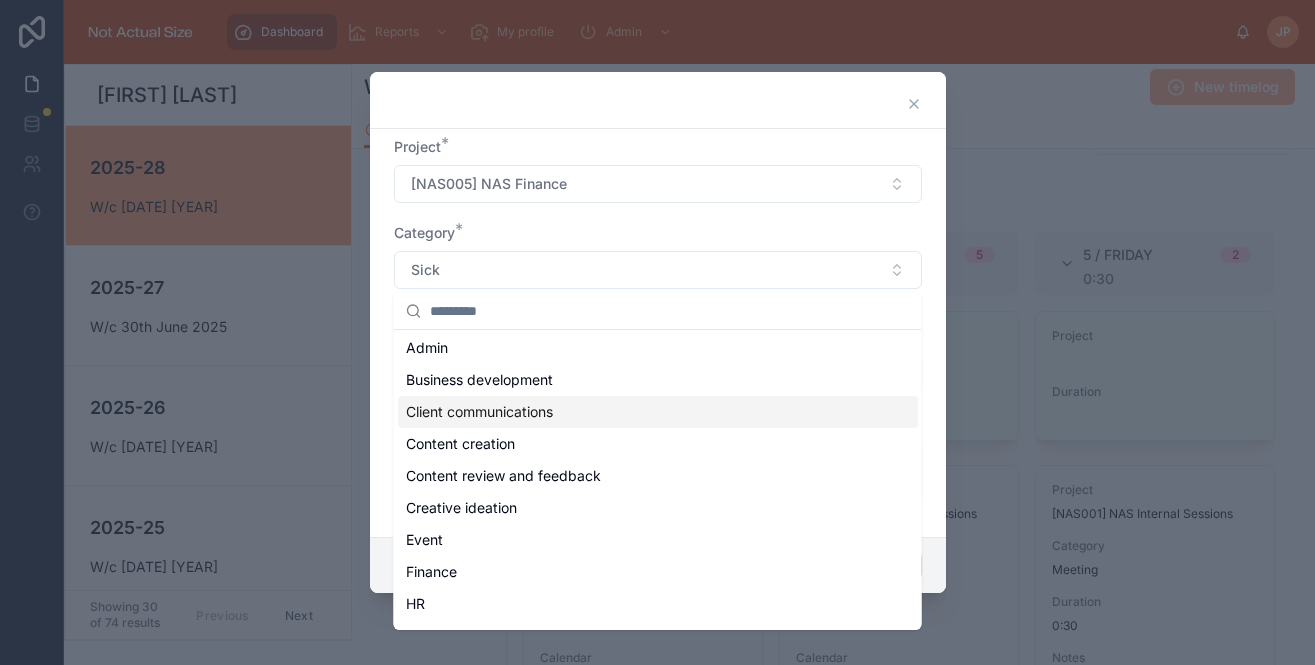 scroll, scrollTop: 35, scrollLeft: 0, axis: vertical 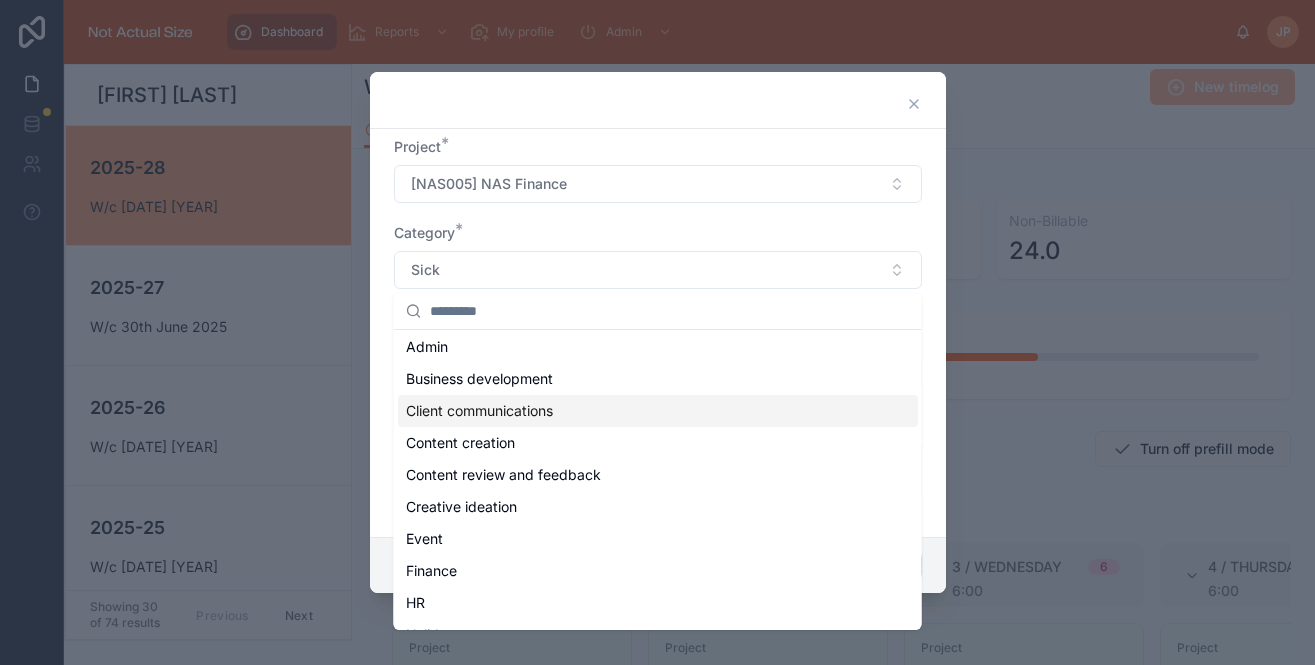 type on "*" 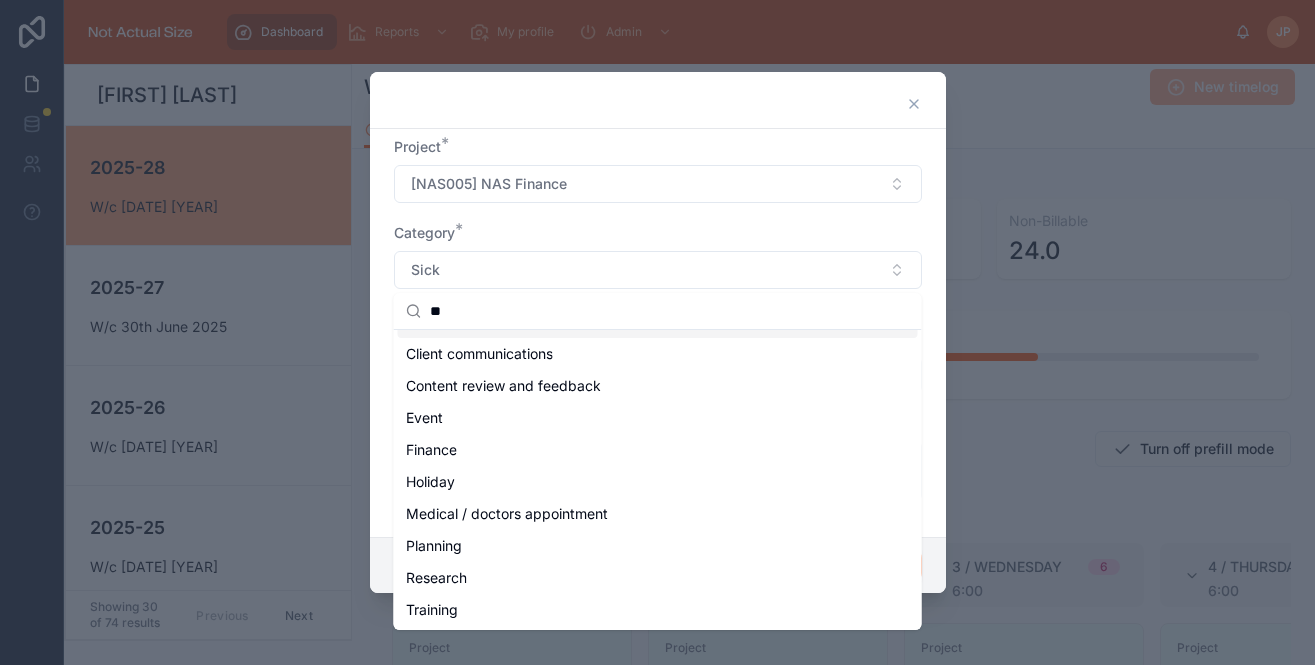 scroll, scrollTop: 0, scrollLeft: 0, axis: both 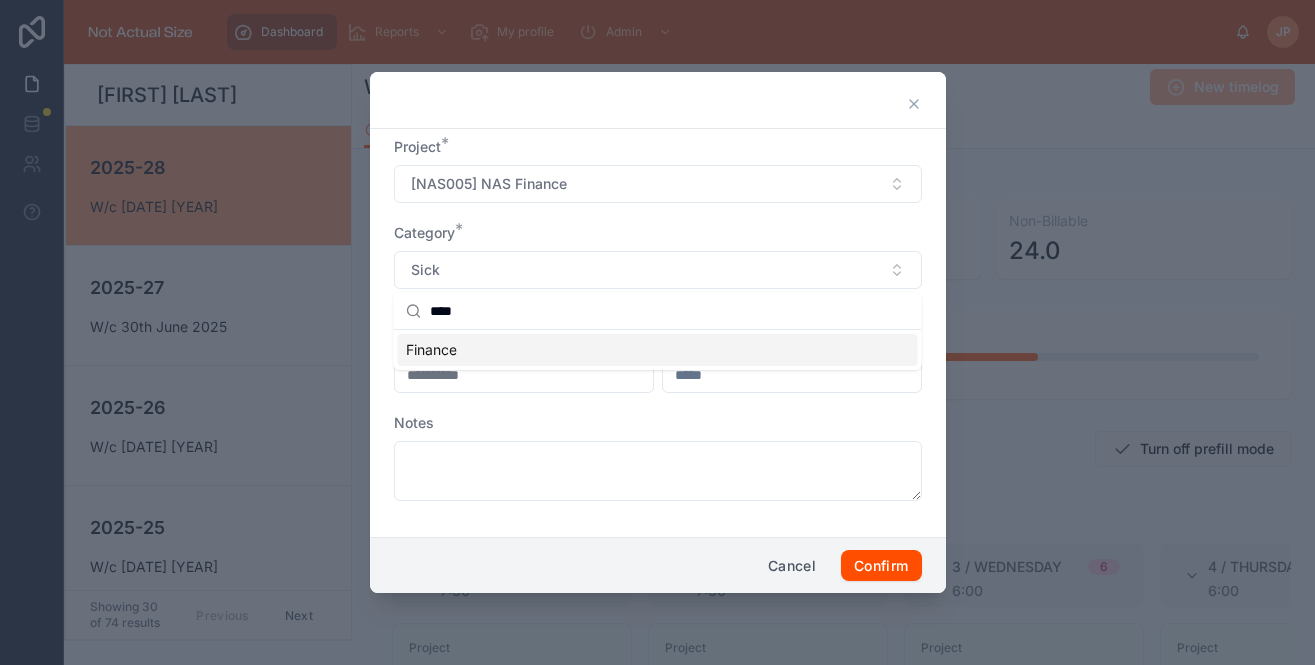 type on "****" 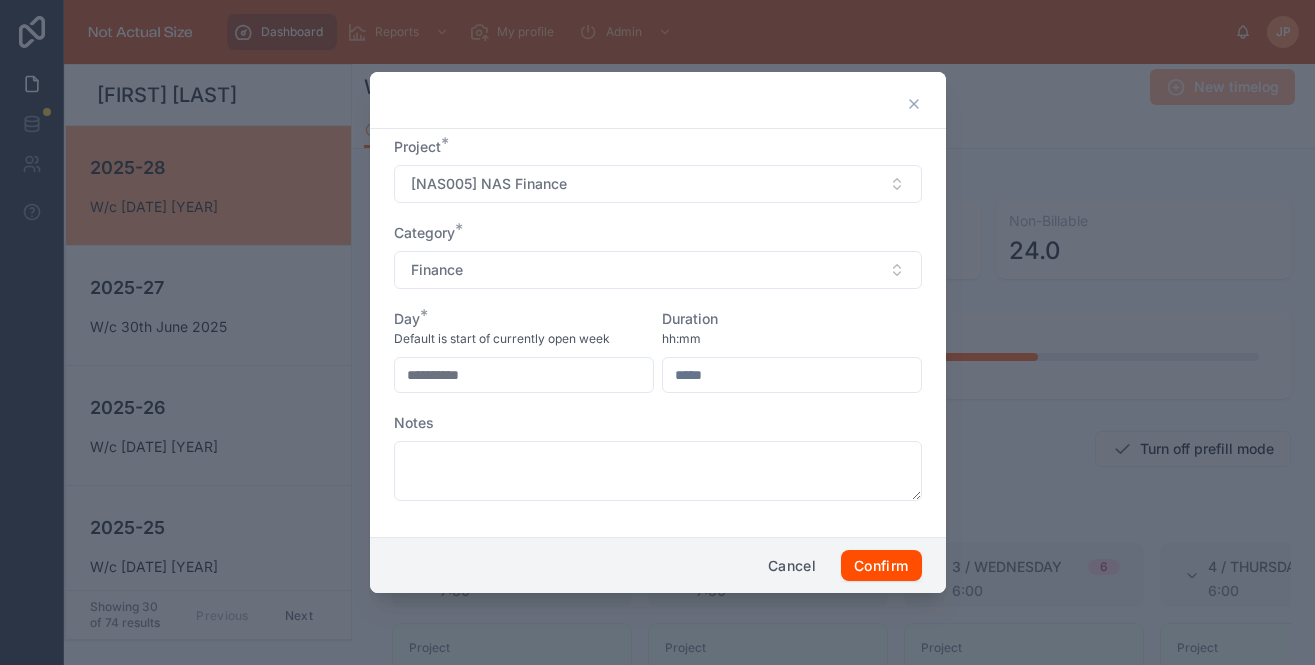 click on "**********" at bounding box center (524, 375) 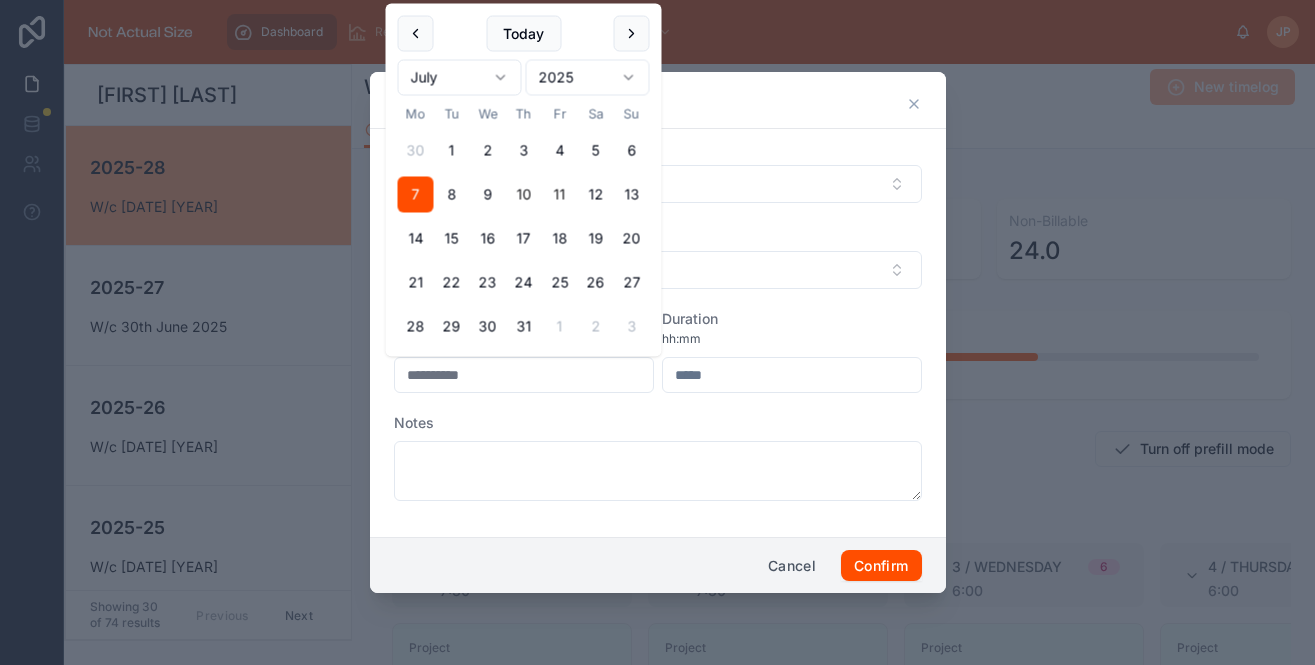 click on "10" at bounding box center [524, 195] 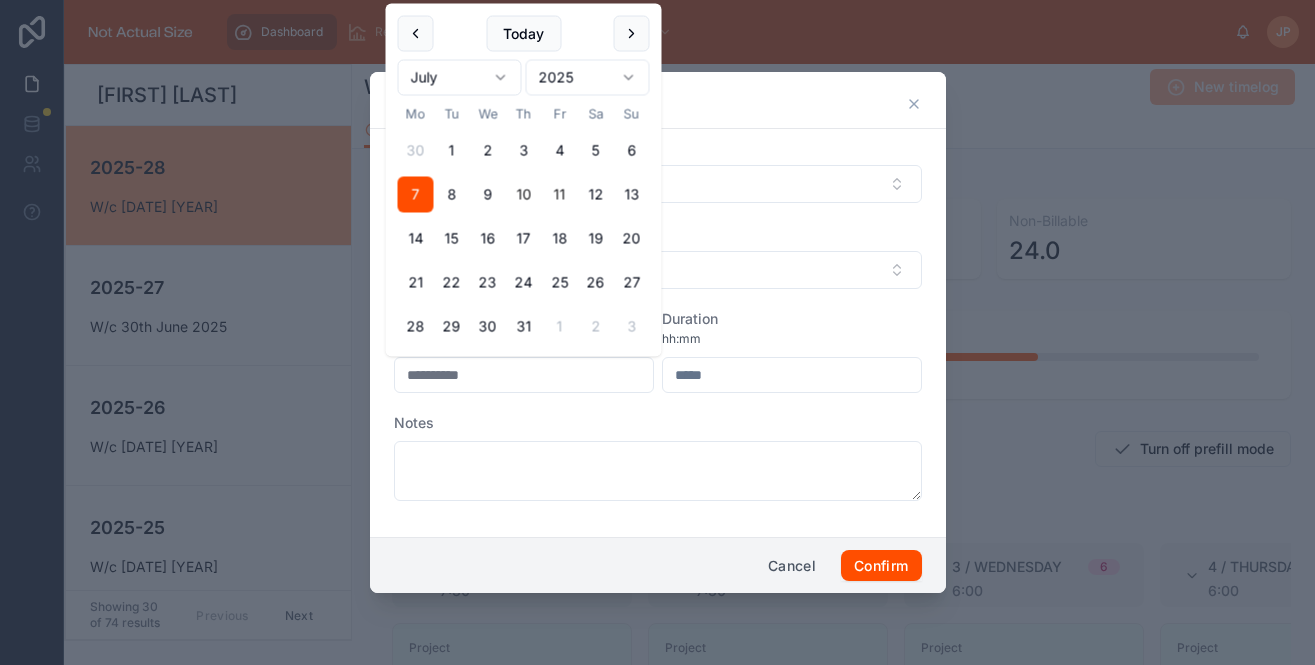 type on "**********" 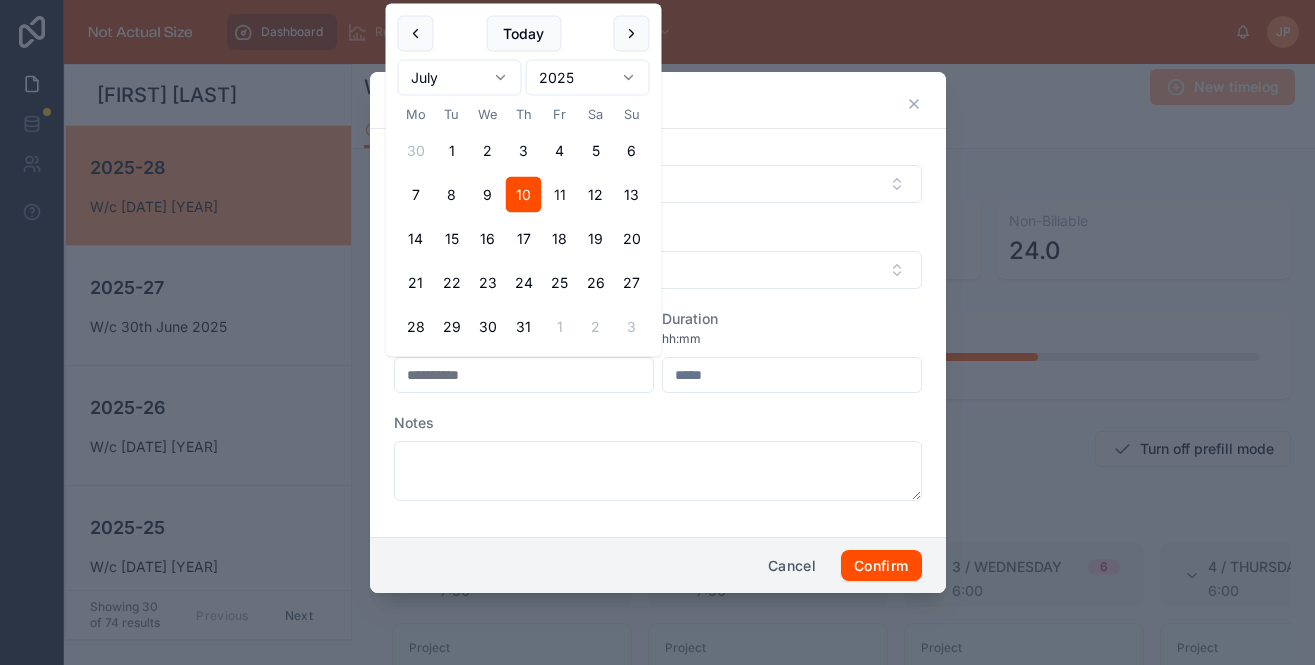 click at bounding box center (792, 375) 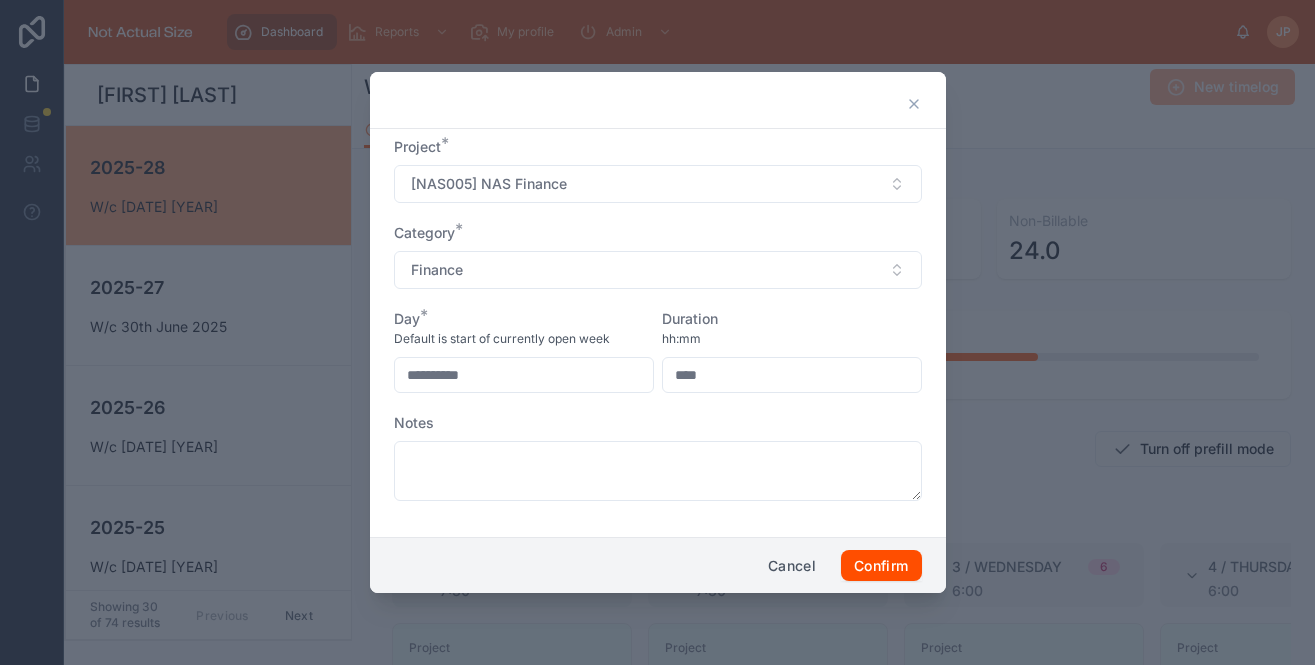 type on "****" 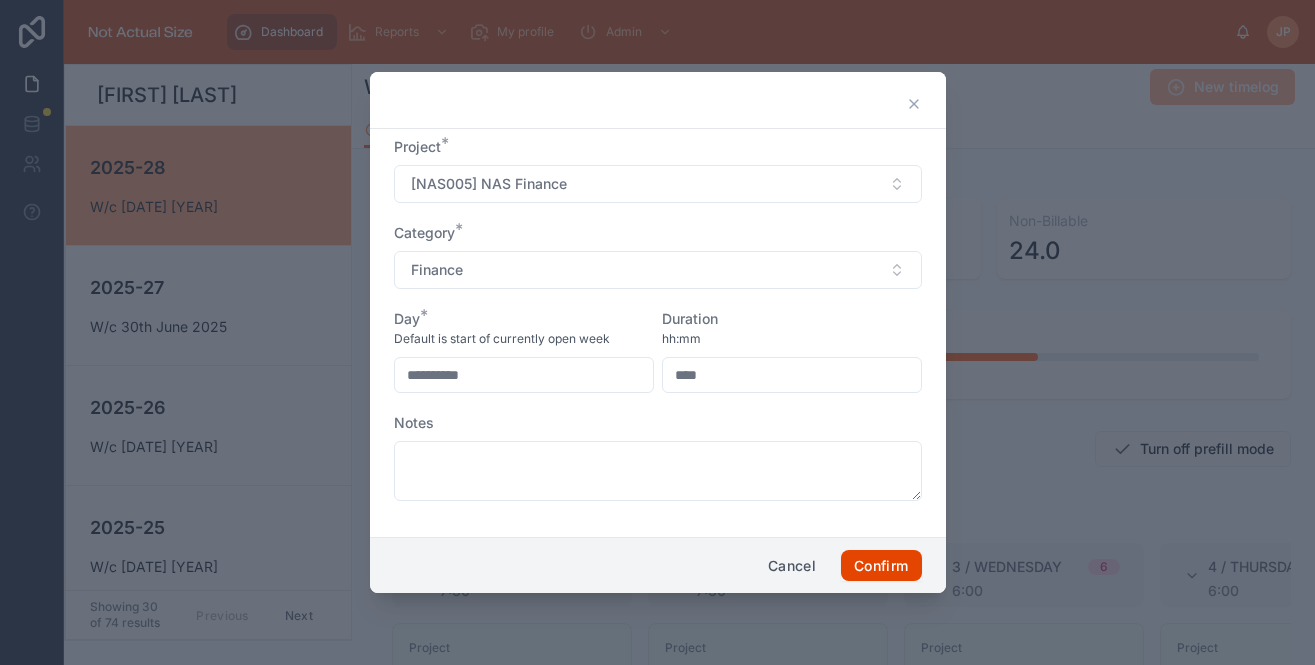 click on "Confirm" at bounding box center (881, 566) 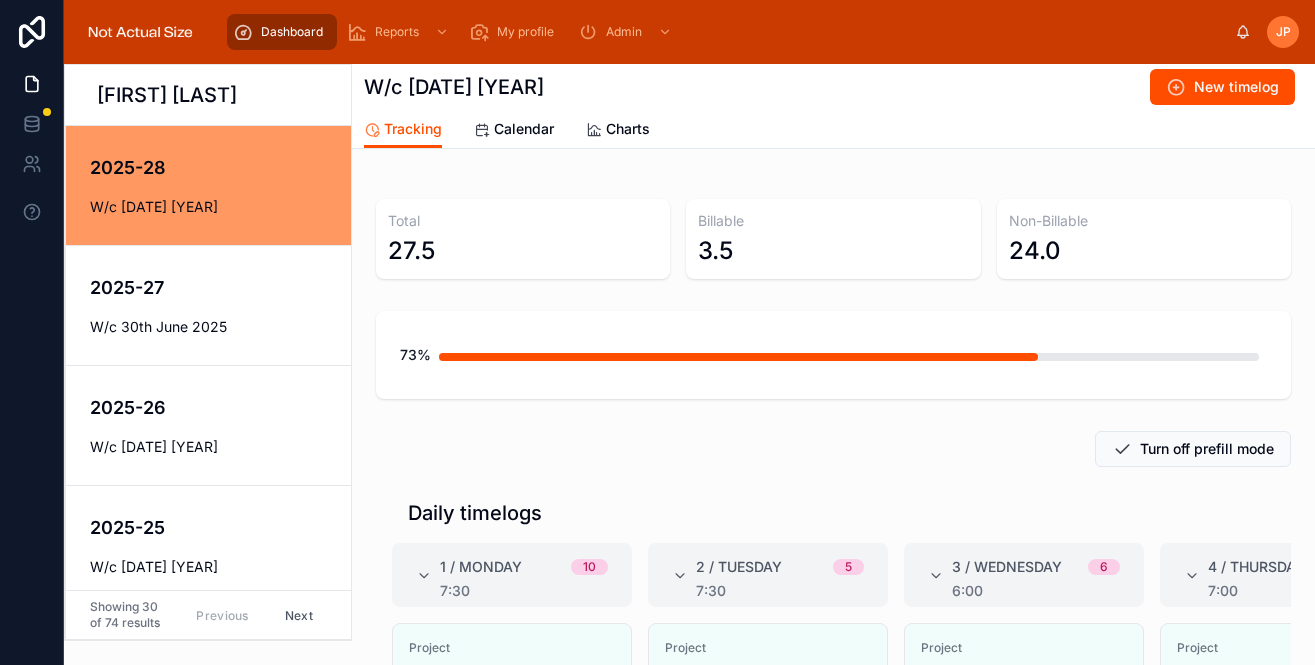 scroll, scrollTop: 135, scrollLeft: 0, axis: vertical 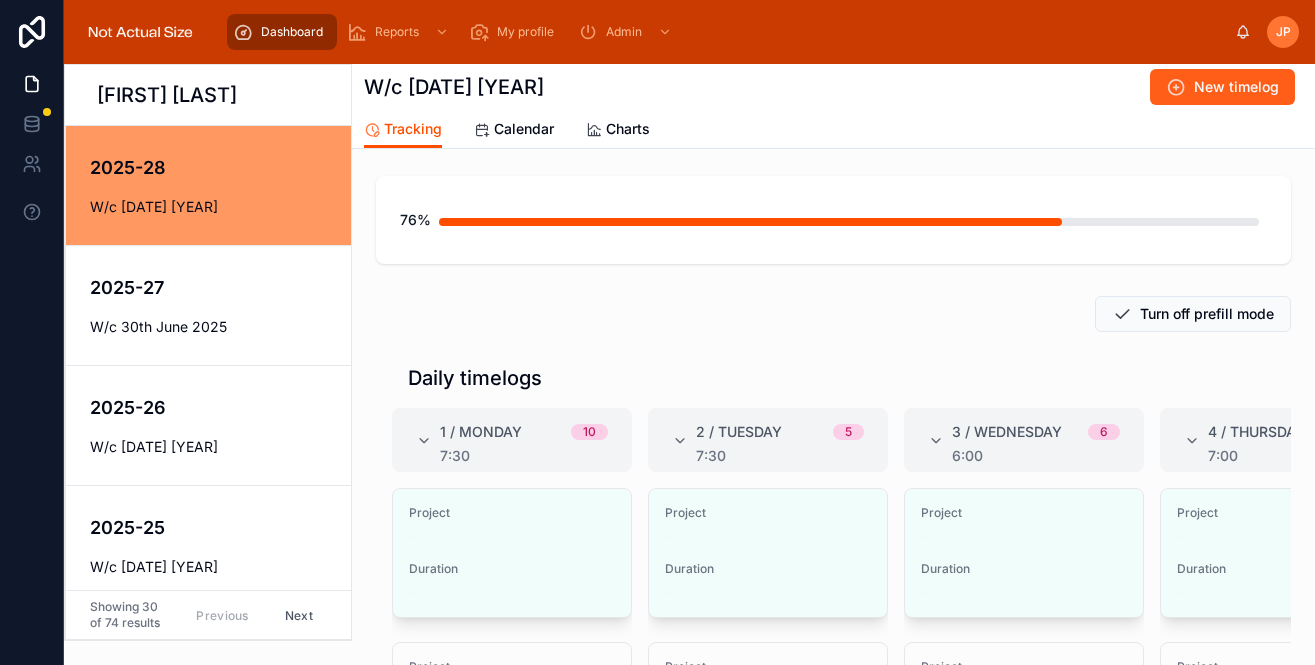 click on "New timelog" at bounding box center (1222, 87) 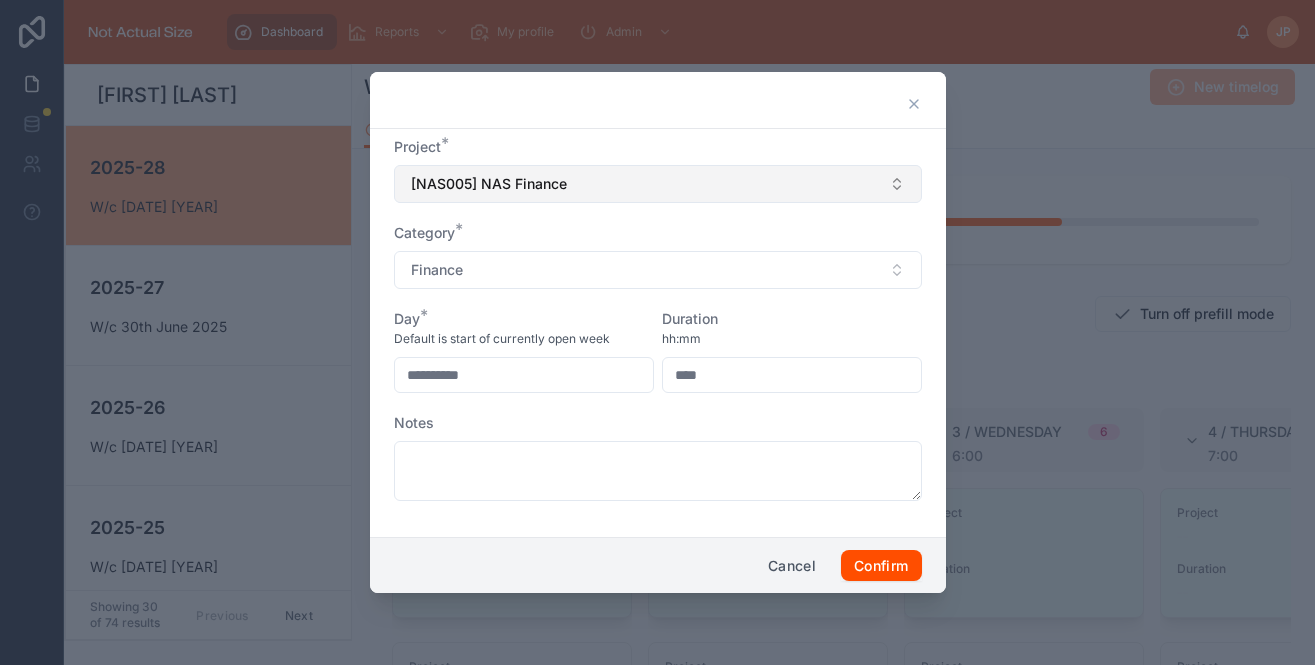 click on "[NAS005] NAS Finance" at bounding box center (658, 184) 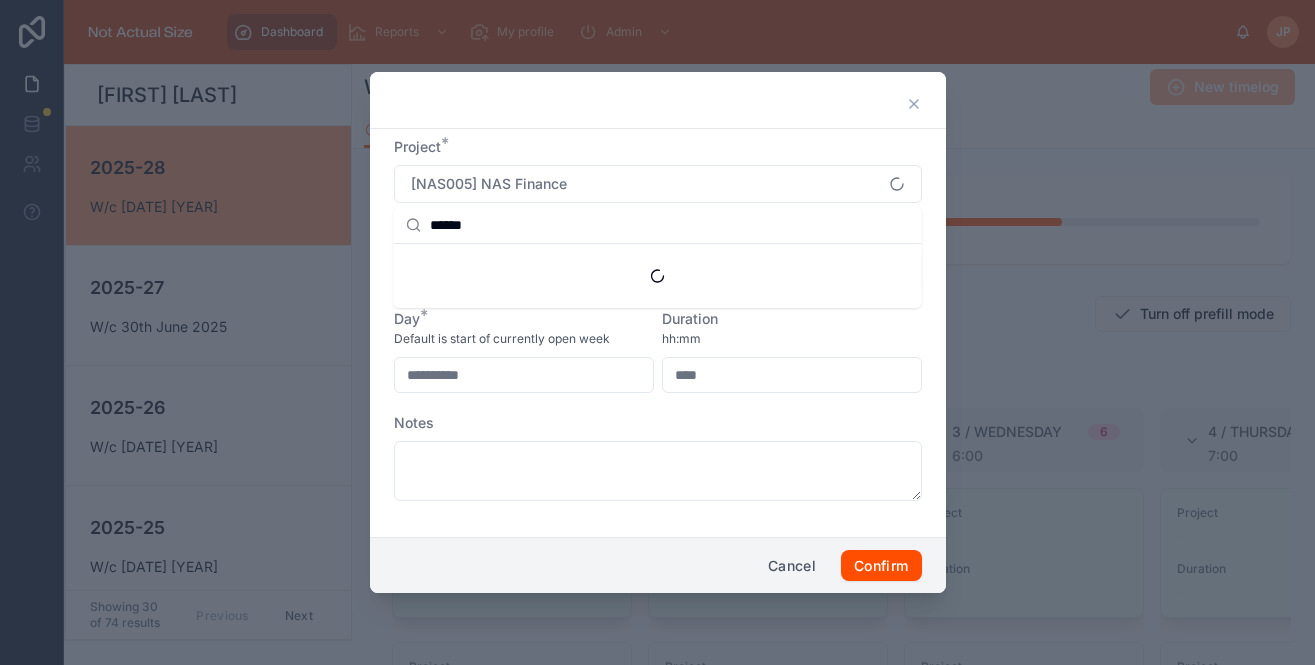 type on "******" 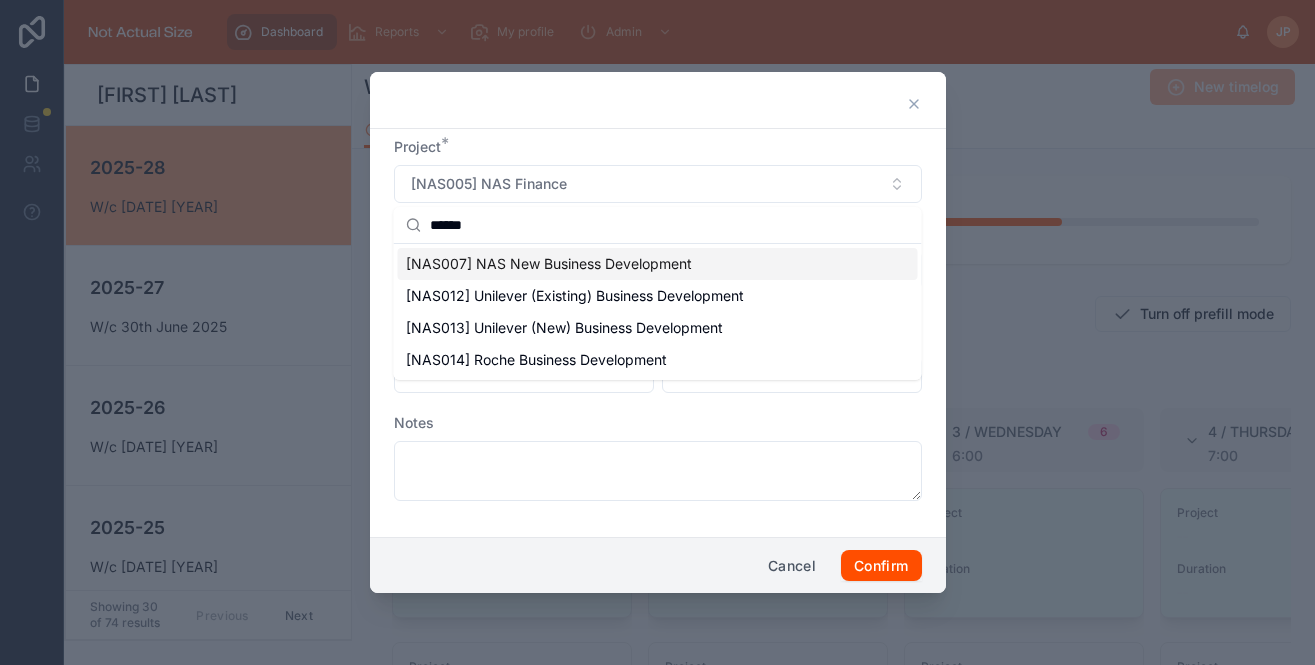 click on "[NAS007] NAS New Business Development" at bounding box center [549, 264] 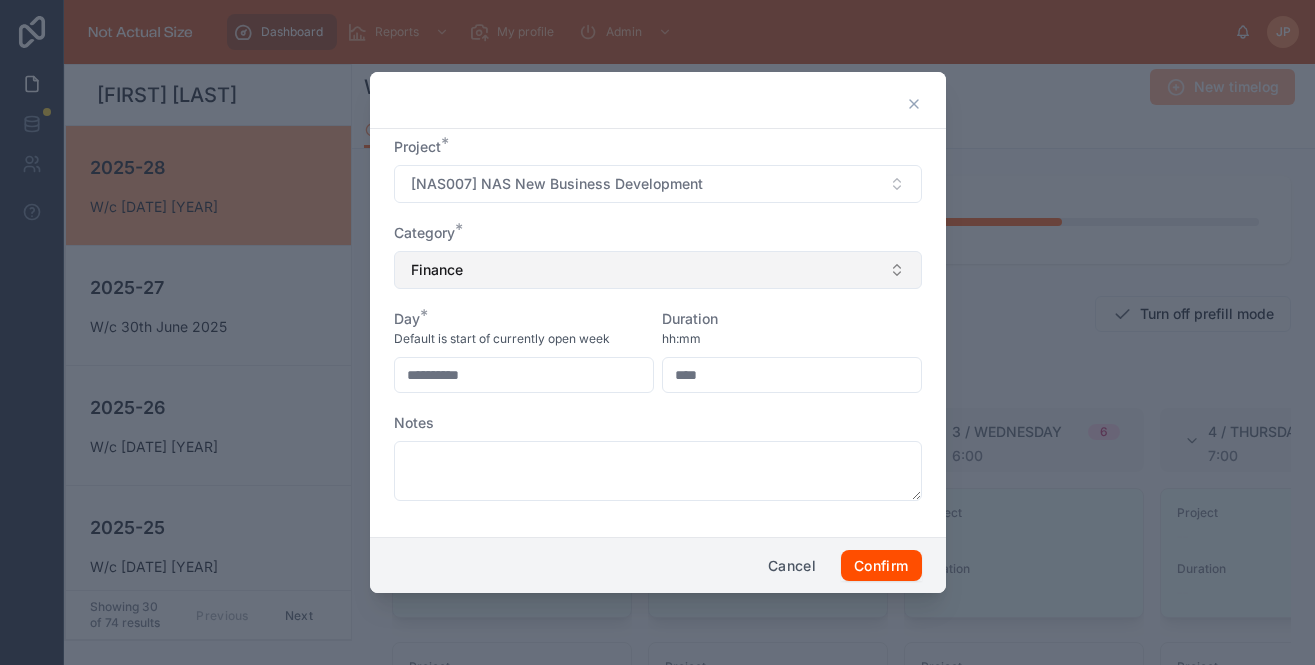 click on "Finance" at bounding box center [658, 270] 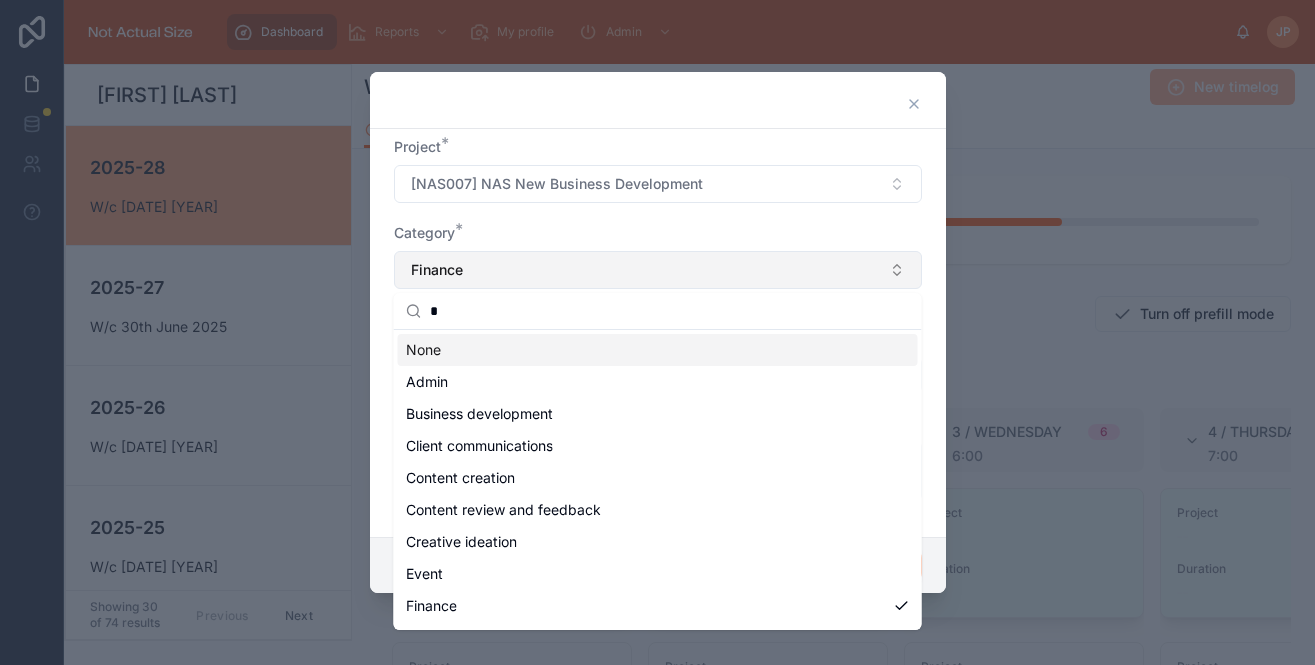type on "**" 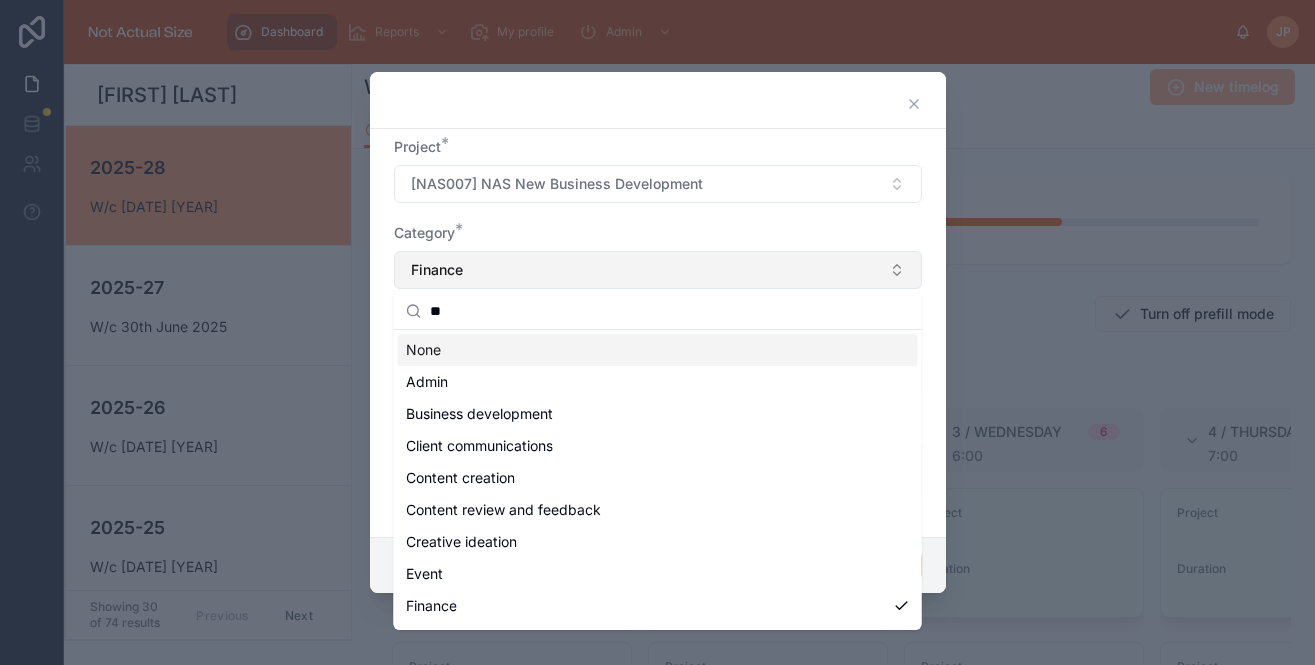 type on "**********" 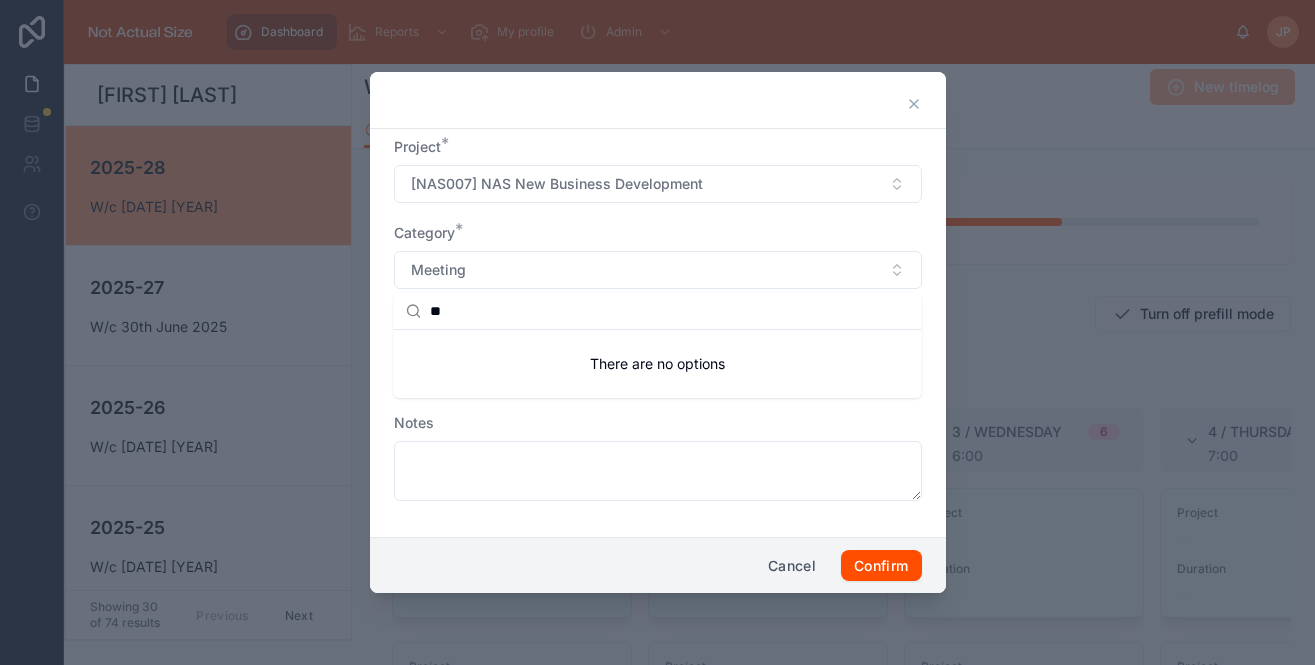 type on "*" 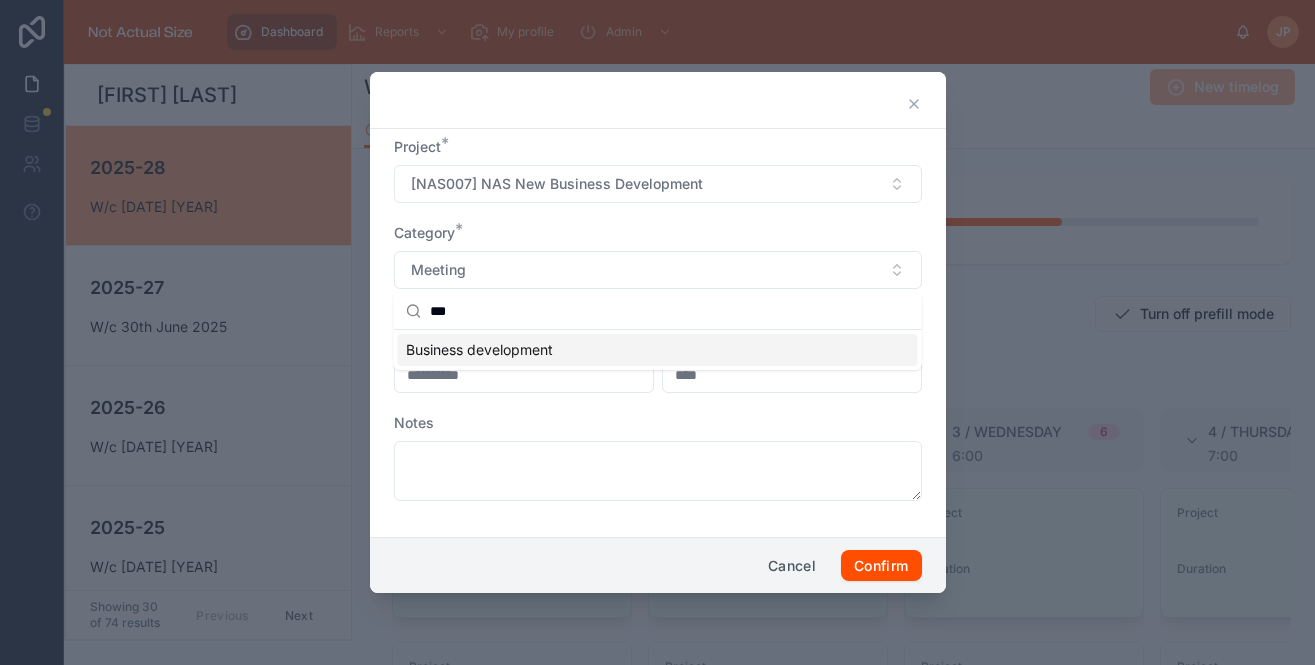 type on "***" 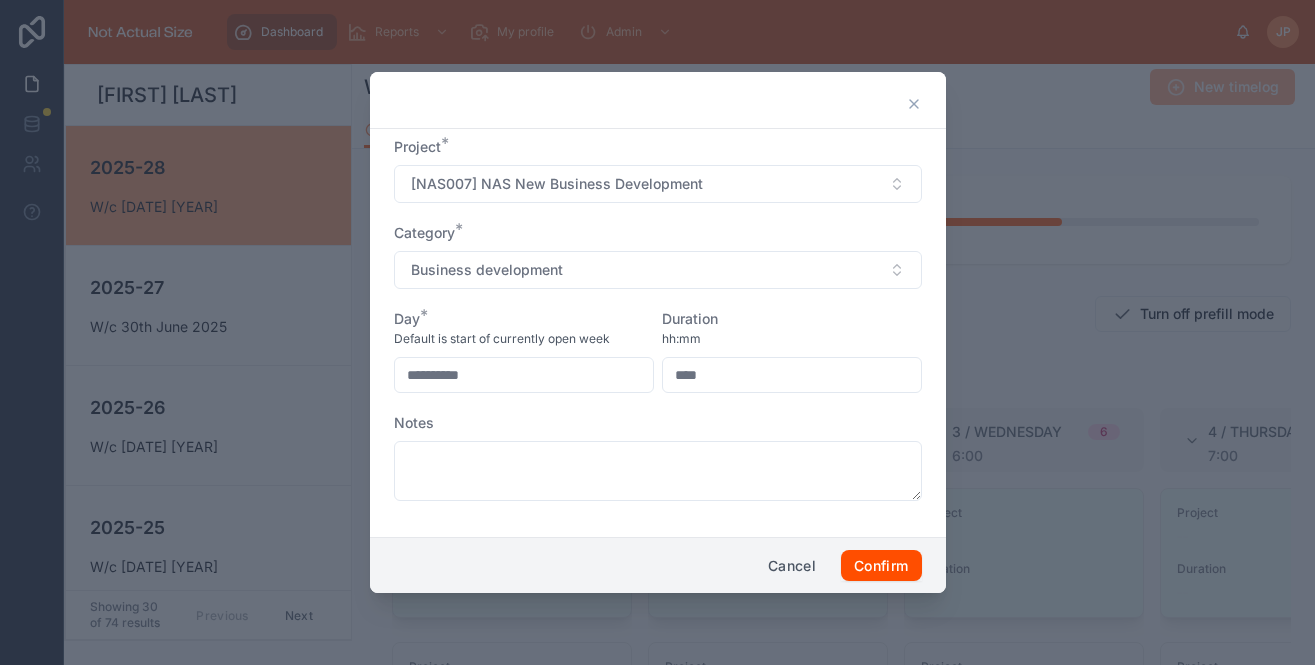 click on "**********" at bounding box center (524, 375) 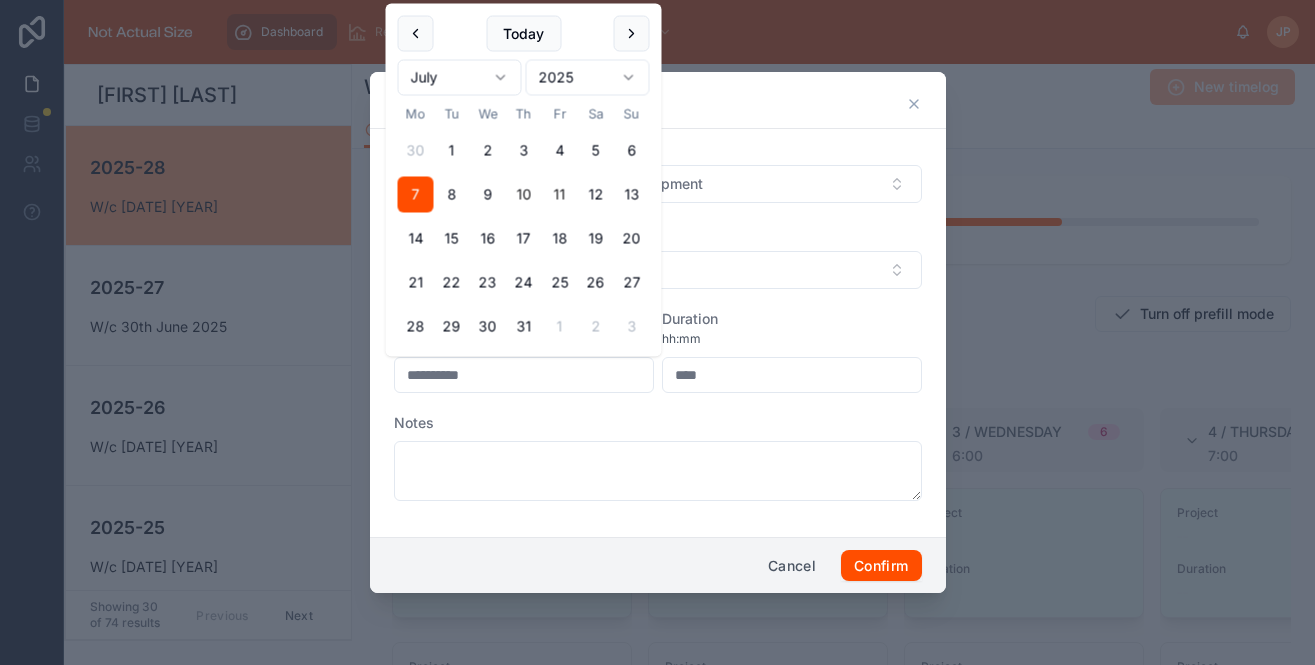 click on "10" at bounding box center [524, 195] 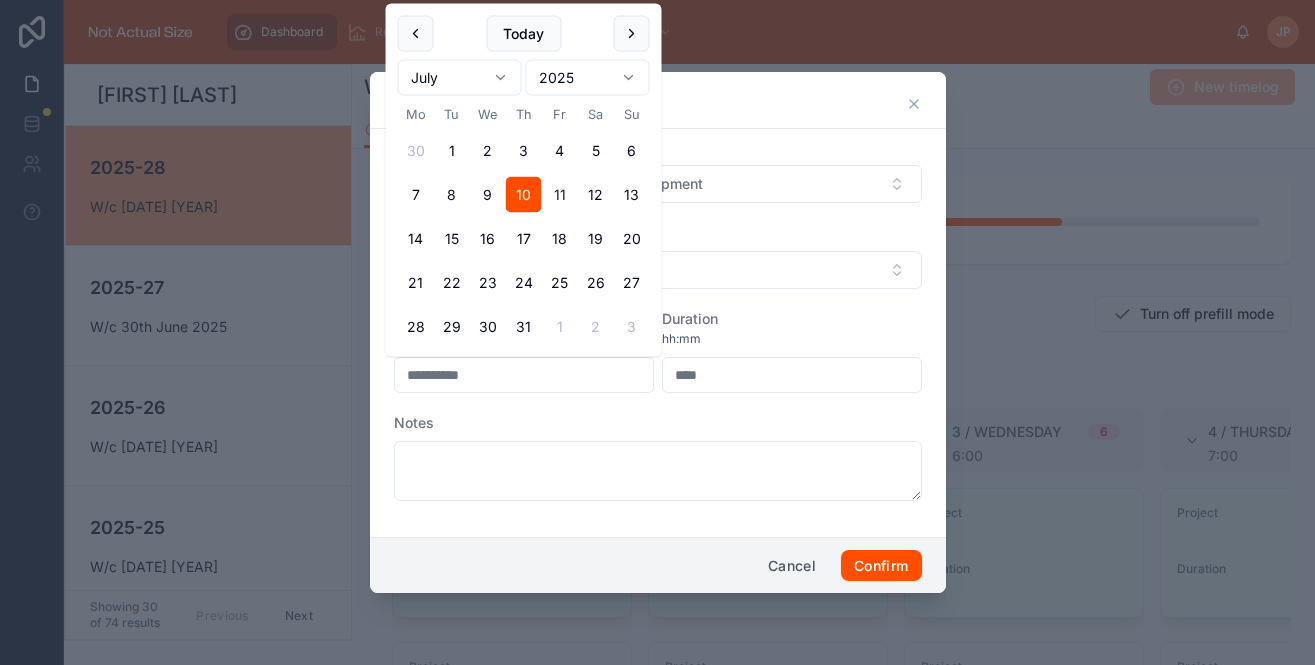 type on "**********" 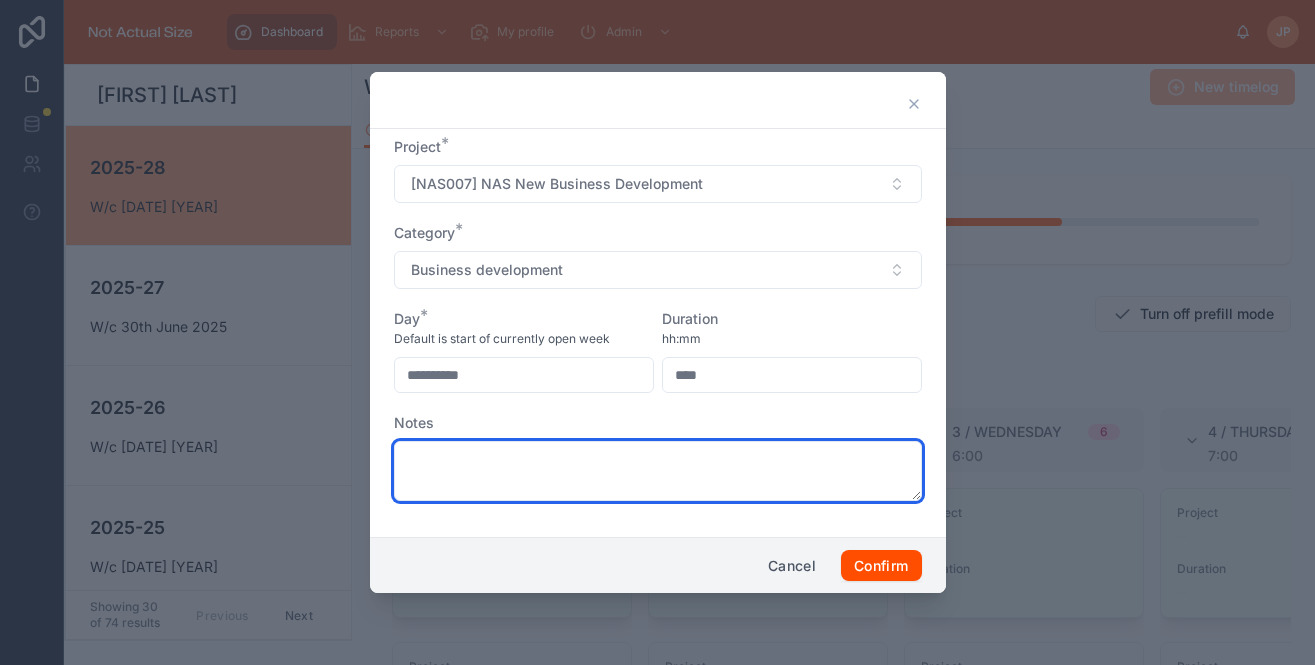 type on "****" 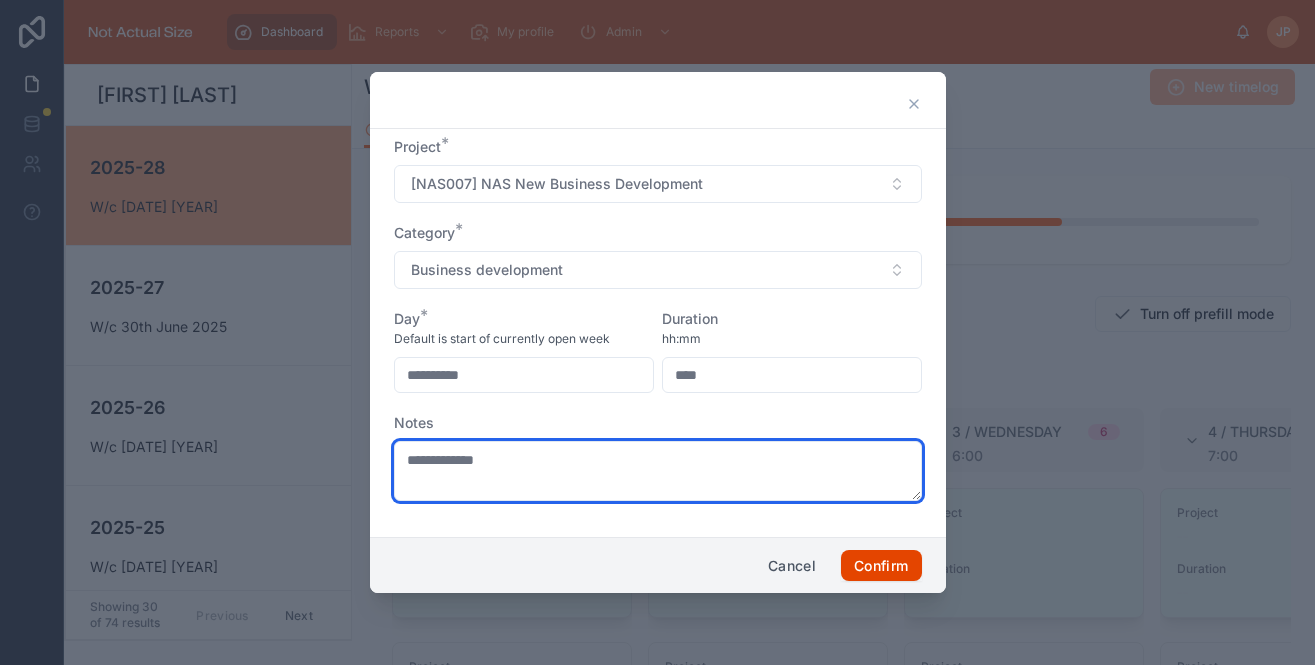 type on "**********" 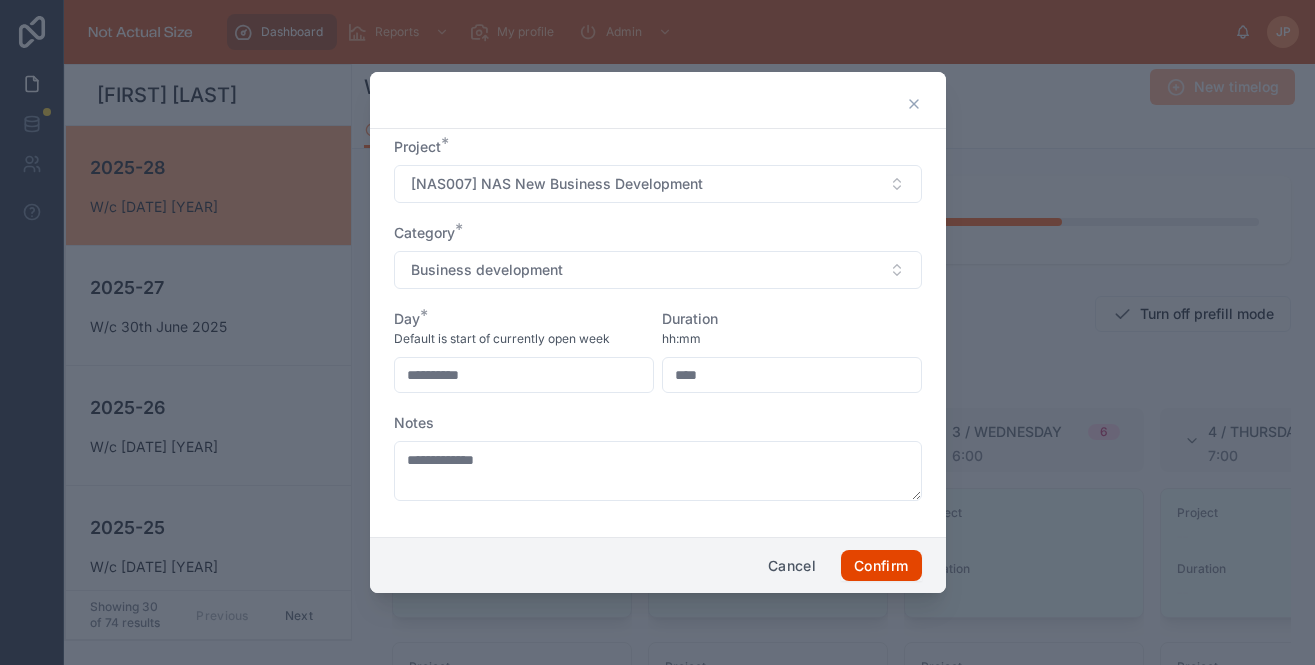 click on "Confirm" at bounding box center [881, 566] 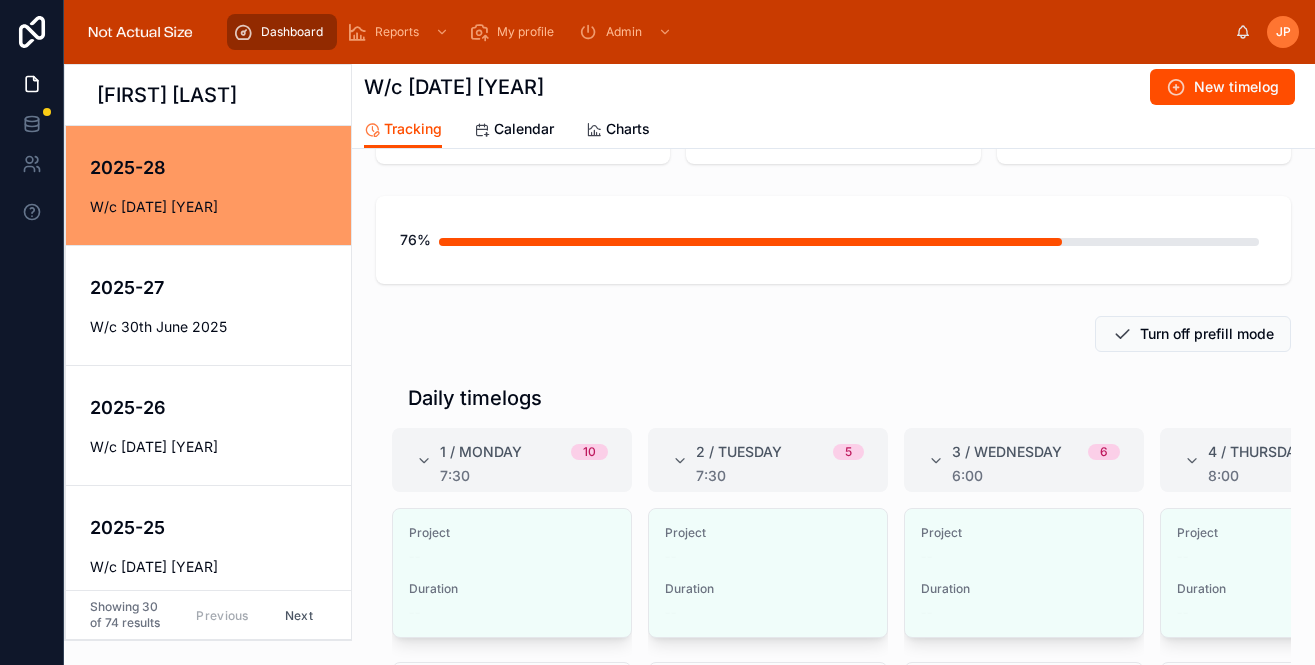 scroll, scrollTop: 358, scrollLeft: 0, axis: vertical 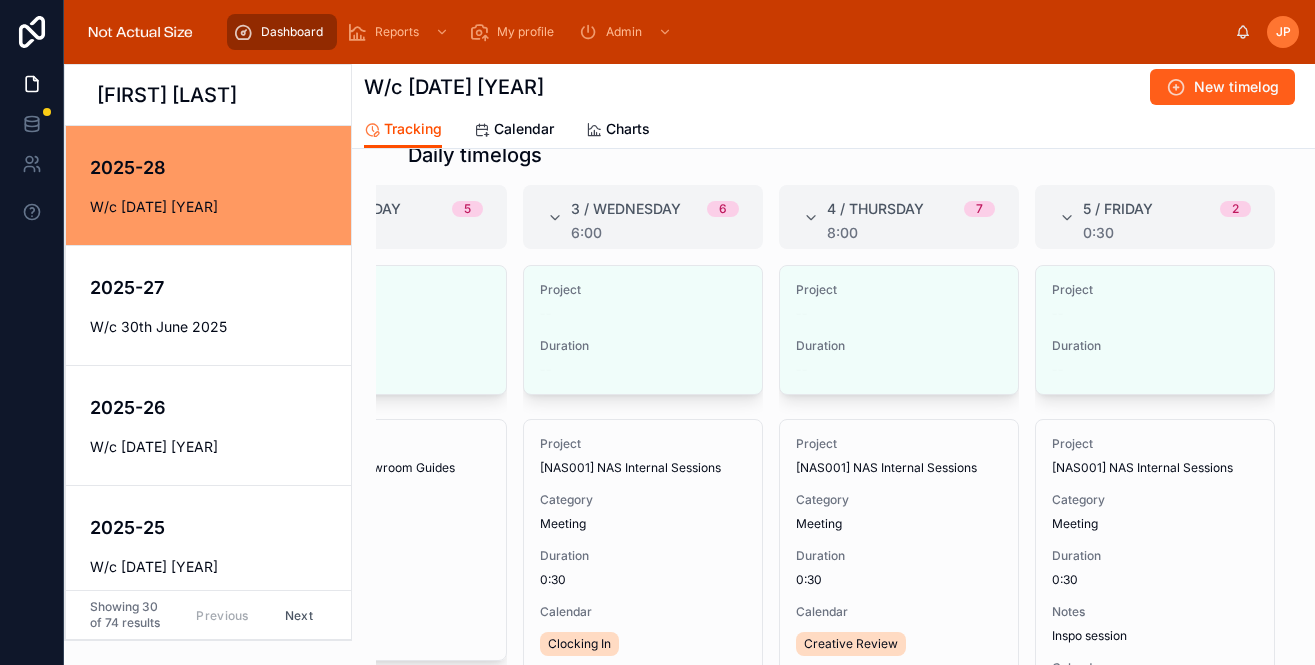click on "New timelog" at bounding box center [1222, 87] 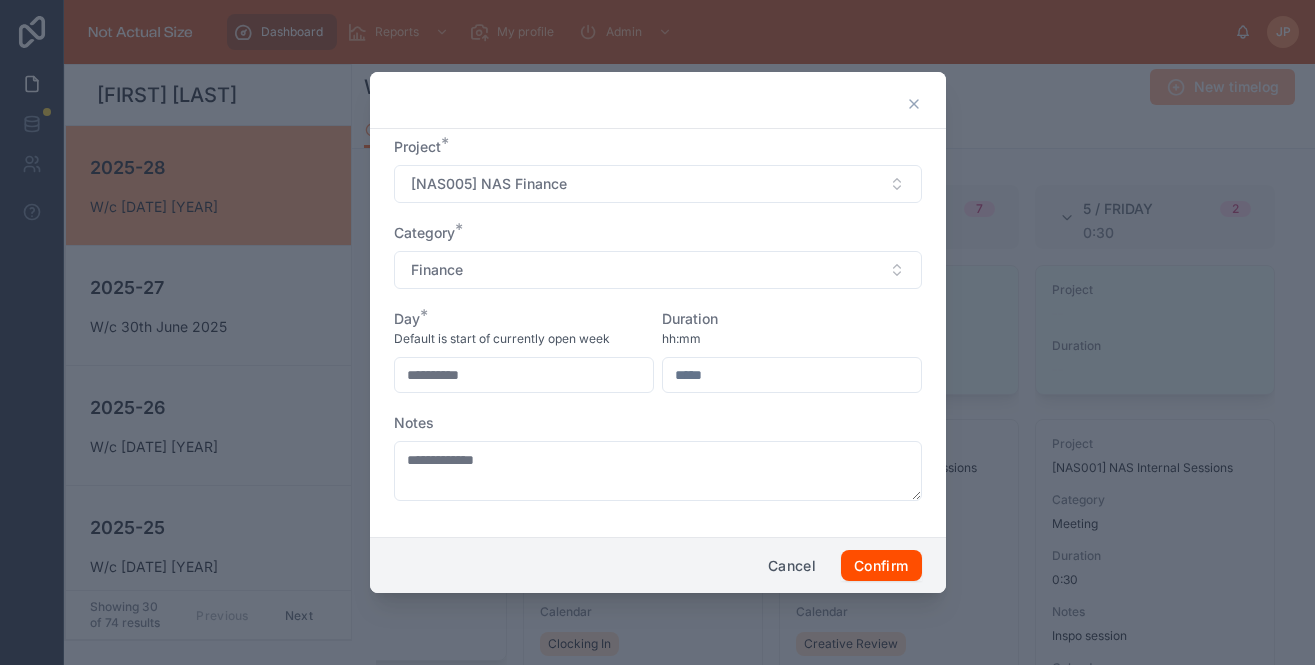 type on "**********" 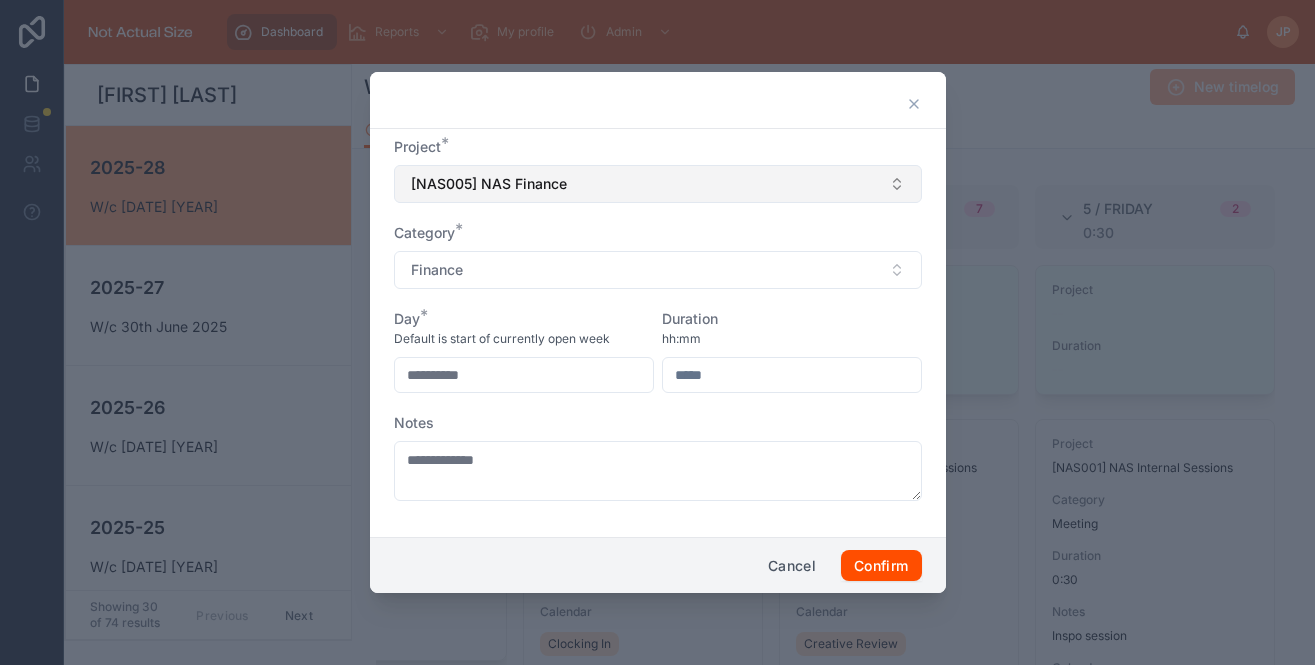 click on "[NAS005] NAS Finance" at bounding box center (489, 184) 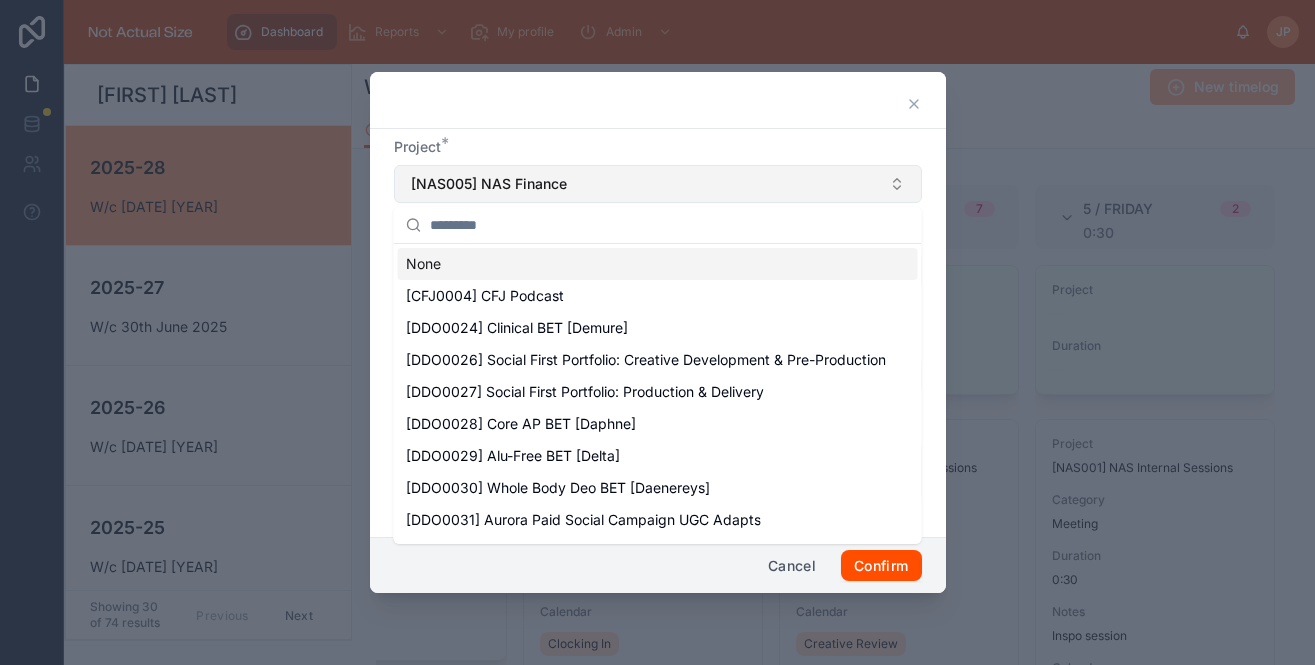 type on "*" 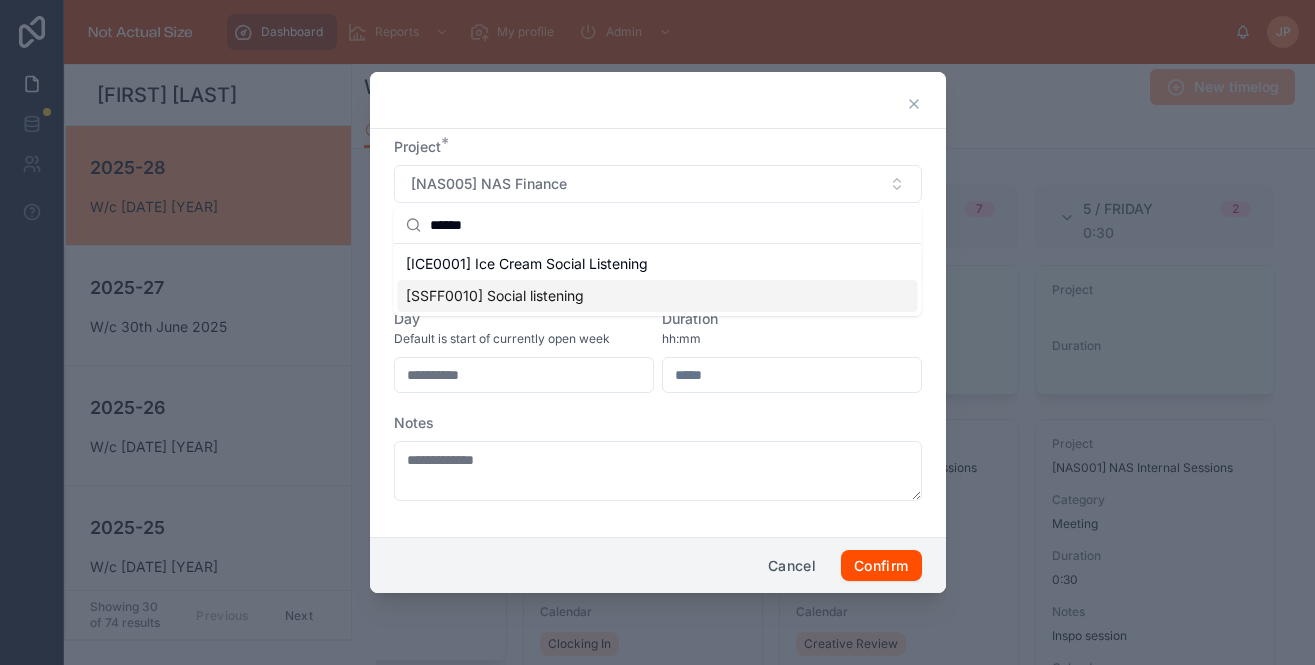 type on "******" 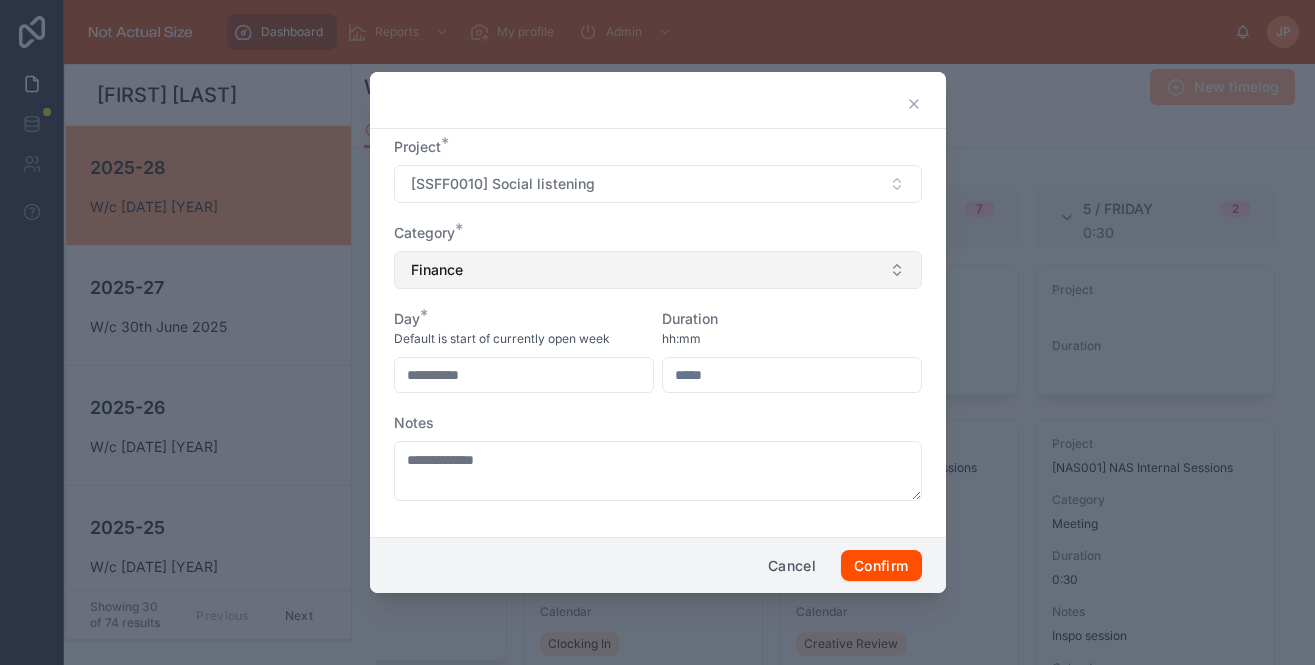 click on "Finance" at bounding box center [658, 270] 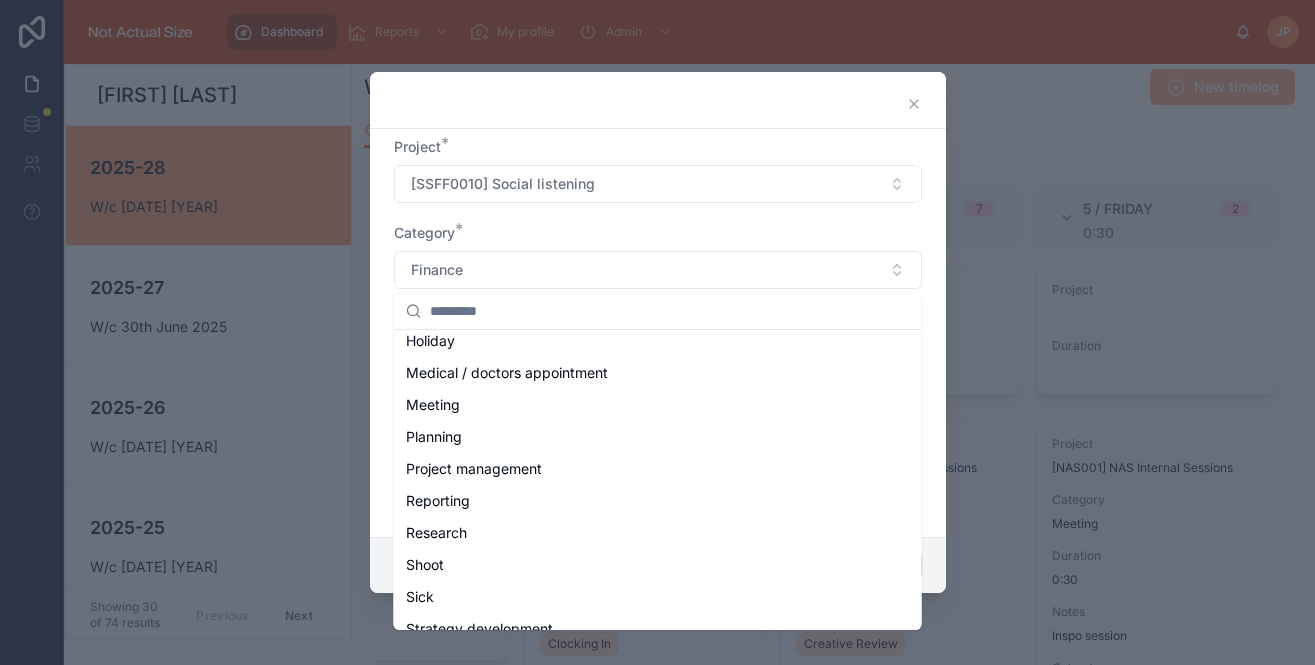 scroll, scrollTop: 339, scrollLeft: 0, axis: vertical 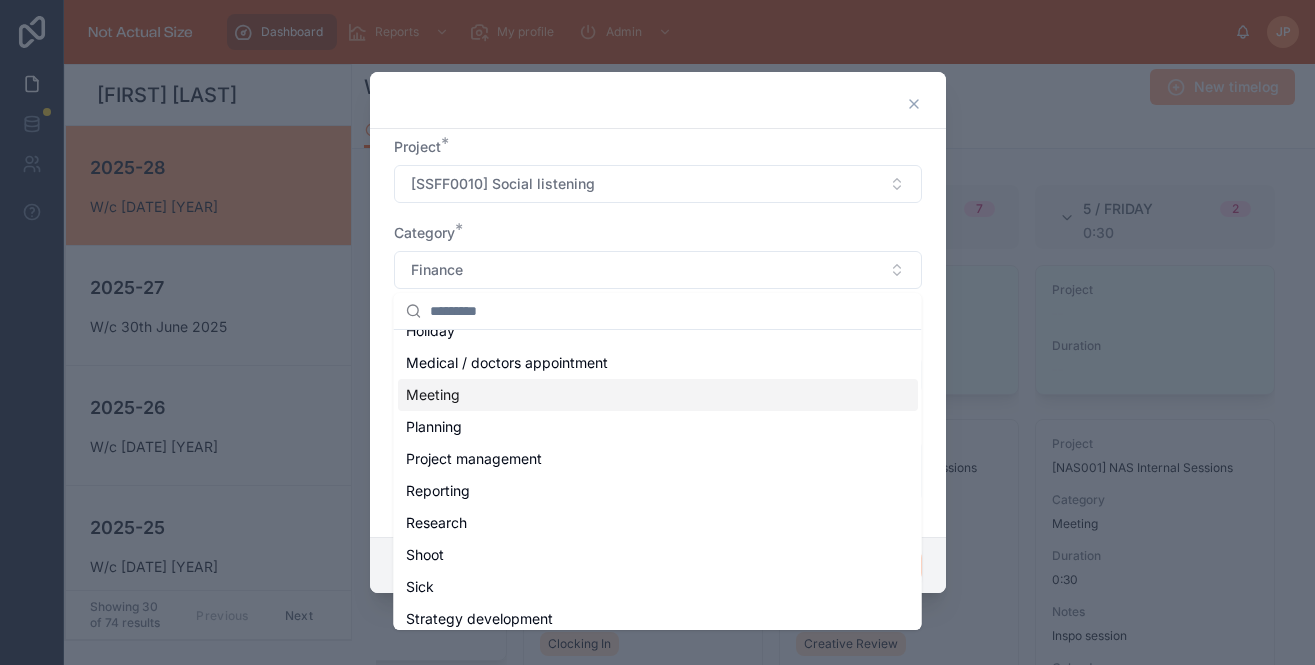 click on "Meeting" at bounding box center (658, 395) 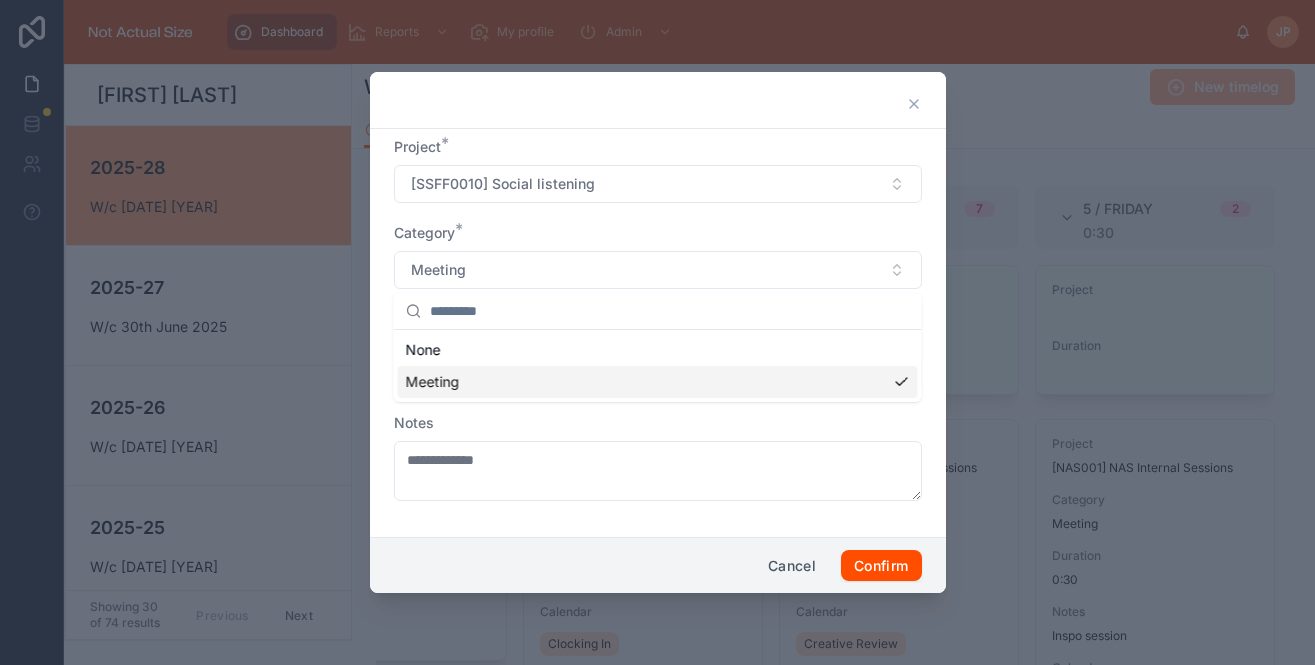 scroll, scrollTop: 0, scrollLeft: 0, axis: both 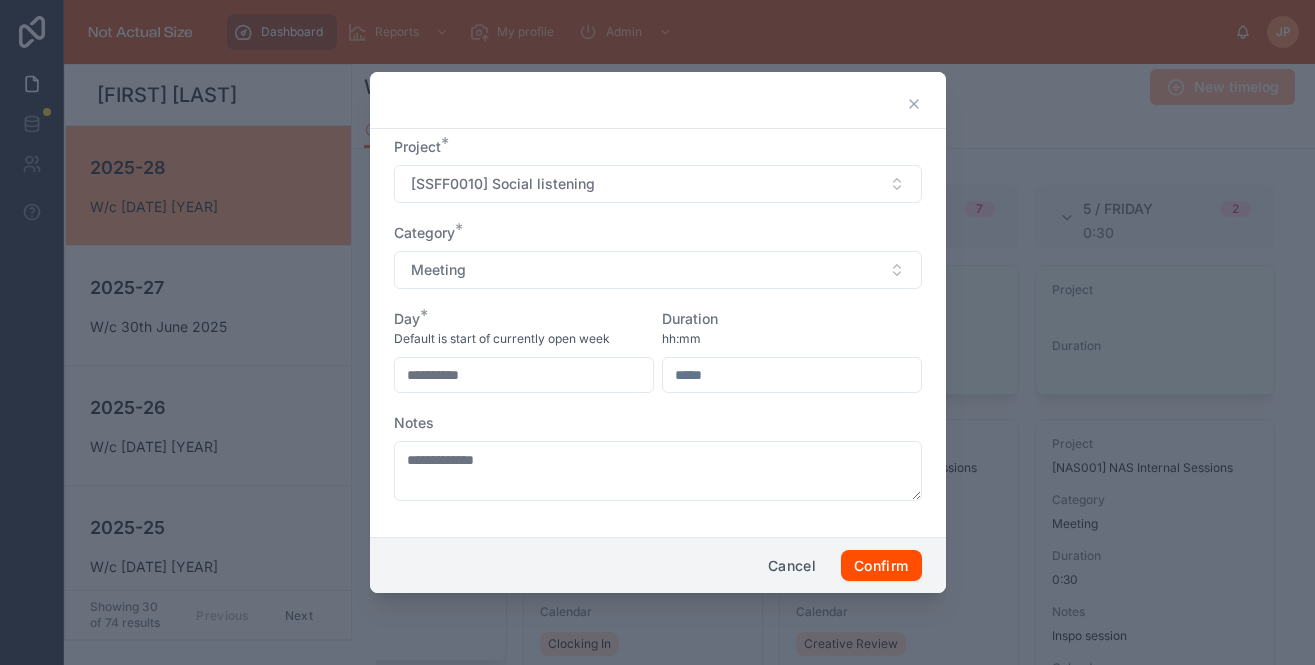 click on "**********" at bounding box center (524, 375) 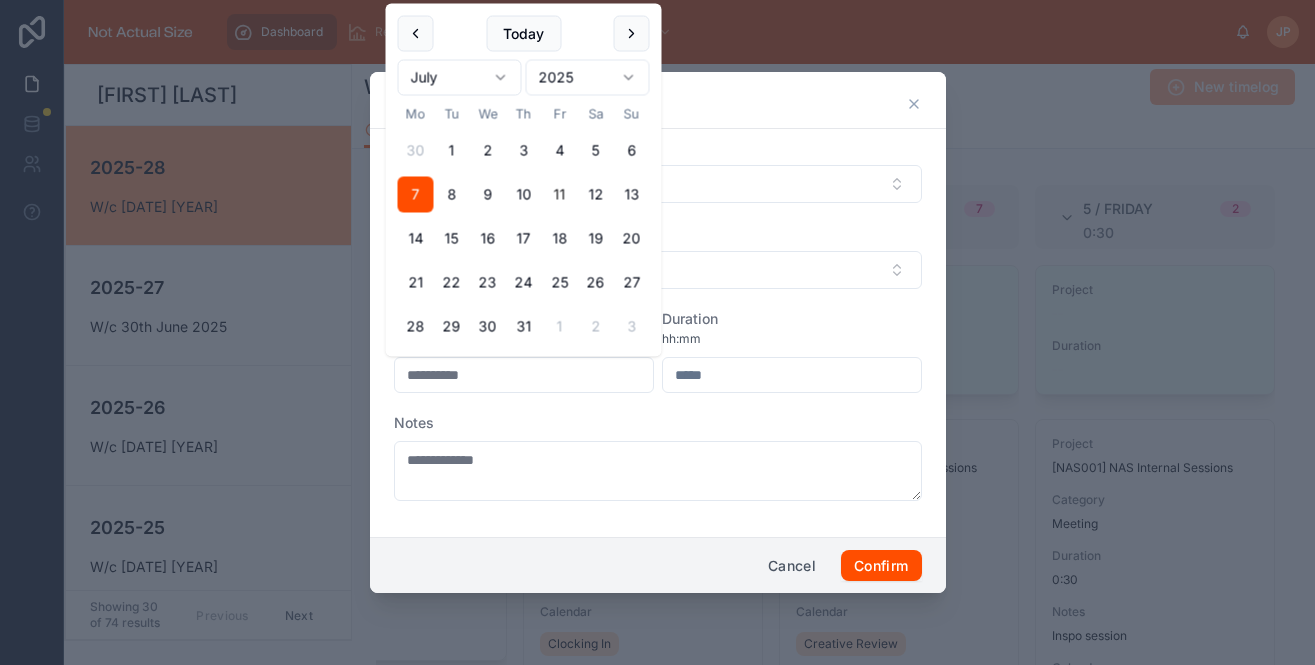 click on "11" at bounding box center [560, 195] 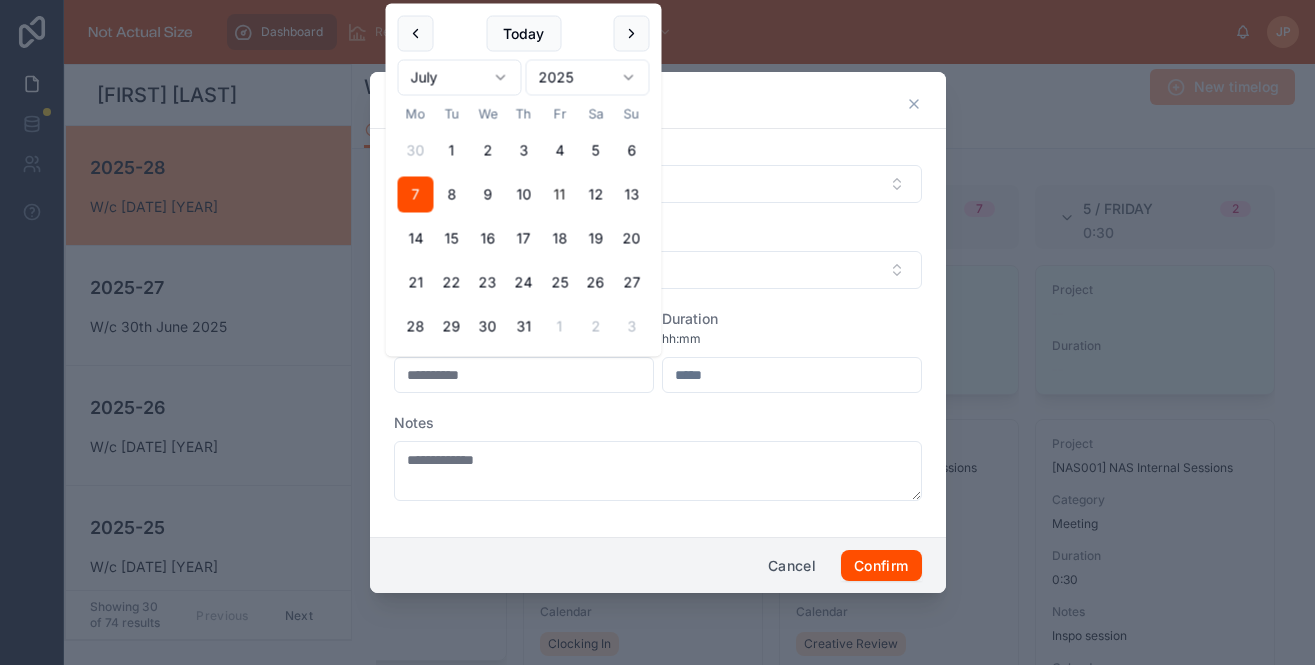 type on "**********" 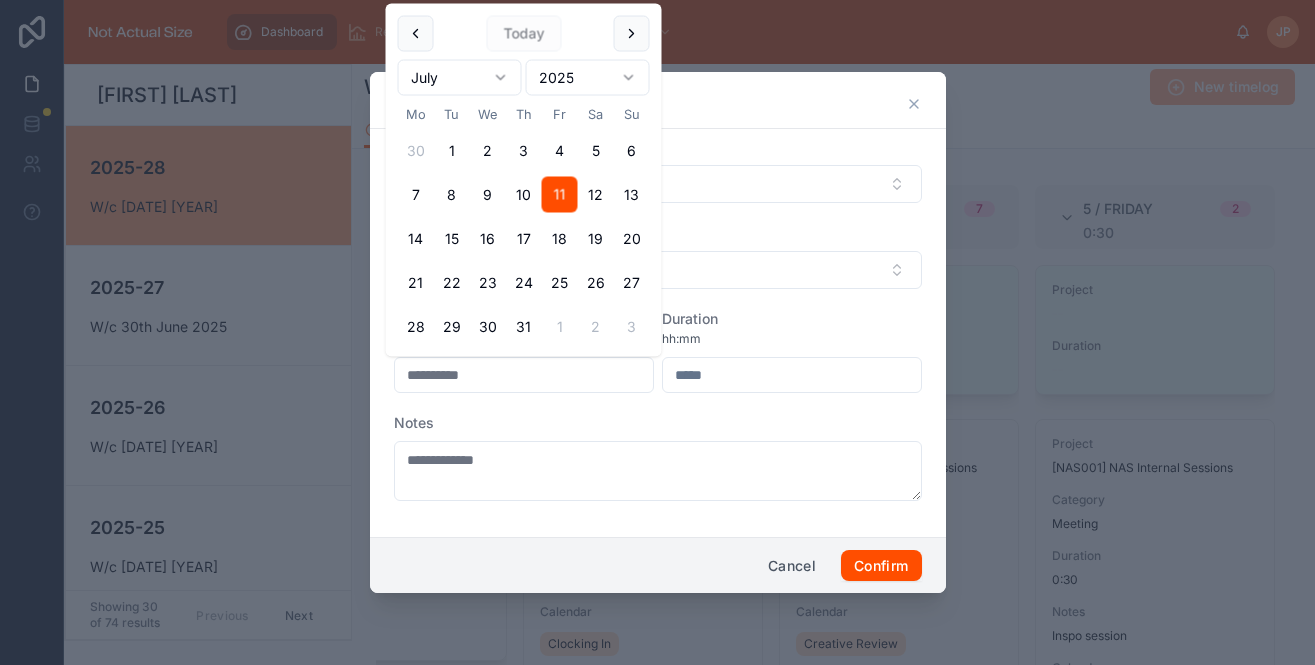 click at bounding box center (792, 375) 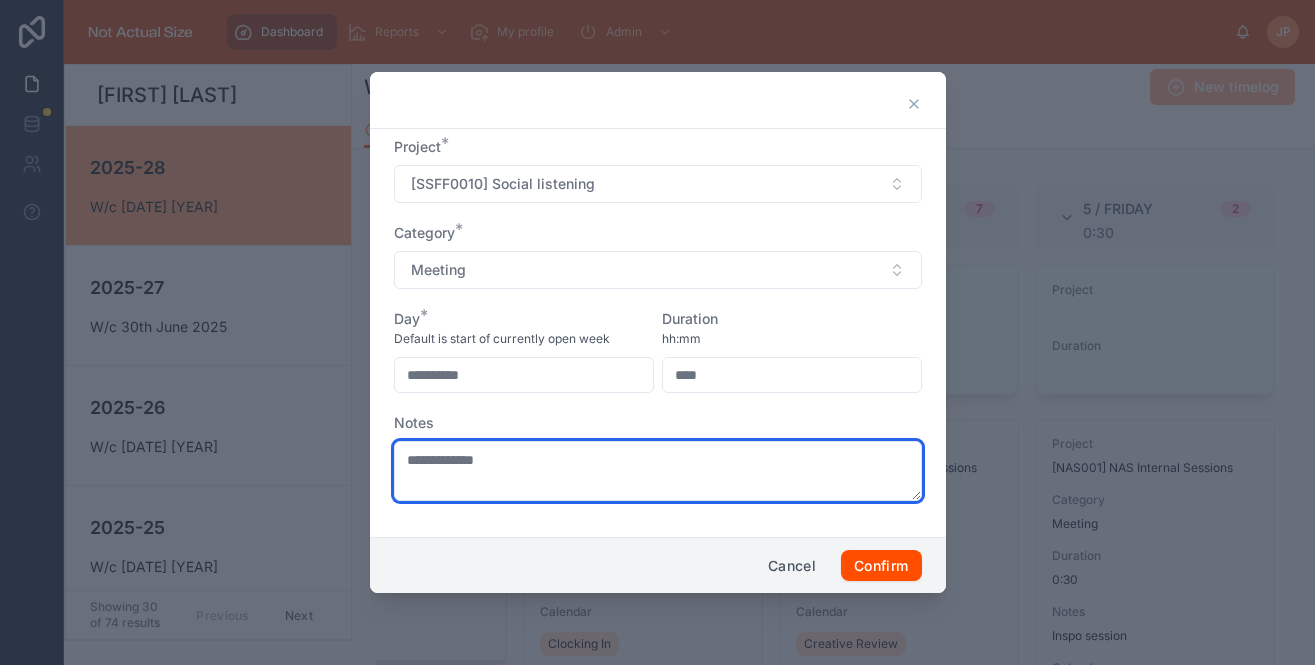 type on "****" 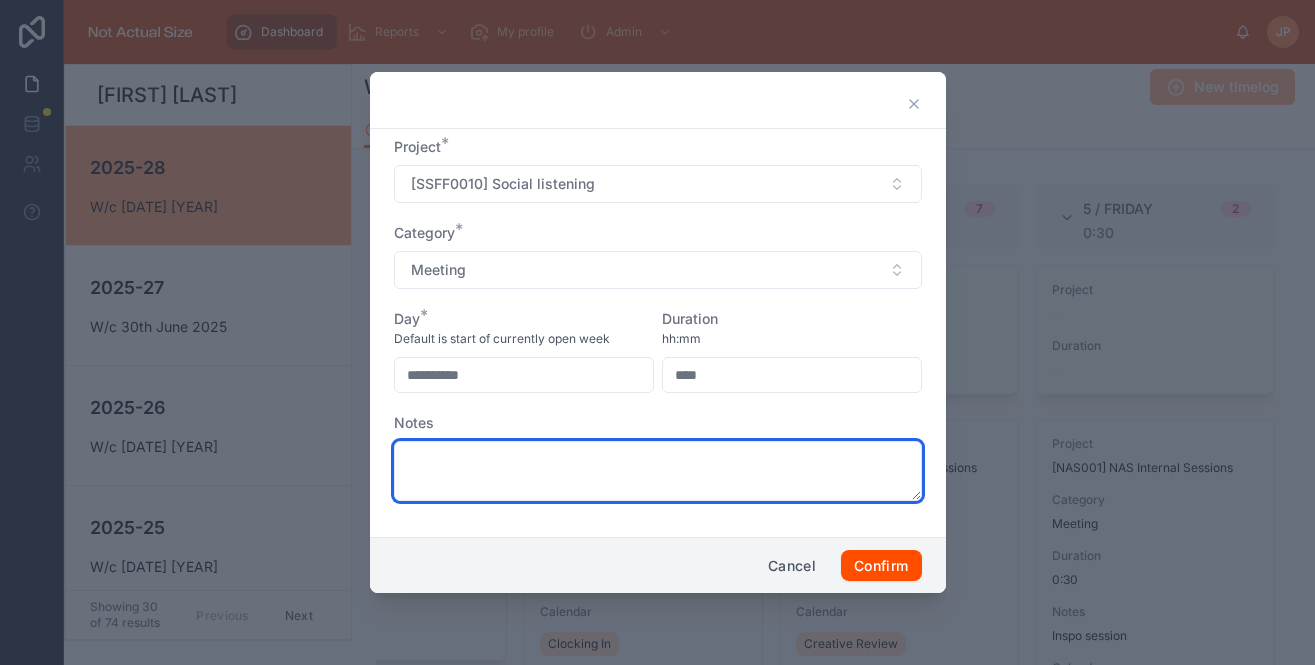 type 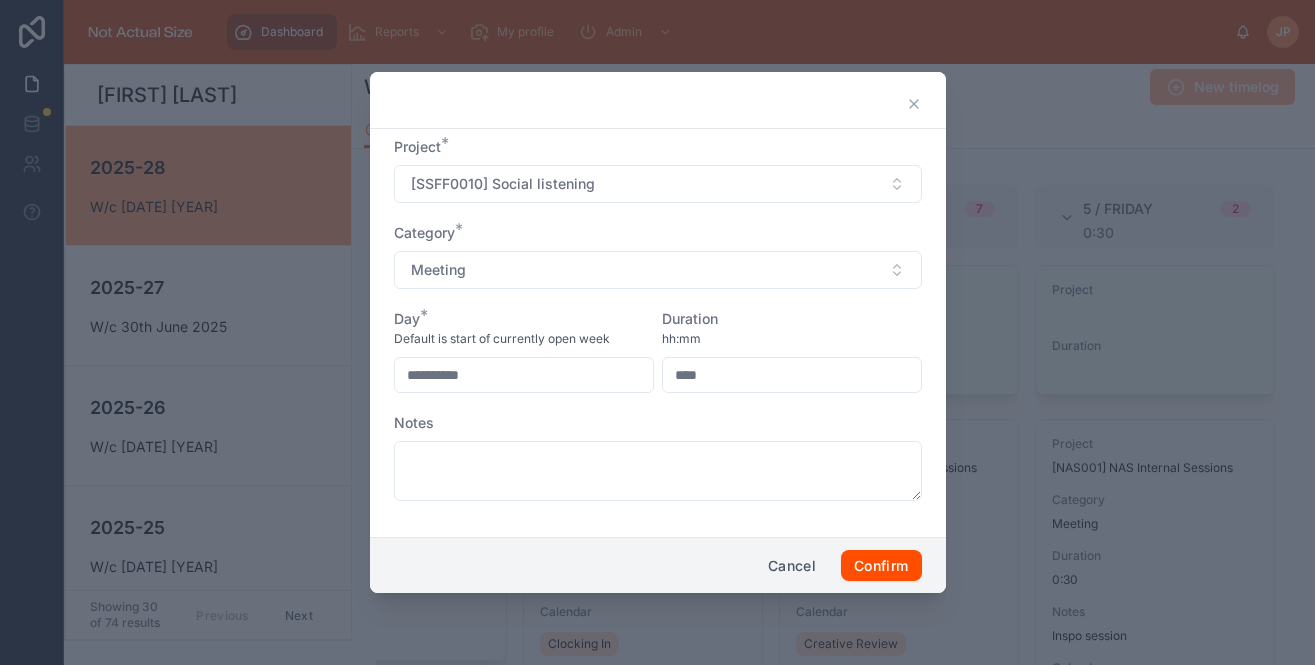 click on "Notes" at bounding box center (658, 423) 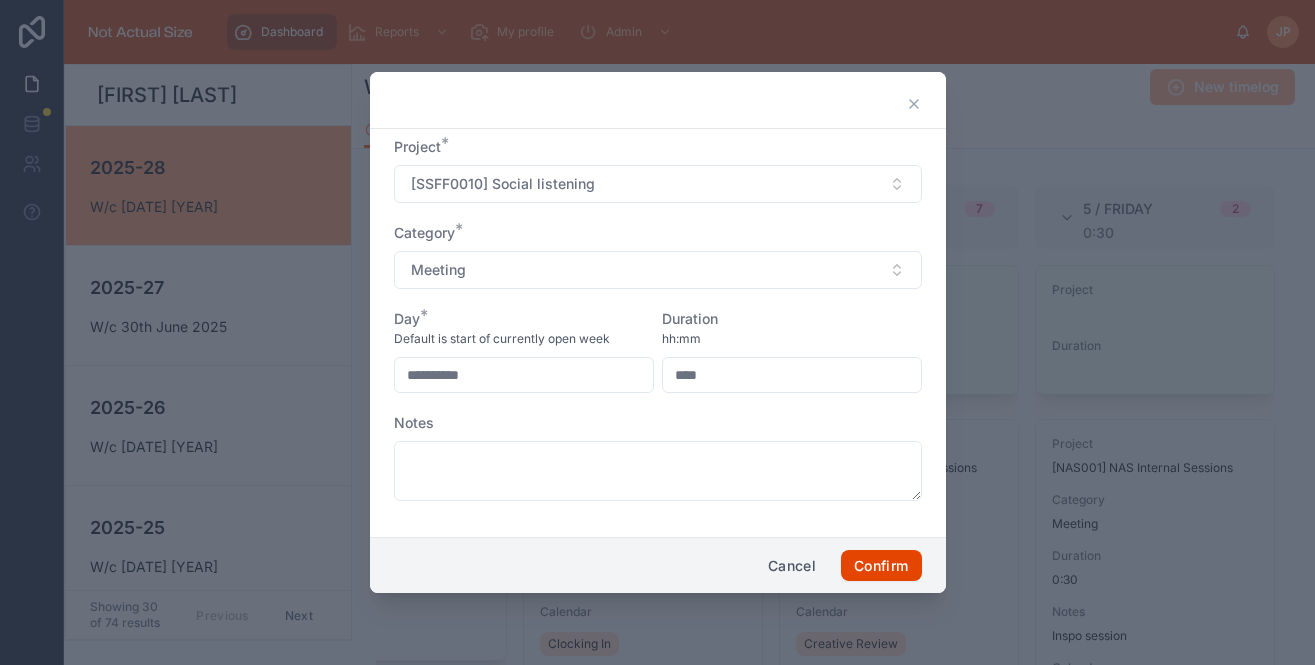 click on "Confirm" at bounding box center (881, 566) 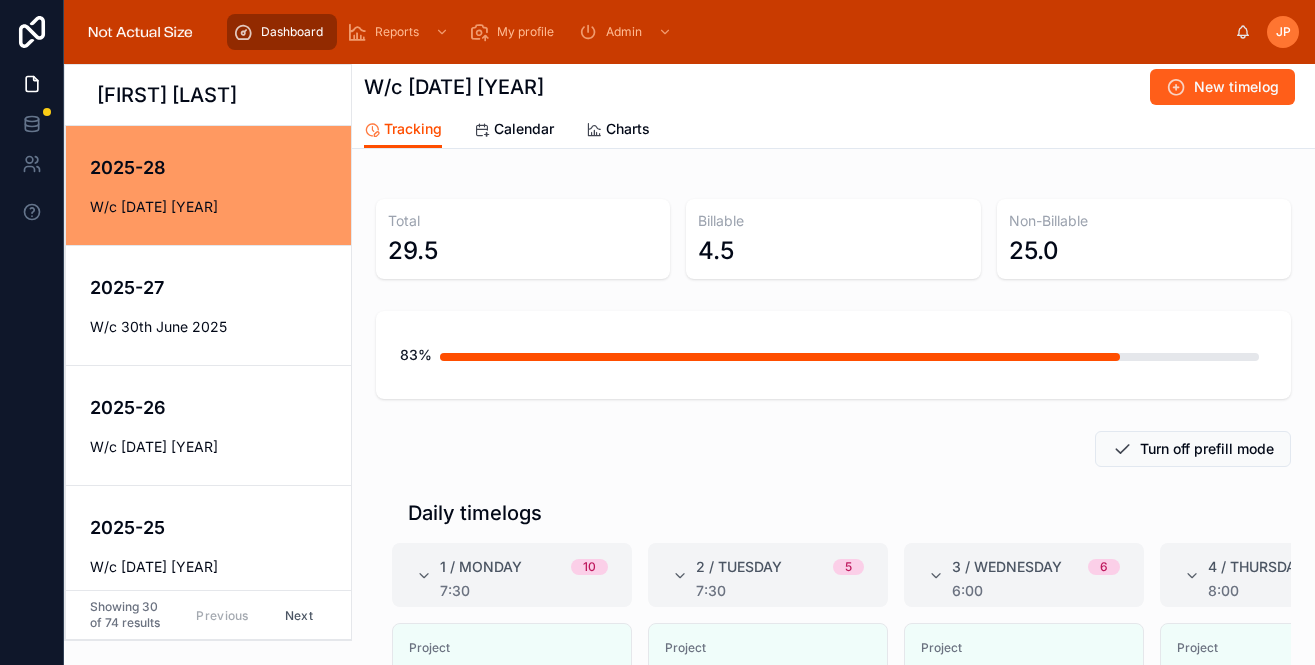 click on "New timelog" at bounding box center (1236, 87) 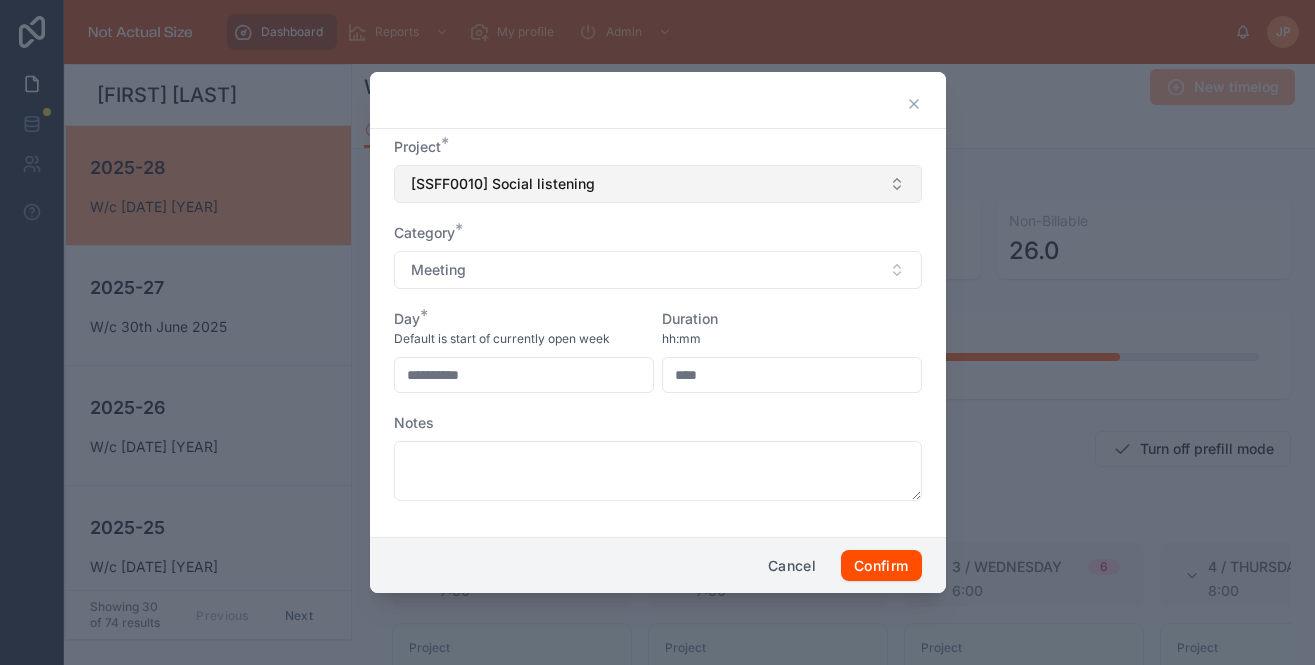 click on "[SSFF0010] Social listening" at bounding box center (658, 184) 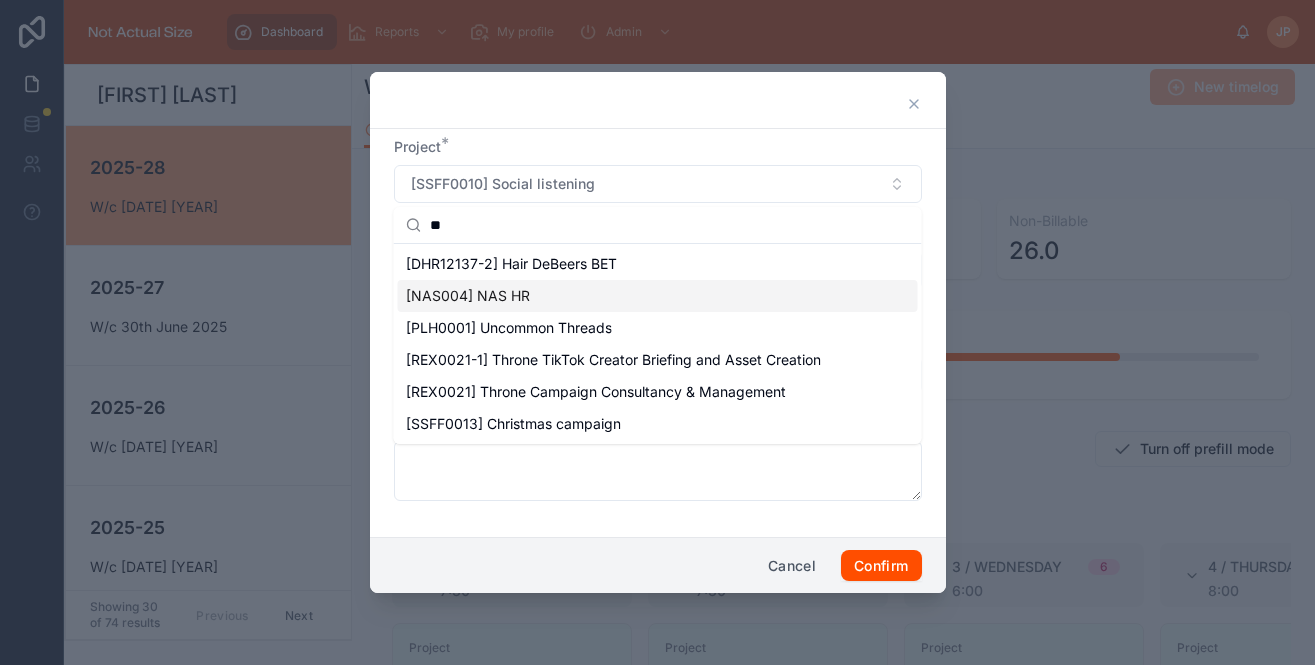type on "**" 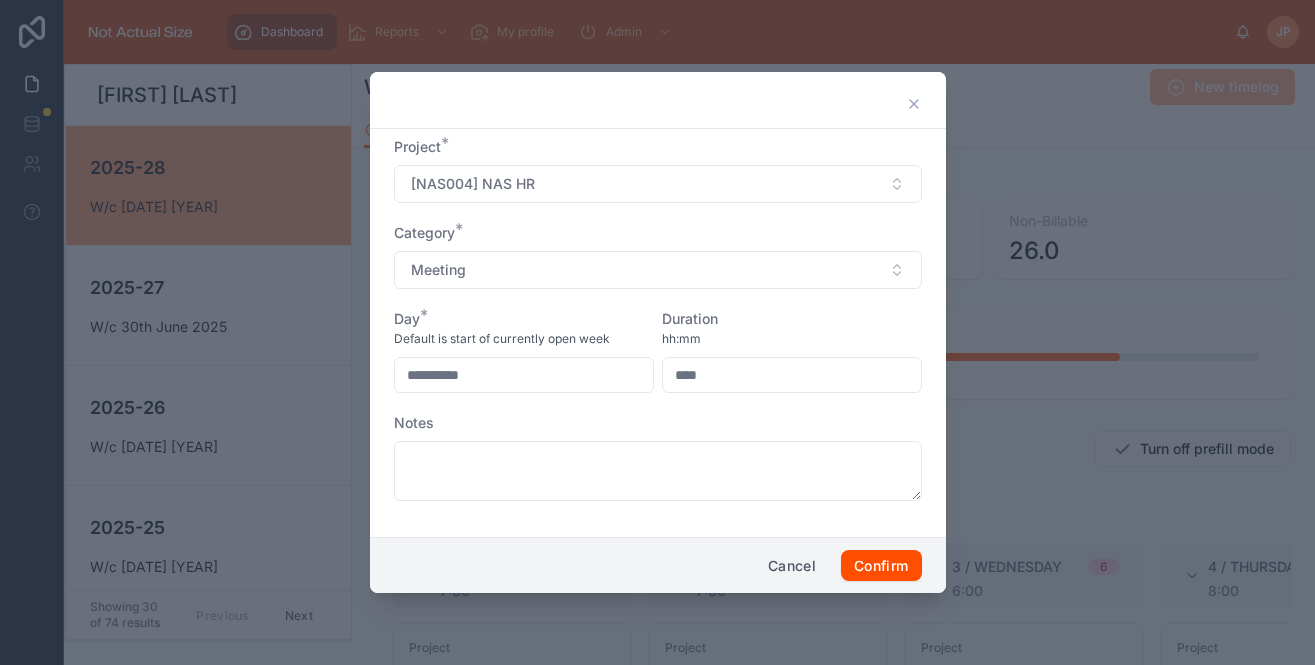 click on "**********" at bounding box center [658, 329] 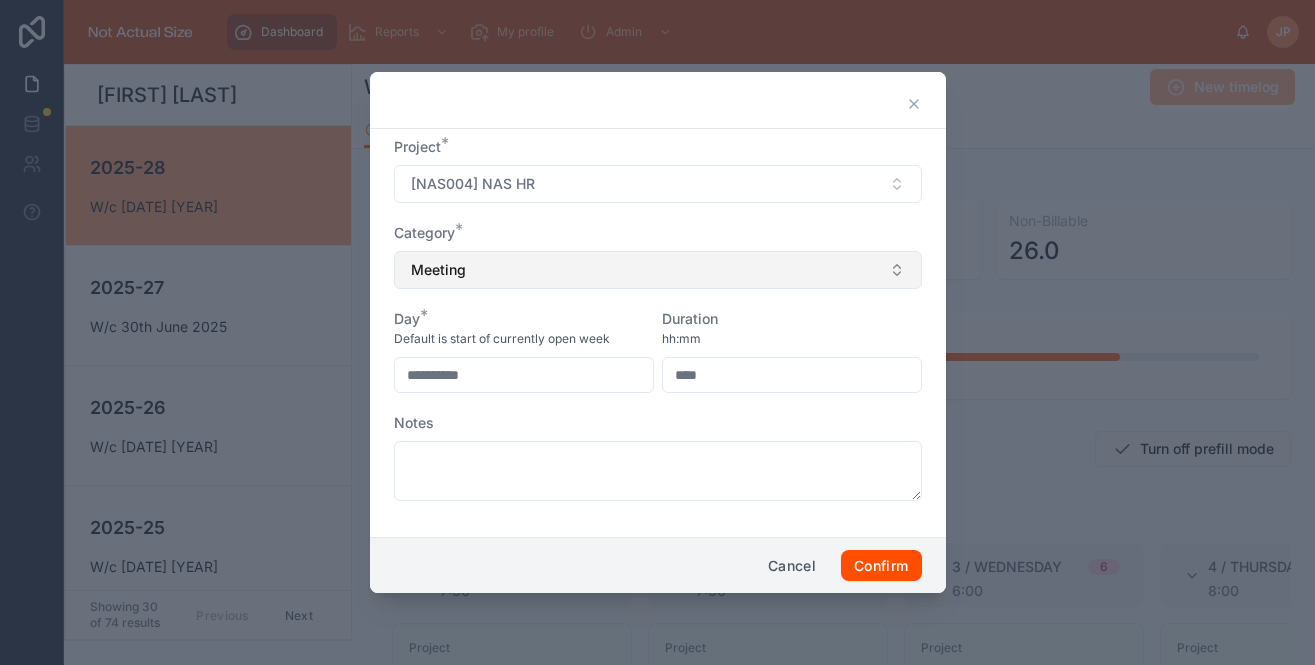 type 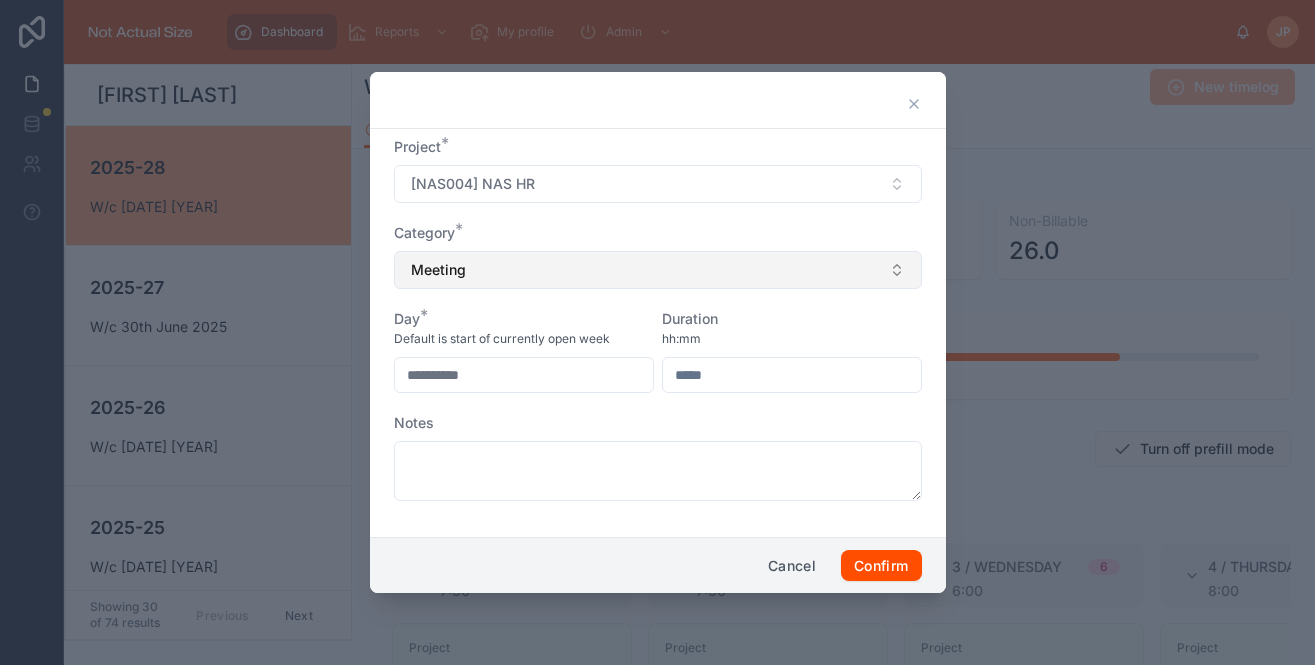 type on "**********" 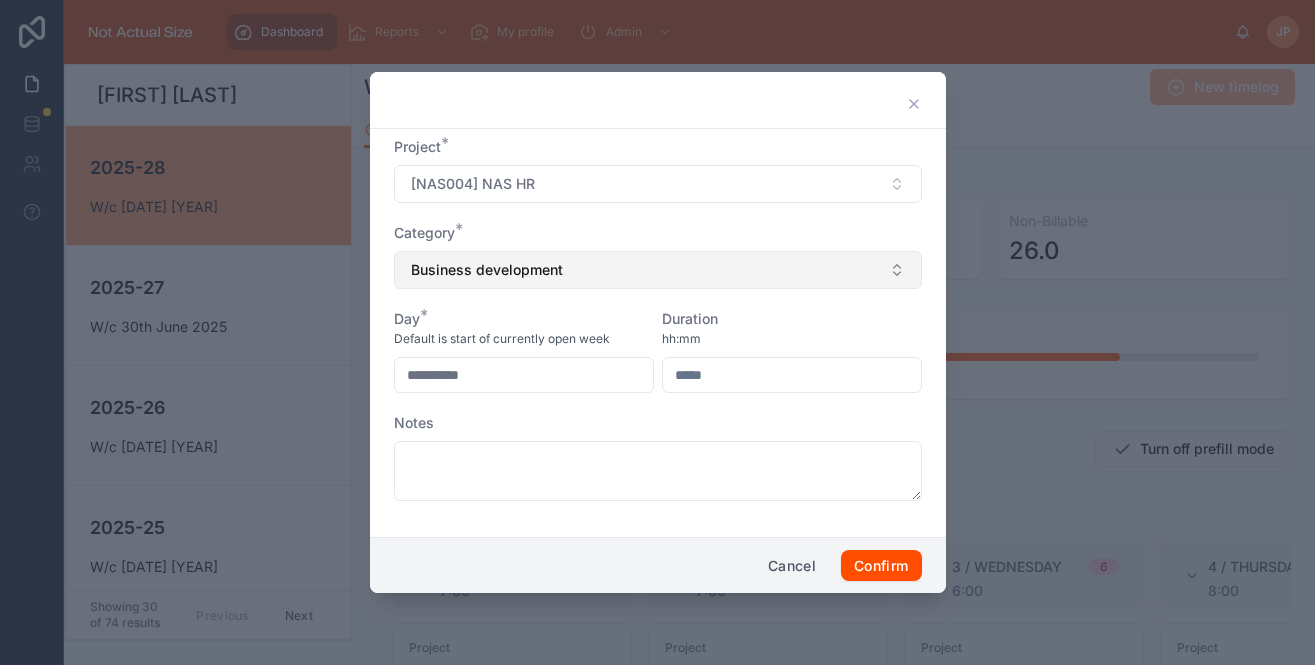 click on "Business development" at bounding box center [658, 270] 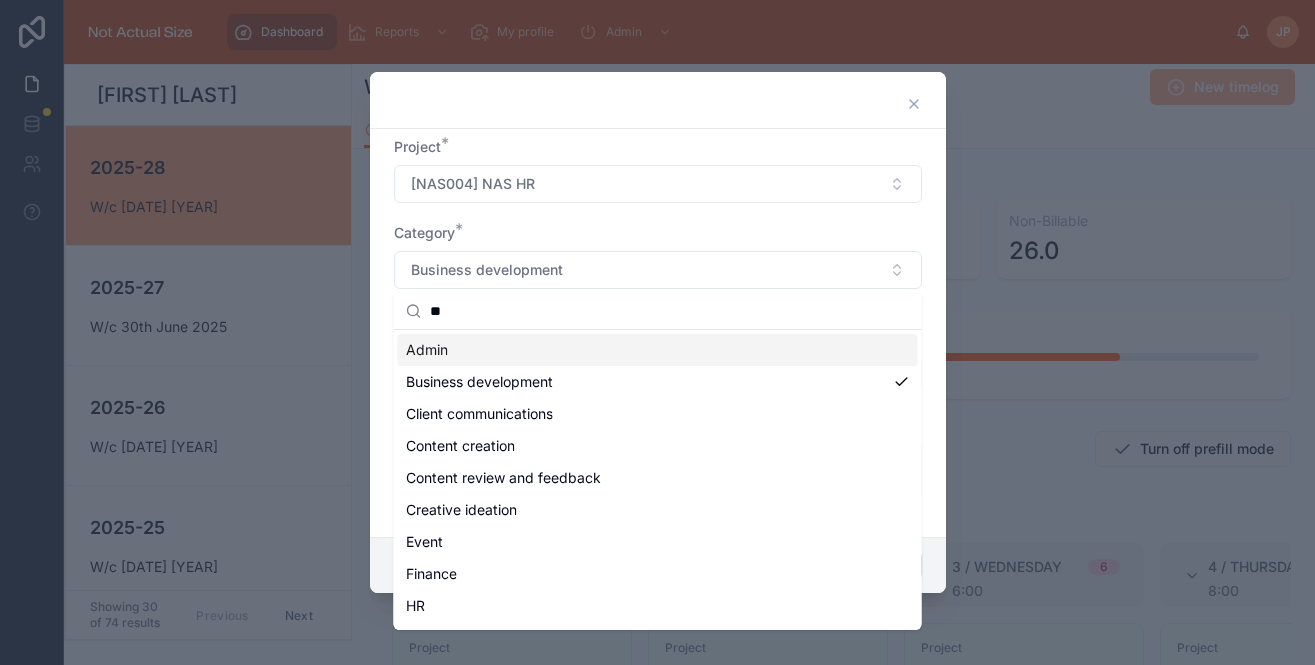 type on "*" 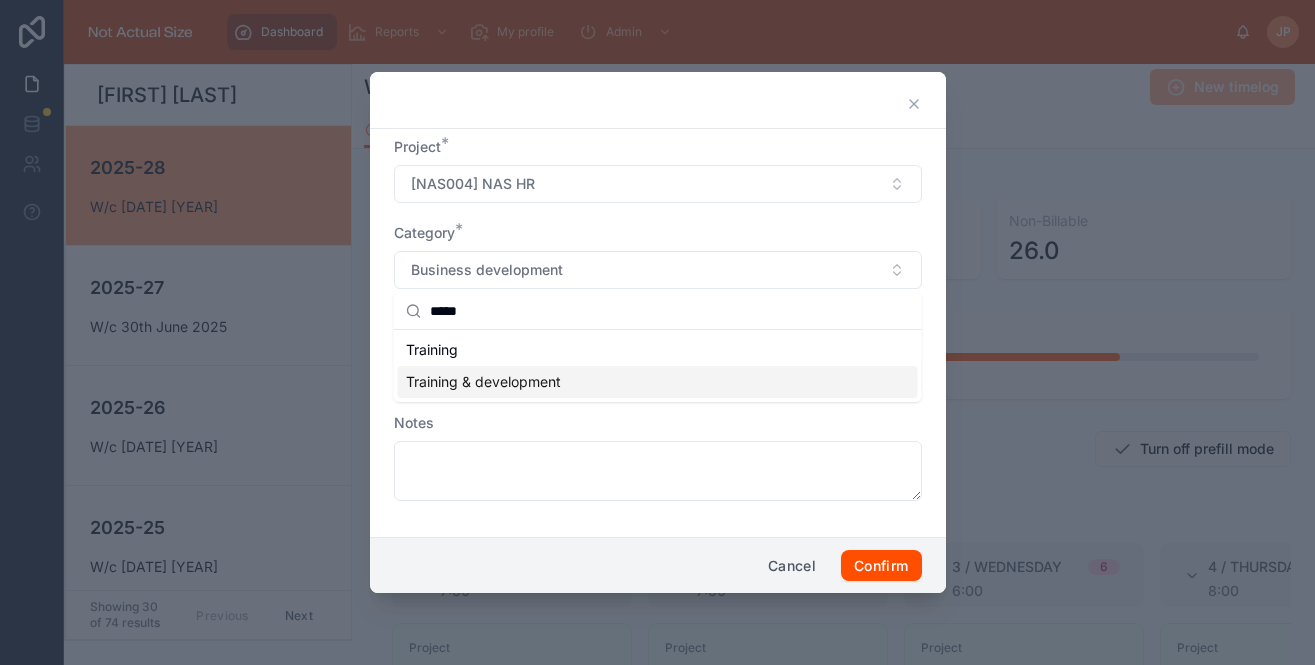 type on "*****" 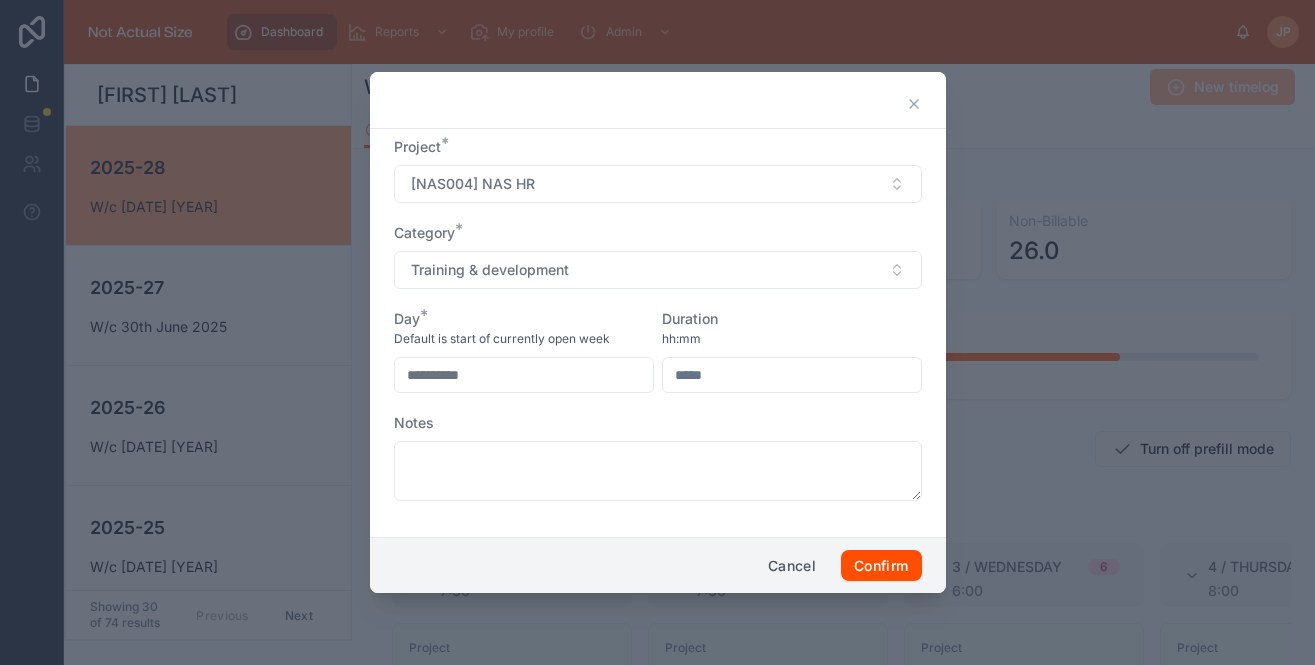 click on "**********" at bounding box center (524, 375) 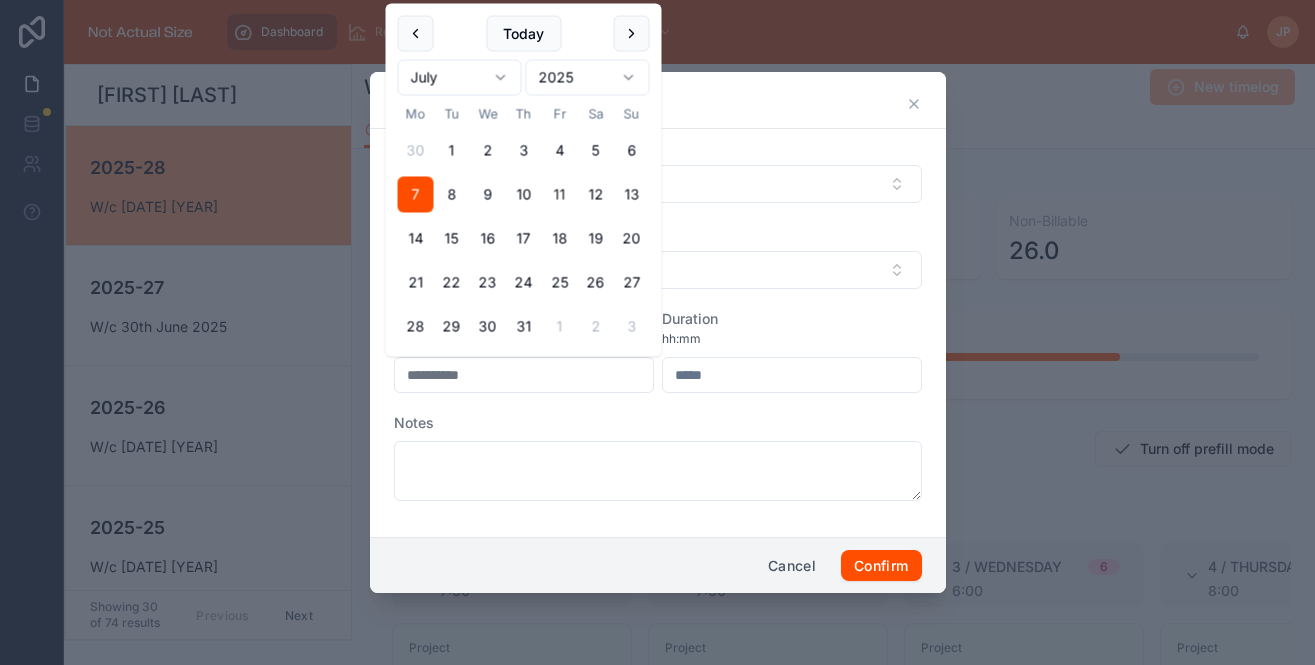 click on "11" at bounding box center [560, 195] 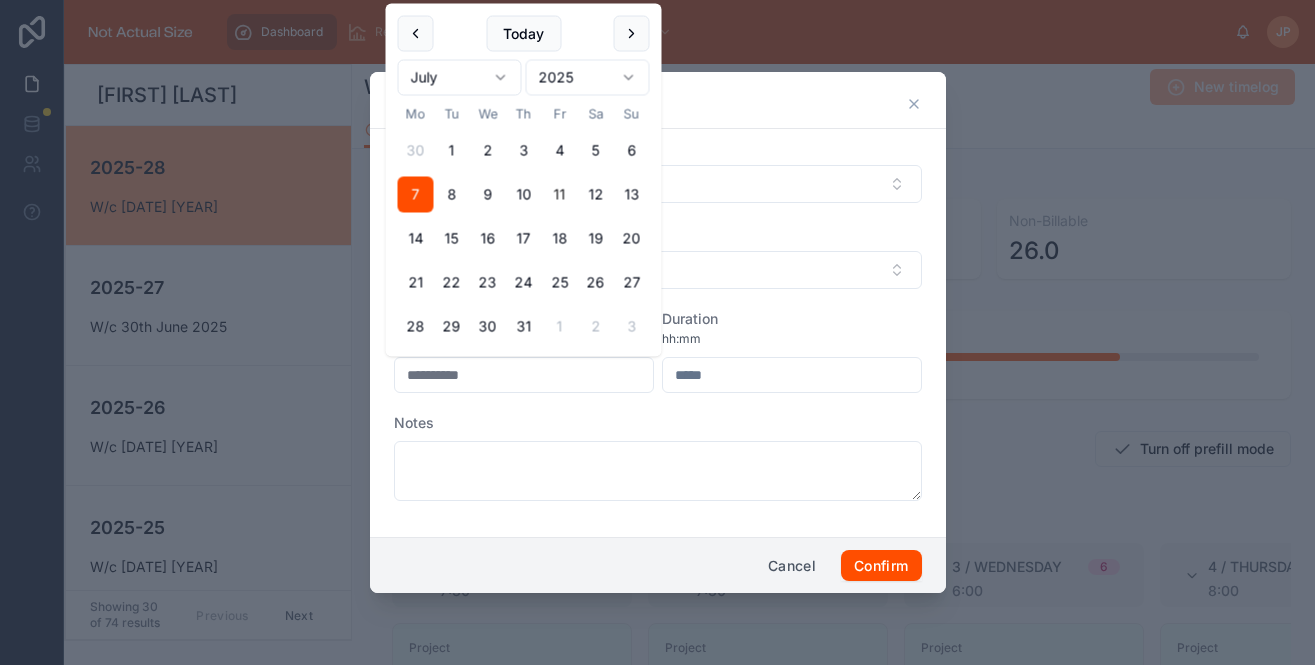 type on "**********" 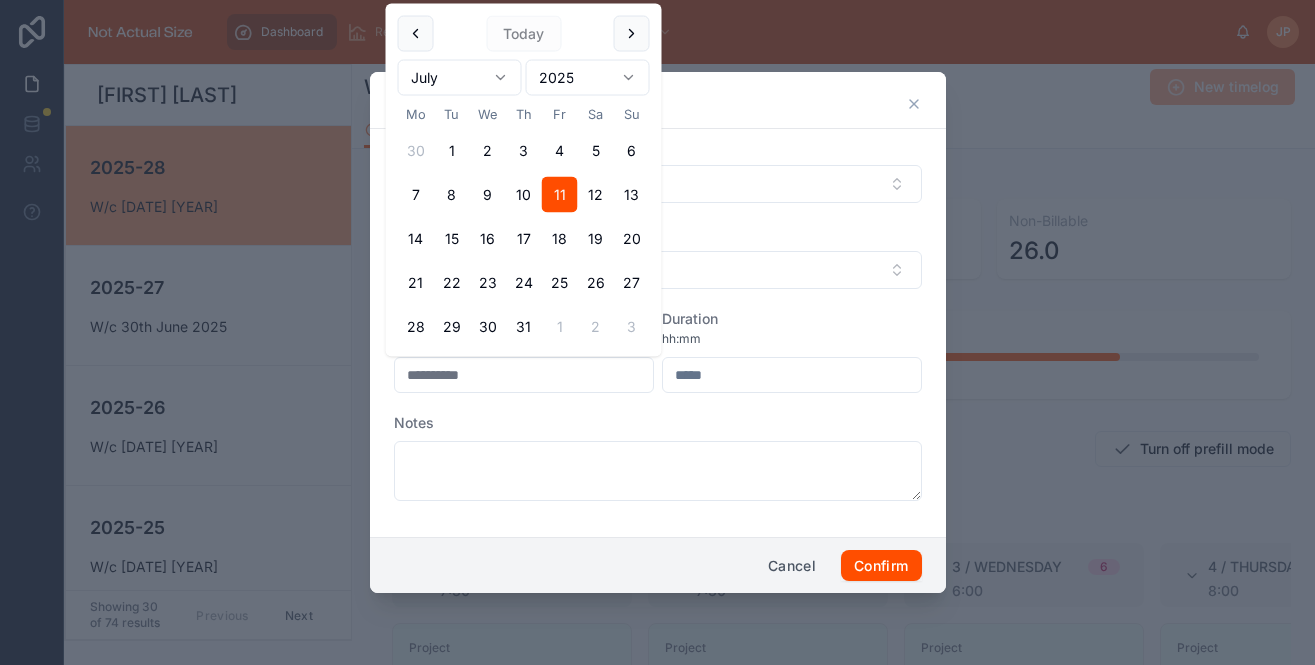 click at bounding box center [792, 375] 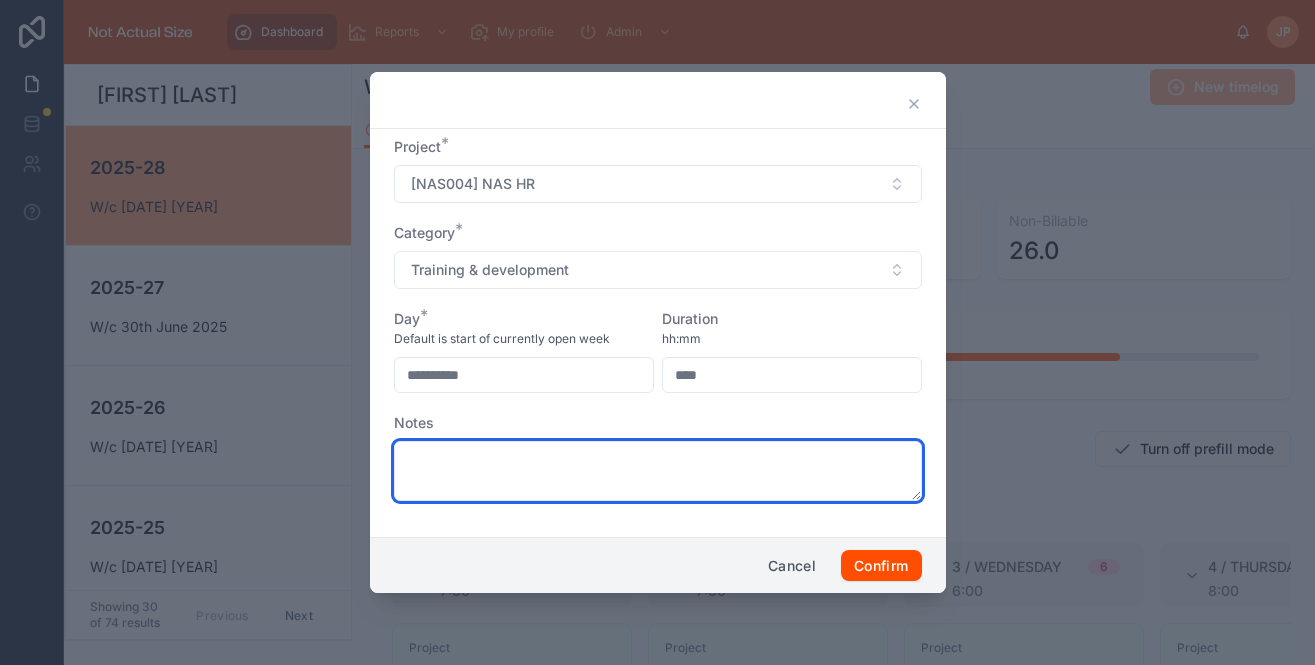 type on "****" 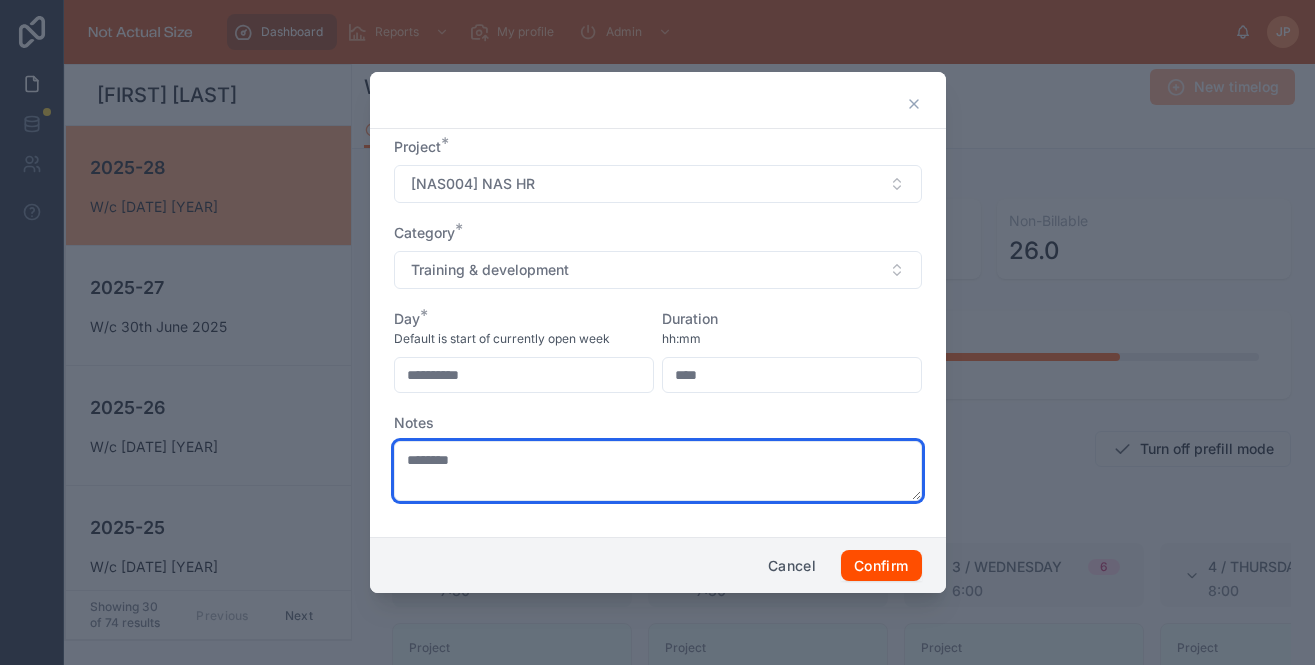 type on "********" 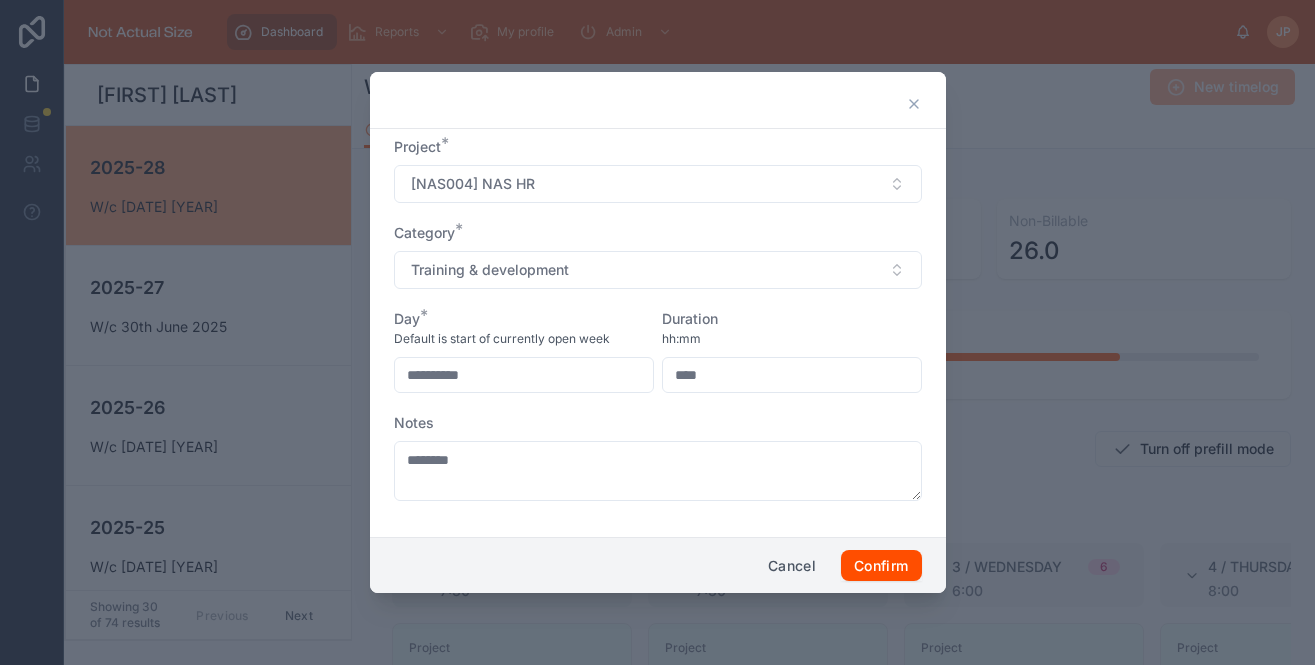 click on "**********" at bounding box center [658, 329] 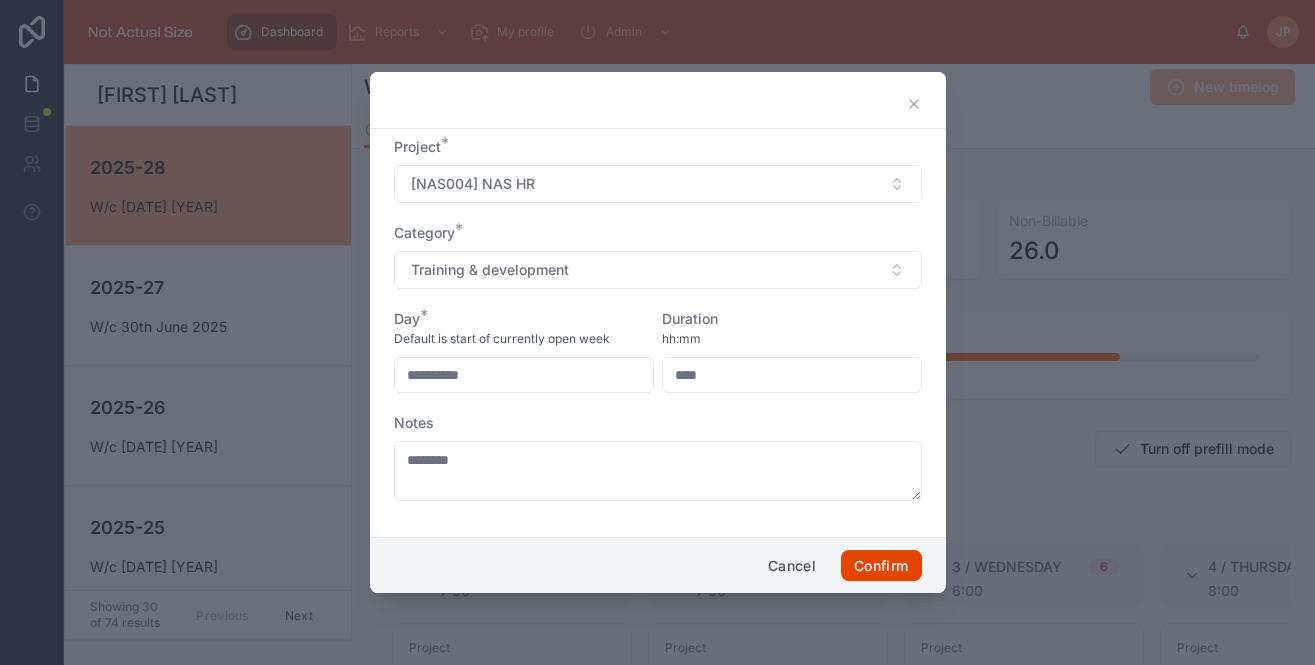 click on "Confirm" at bounding box center [881, 566] 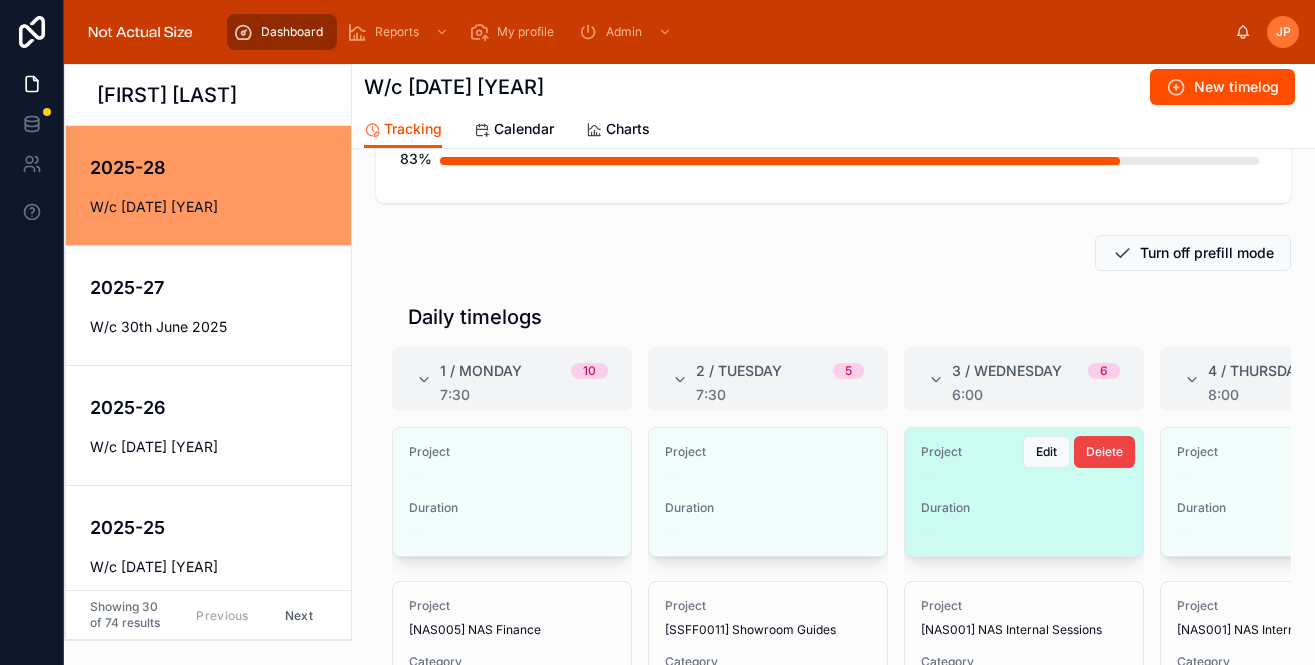 scroll, scrollTop: 207, scrollLeft: 0, axis: vertical 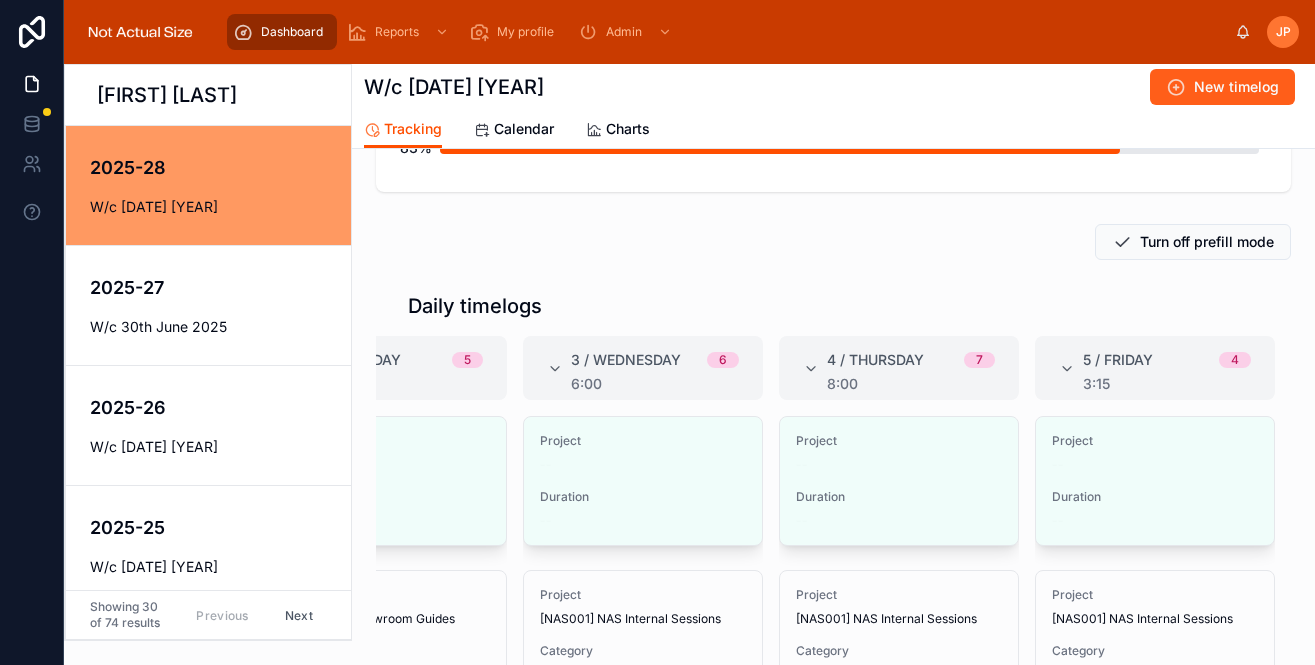 click at bounding box center (1176, 87) 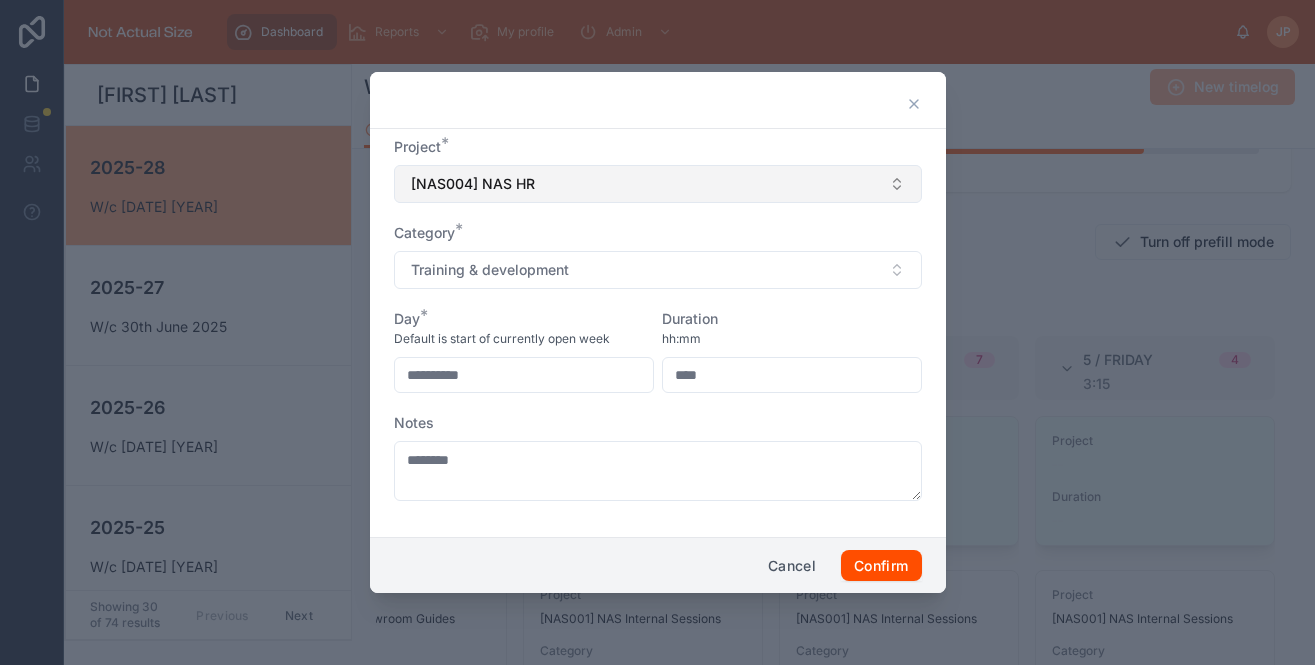 click on "[NAS004] NAS HR" at bounding box center [658, 184] 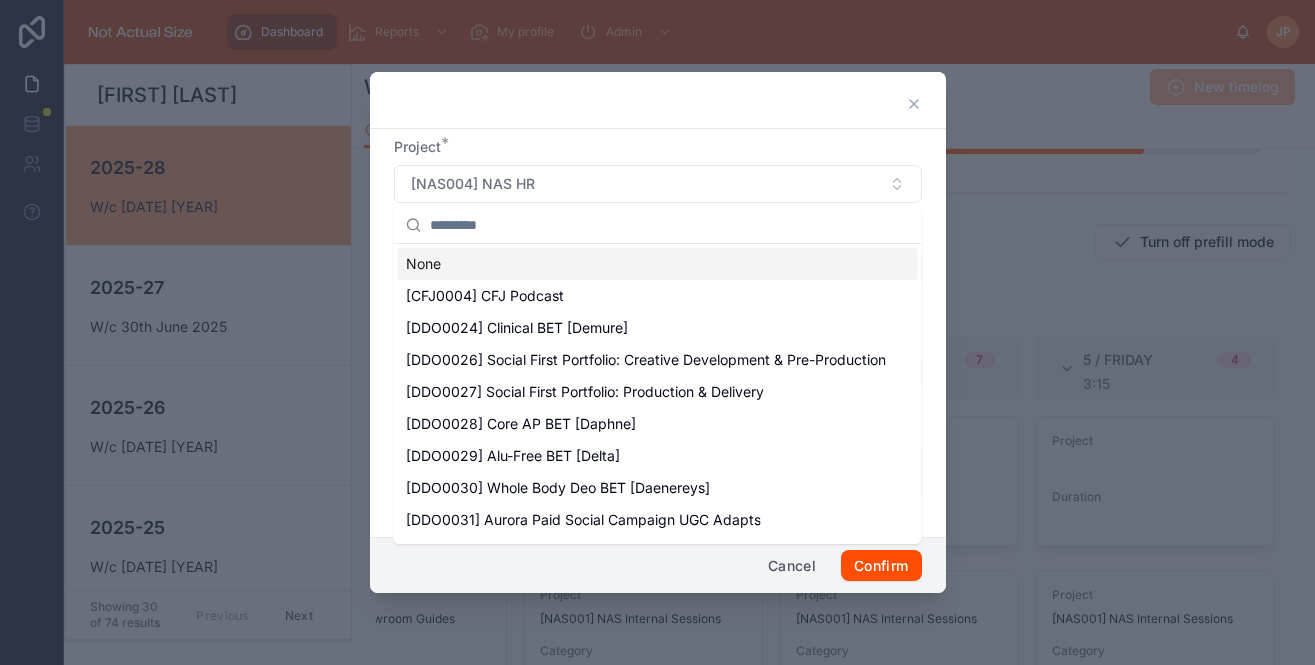 click on "Project *" at bounding box center [658, 147] 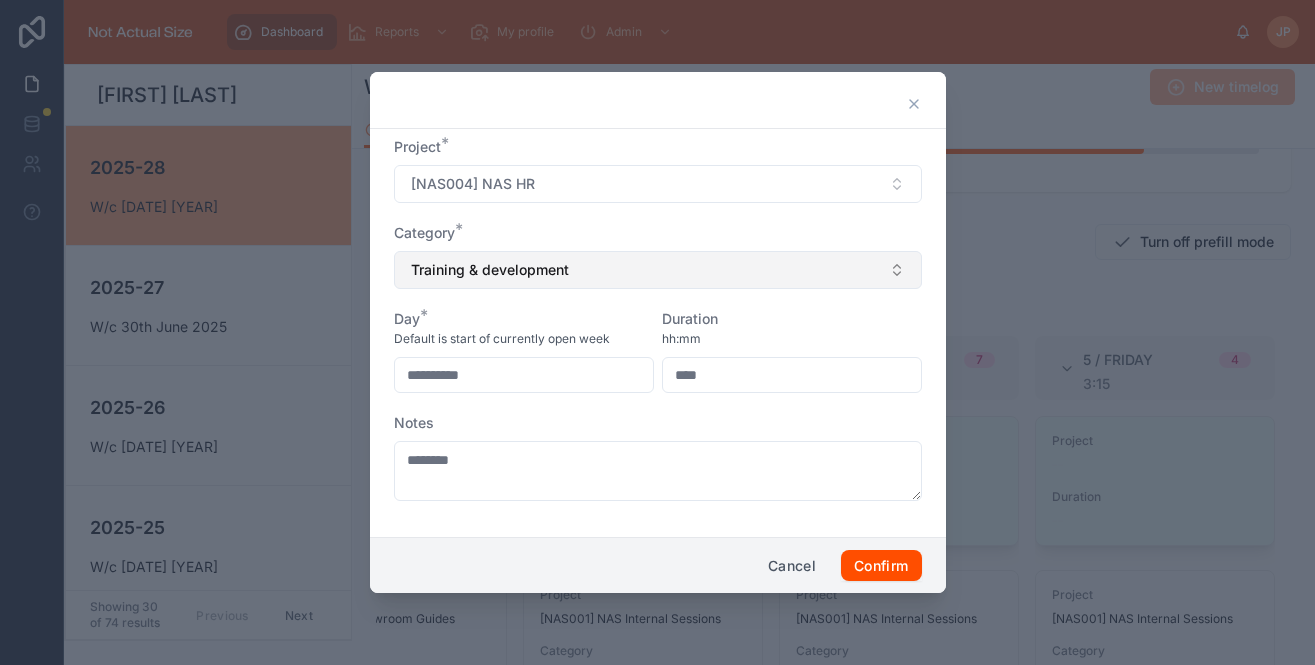 click on "Training & development" at bounding box center (490, 270) 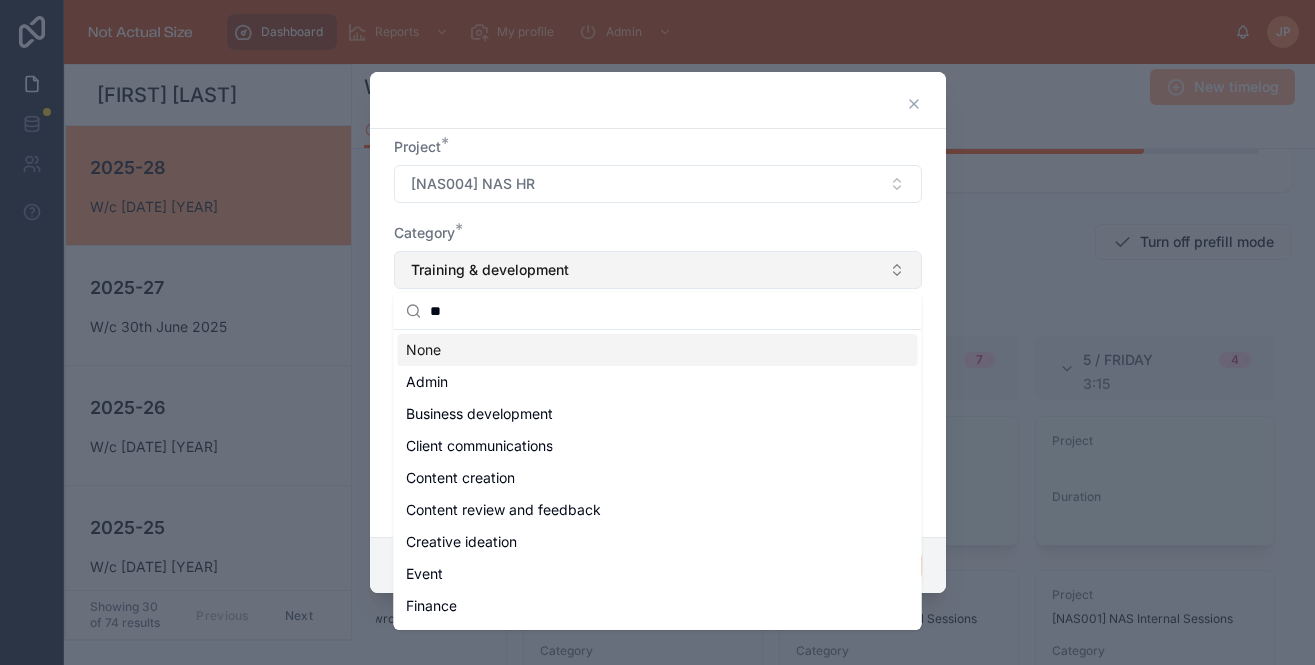 type on "***" 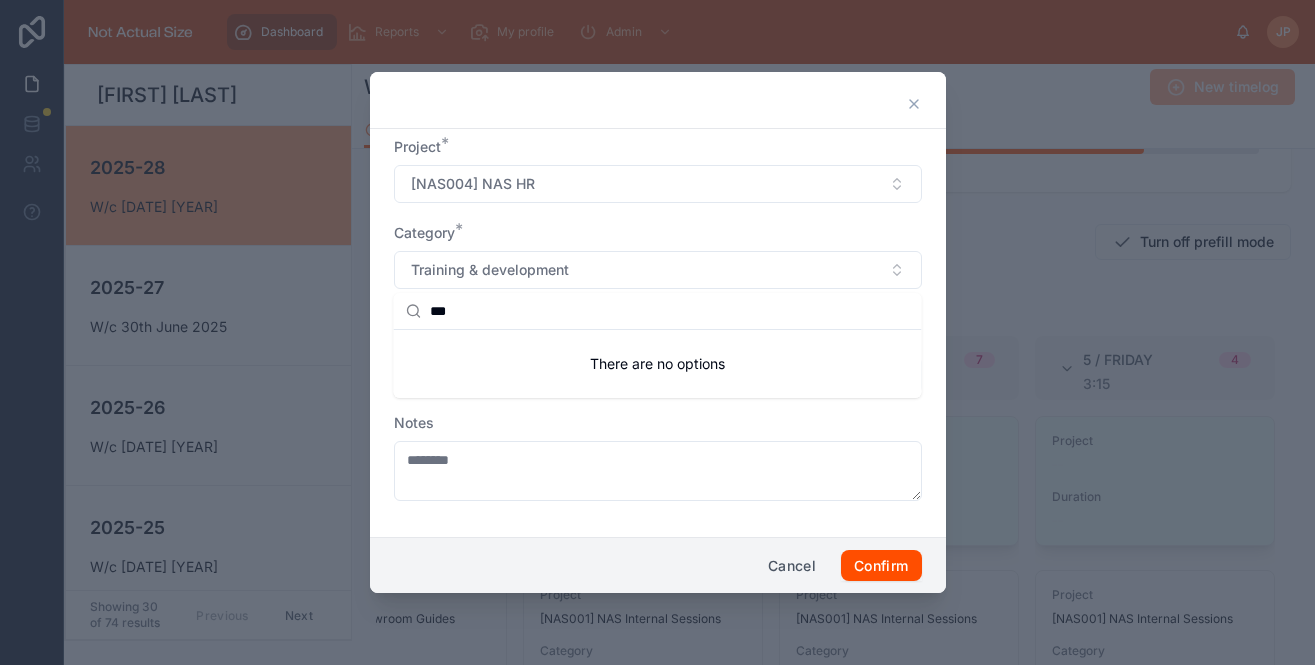 type on "**********" 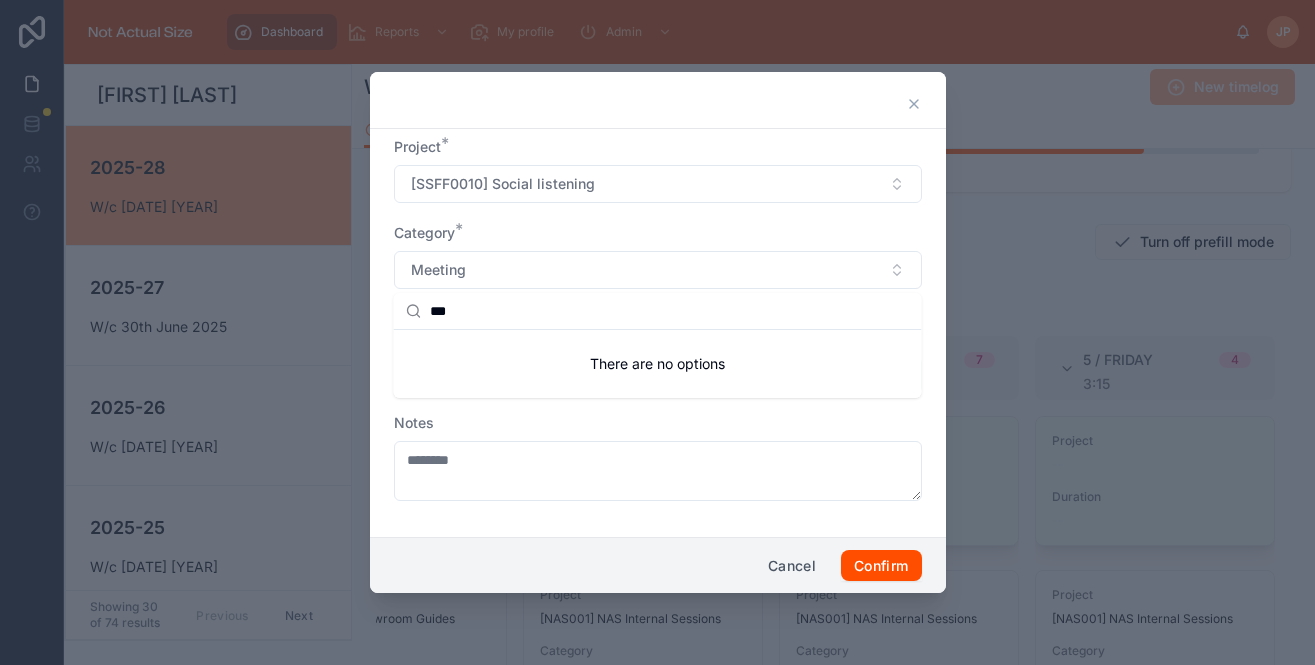 type on "***" 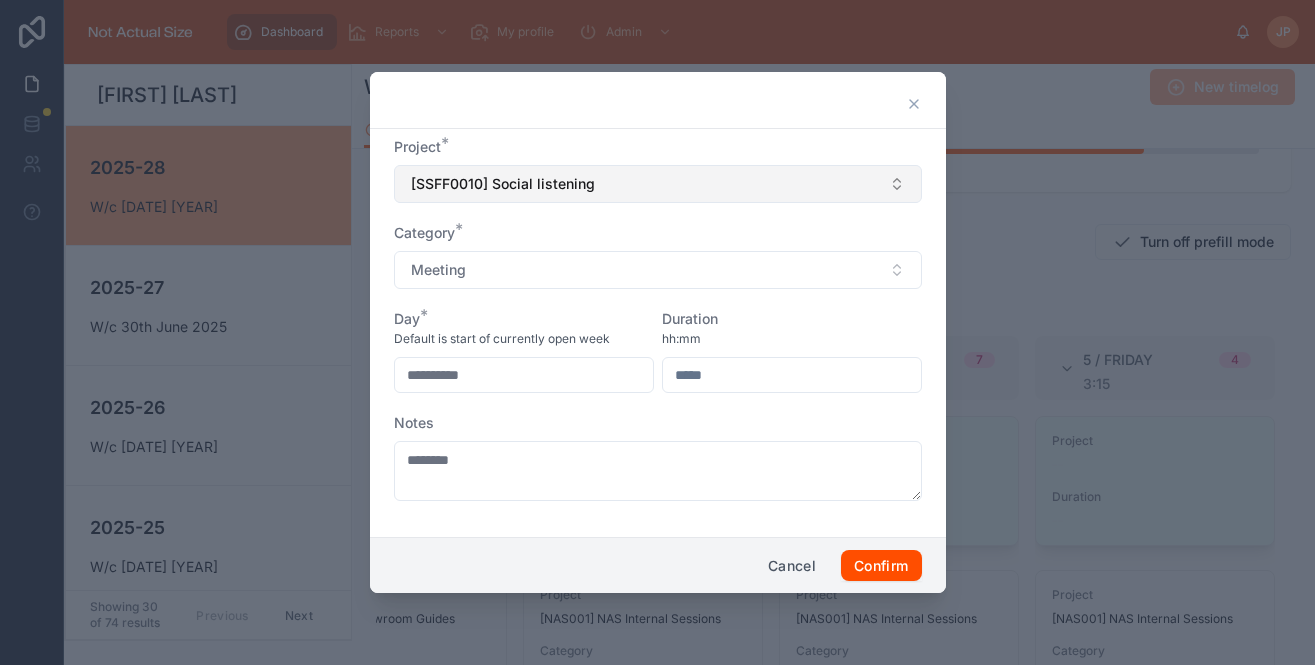 click on "[SSFF0010] Social listening" at bounding box center (658, 184) 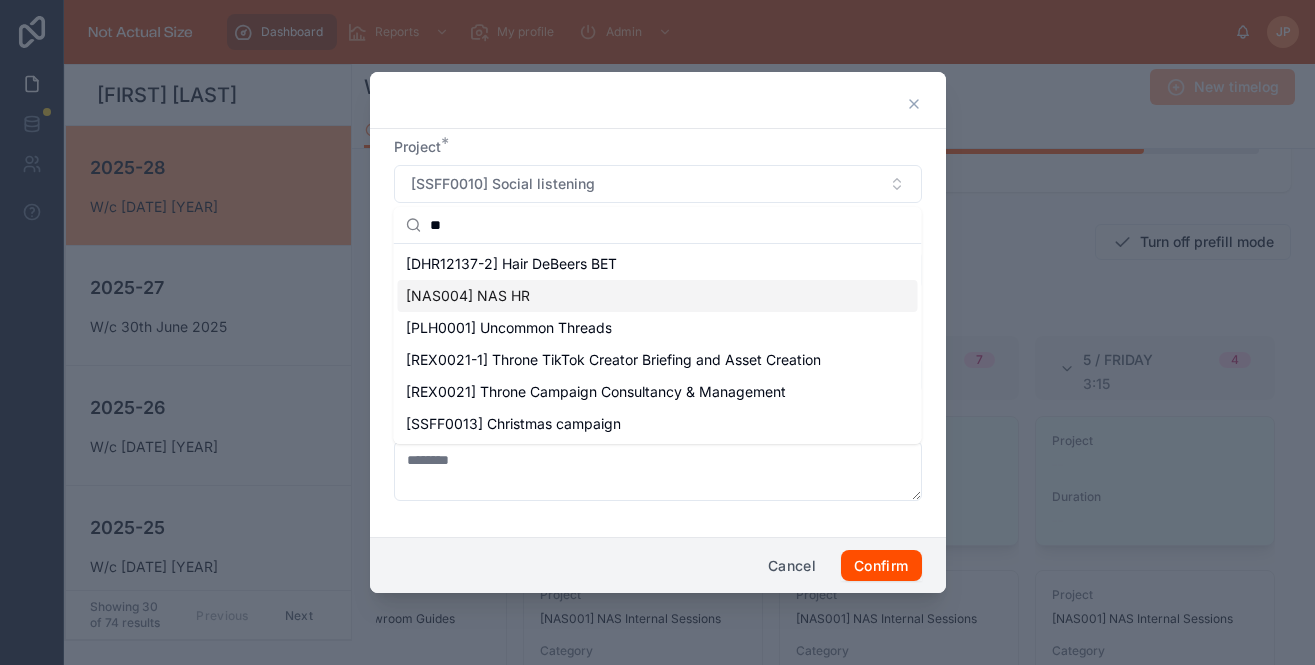 type on "**" 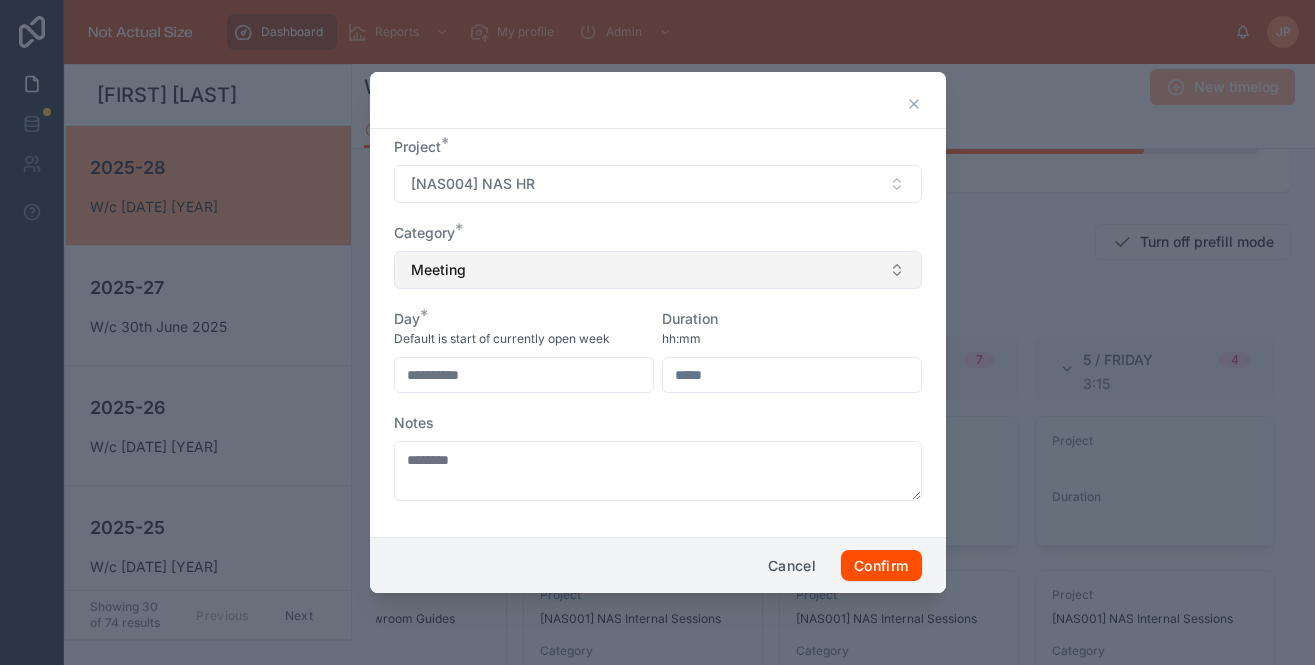 click on "Meeting" at bounding box center [658, 270] 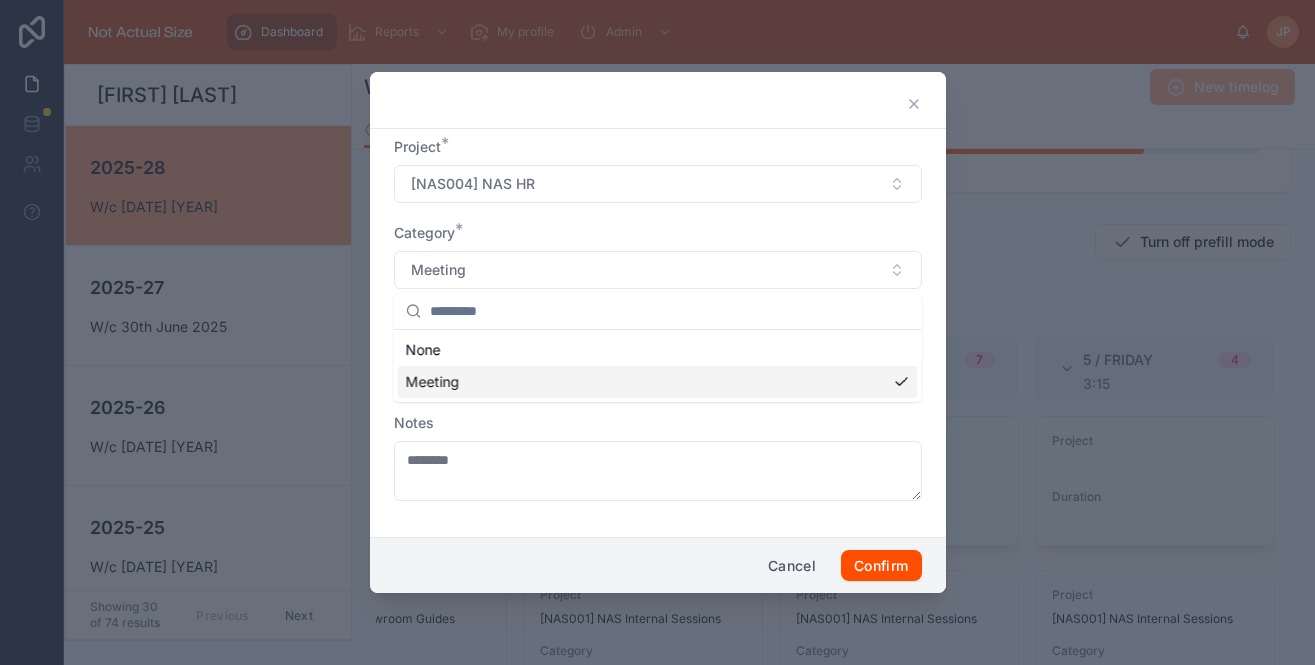 click on "Meeting" at bounding box center [658, 382] 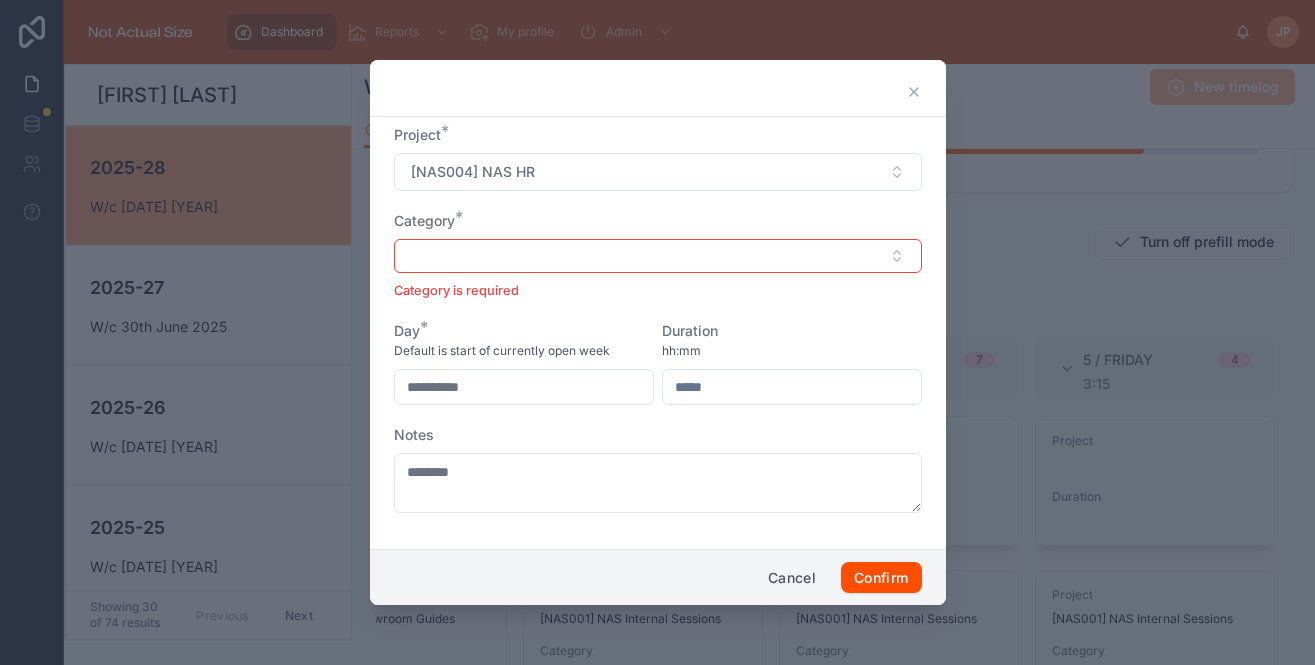 click on "**********" at bounding box center [524, 387] 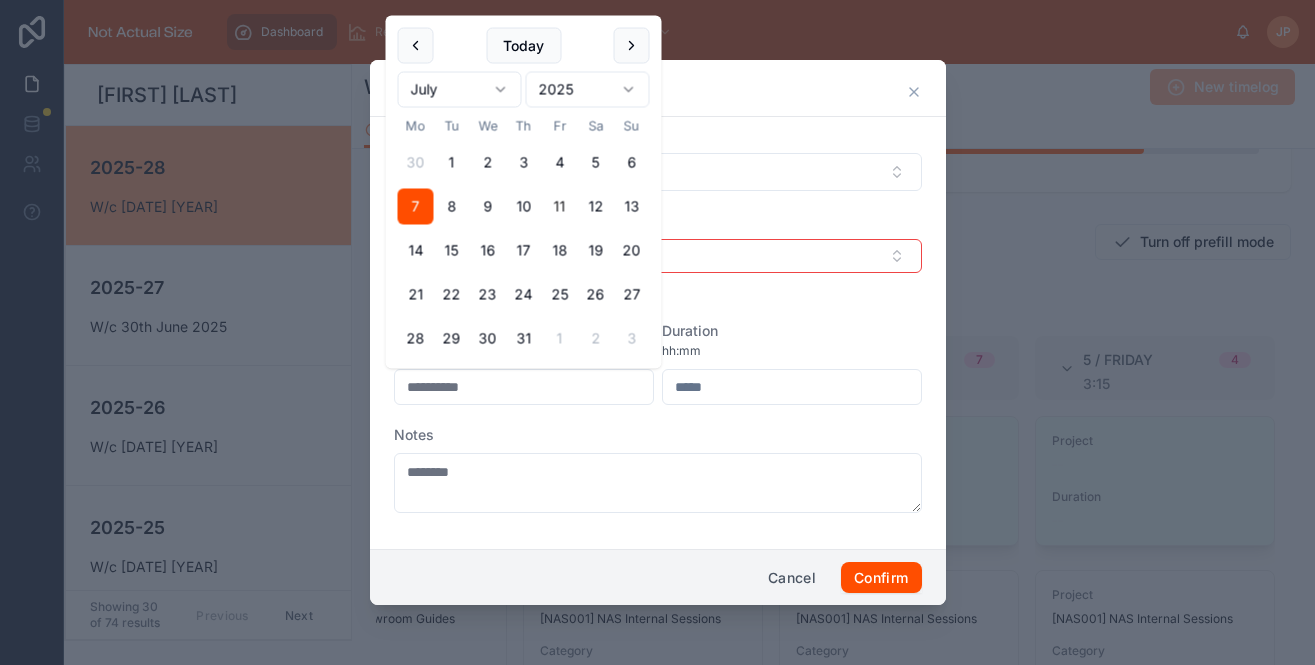 click on "11" at bounding box center [560, 207] 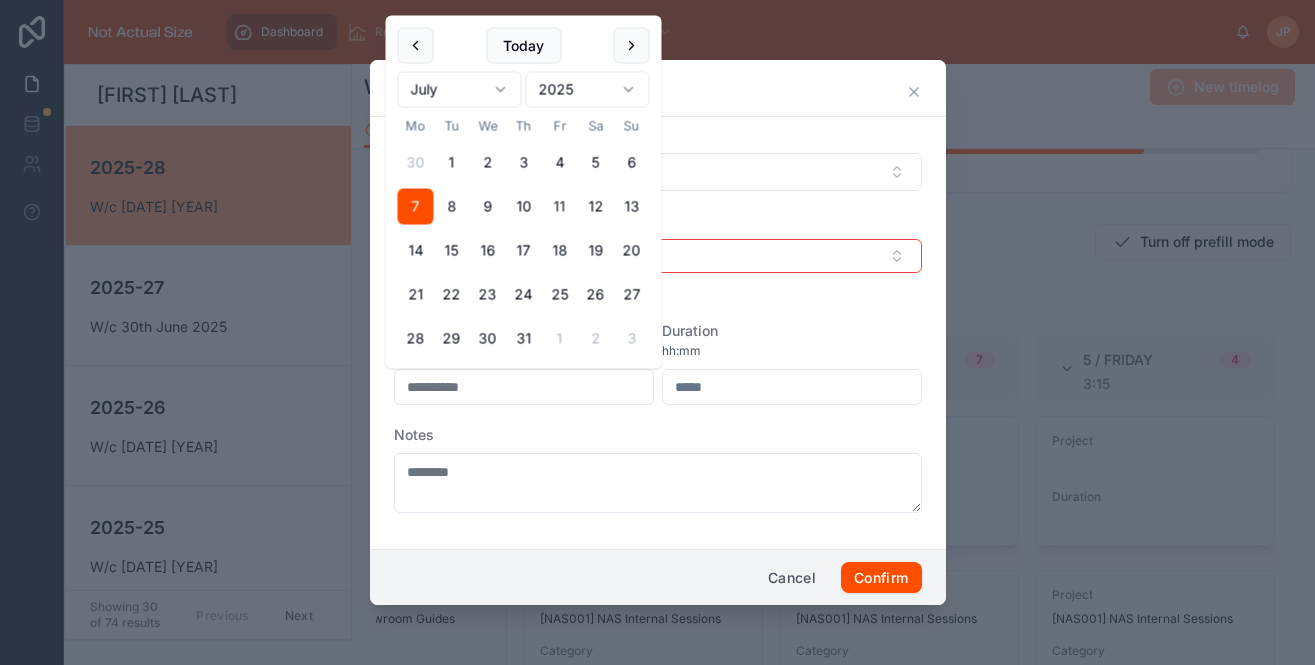 type on "**********" 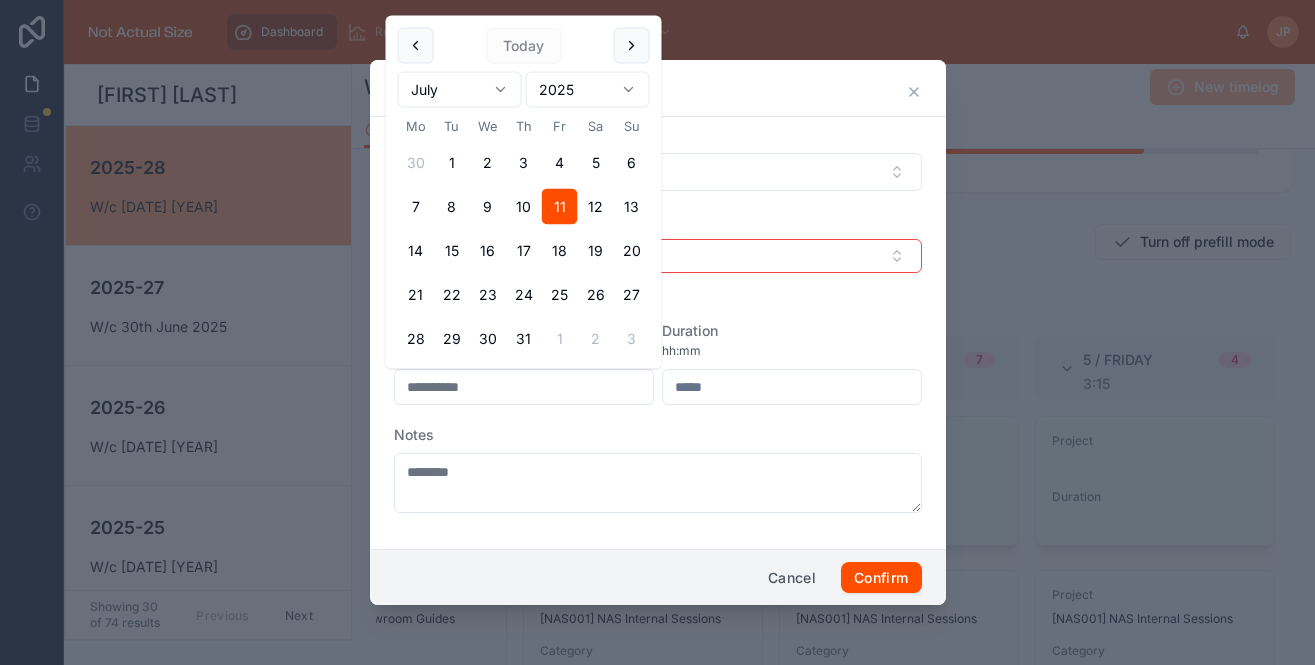 click at bounding box center (792, 387) 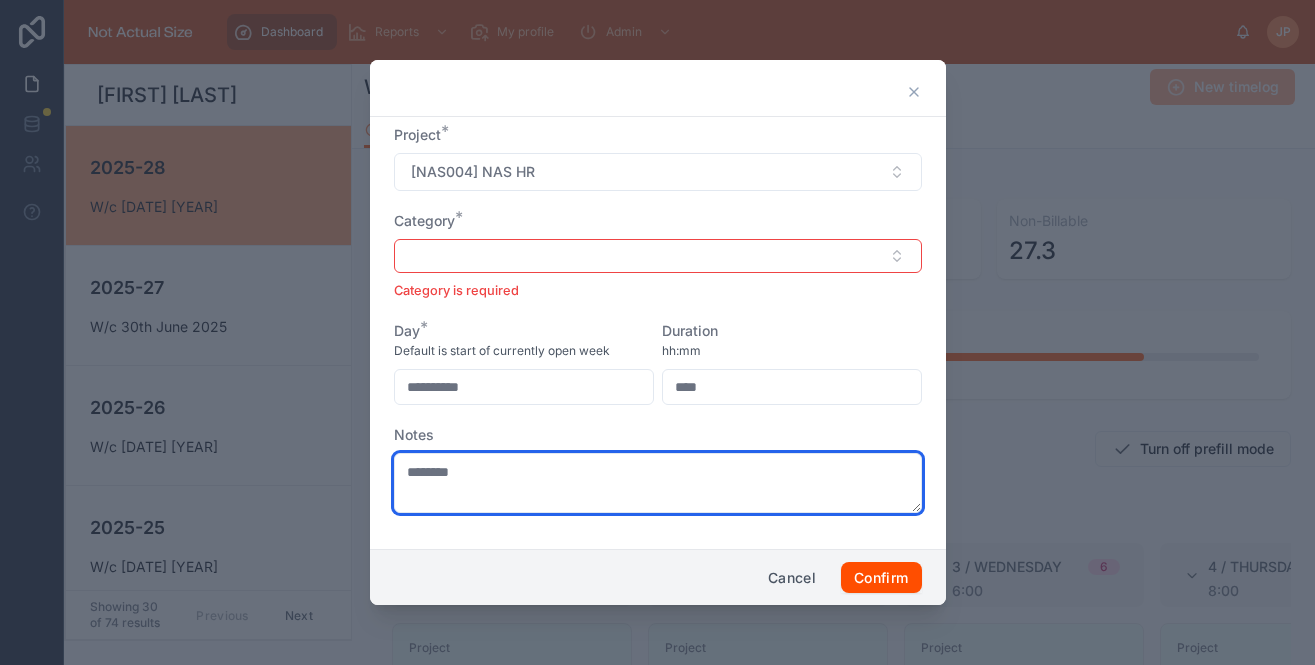type on "****" 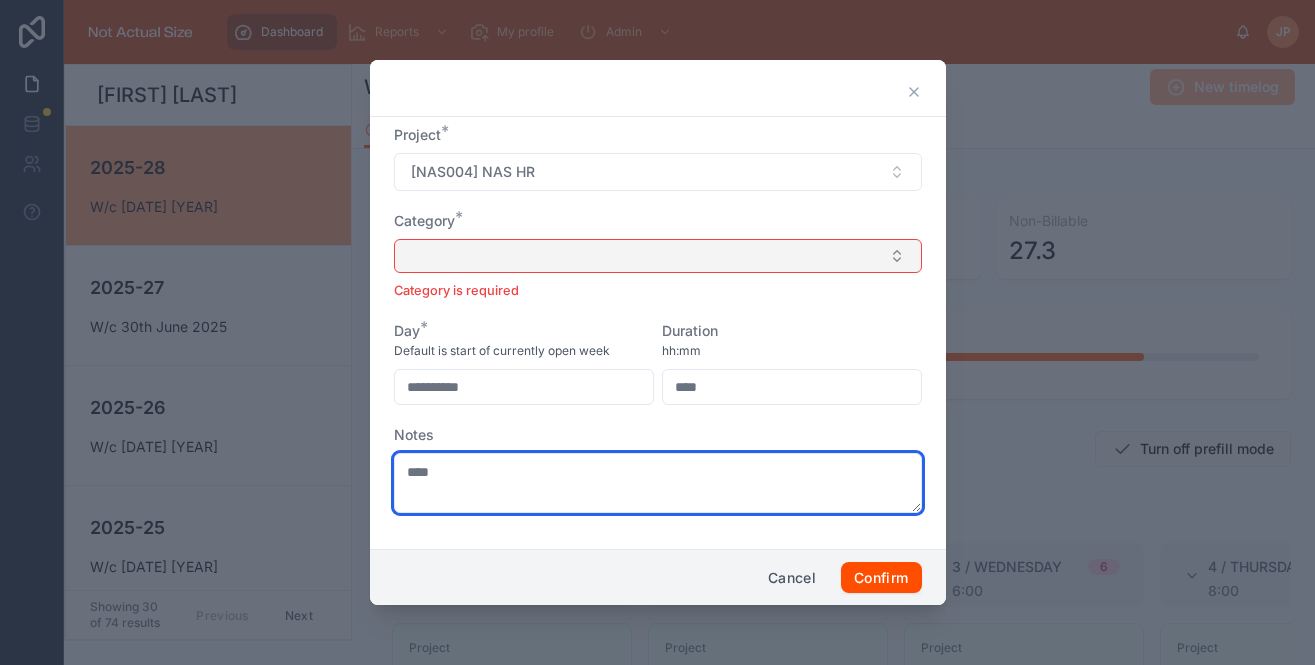 type on "****" 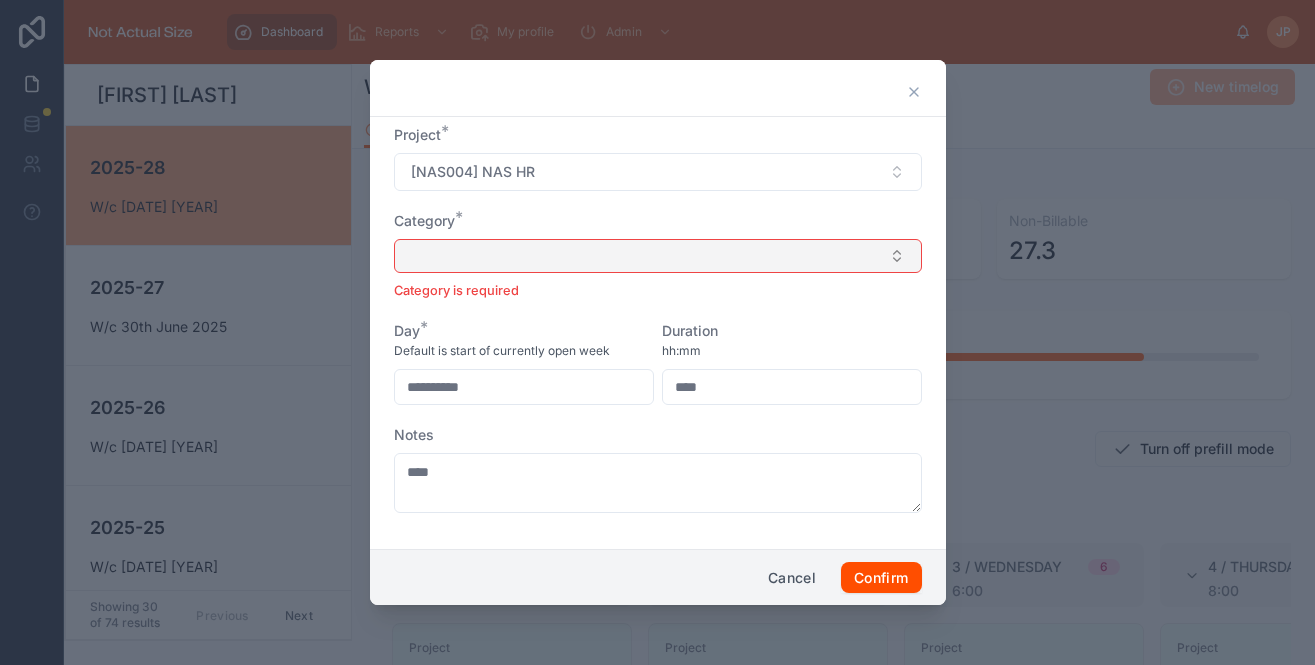 click at bounding box center [658, 256] 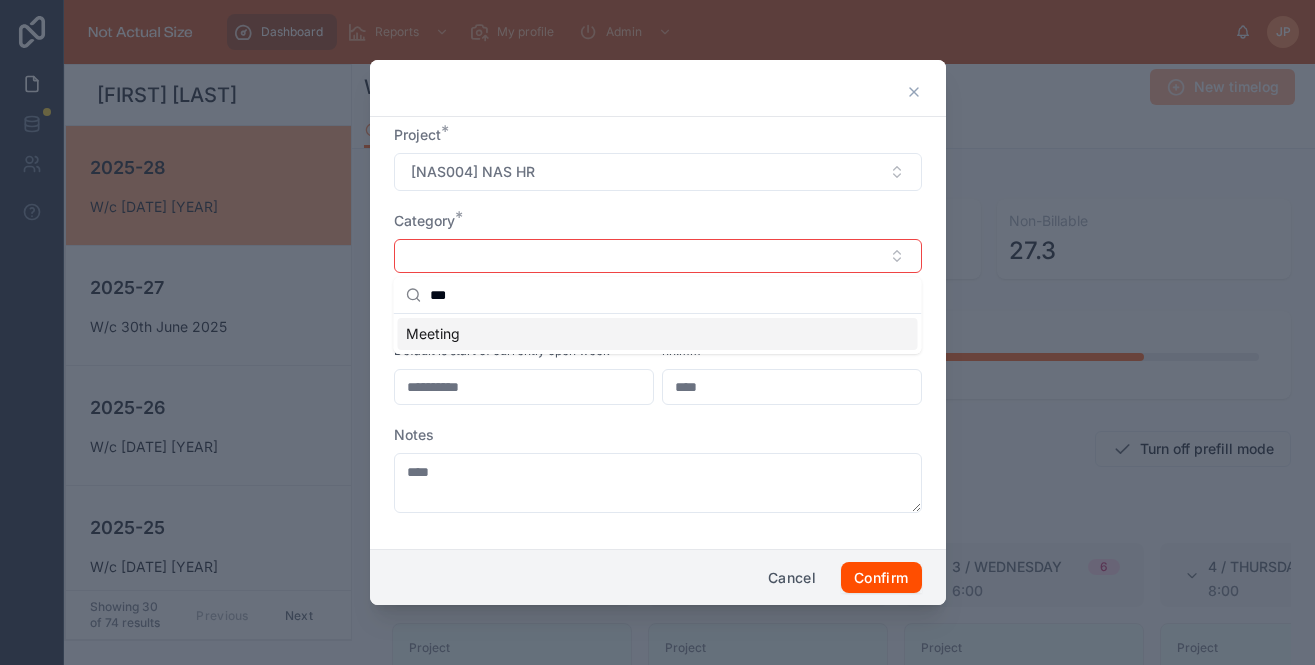 scroll, scrollTop: 0, scrollLeft: 0, axis: both 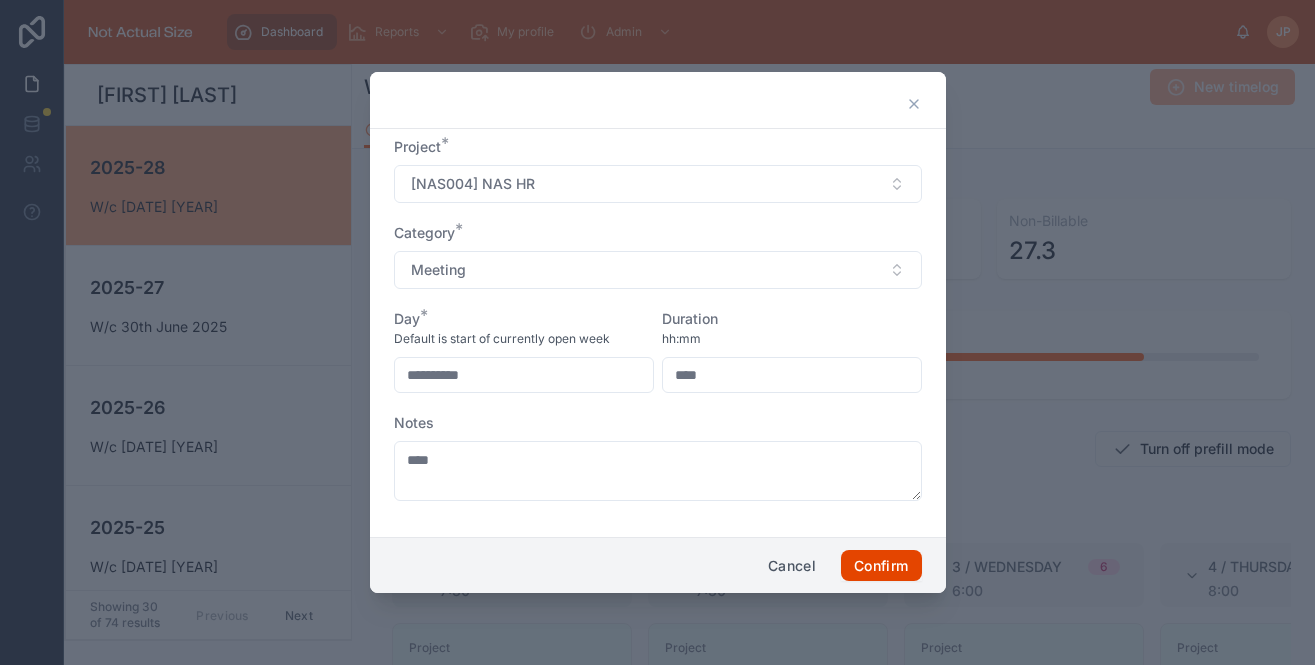 click on "Confirm" at bounding box center (881, 566) 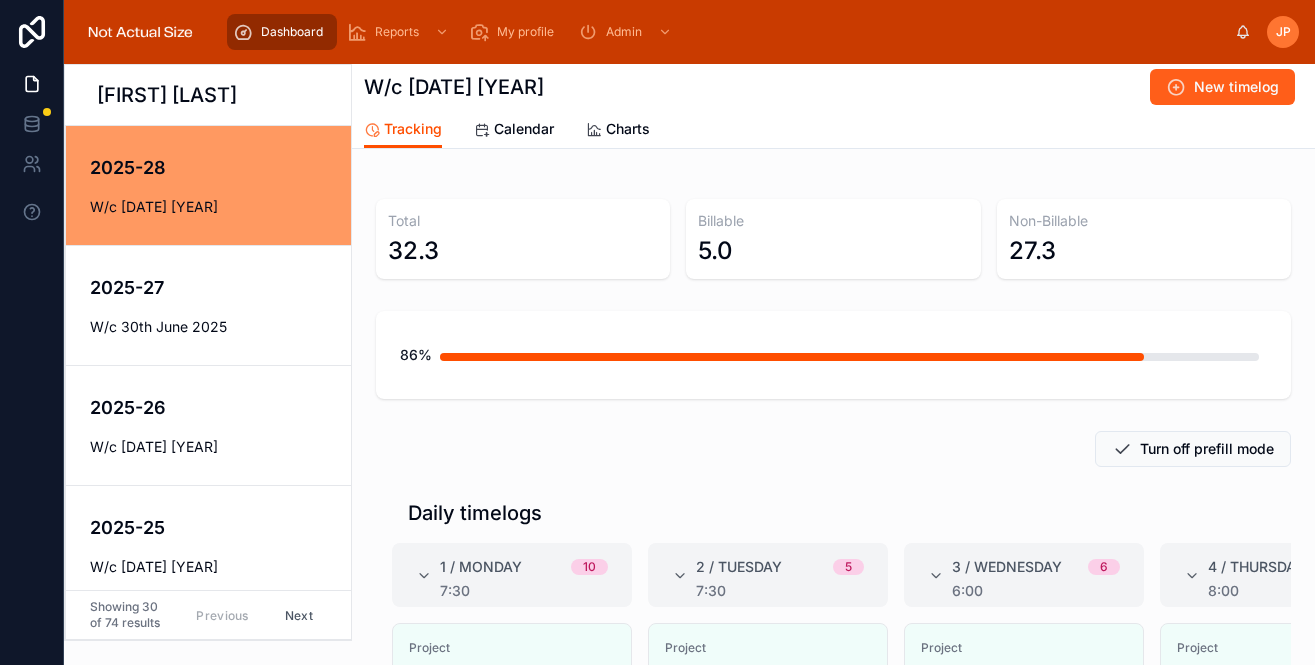 click on "New timelog" at bounding box center [1236, 87] 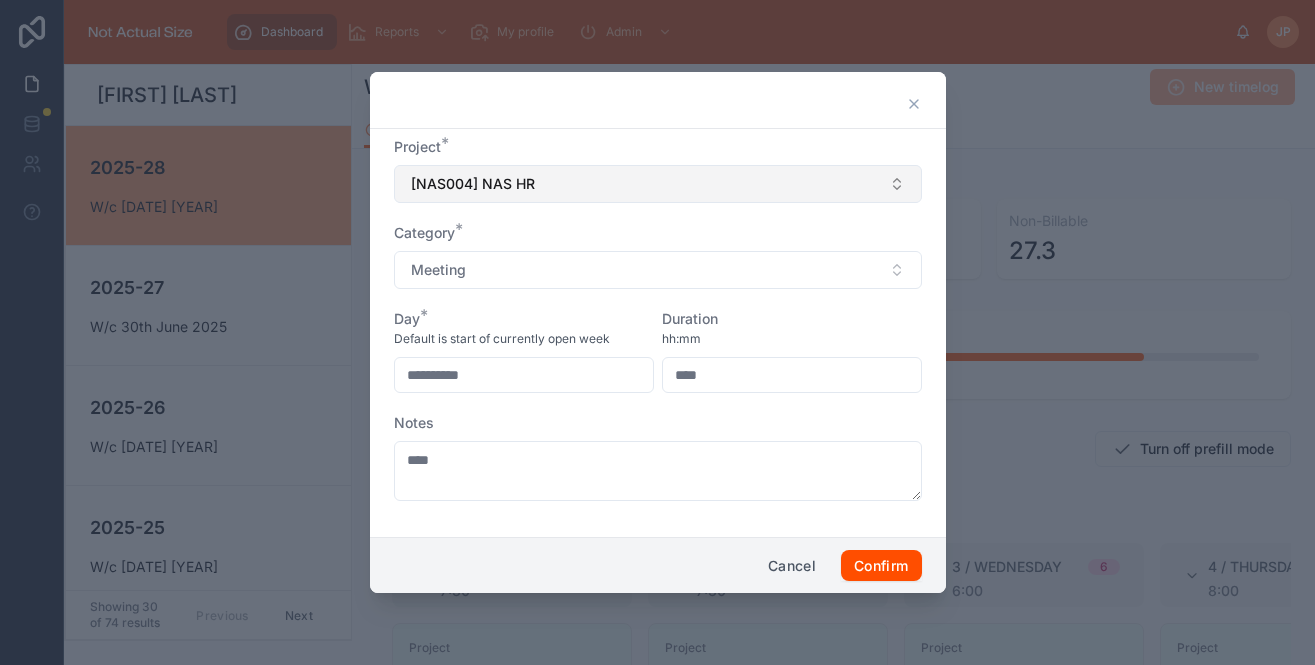 click on "[NAS004] NAS HR" at bounding box center [658, 184] 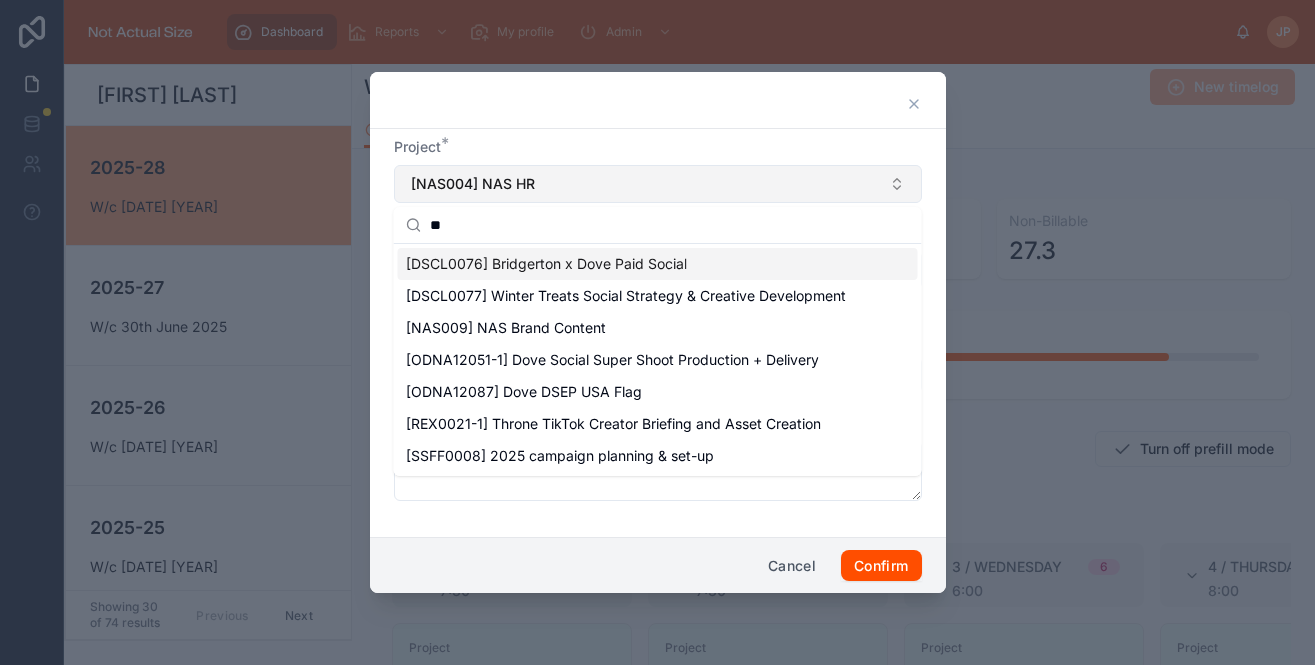 type on "*" 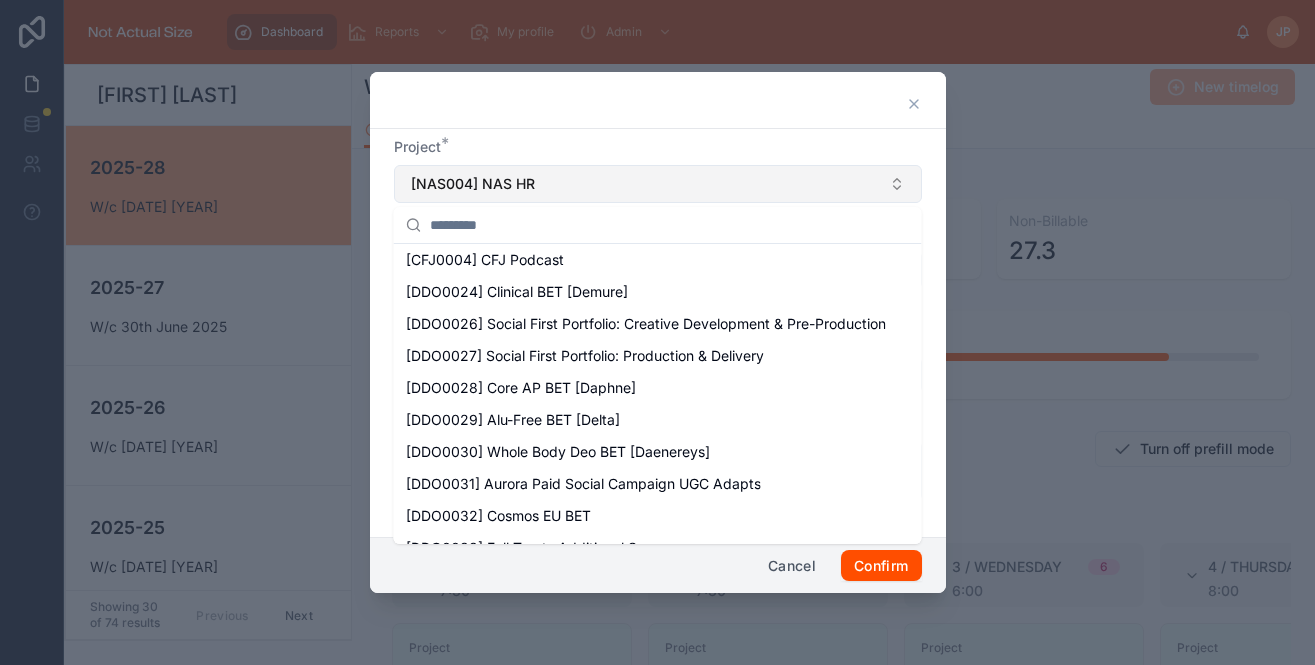 scroll, scrollTop: 36, scrollLeft: 0, axis: vertical 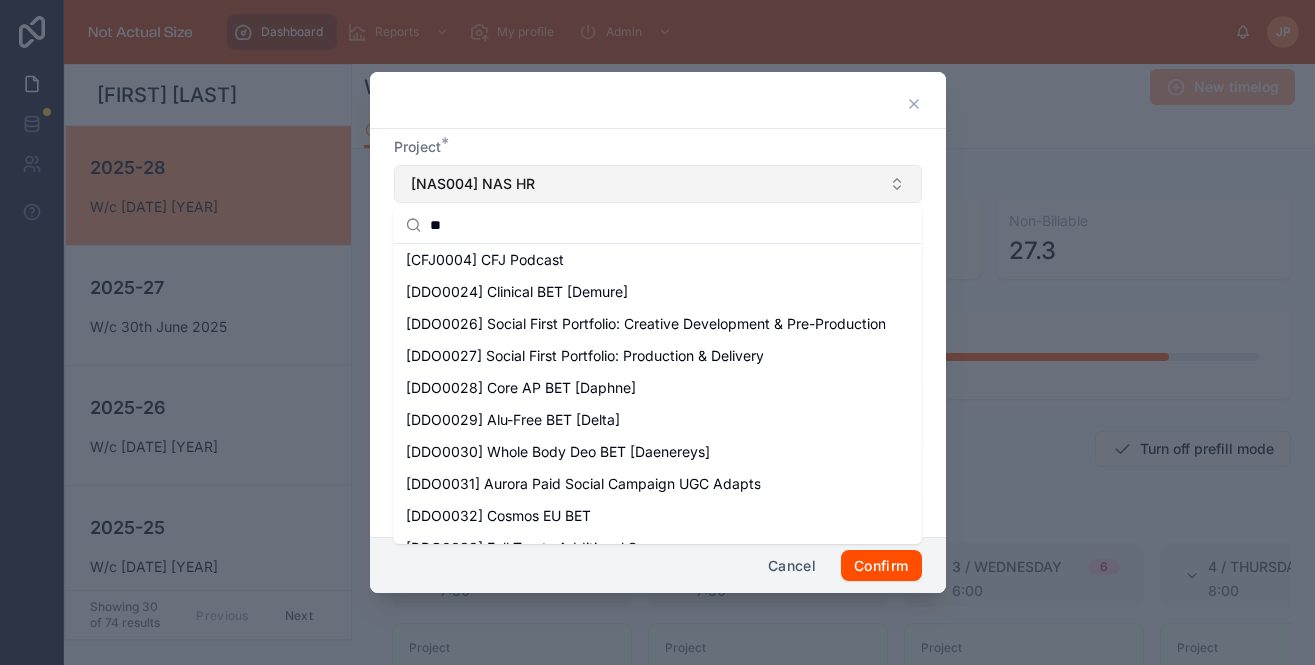 type on "***" 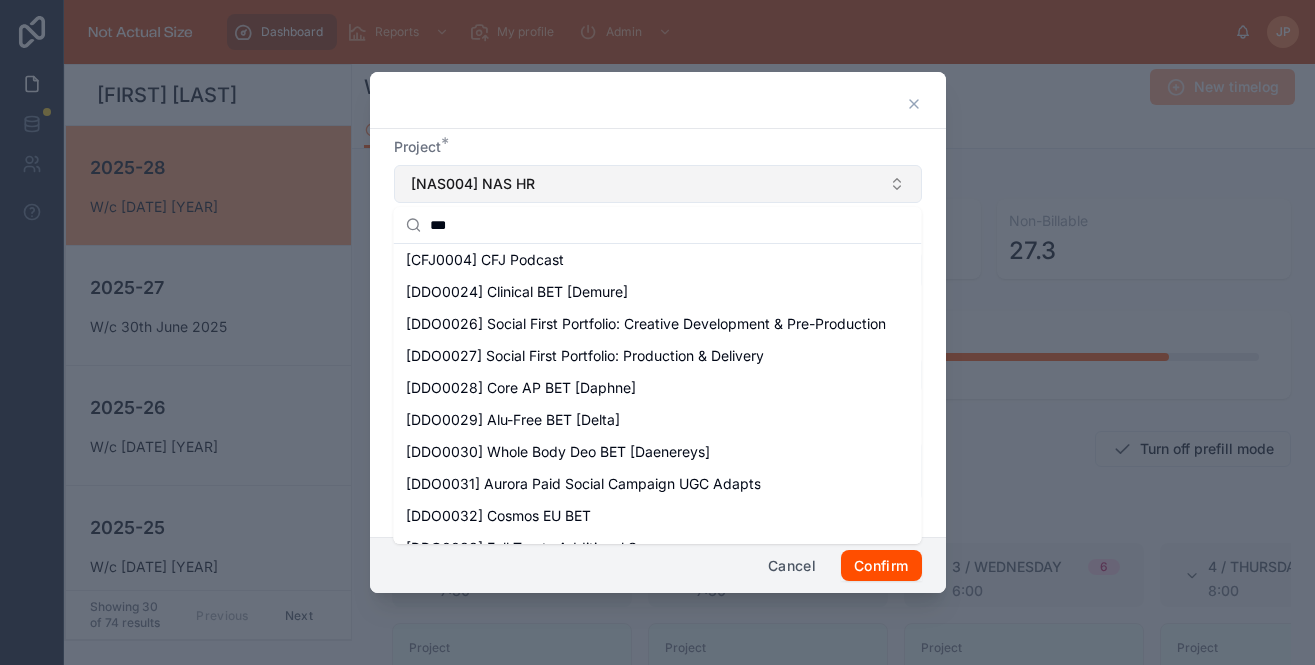 scroll, scrollTop: 0, scrollLeft: 0, axis: both 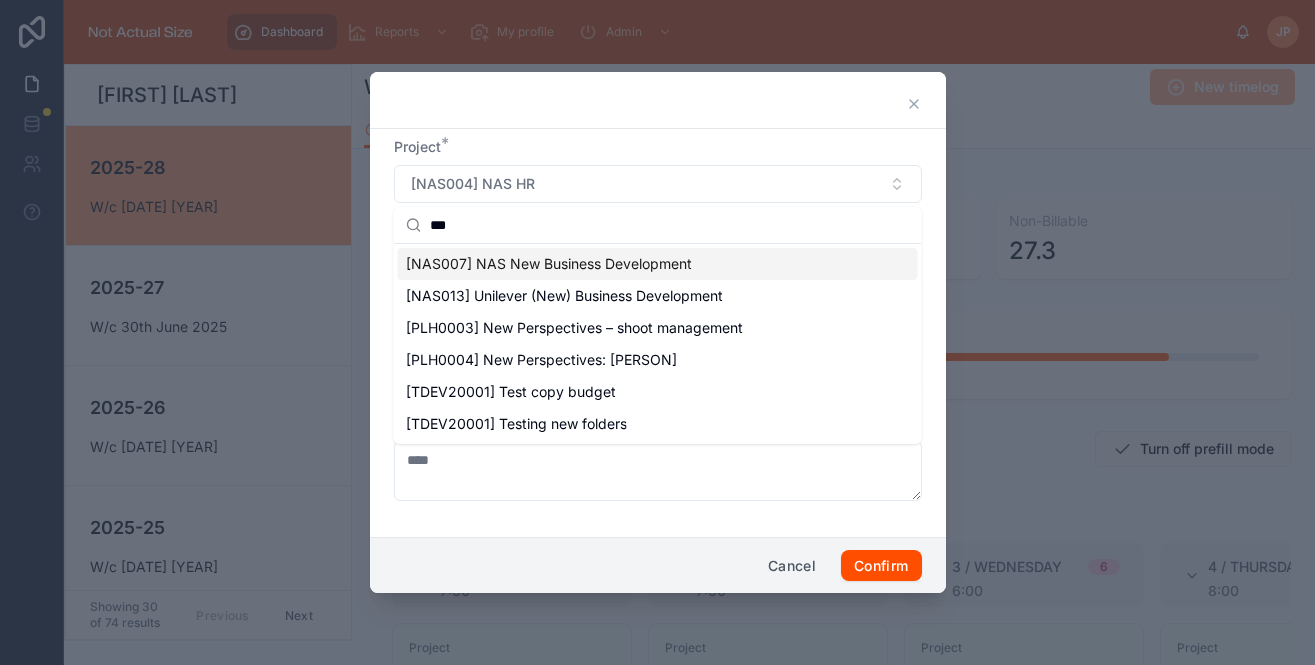 type 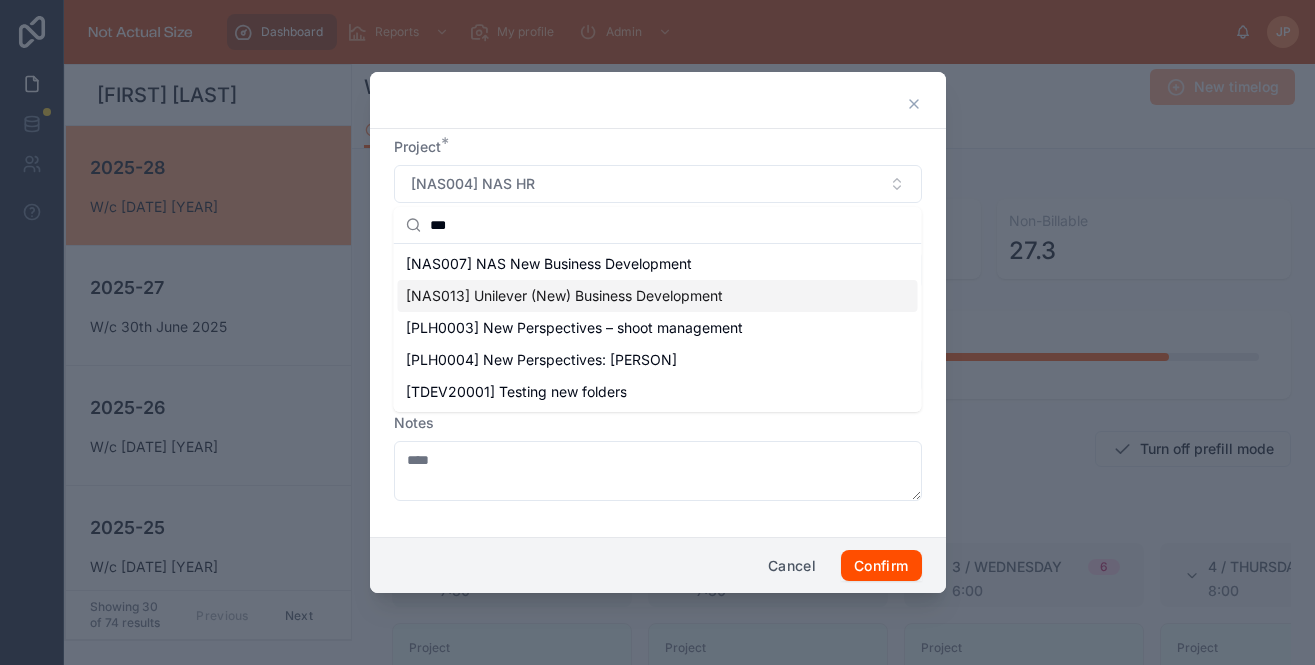 type on "***" 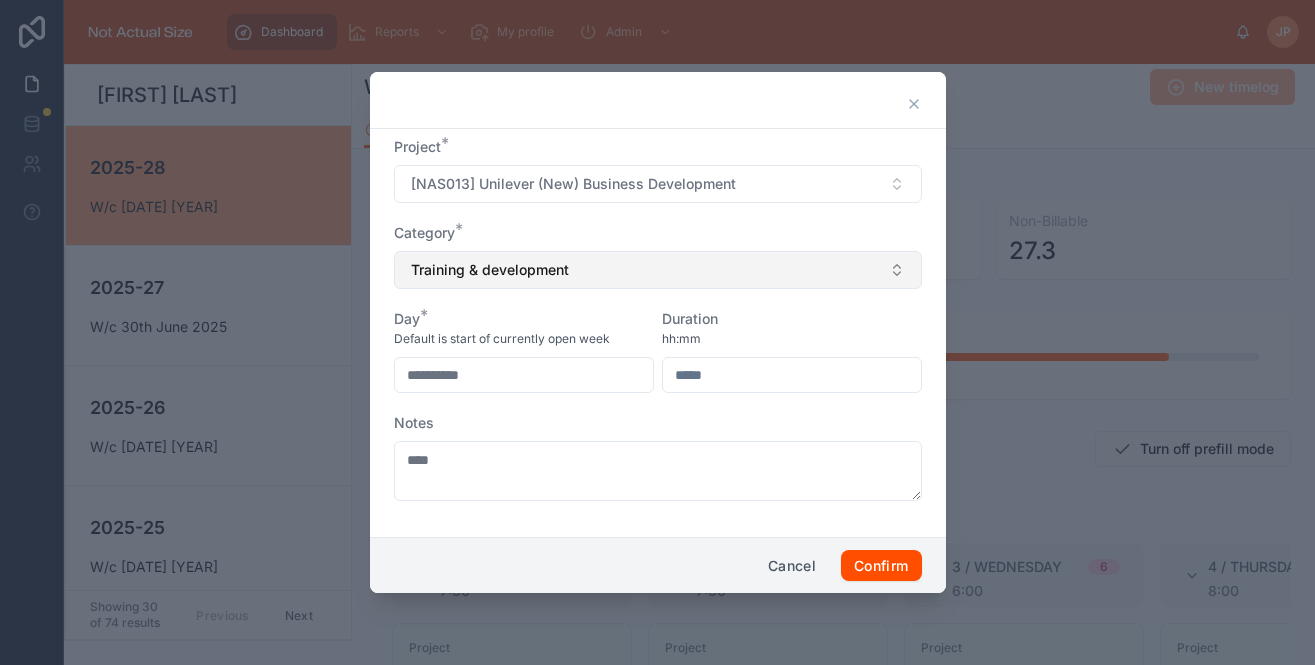 click on "Training & development" at bounding box center (658, 270) 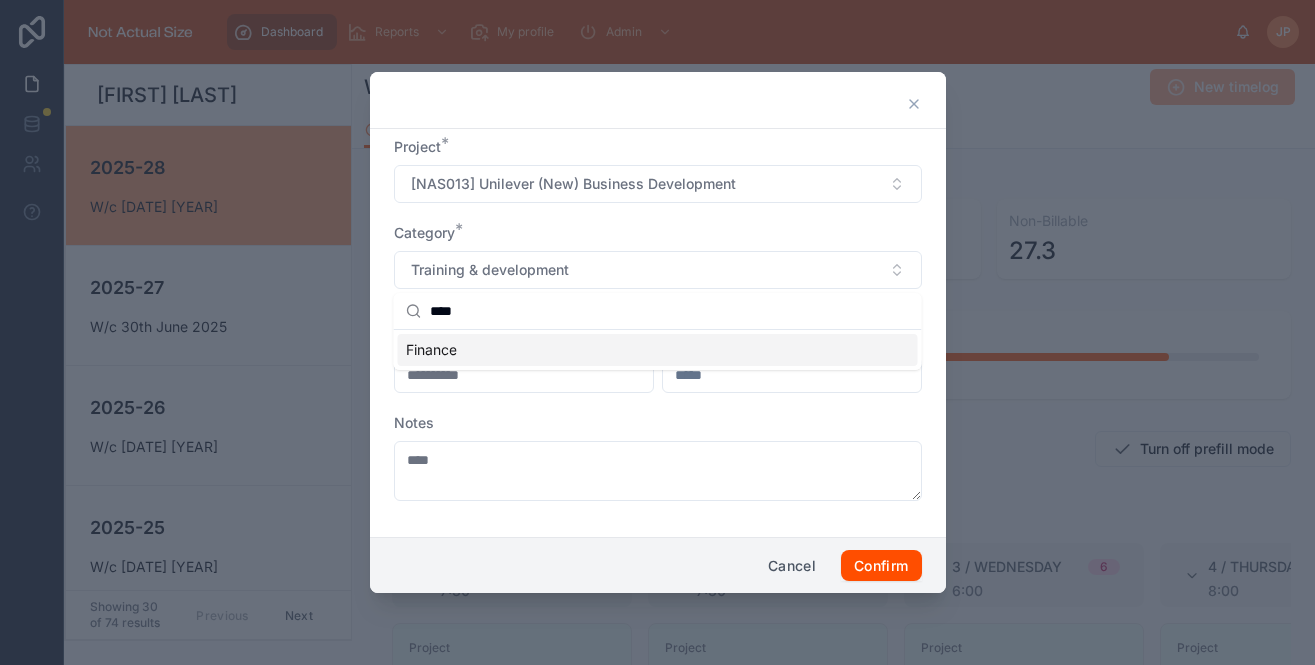 type on "****" 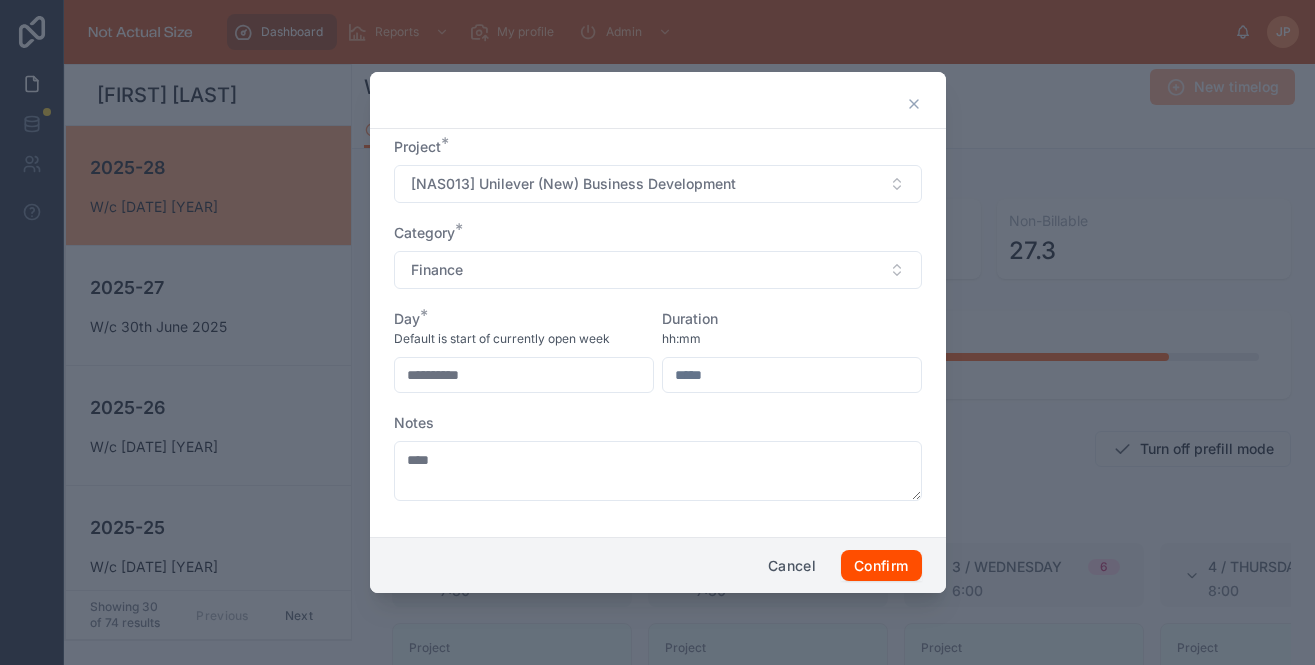click on "**********" at bounding box center [524, 375] 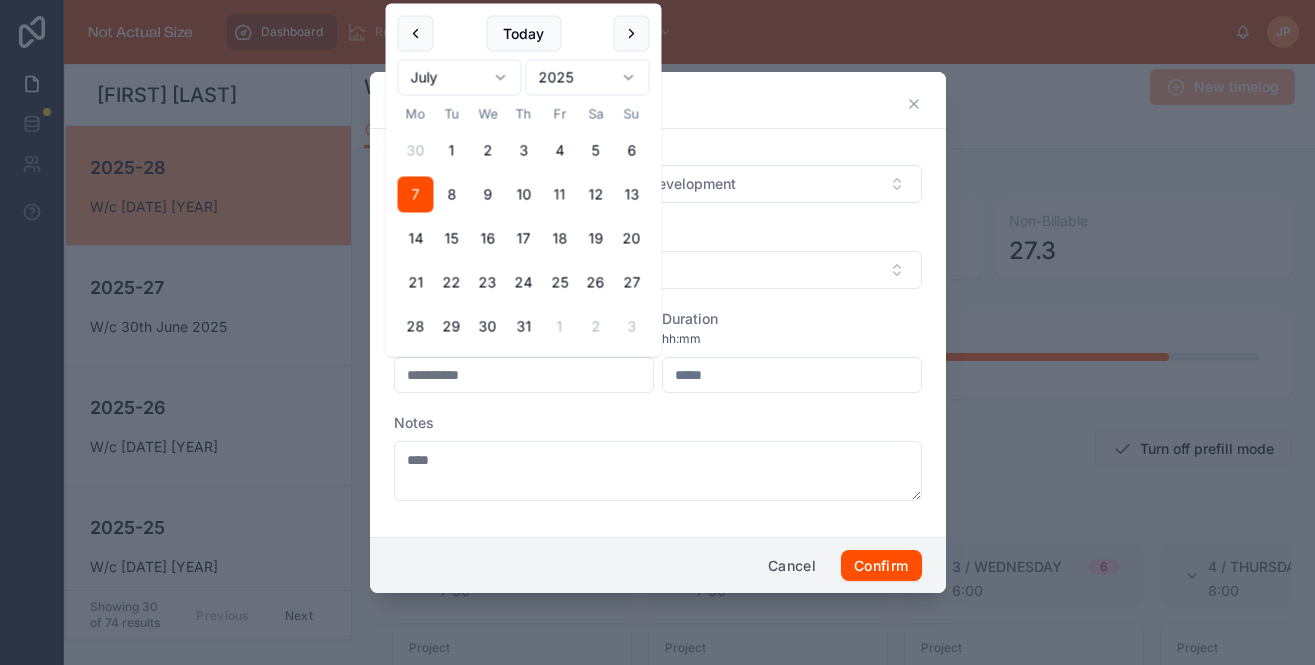 click on "11" at bounding box center (560, 195) 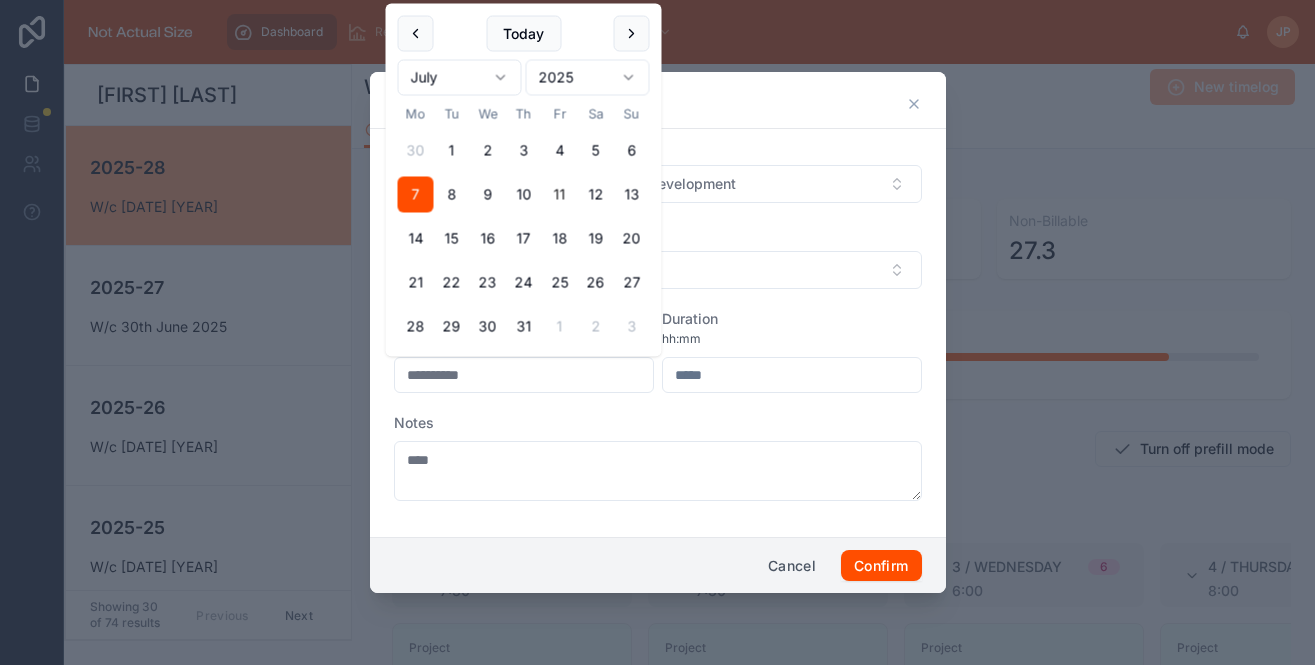 type on "**********" 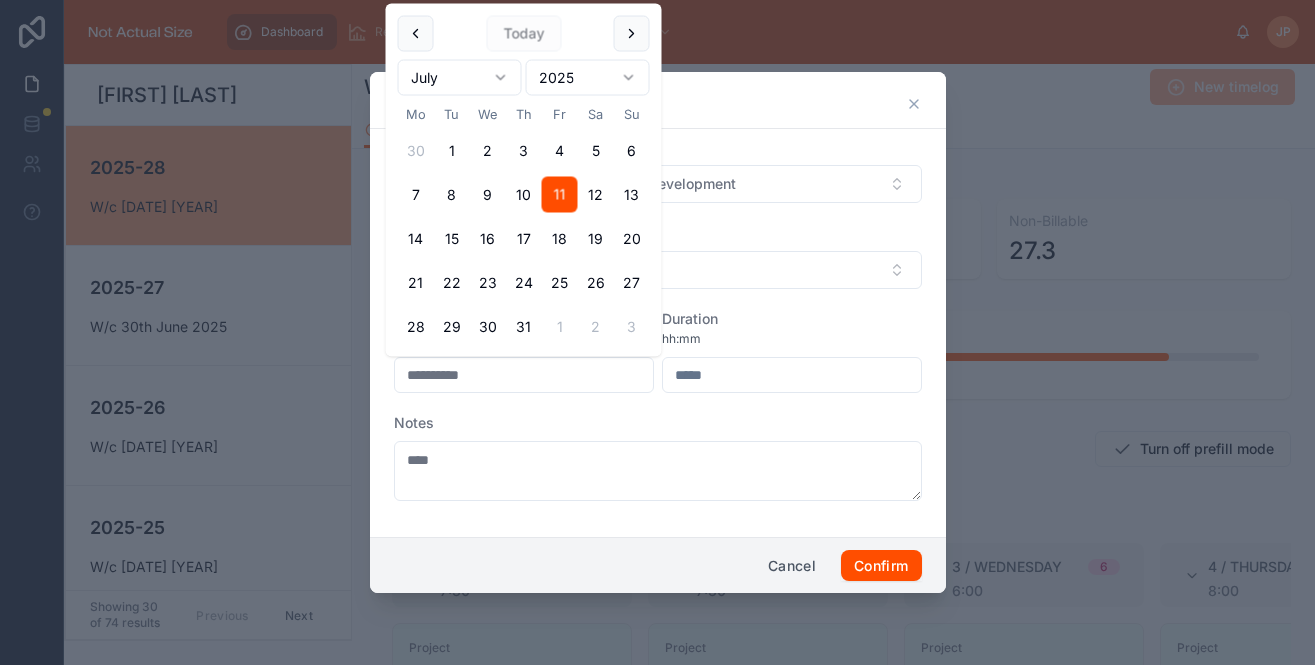 click on "Duration hh:mm" at bounding box center (792, 351) 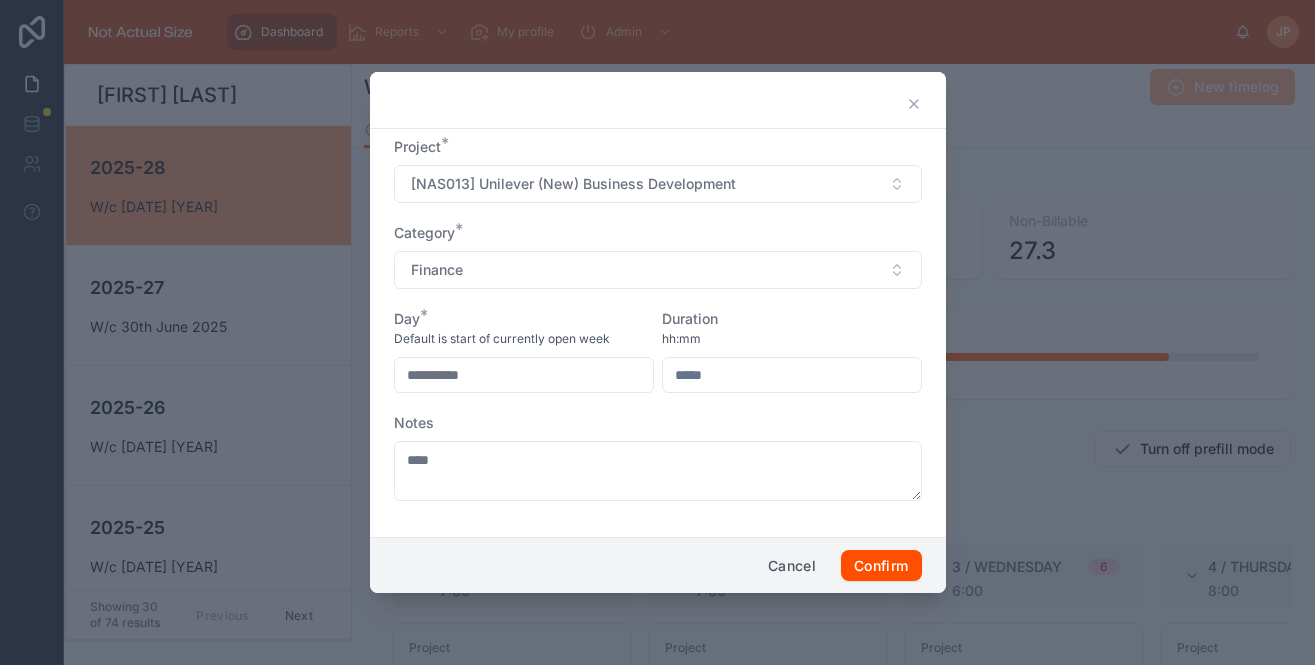 click at bounding box center (792, 375) 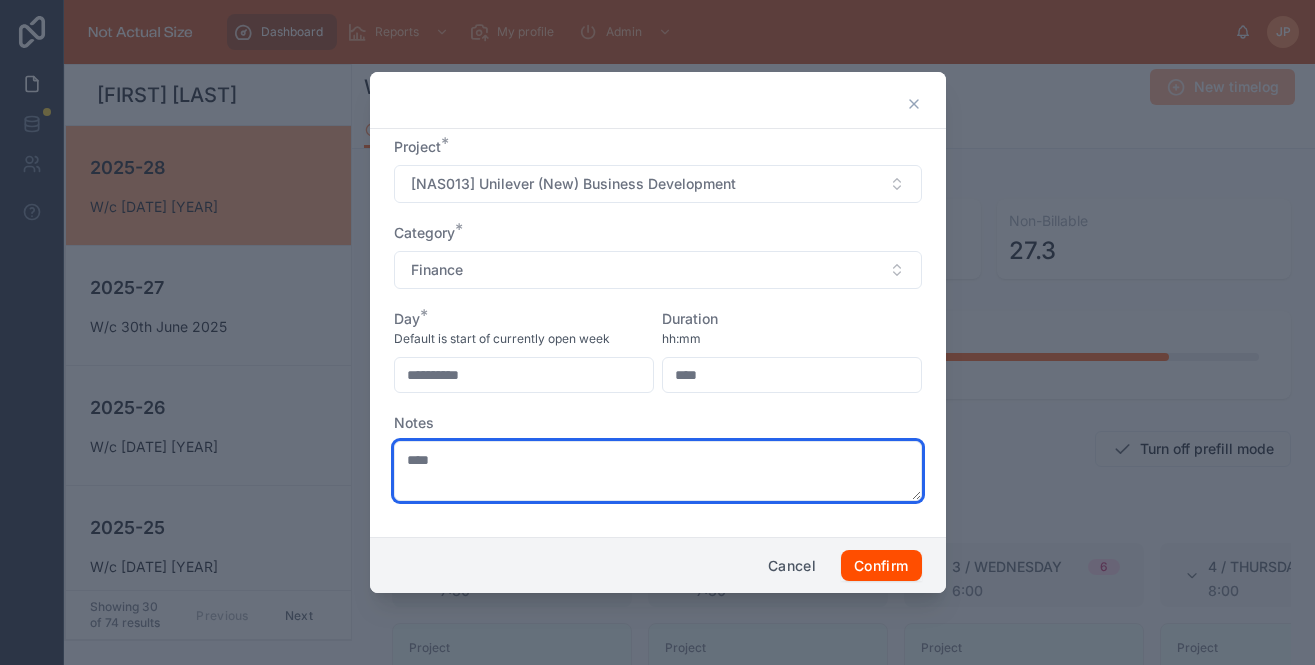 type on "****" 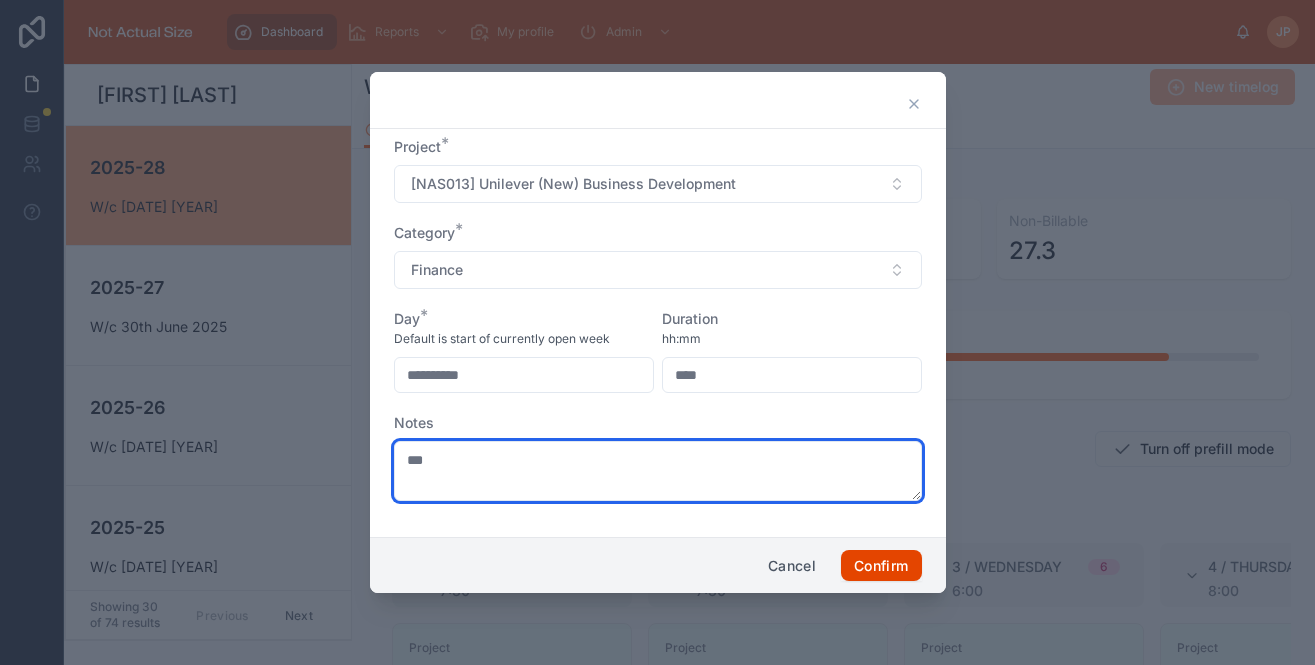 type on "***" 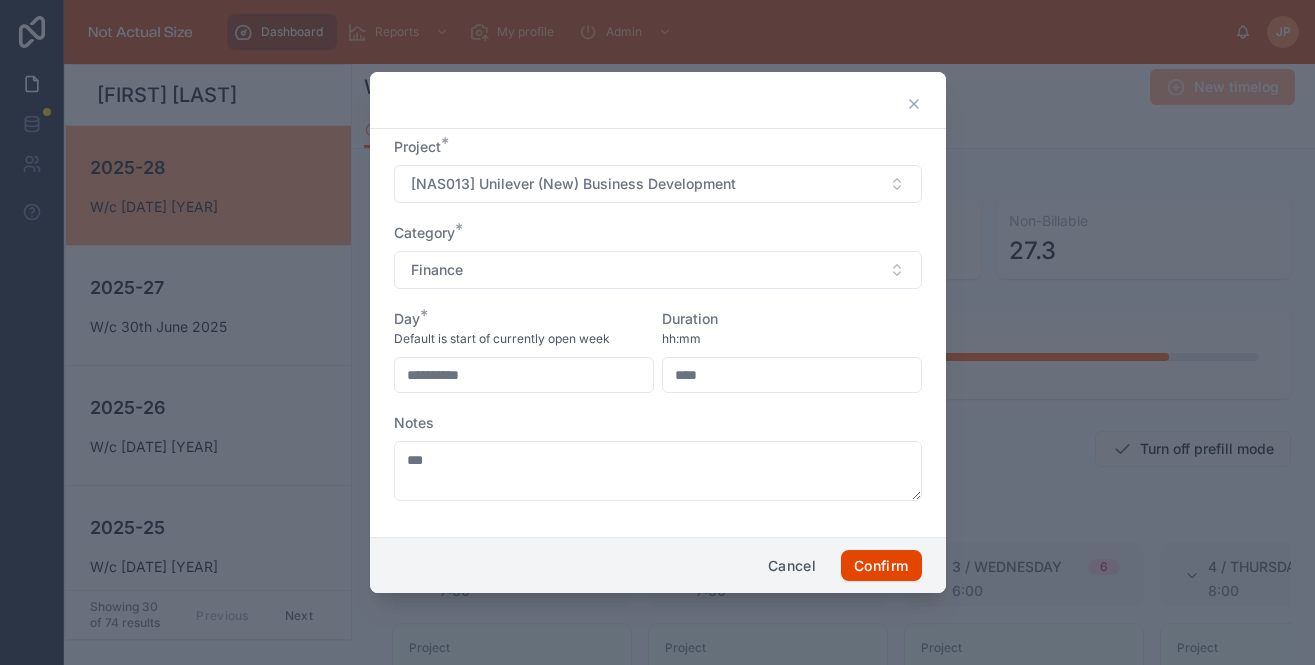 click on "Confirm" at bounding box center [881, 566] 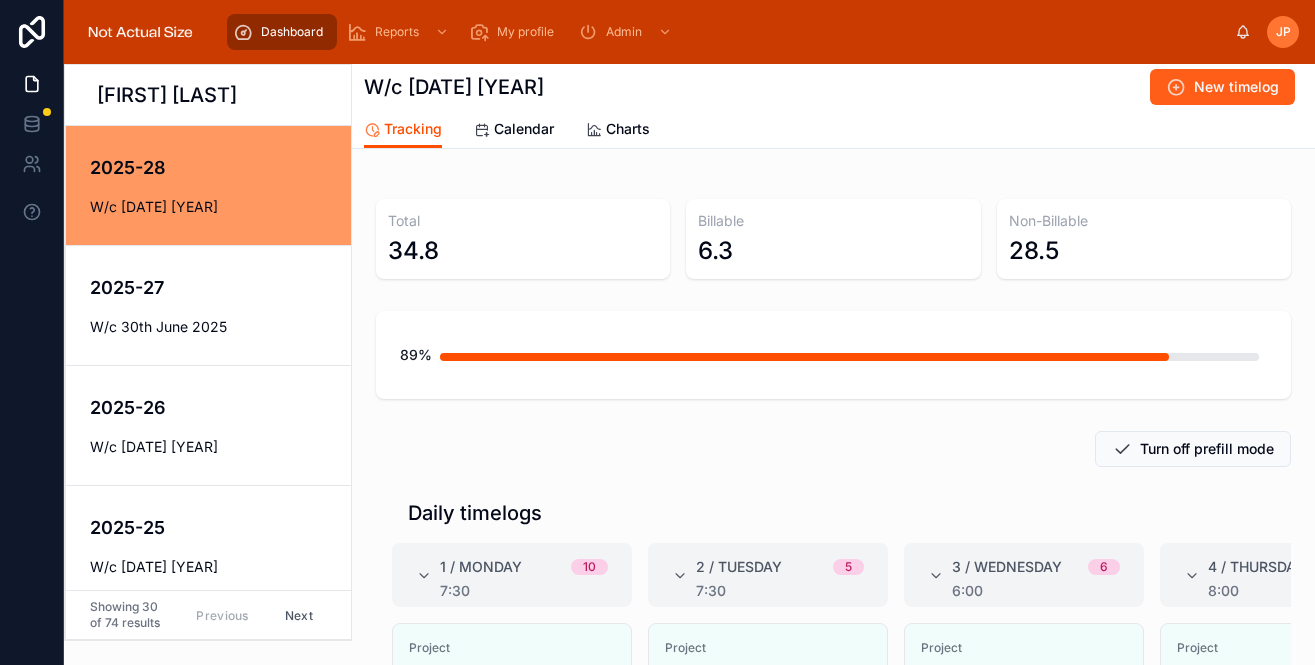 click on "New timelog" at bounding box center [1222, 87] 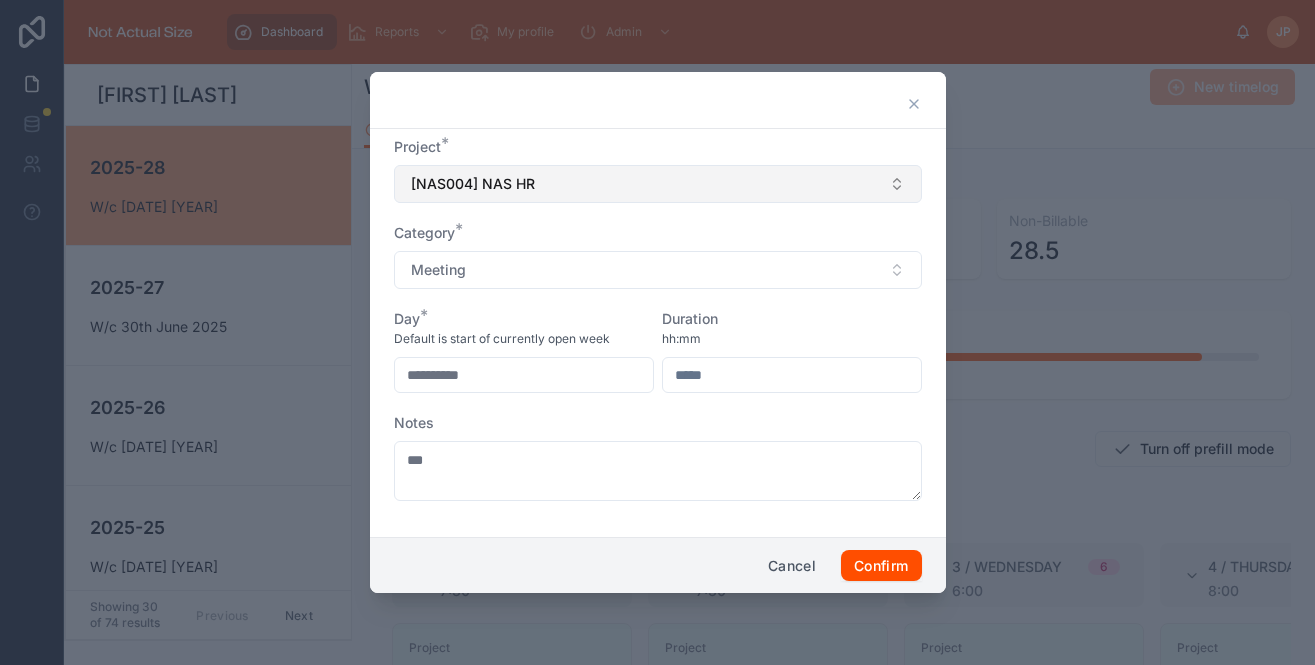 click on "[NAS004] NAS HR" at bounding box center (658, 184) 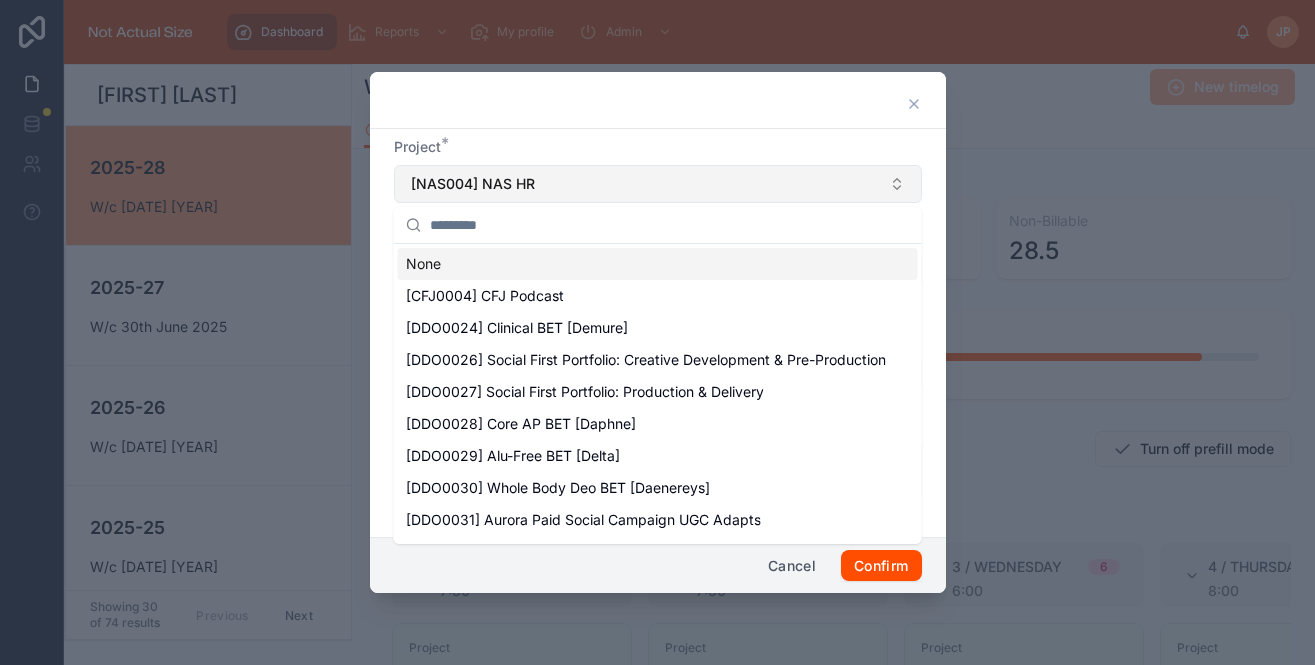 type on "*" 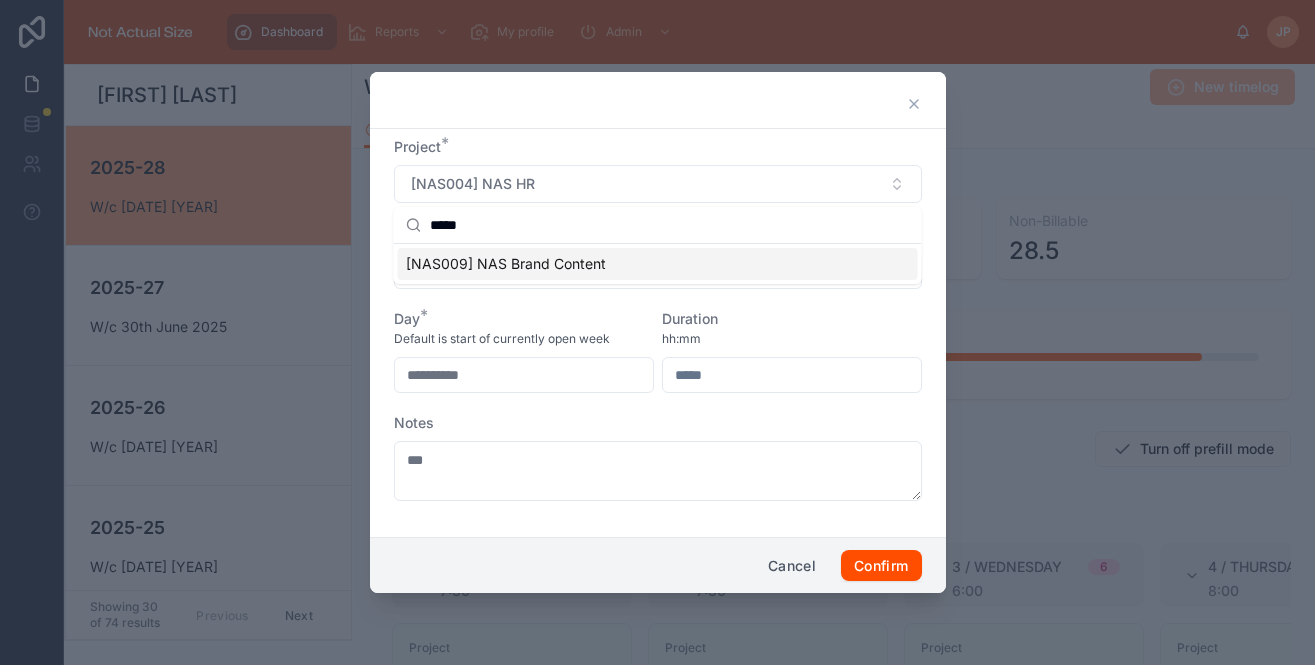 type on "*****" 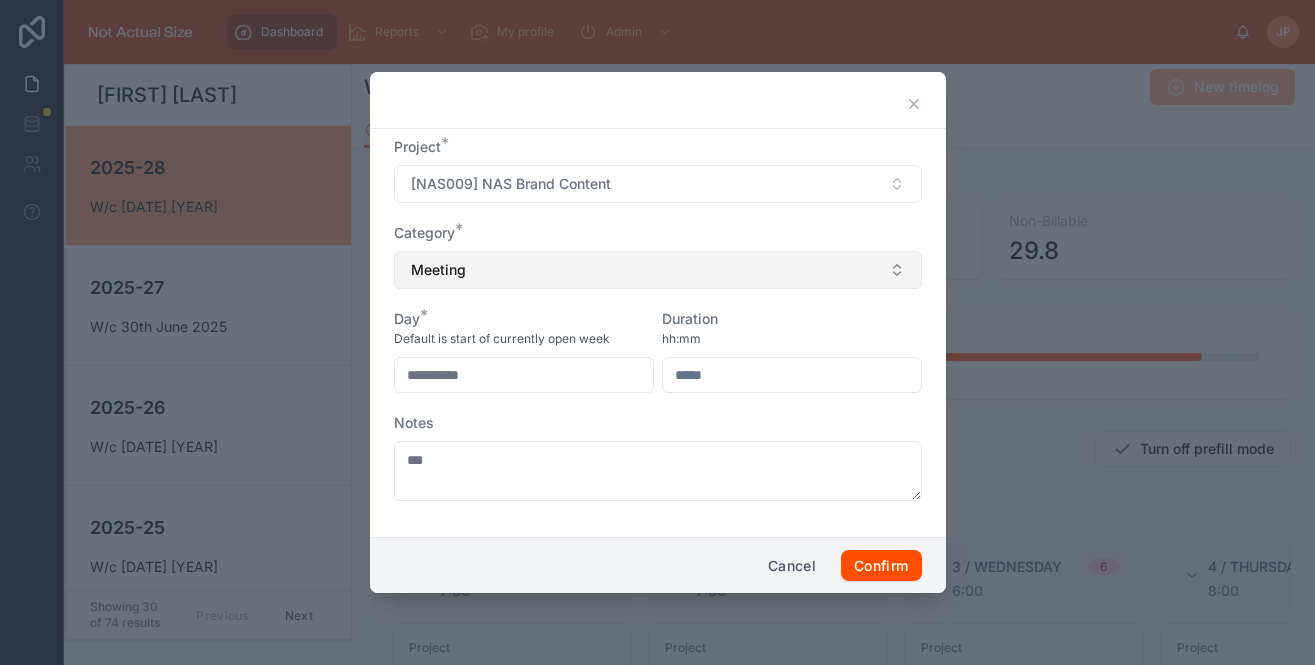 click on "Meeting" at bounding box center (658, 270) 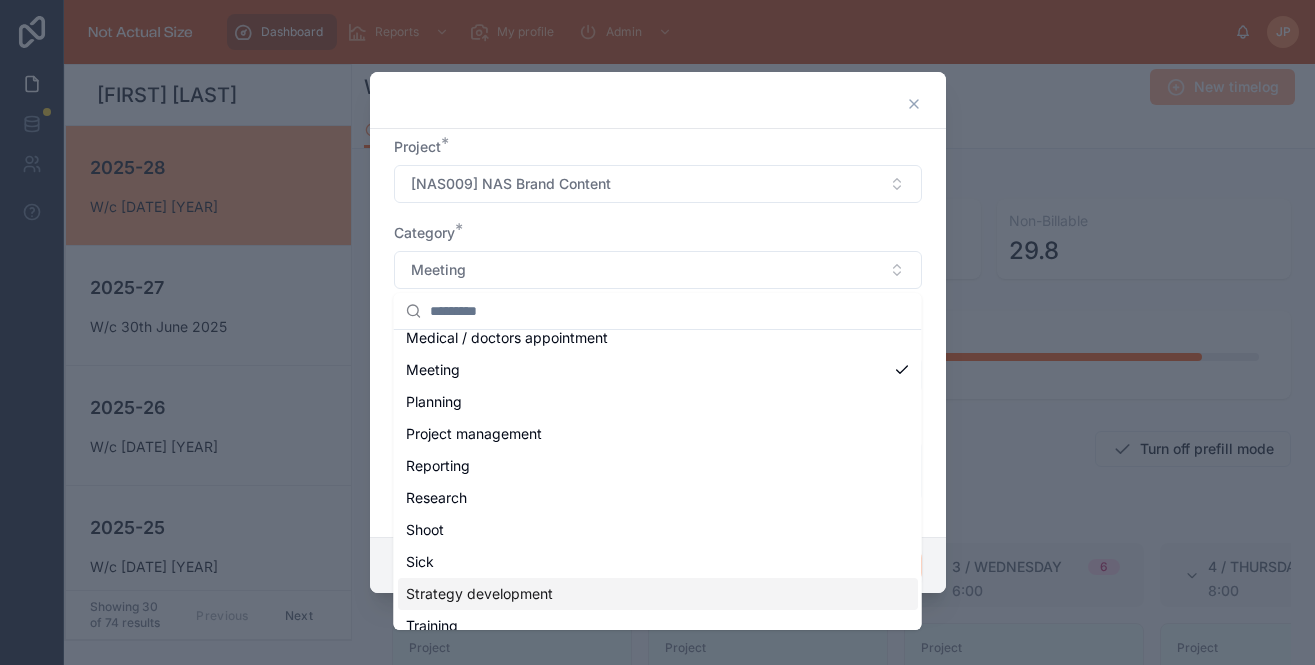 scroll, scrollTop: 293, scrollLeft: 0, axis: vertical 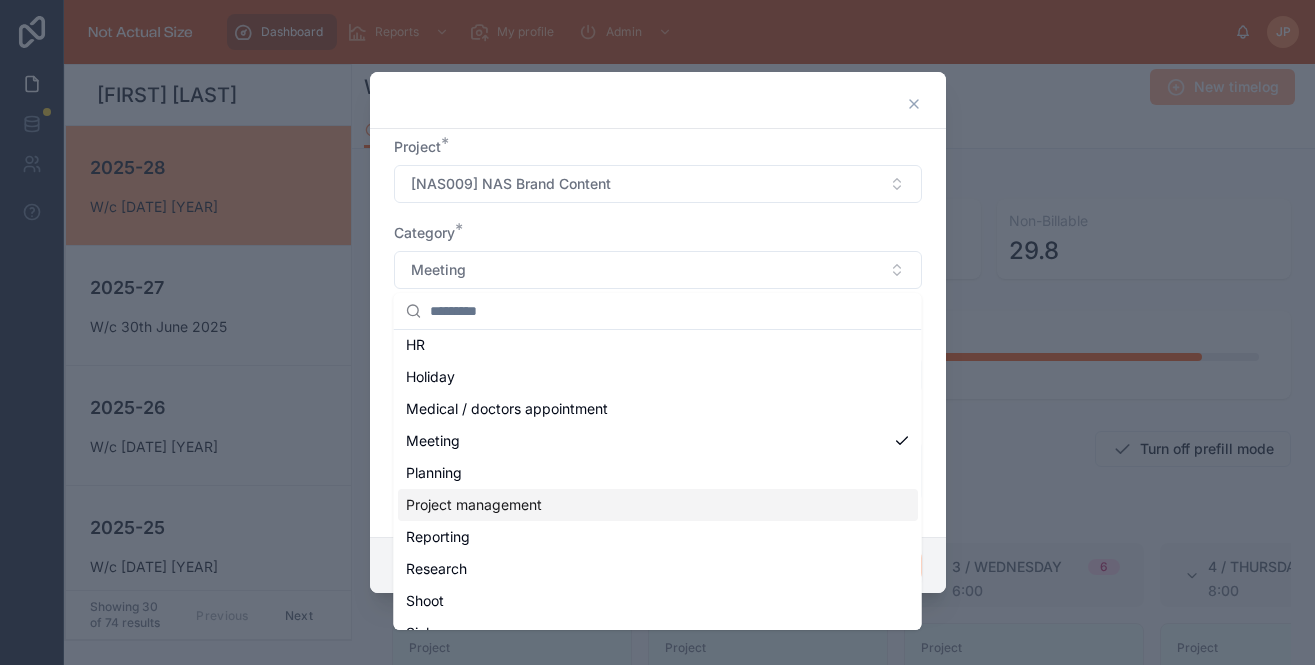 click on "Project management" at bounding box center (474, 505) 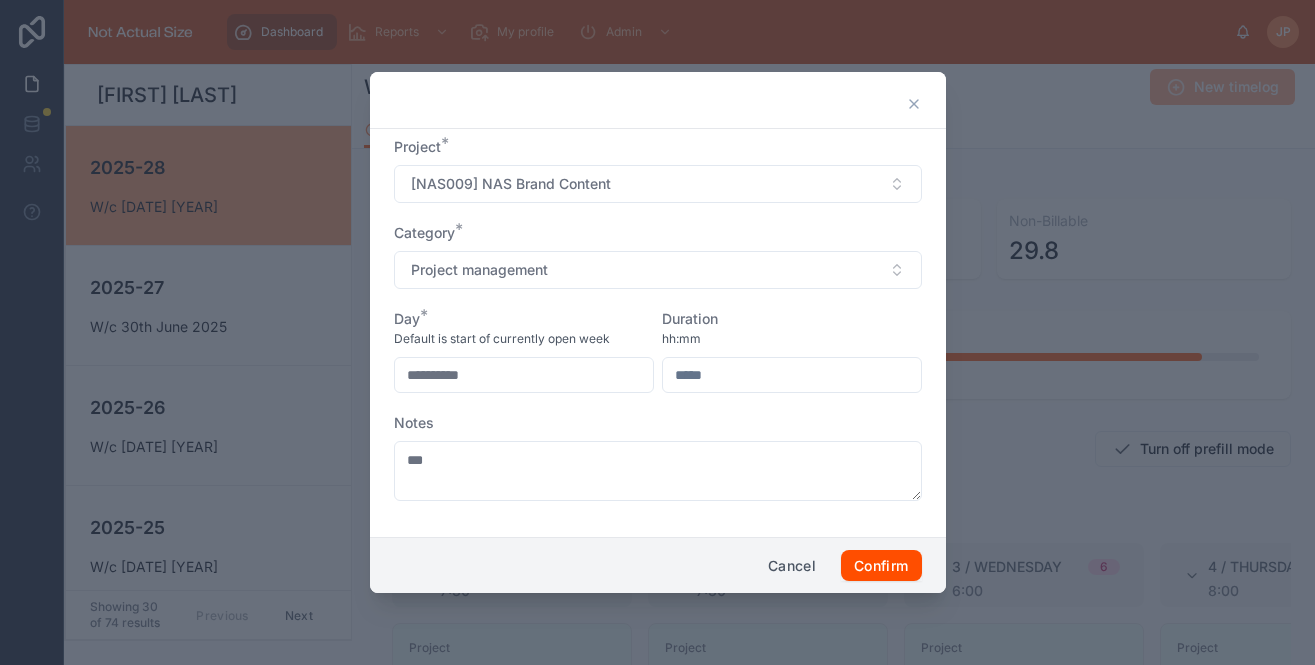 click on "**********" at bounding box center (524, 375) 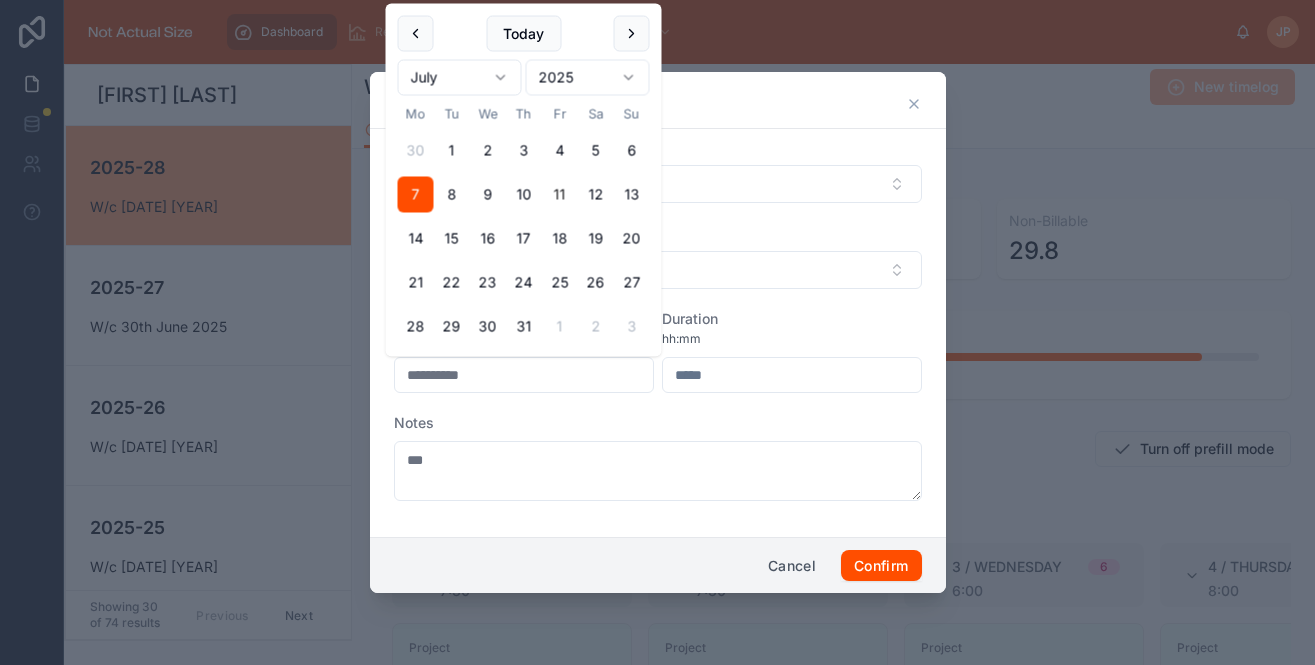 click on "11" at bounding box center [560, 195] 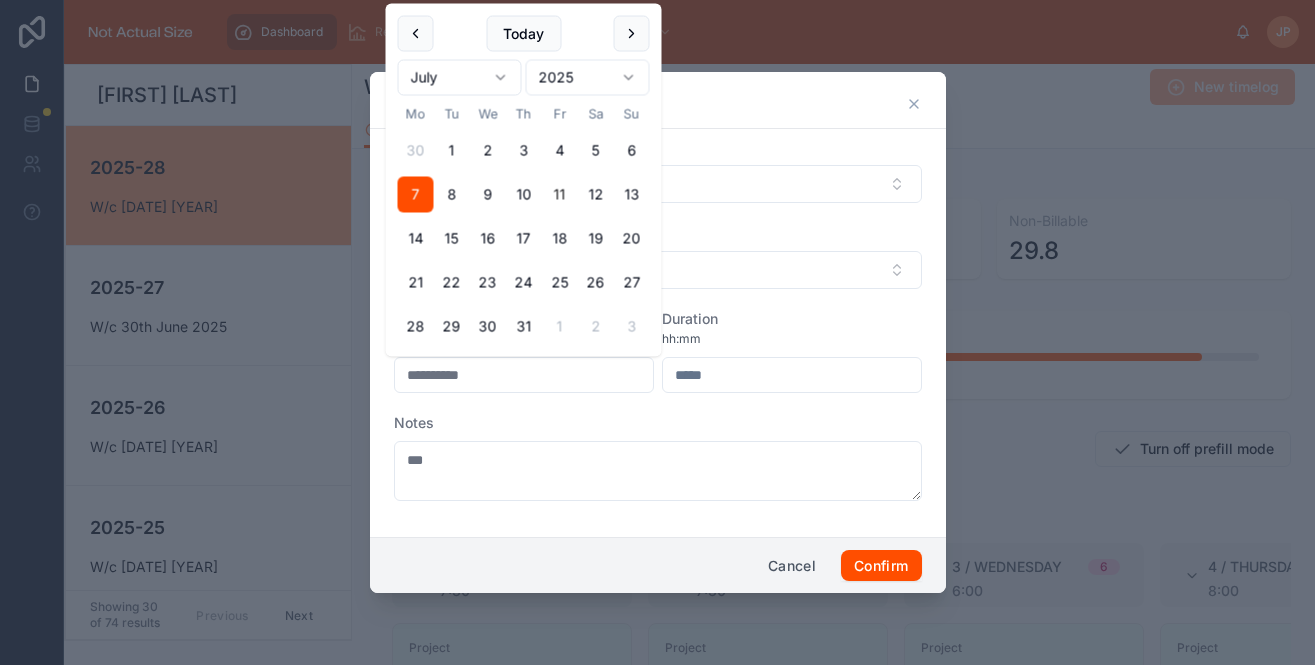 type on "**********" 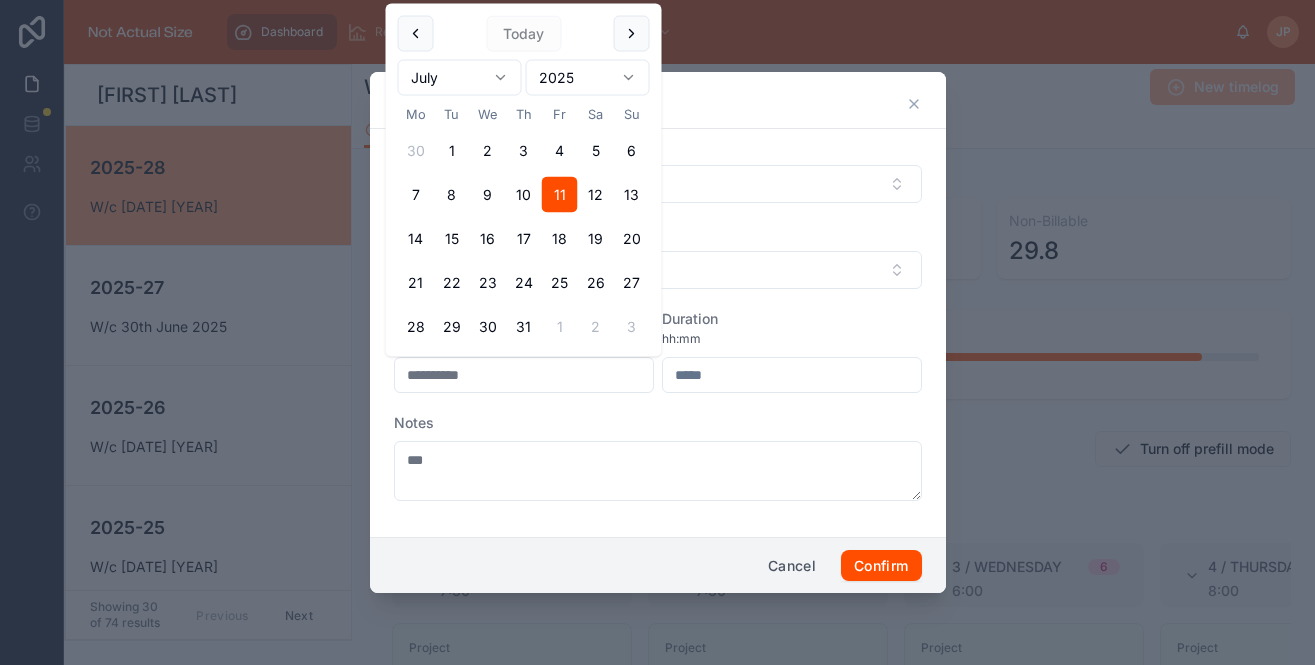 click at bounding box center [792, 375] 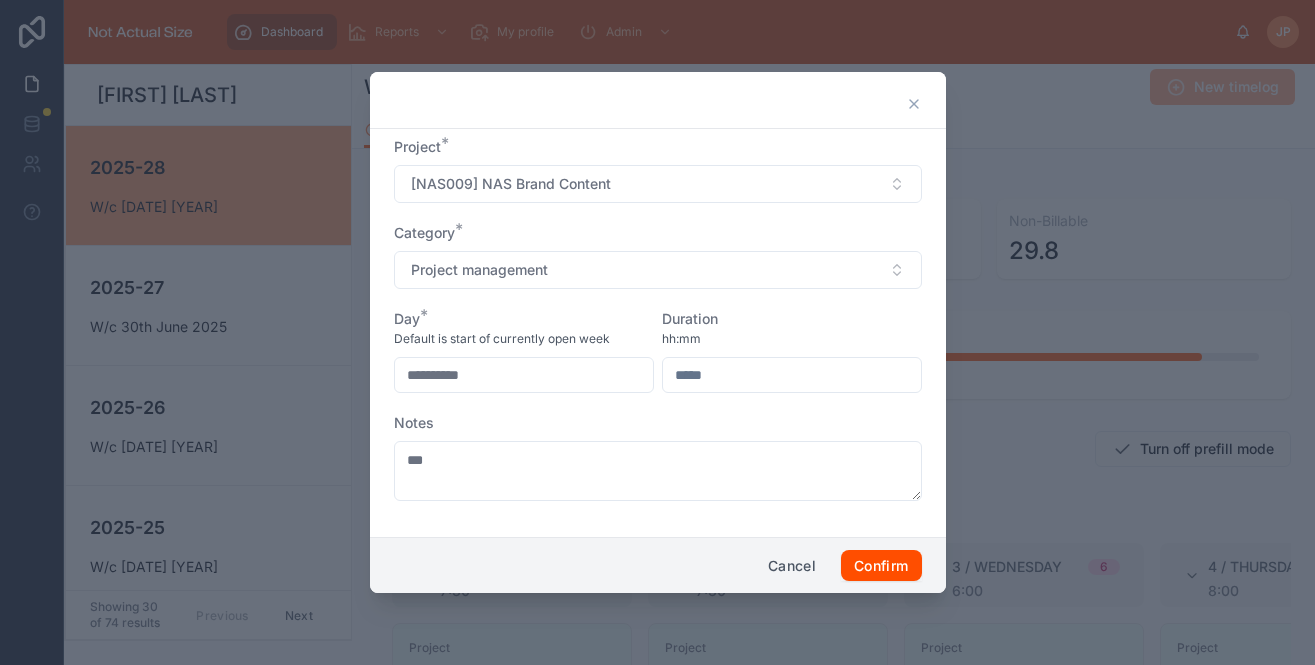click on "Notes" at bounding box center [658, 423] 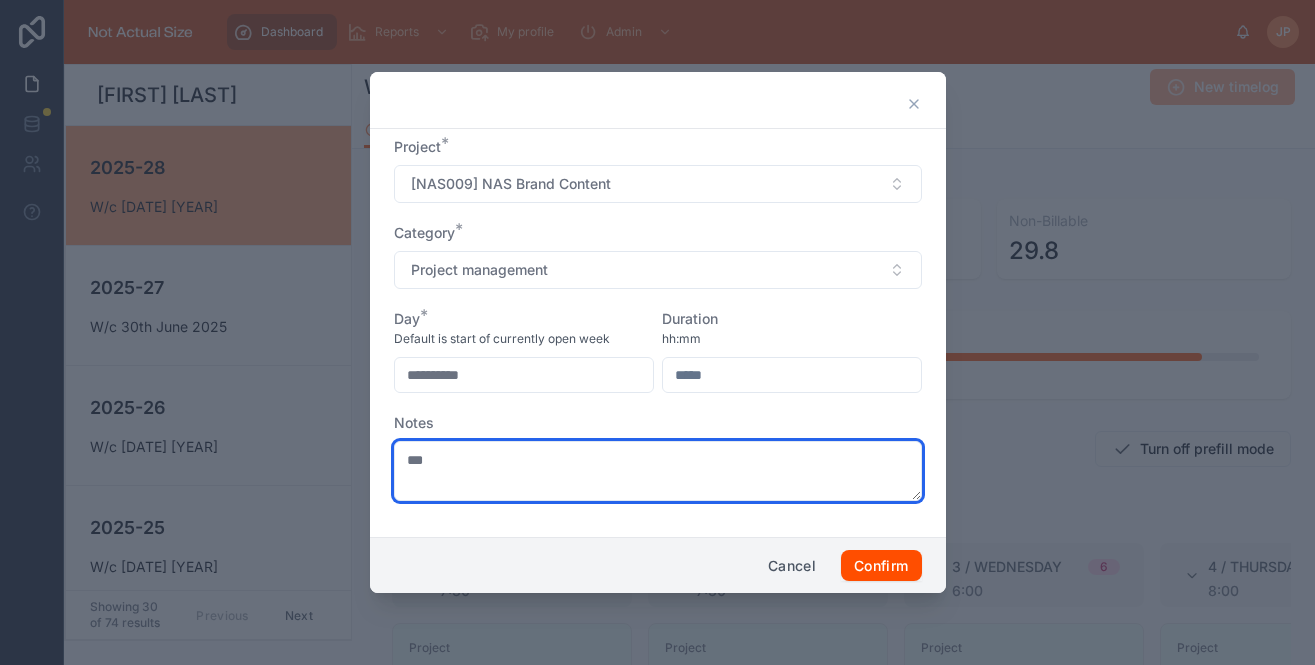 click on "***" at bounding box center (658, 471) 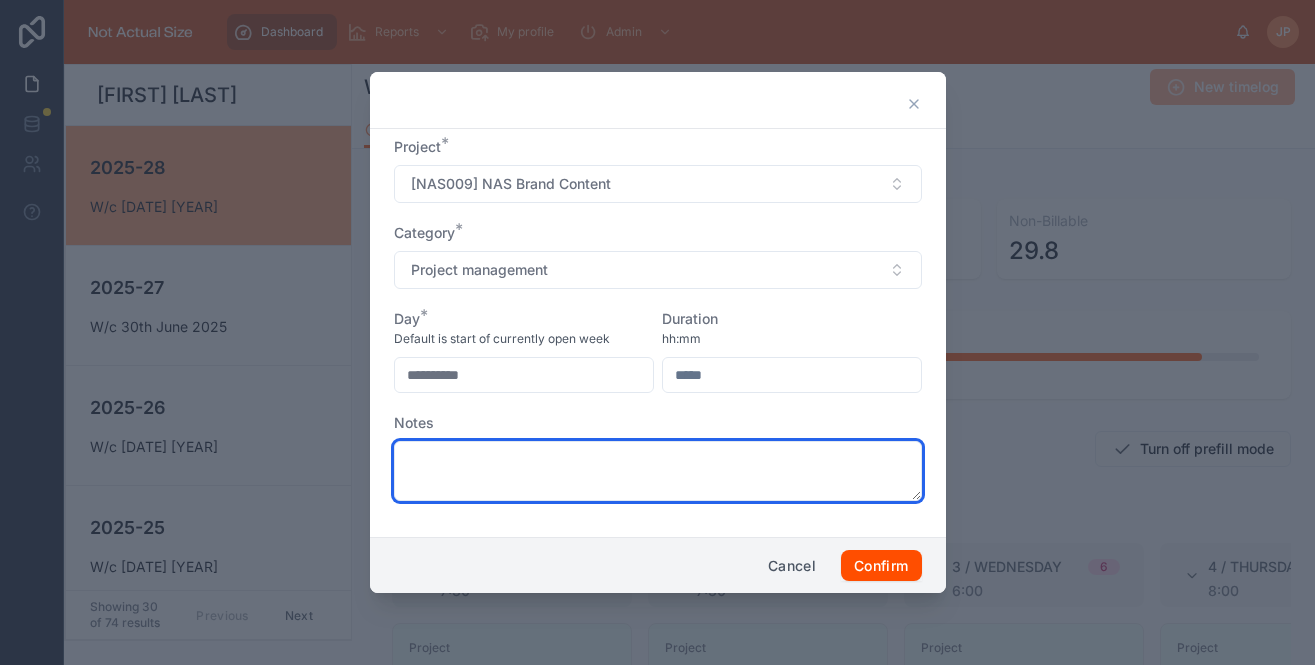 type 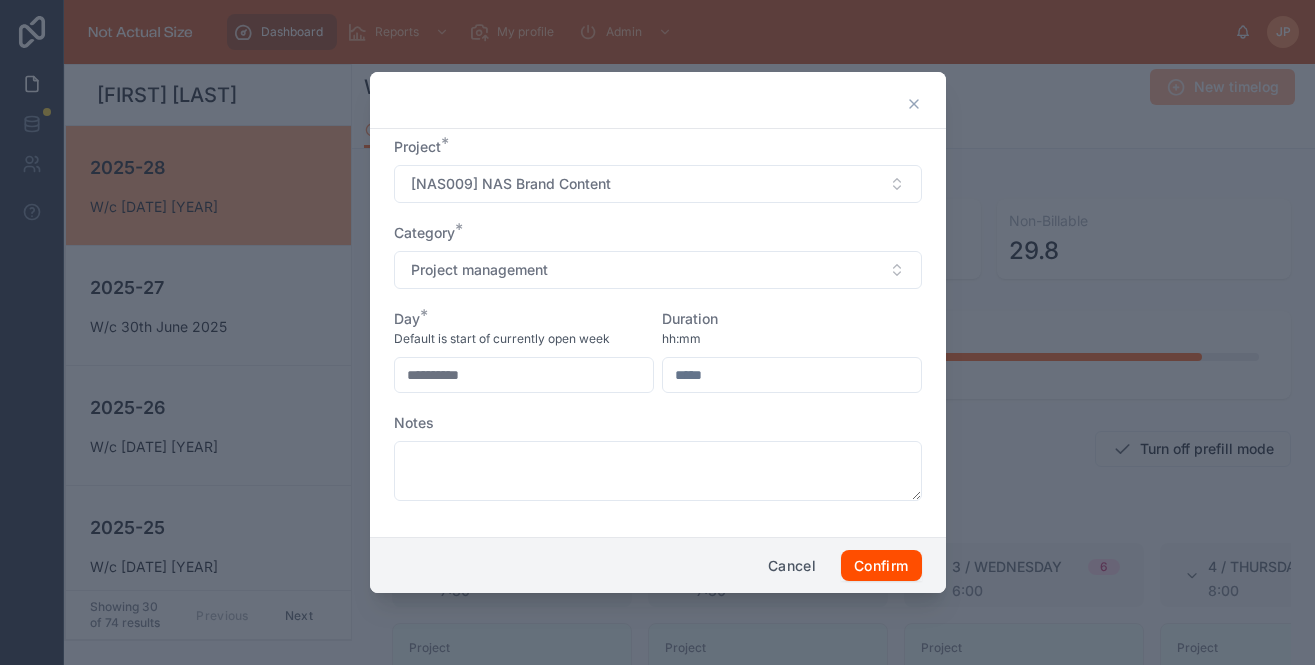 click on "Notes" at bounding box center [658, 423] 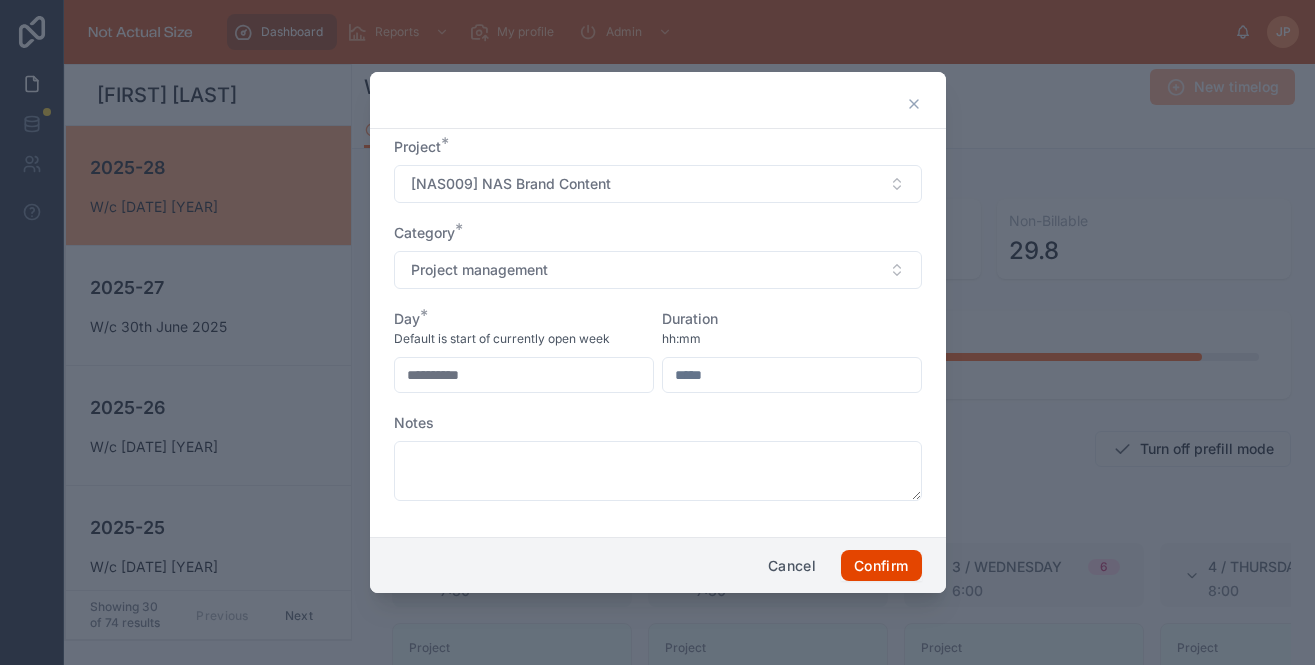 click on "Confirm" at bounding box center (881, 566) 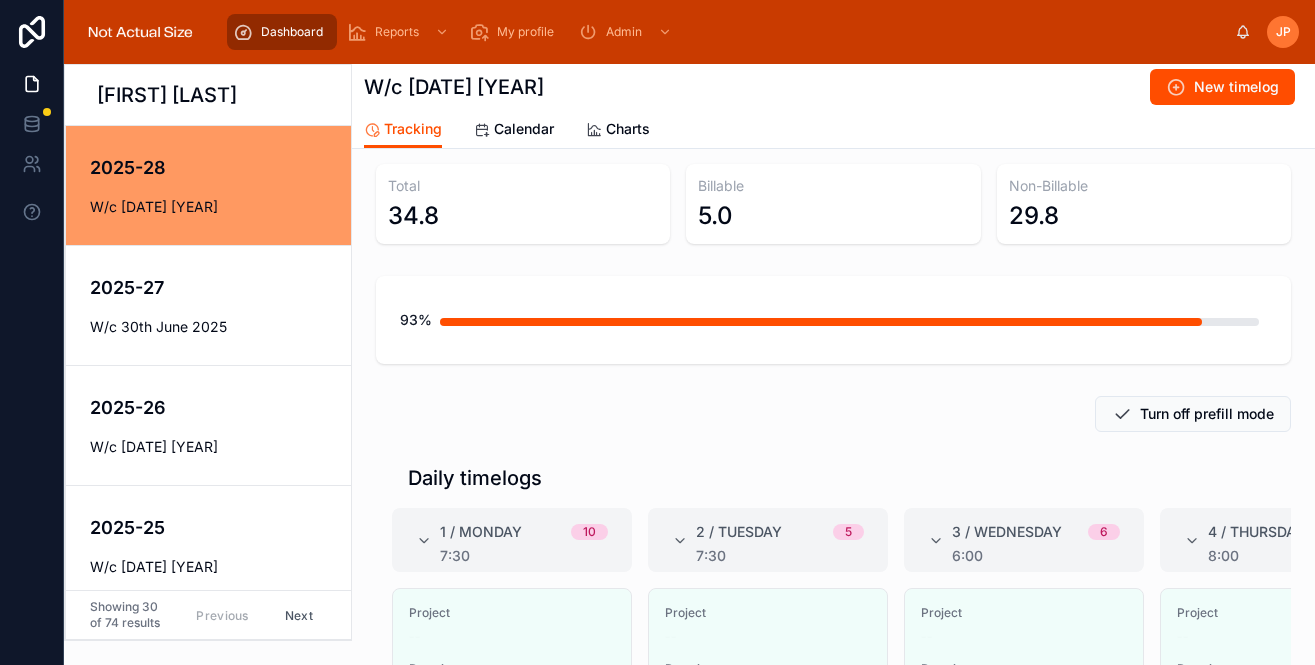 scroll, scrollTop: 41, scrollLeft: 0, axis: vertical 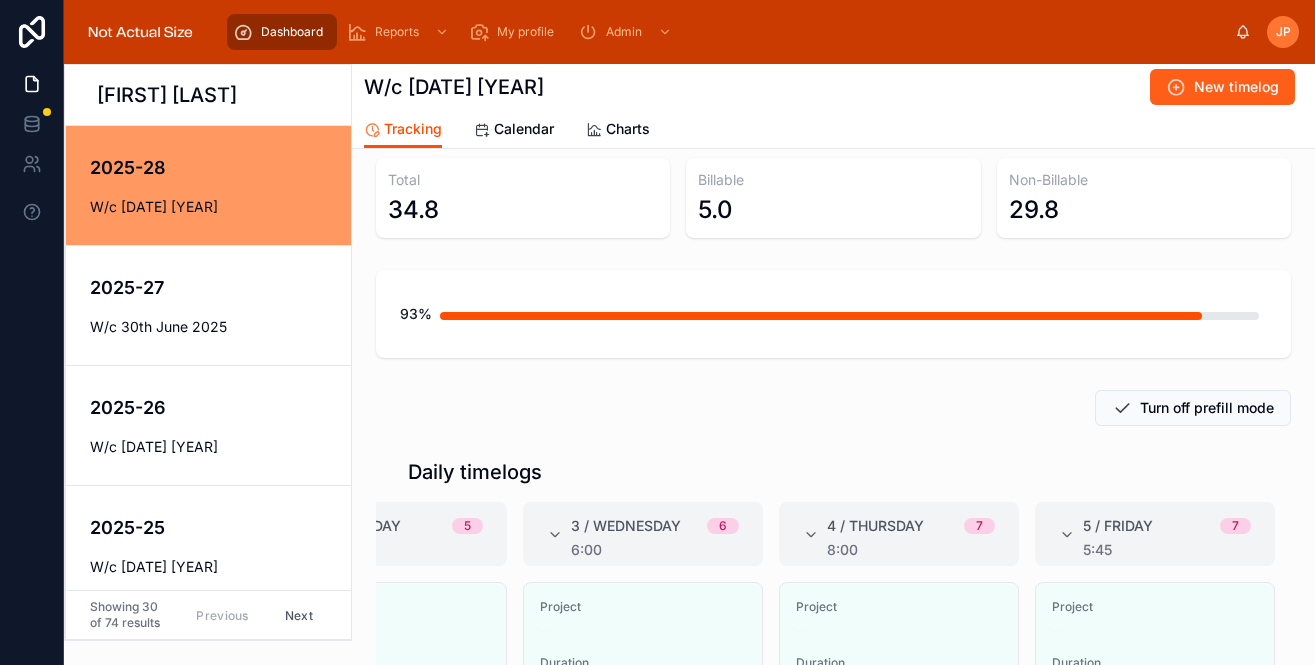 click on "New timelog" at bounding box center [1236, 87] 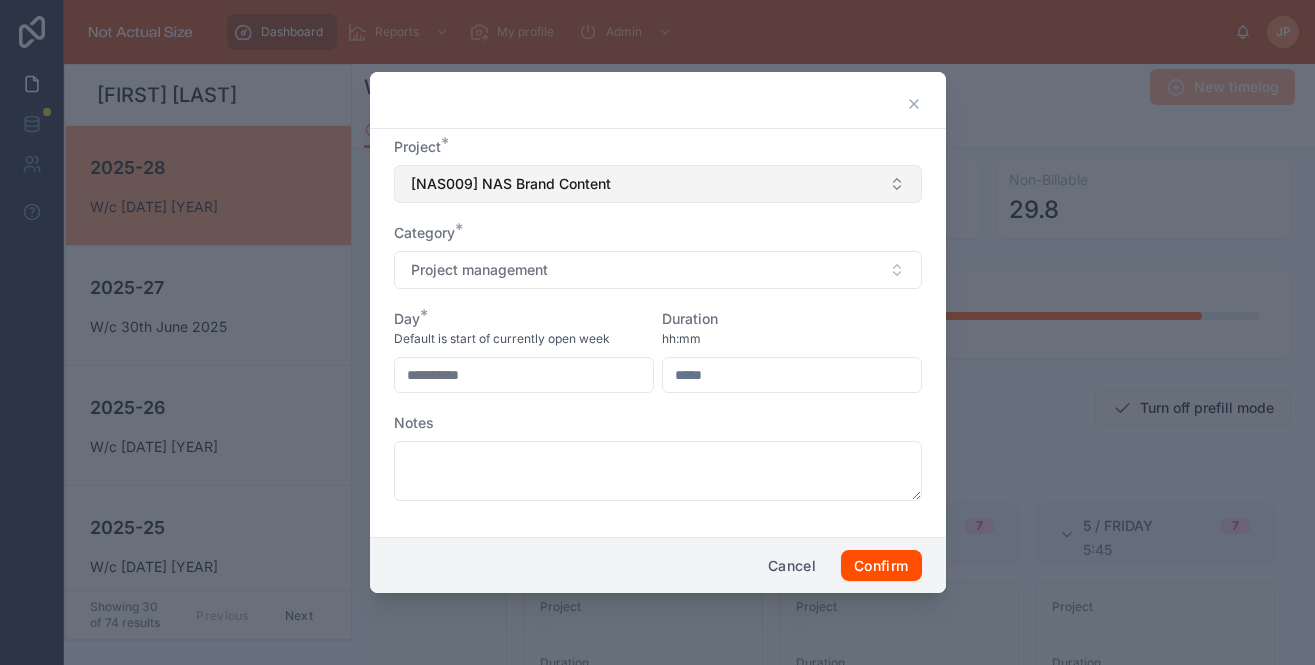 click on "[NAS009] NAS Brand Content" at bounding box center [658, 184] 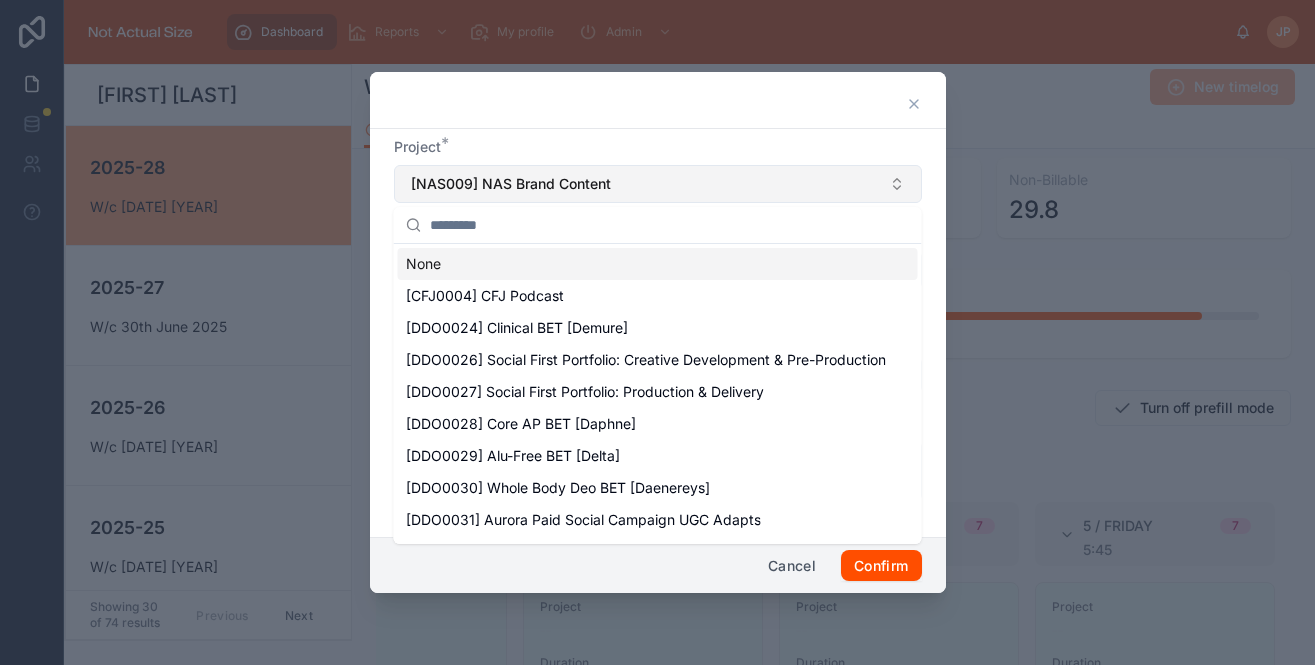 type on "**********" 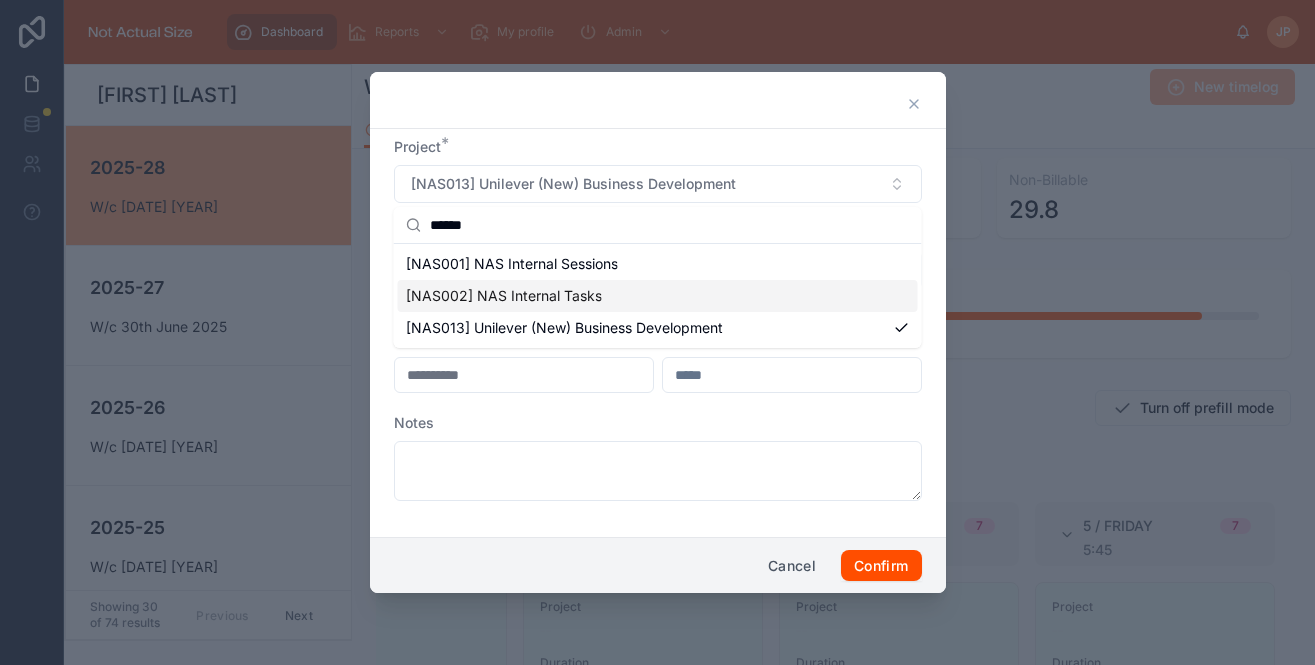 type on "******" 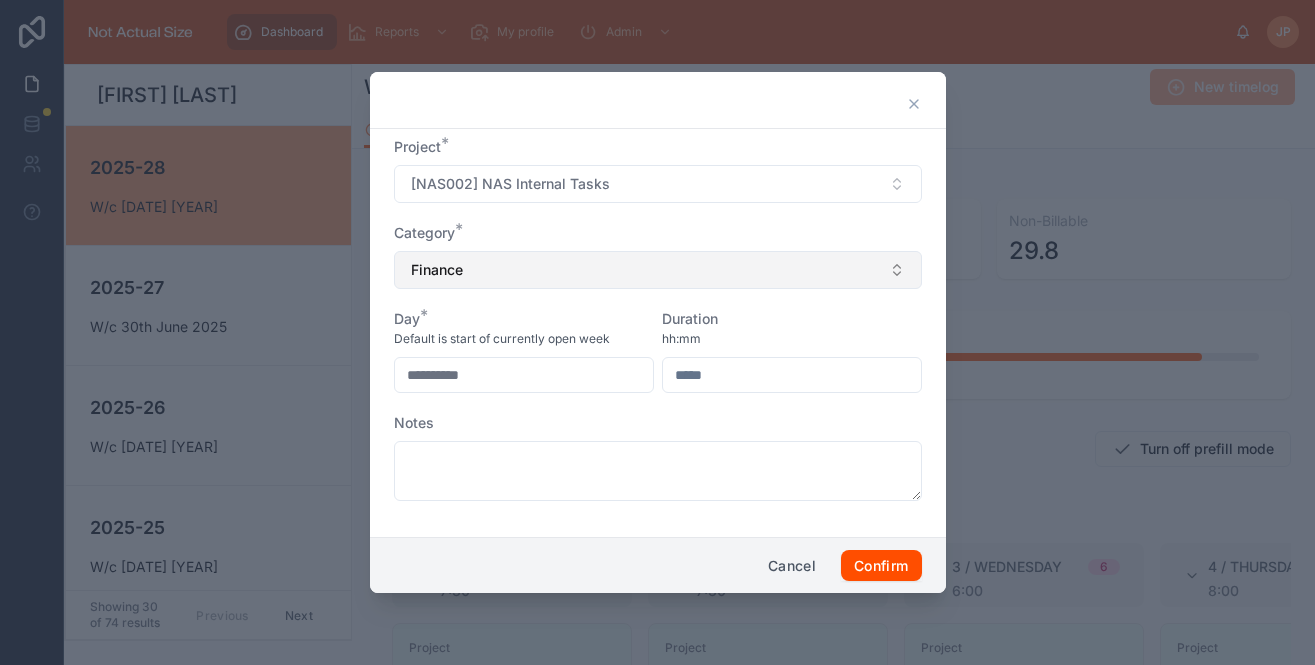 click on "Finance" at bounding box center [658, 270] 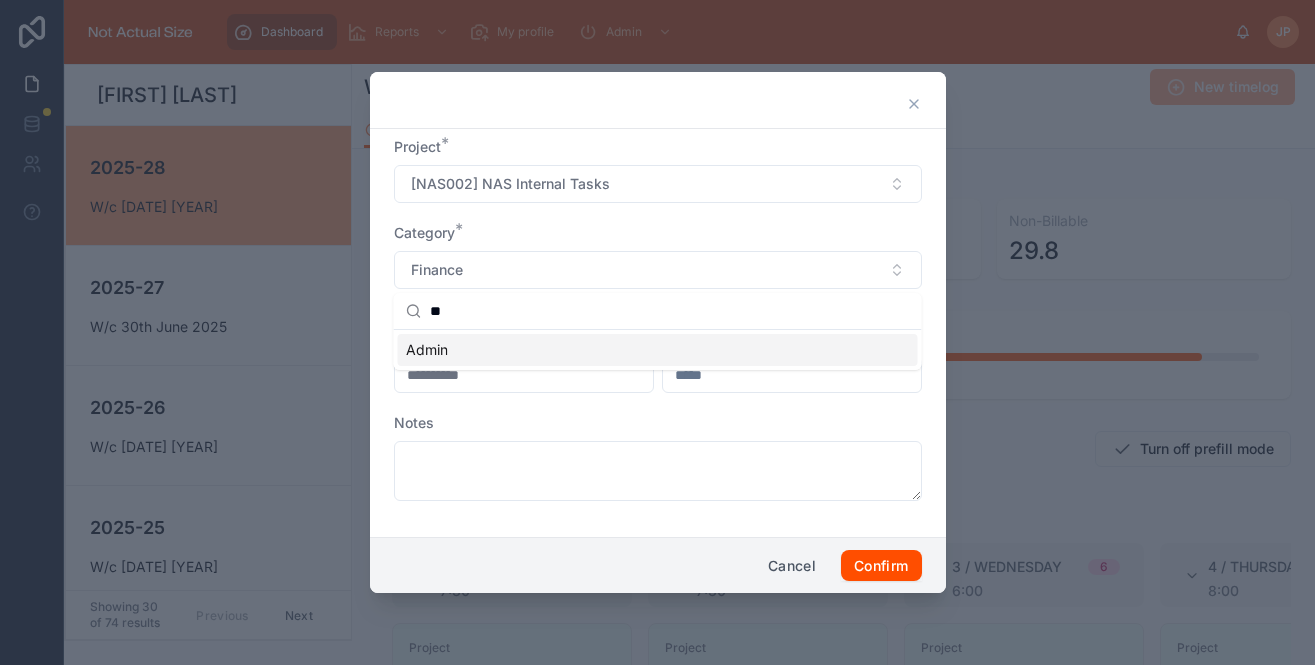 type on "**" 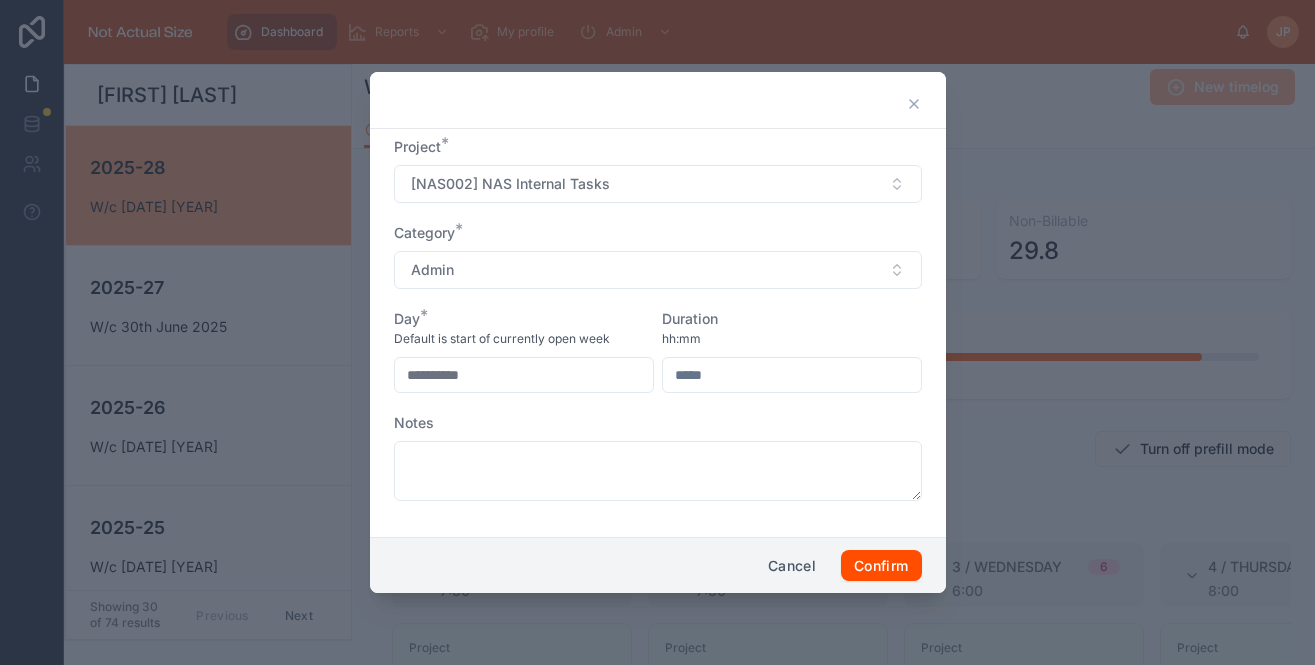 click on "**********" at bounding box center (524, 375) 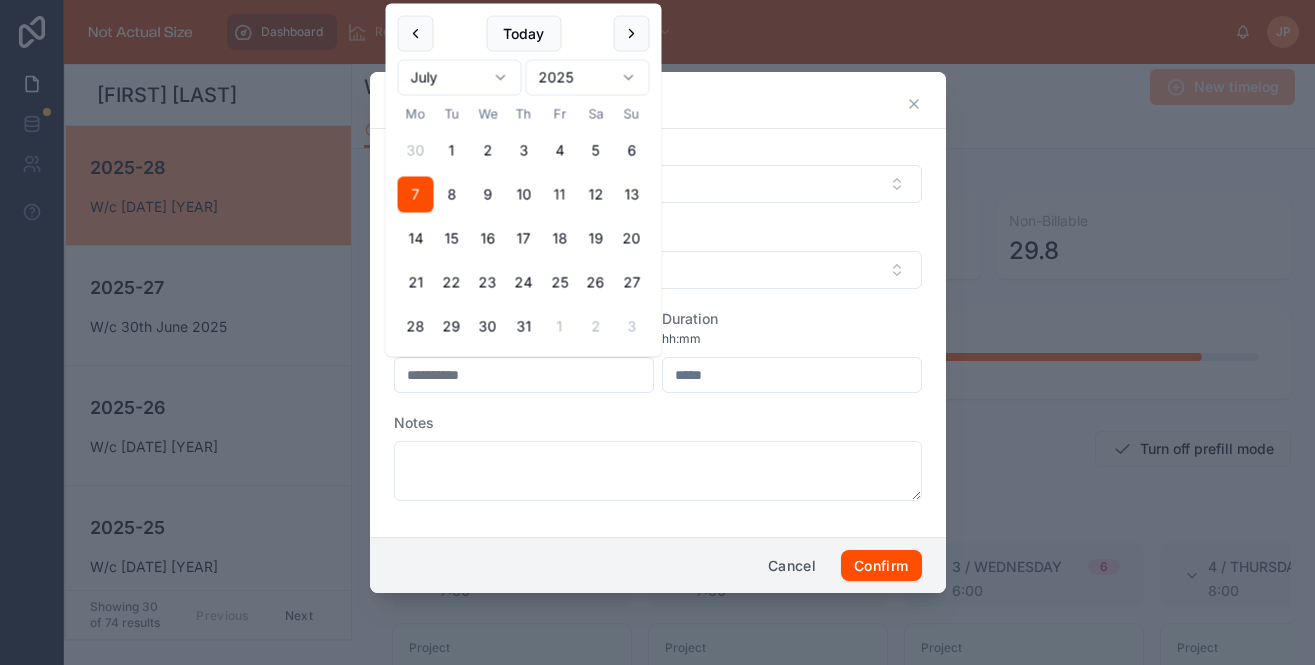 click on "11" at bounding box center [560, 195] 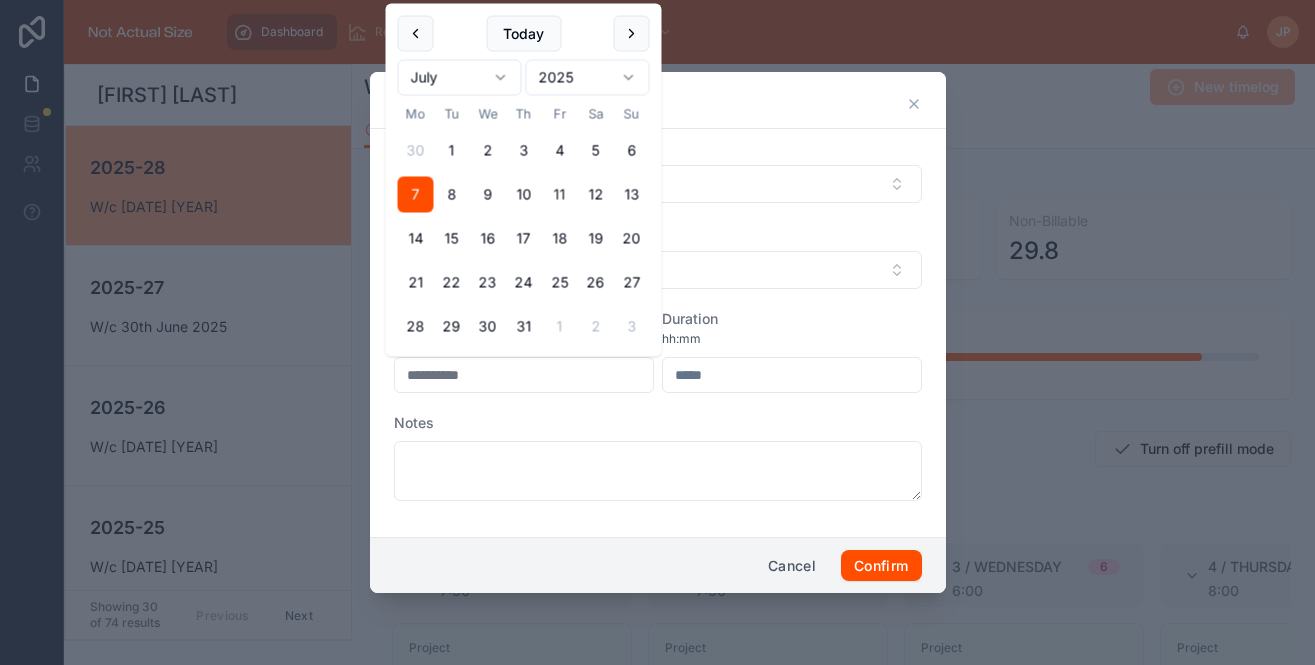 type on "**********" 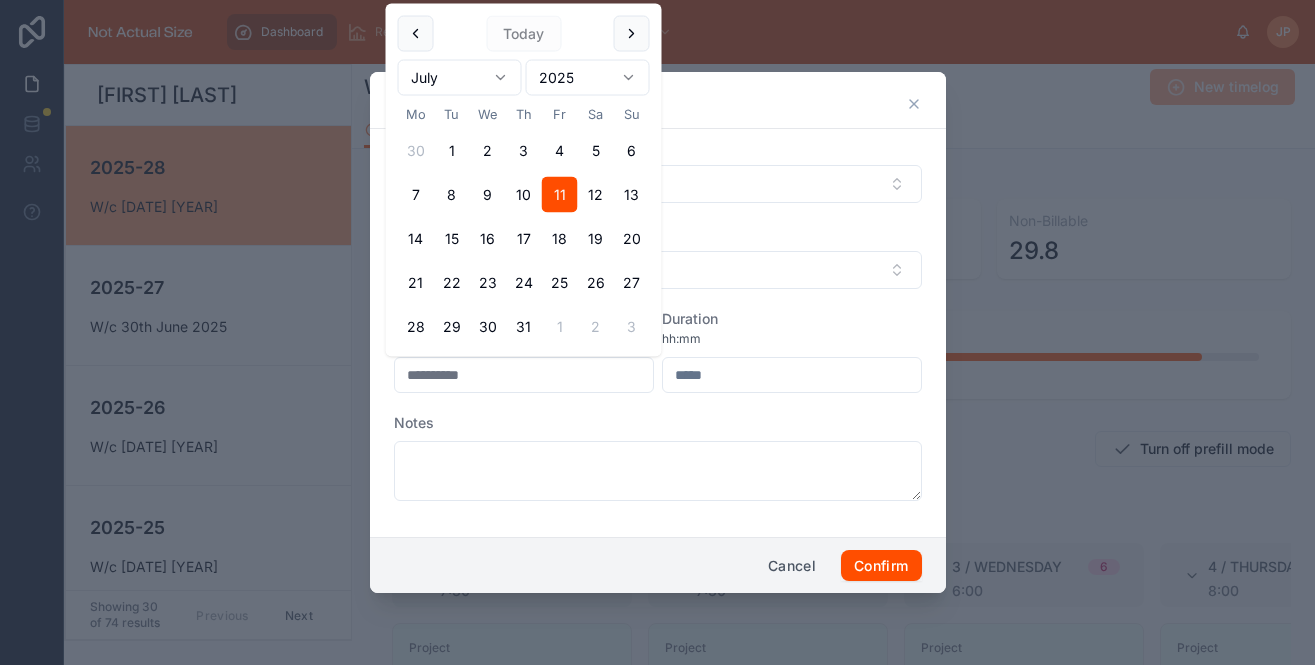 click at bounding box center (792, 375) 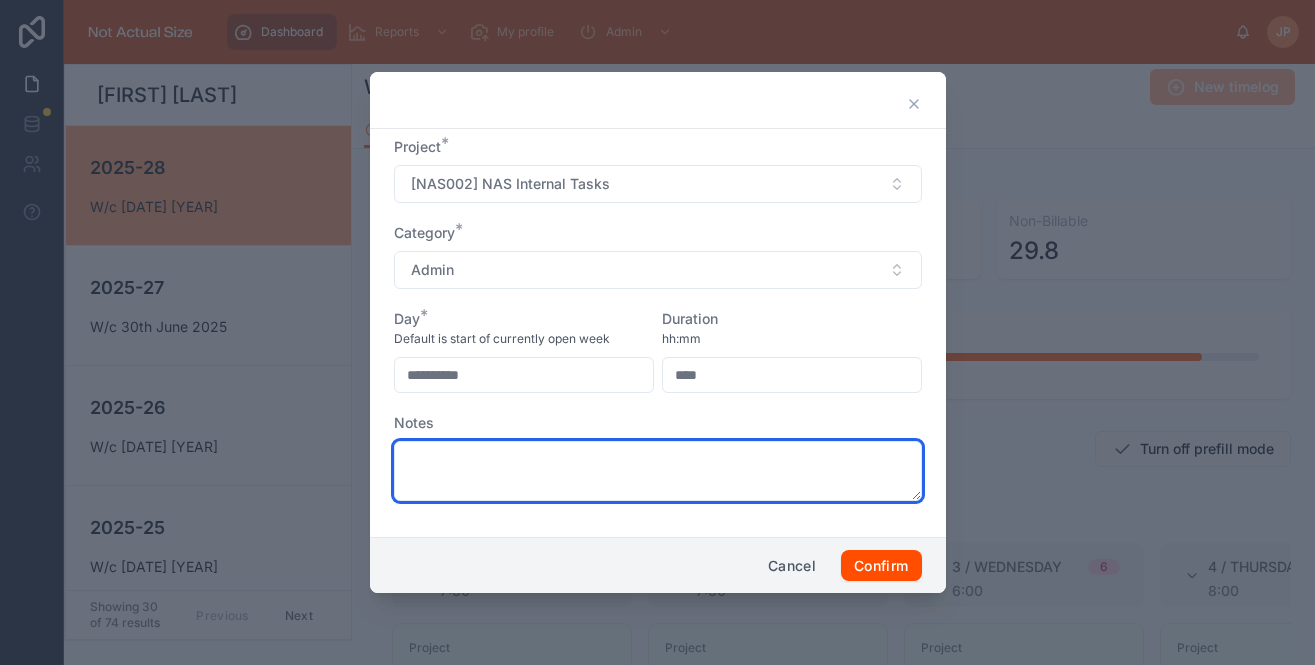 click at bounding box center [658, 471] 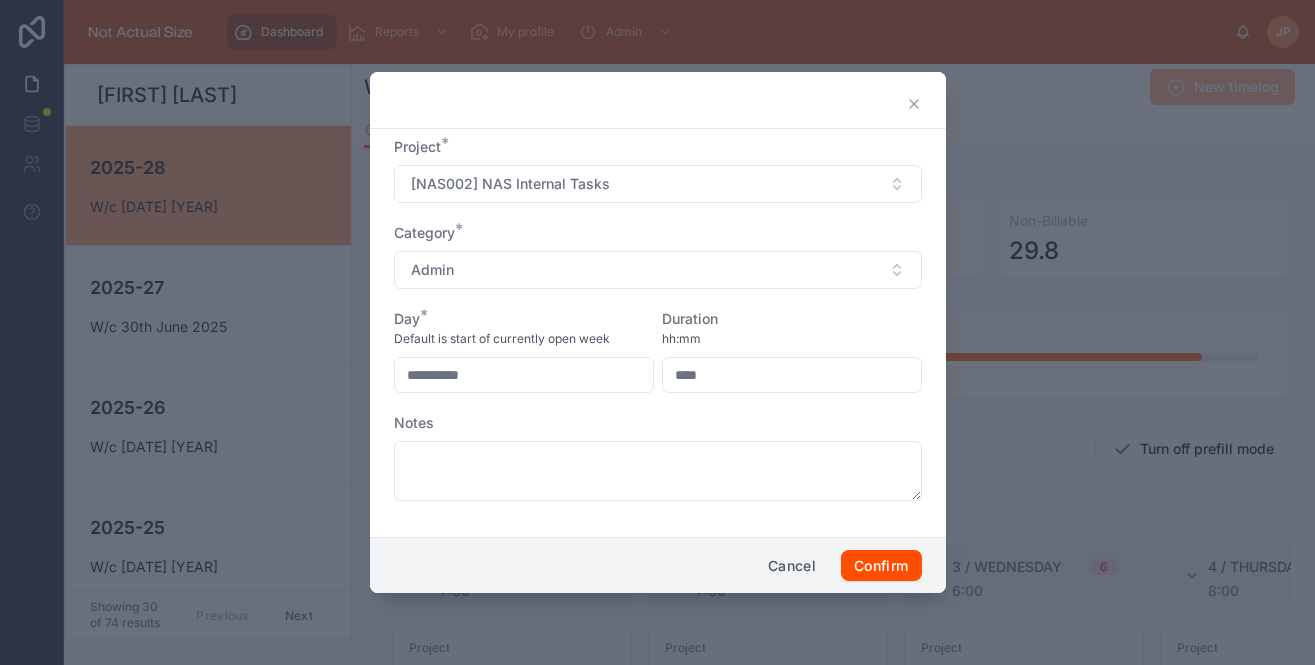 click on "****" at bounding box center (792, 375) 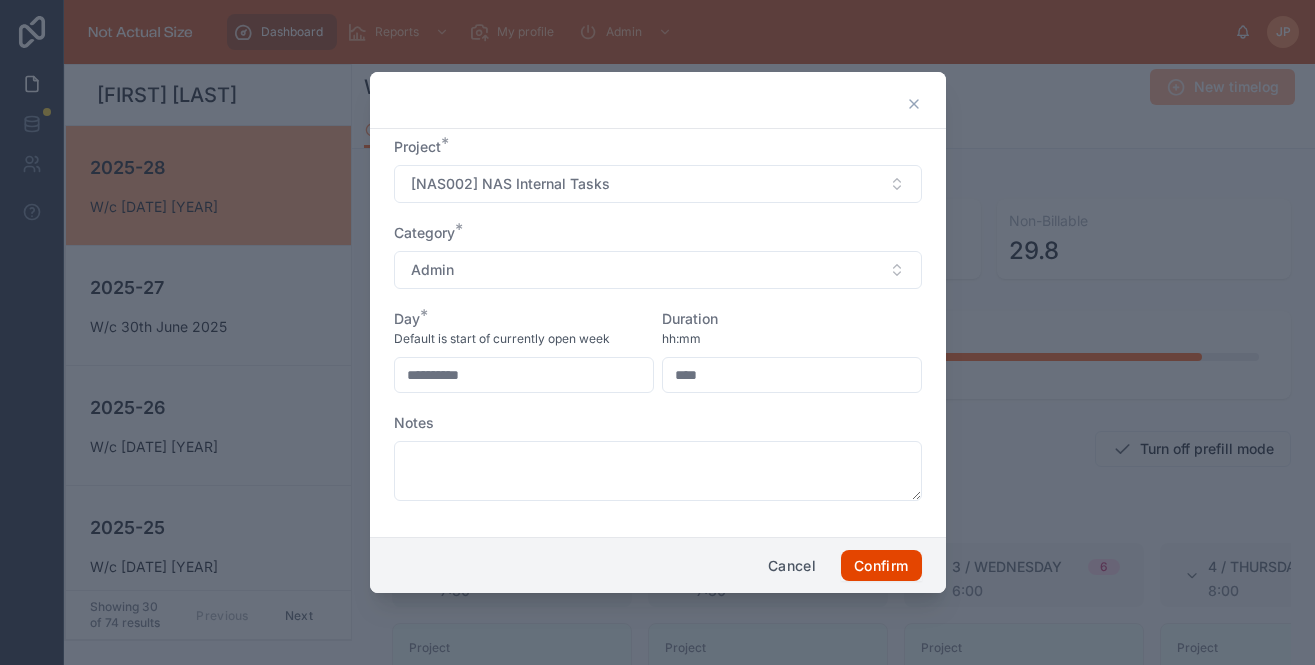 click on "Confirm" at bounding box center [881, 566] 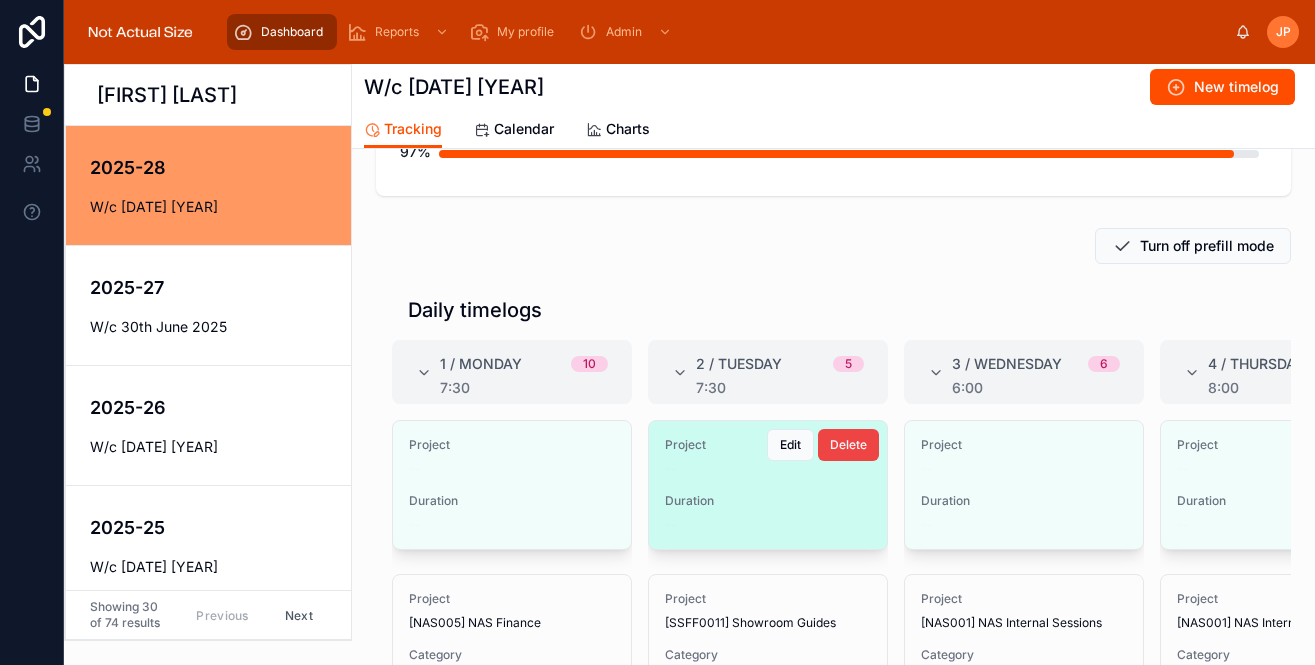 scroll, scrollTop: 215, scrollLeft: 0, axis: vertical 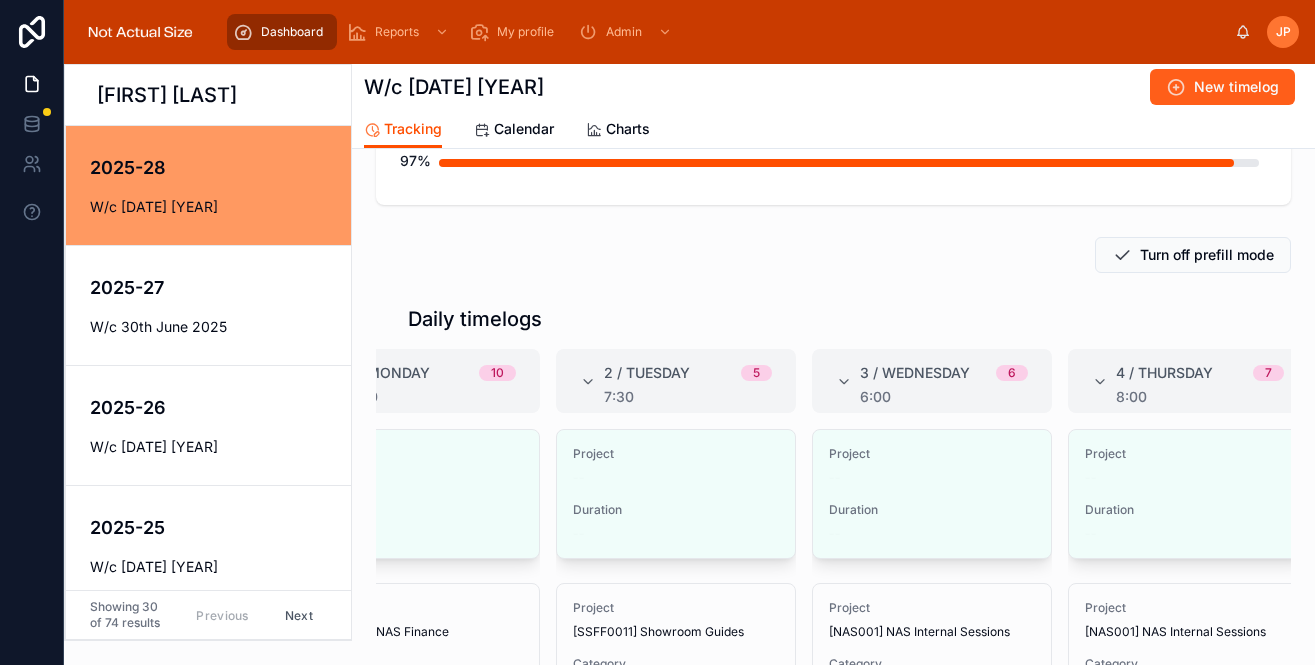 click on "New timelog" at bounding box center (1236, 87) 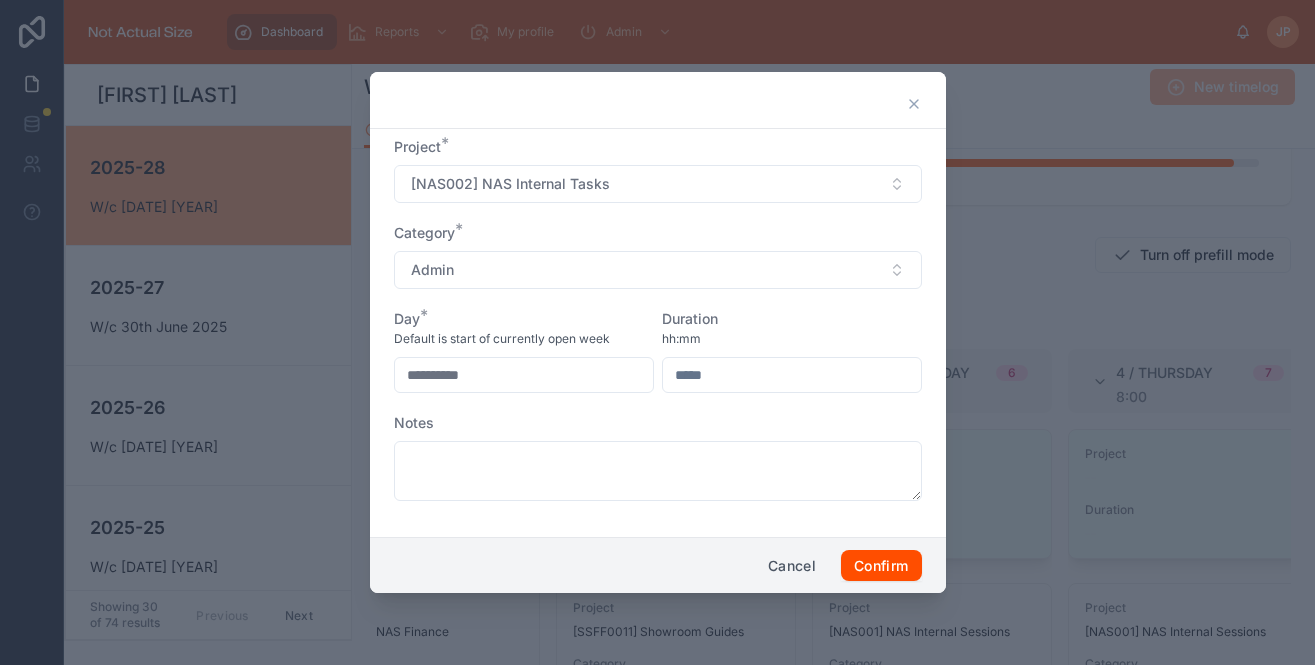 click on "**********" at bounding box center (524, 375) 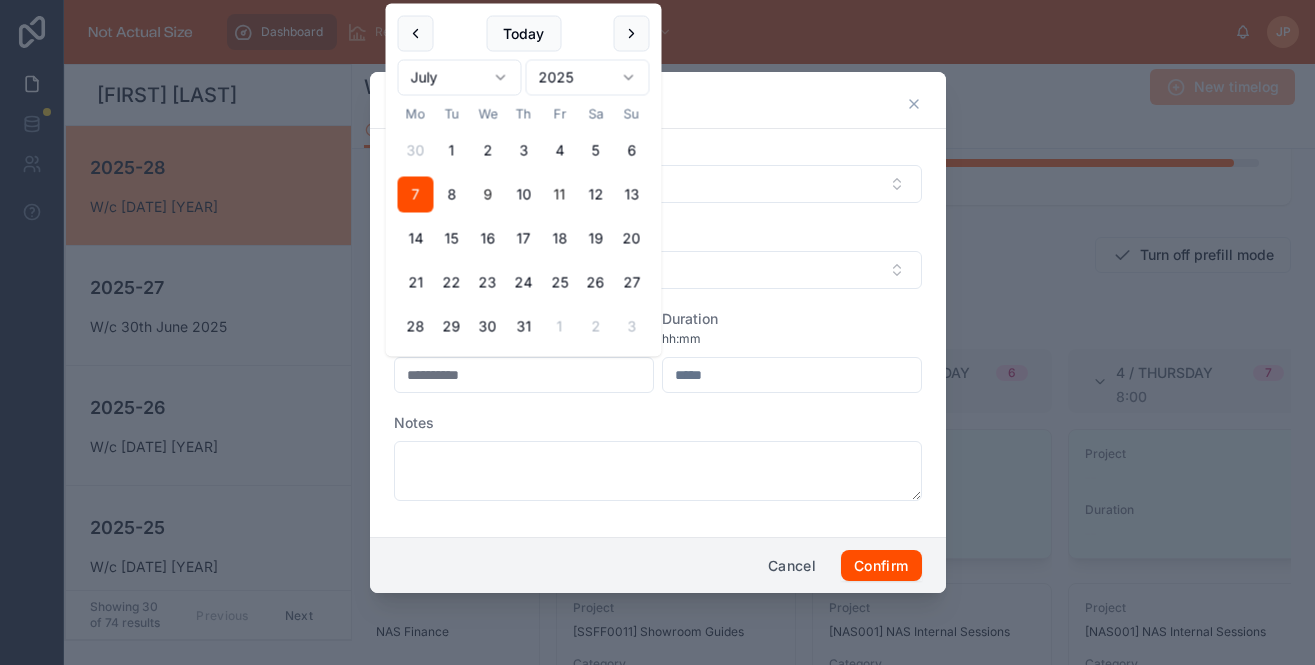 click on "9" at bounding box center [488, 195] 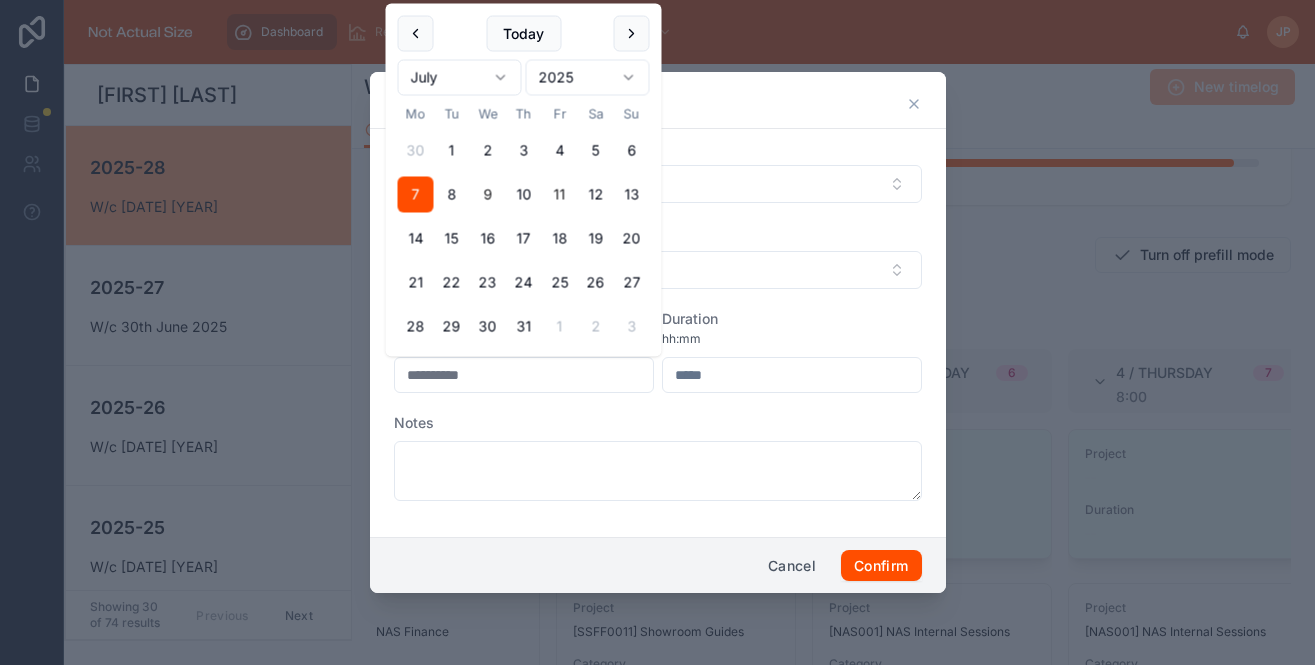 type on "**********" 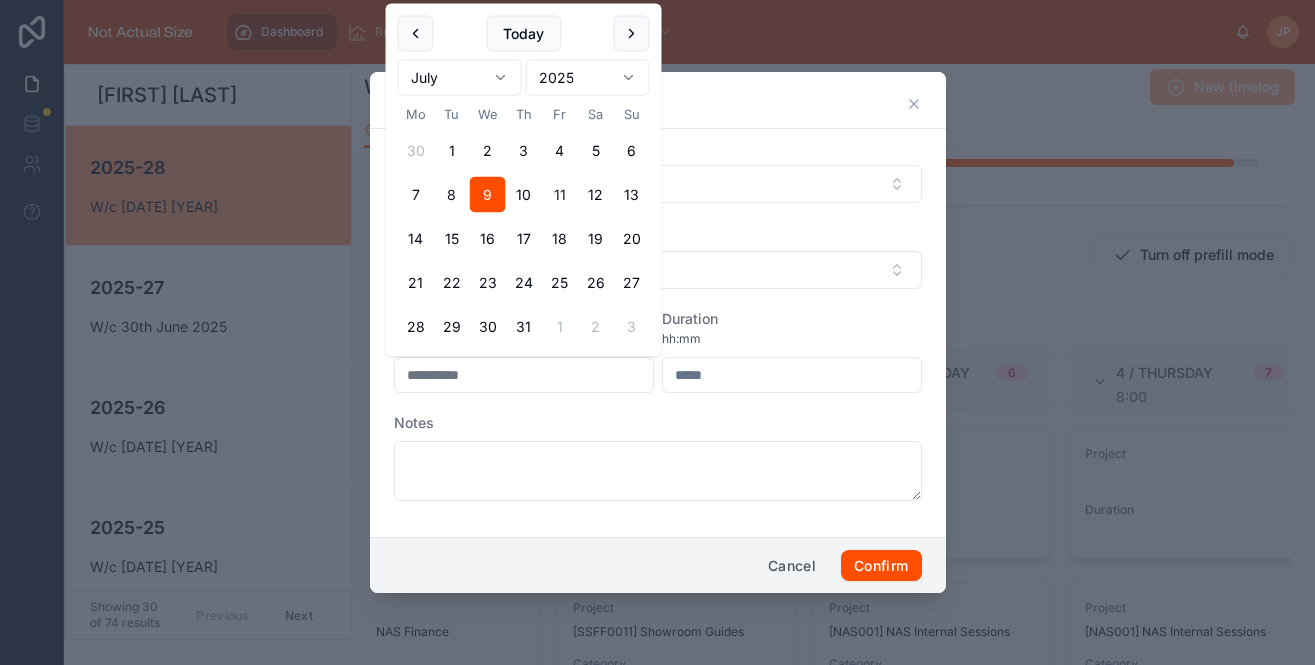 click on "**********" at bounding box center [658, 329] 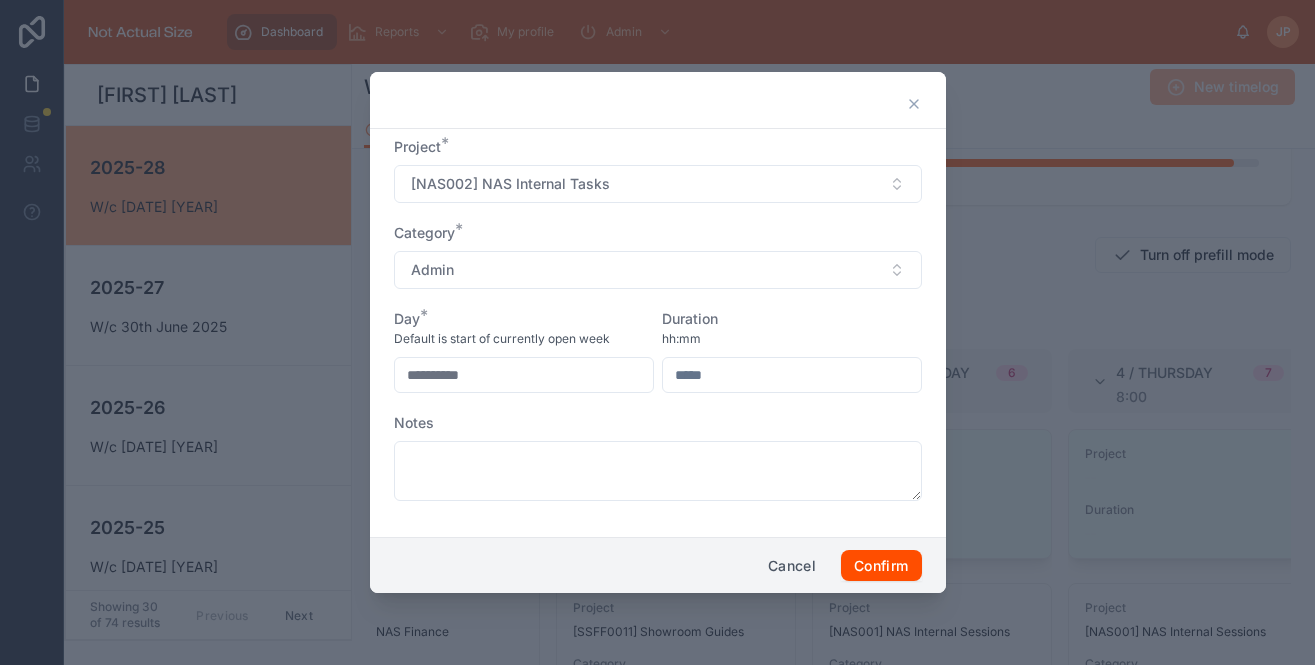 click at bounding box center (792, 375) 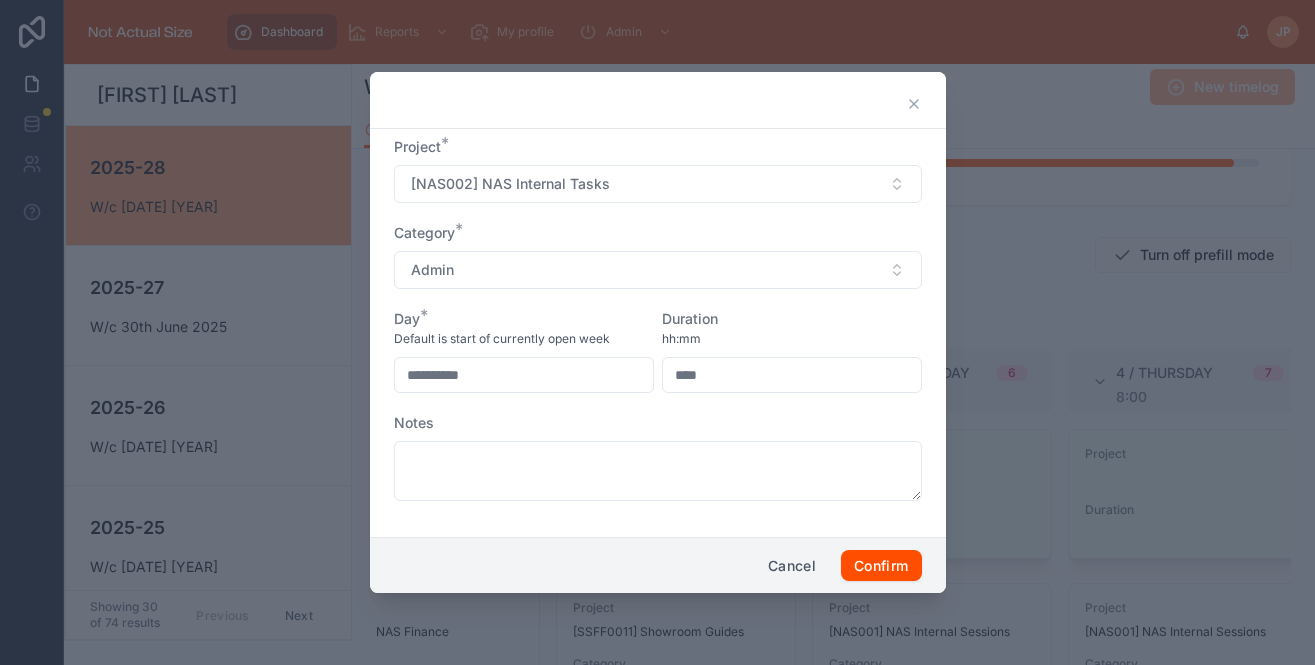 type on "****" 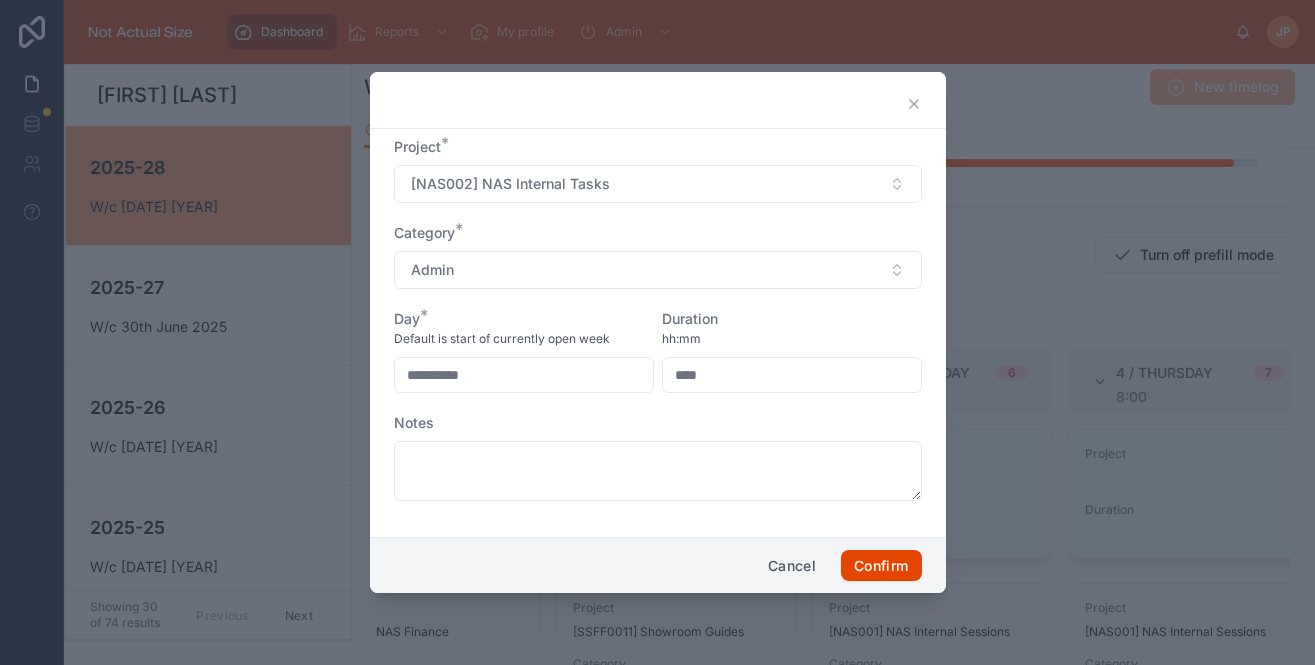 click on "Confirm" at bounding box center [881, 566] 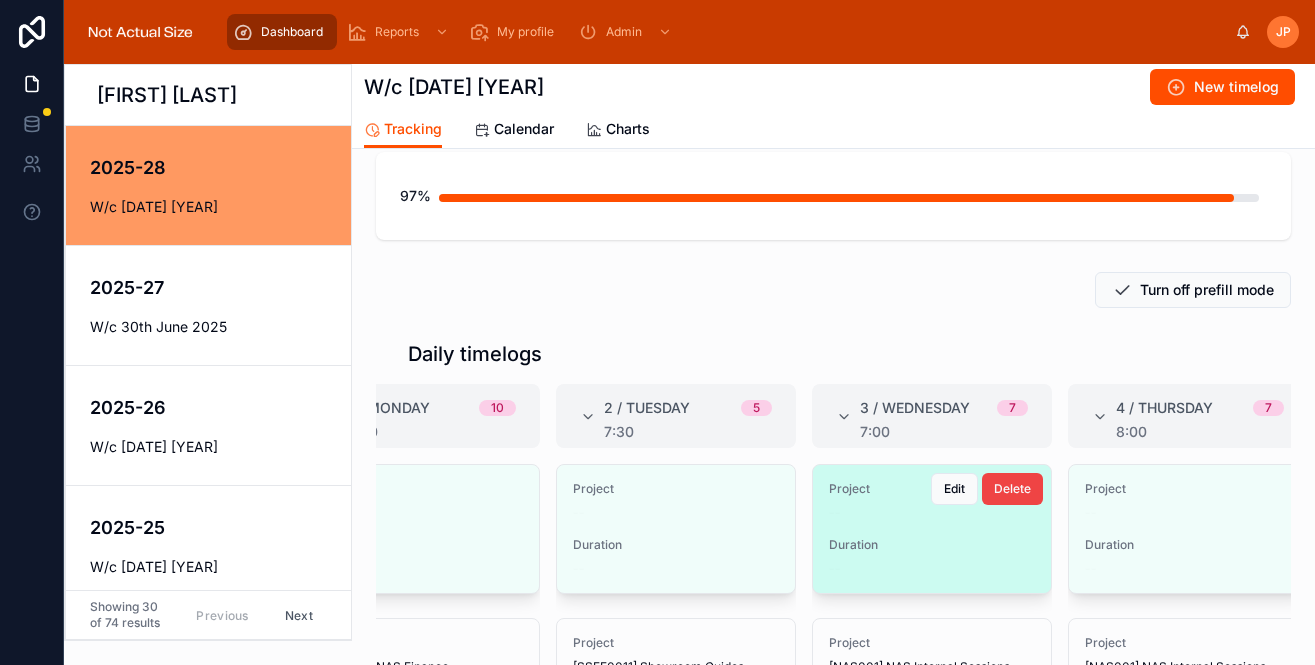 scroll, scrollTop: 160, scrollLeft: 0, axis: vertical 